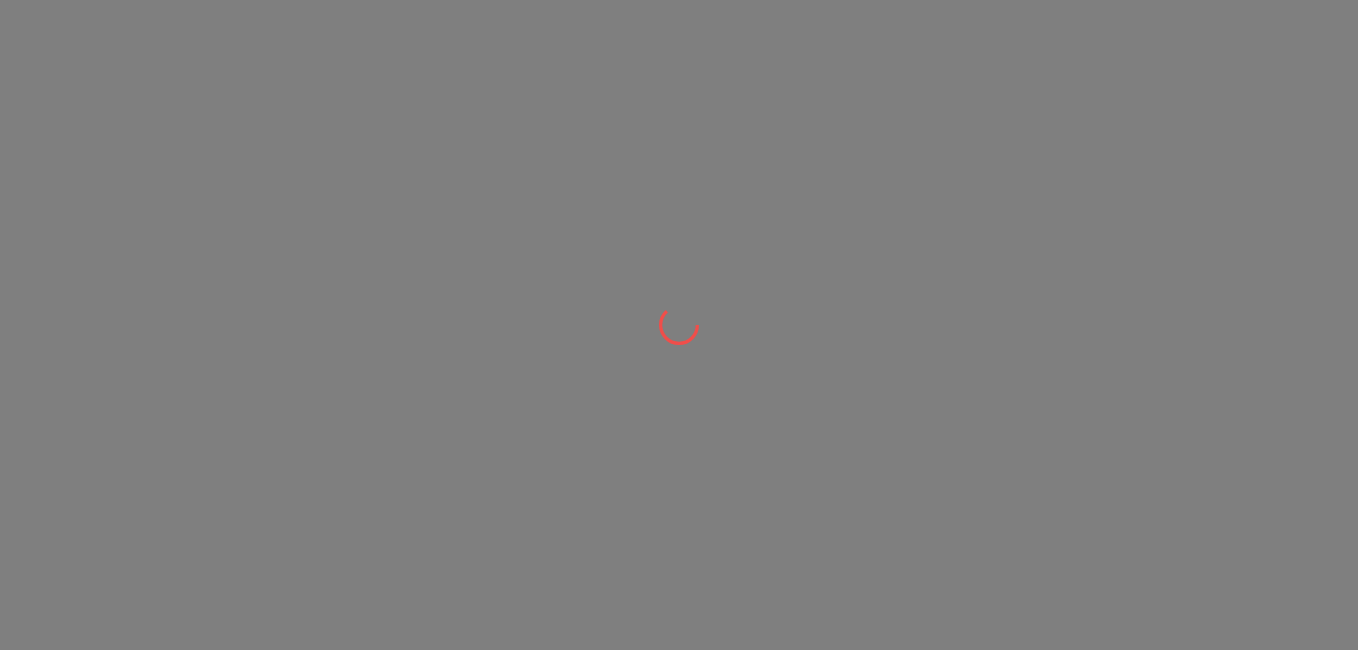 scroll, scrollTop: 0, scrollLeft: 0, axis: both 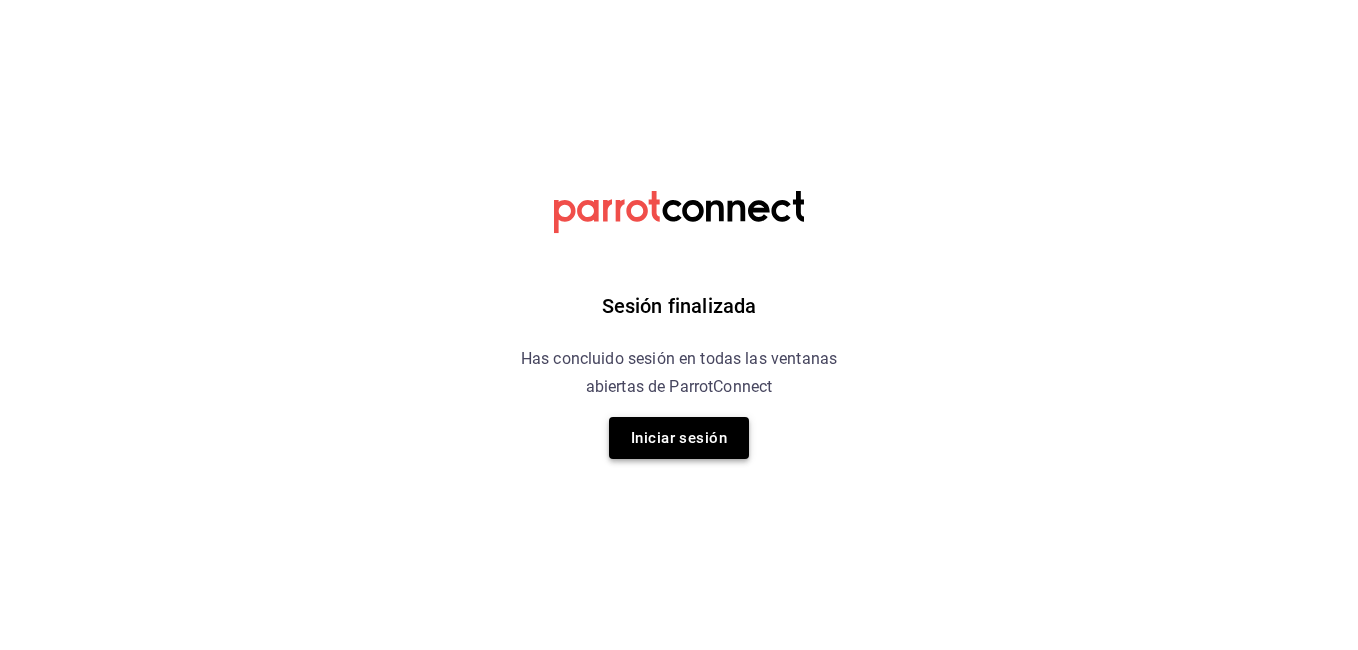 click on "Iniciar sesión" at bounding box center (679, 438) 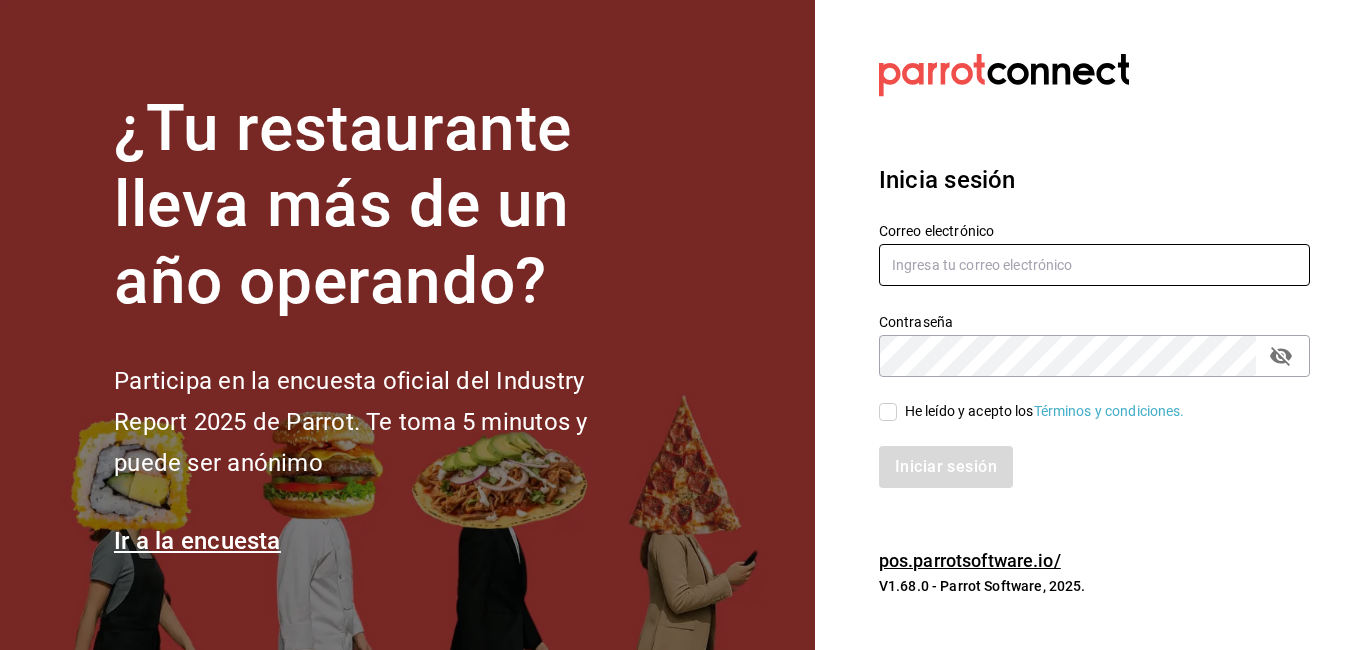 type on "[USERNAME]@example.com" 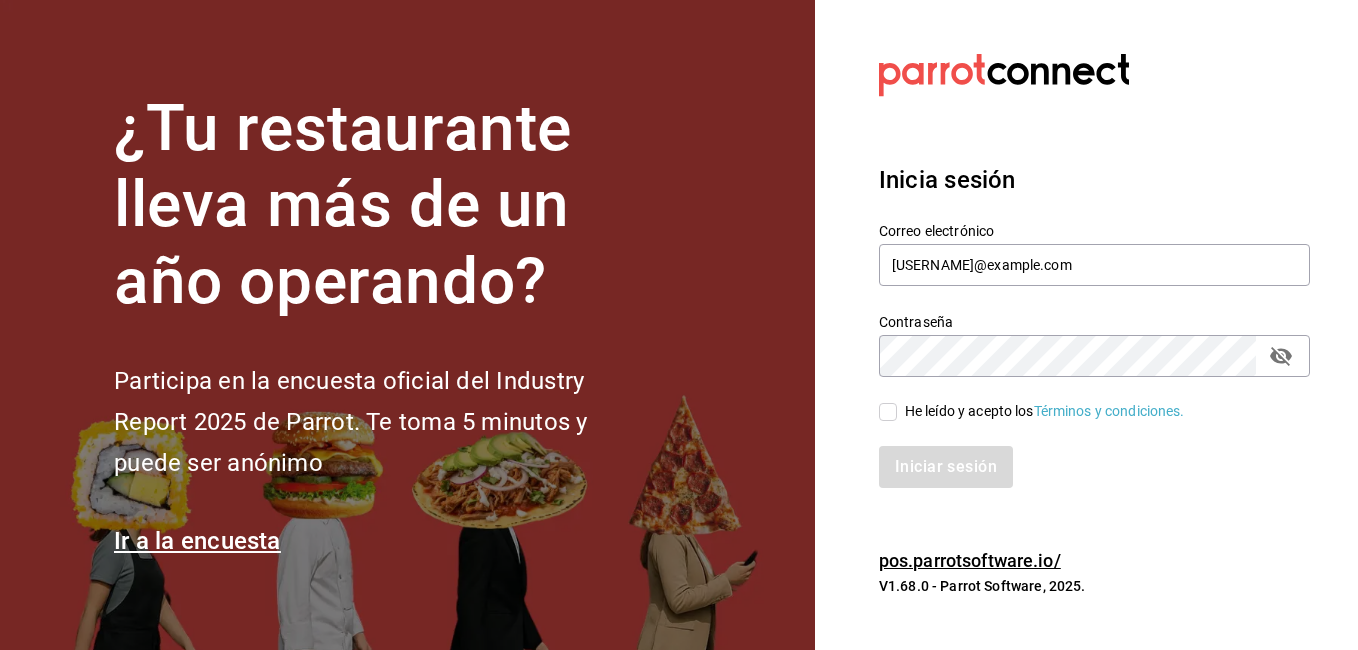 click on "He leído y acepto los  Términos y condiciones." at bounding box center (888, 412) 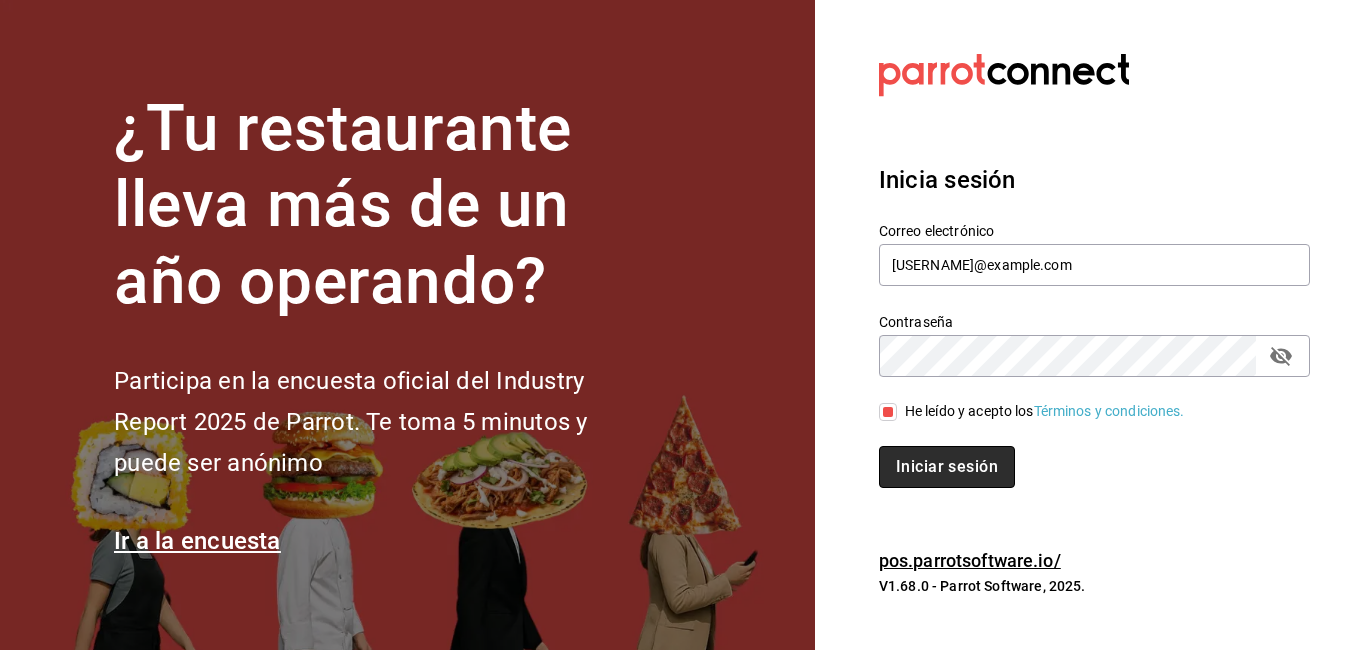 click on "Iniciar sesión" at bounding box center (947, 467) 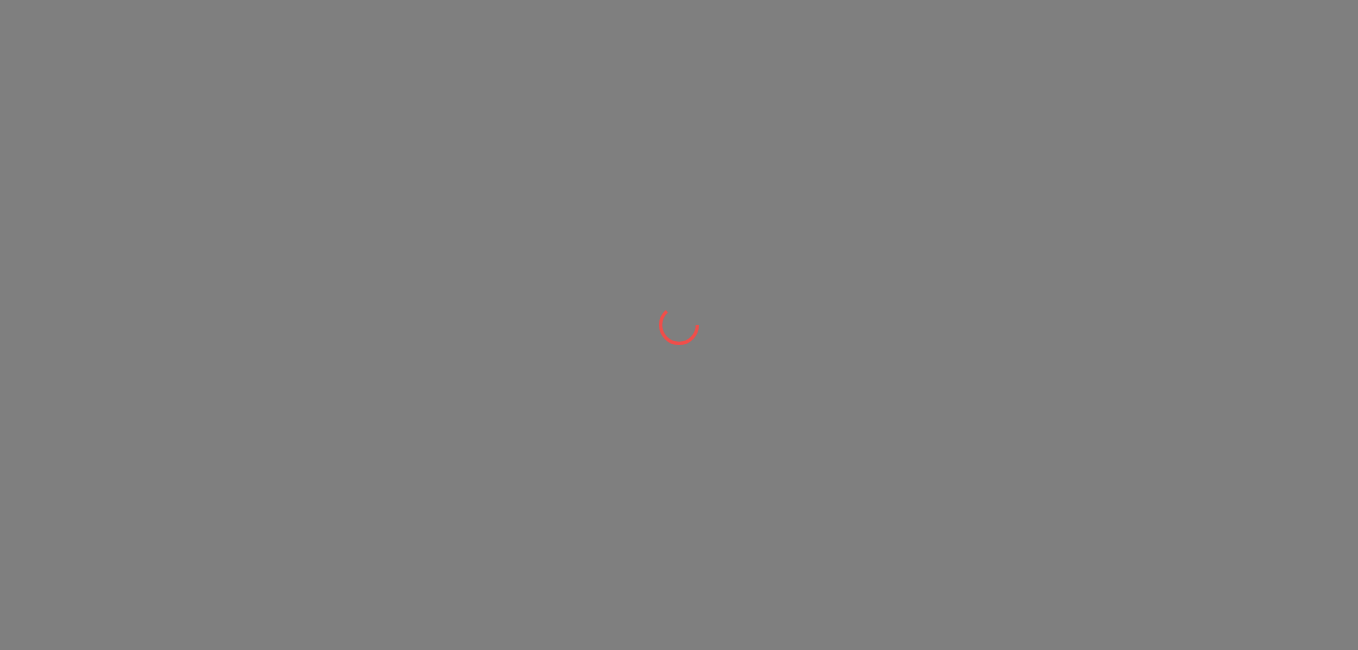 scroll, scrollTop: 0, scrollLeft: 0, axis: both 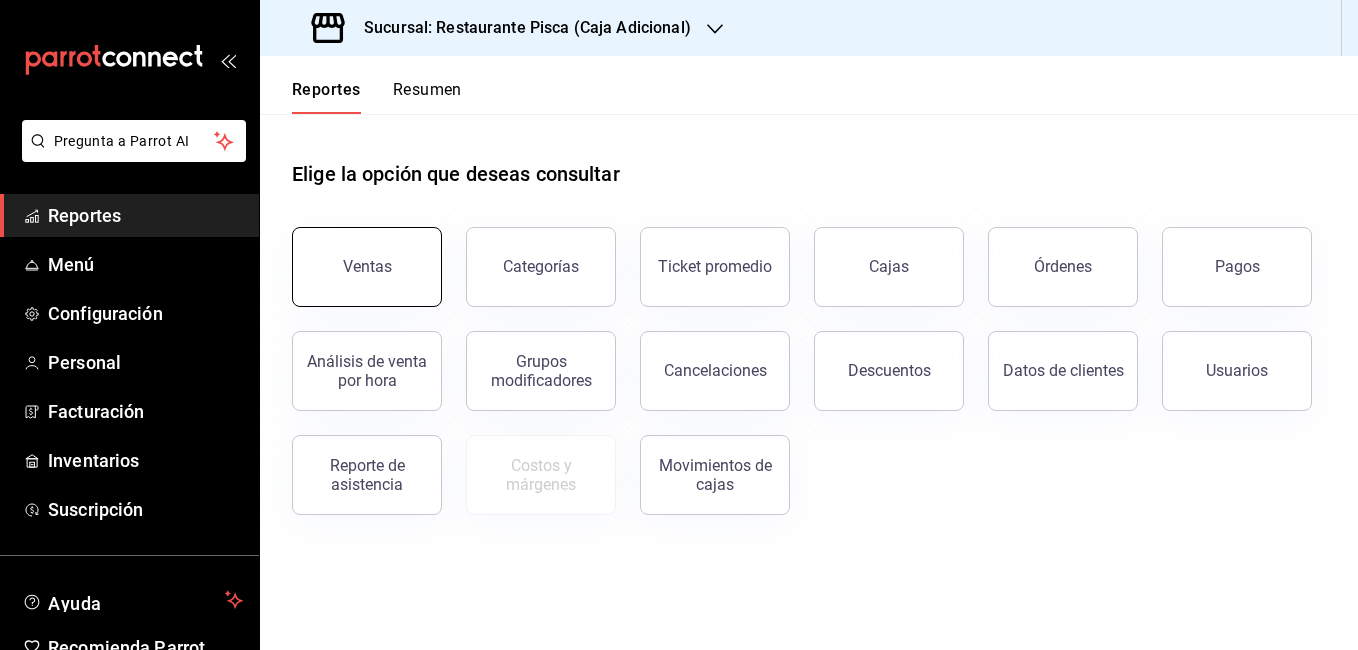 click on "Ventas" at bounding box center (367, 267) 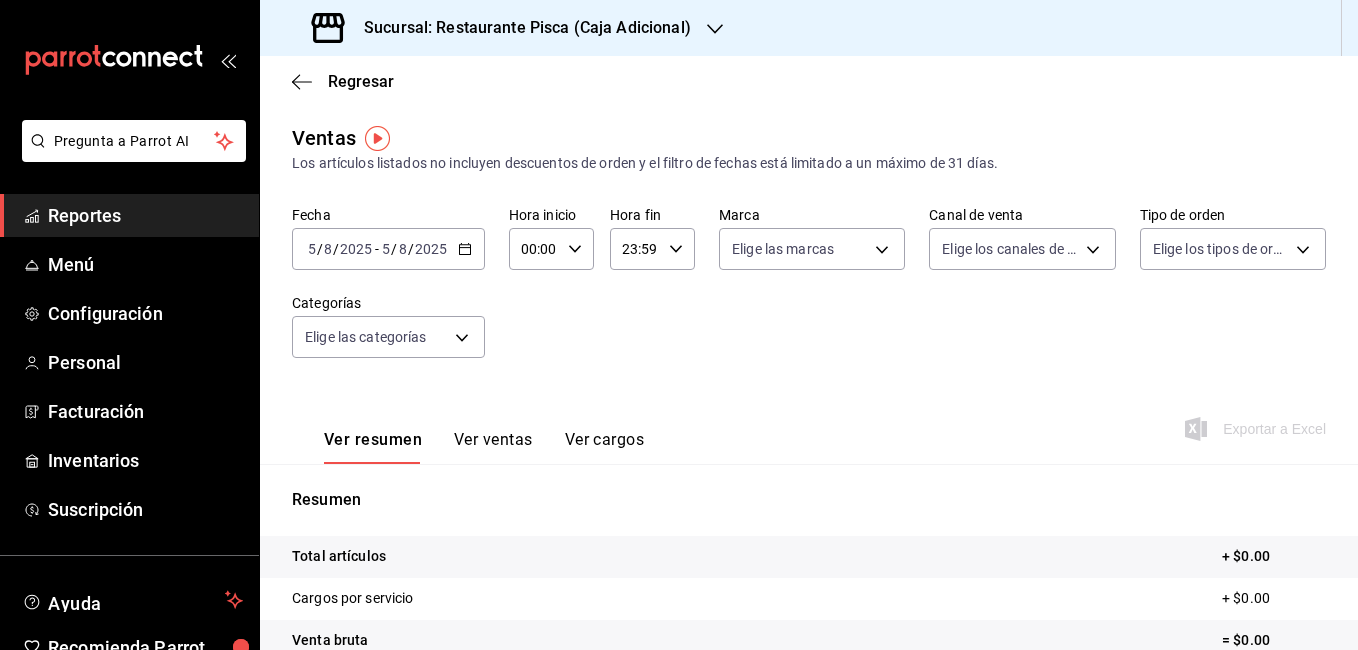 click 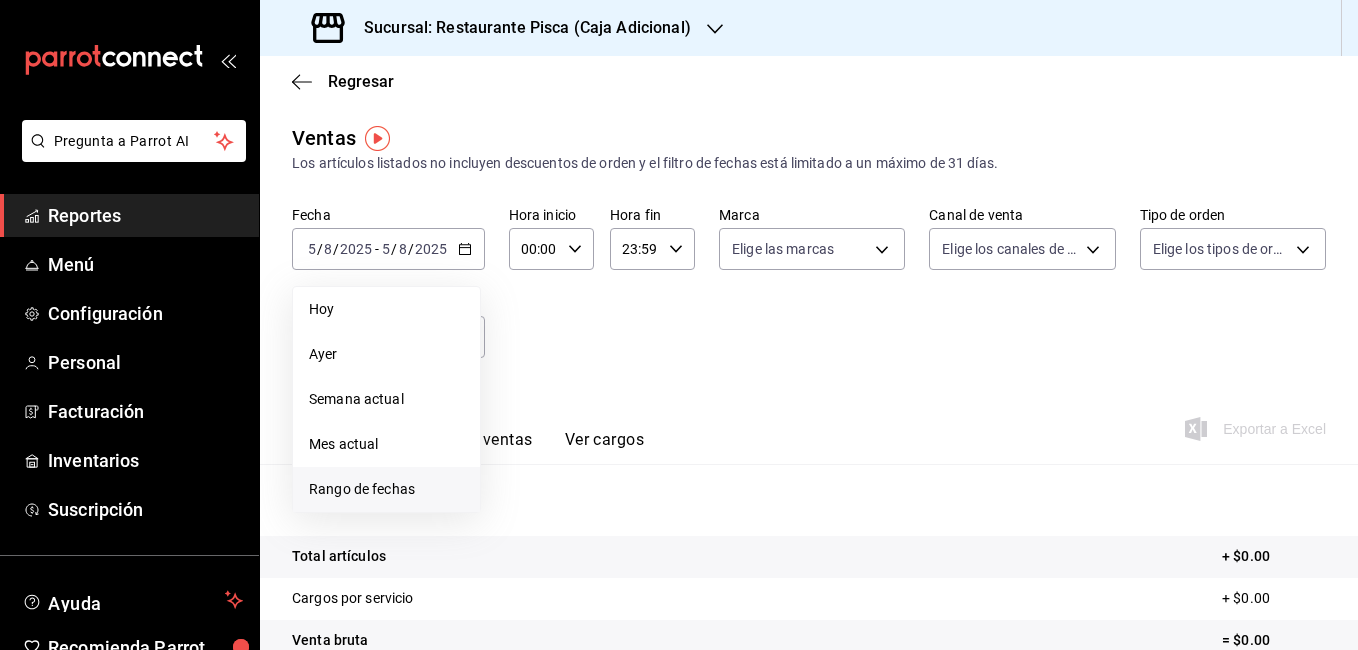 click on "Rango de fechas" at bounding box center (386, 489) 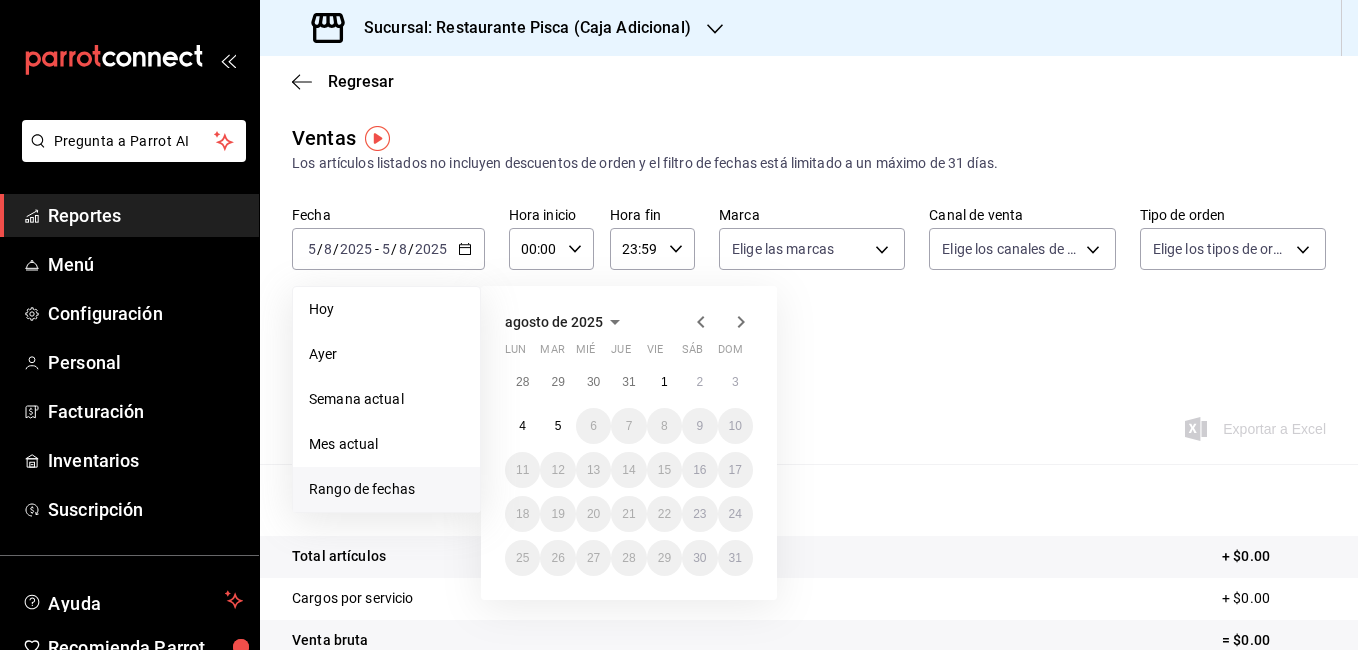 click 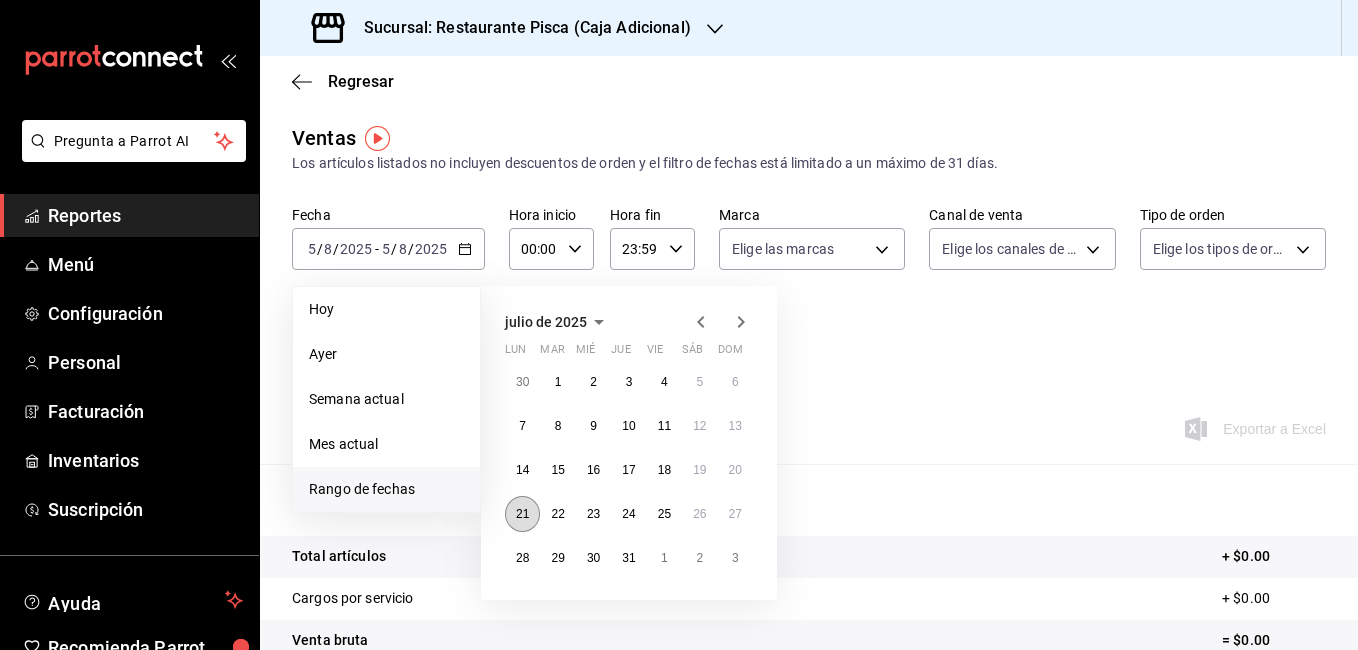 click on "21" at bounding box center (522, 514) 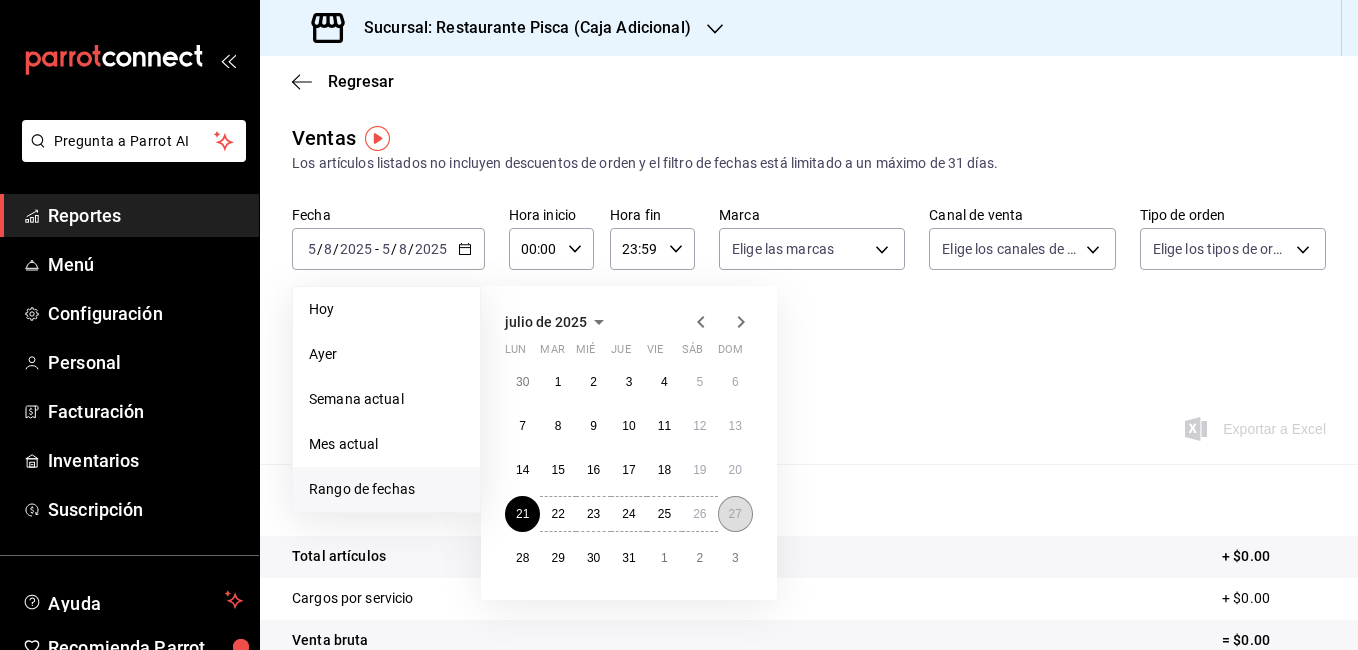 click on "27" at bounding box center (735, 514) 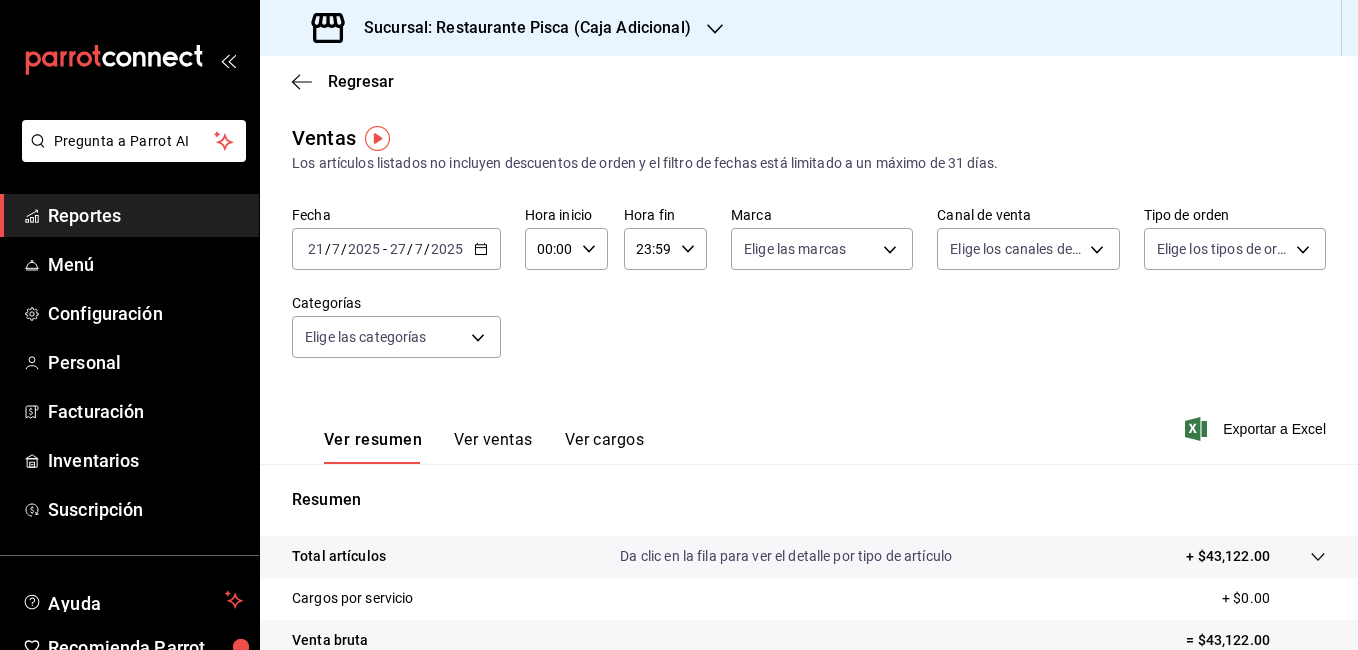 click on "Ver ventas" at bounding box center (493, 447) 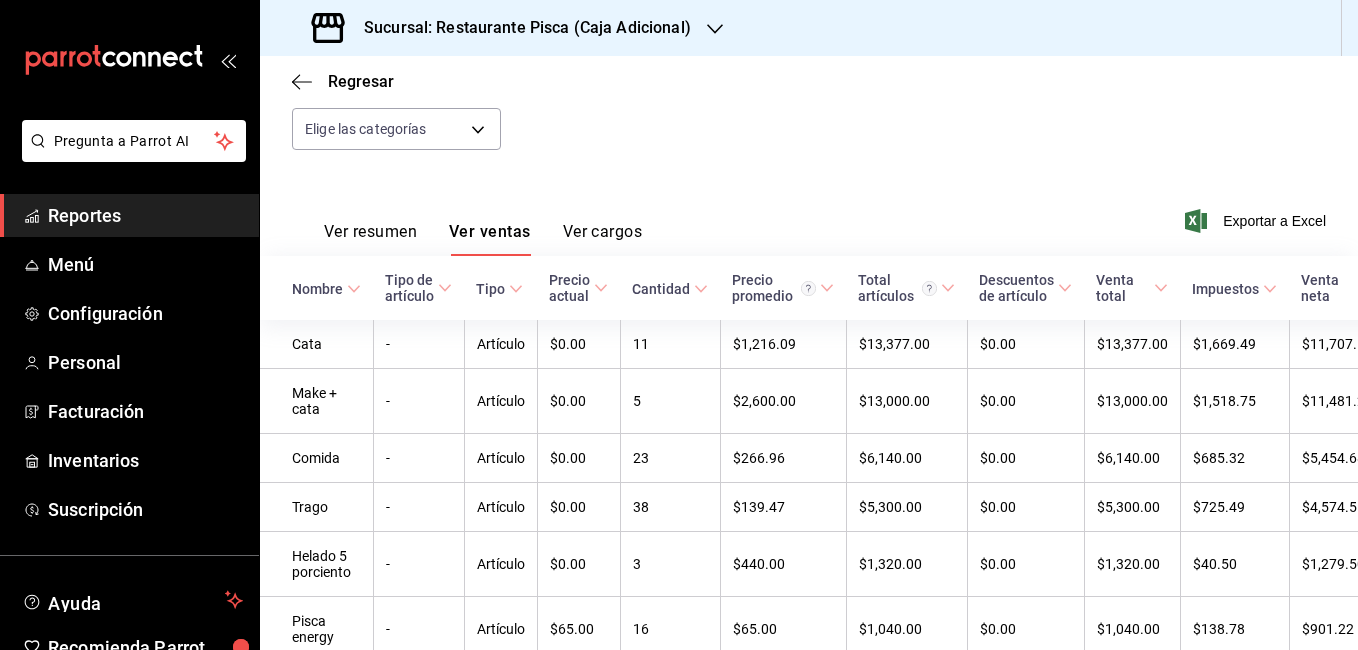 scroll, scrollTop: 213, scrollLeft: 0, axis: vertical 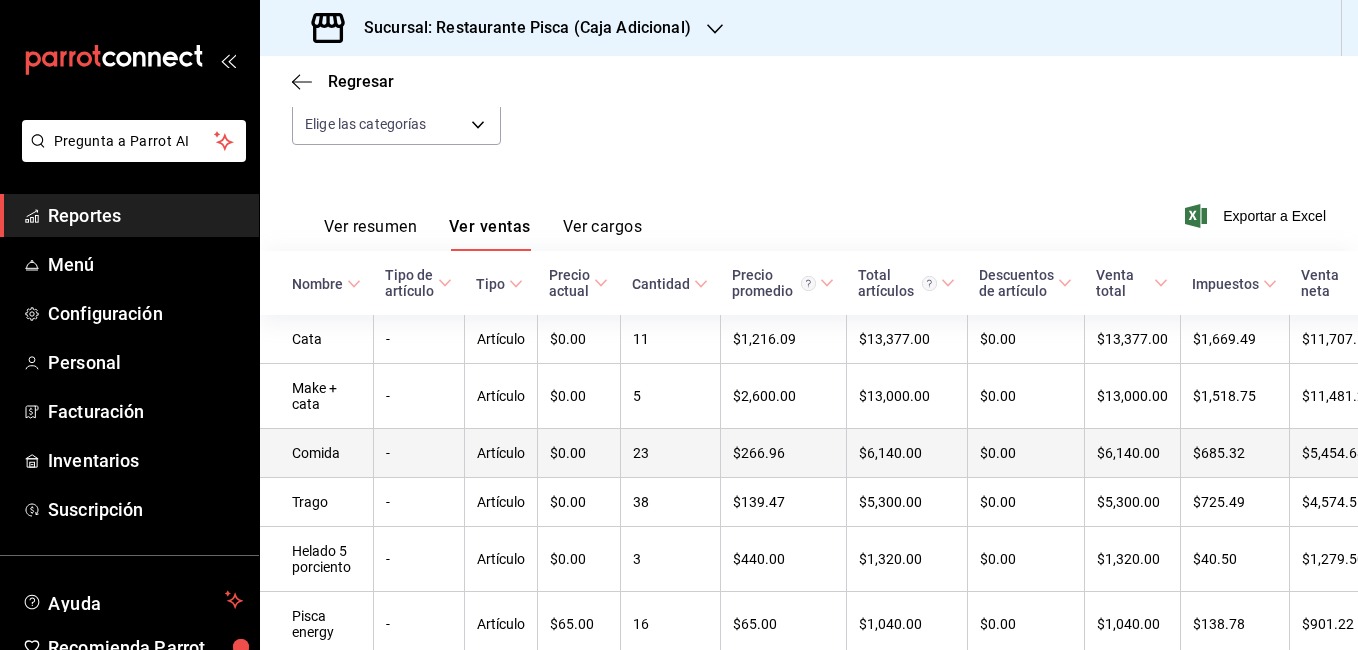 click on "Comida" at bounding box center (316, 453) 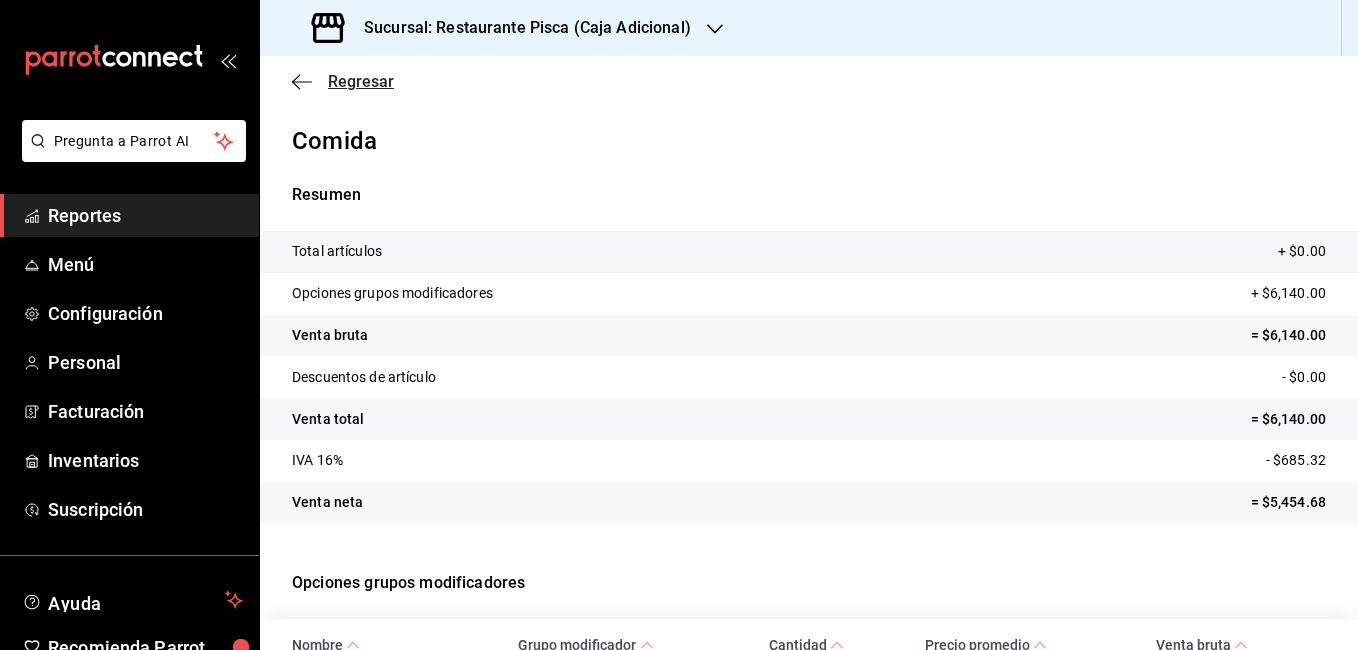 click 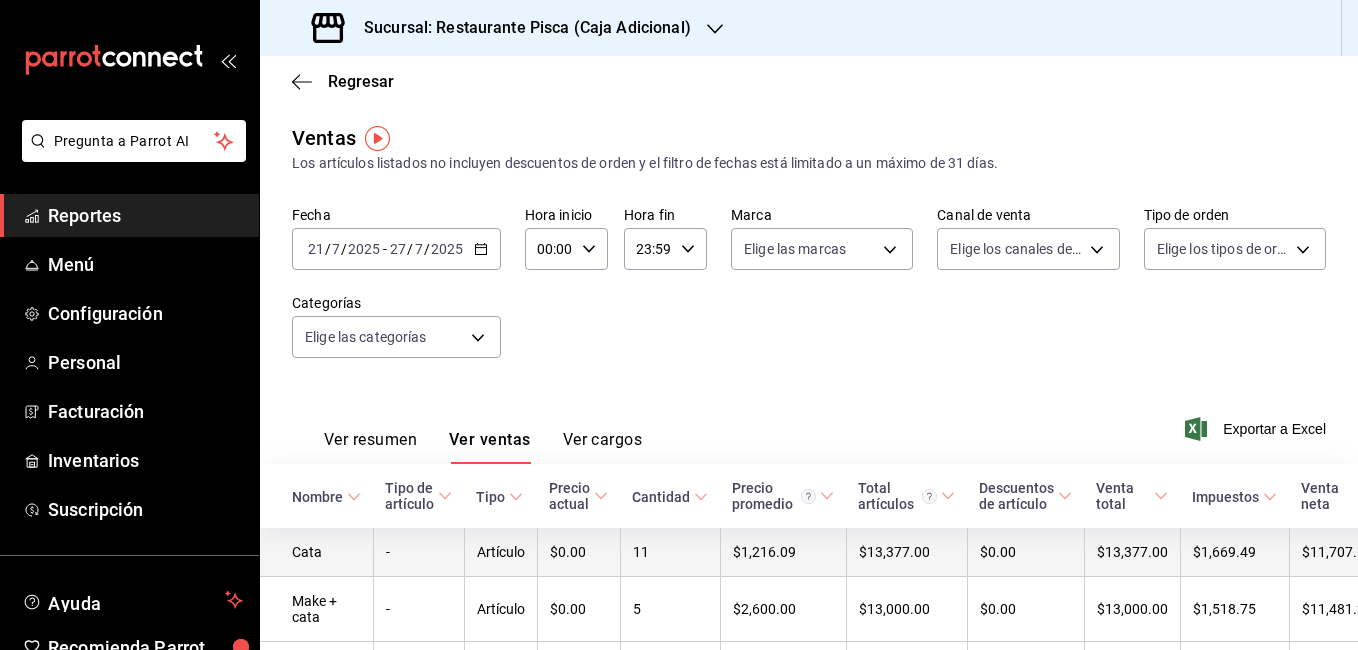 click on "Cata" at bounding box center (316, 552) 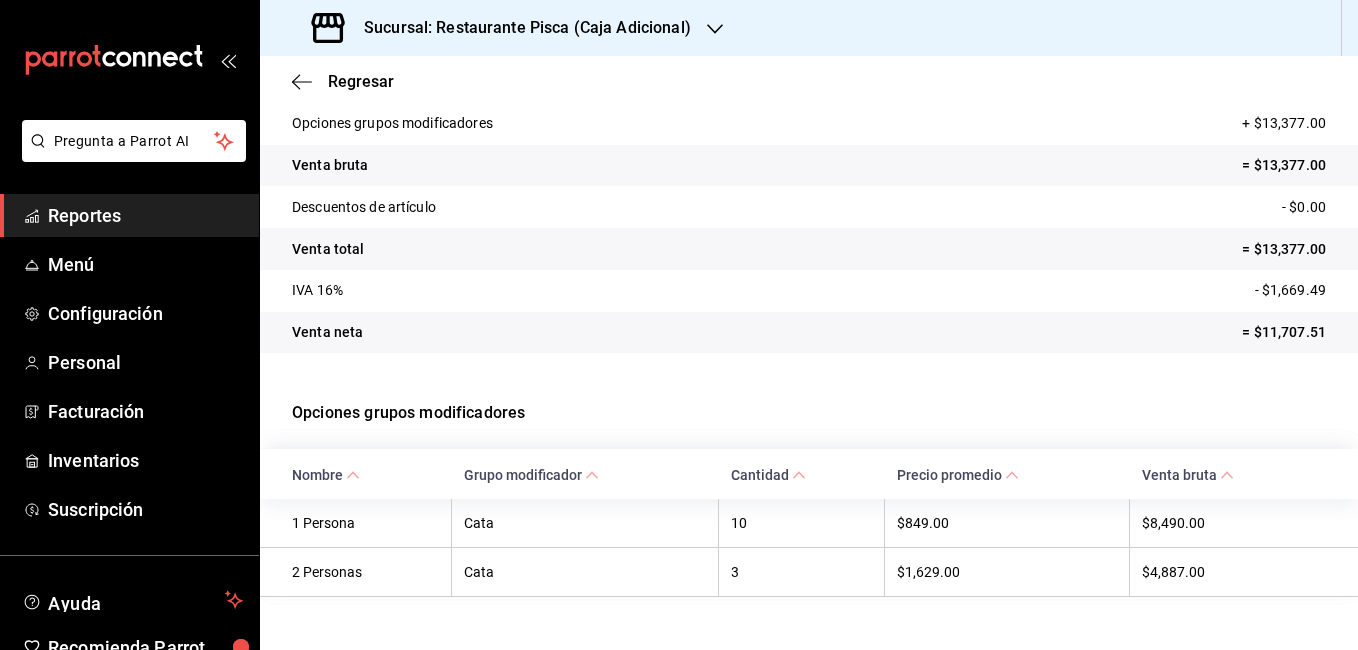 scroll, scrollTop: 199, scrollLeft: 0, axis: vertical 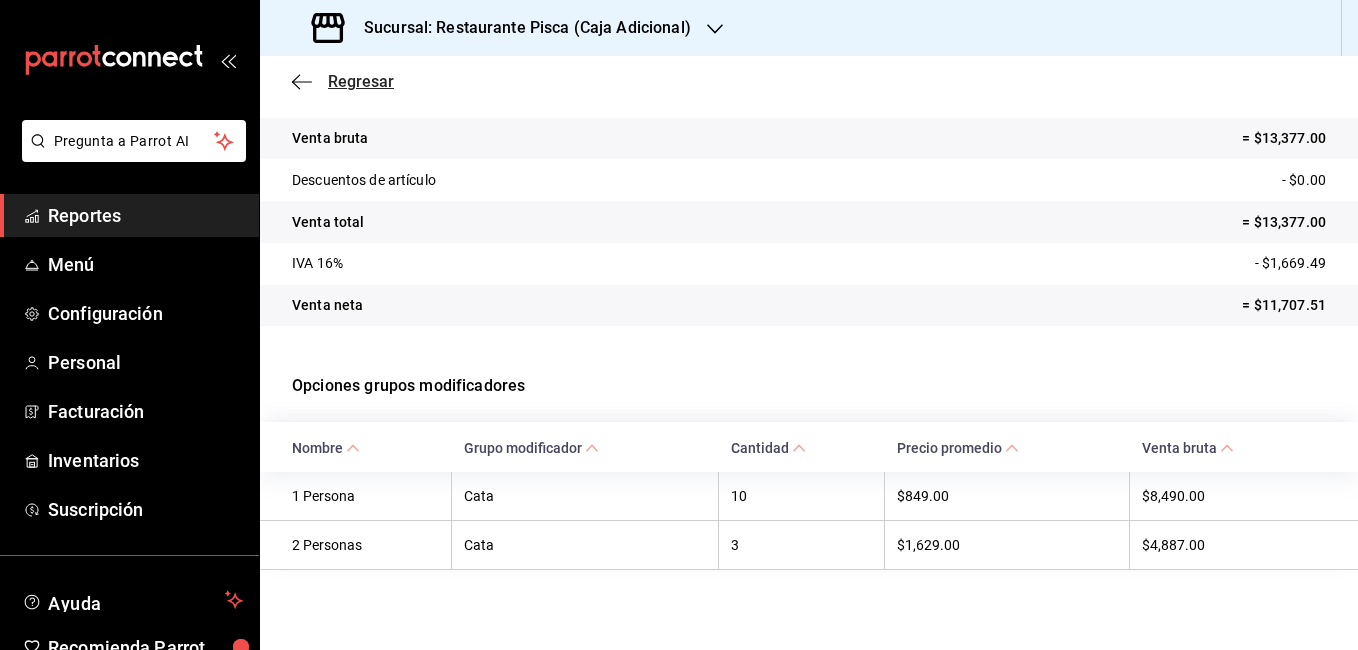 click 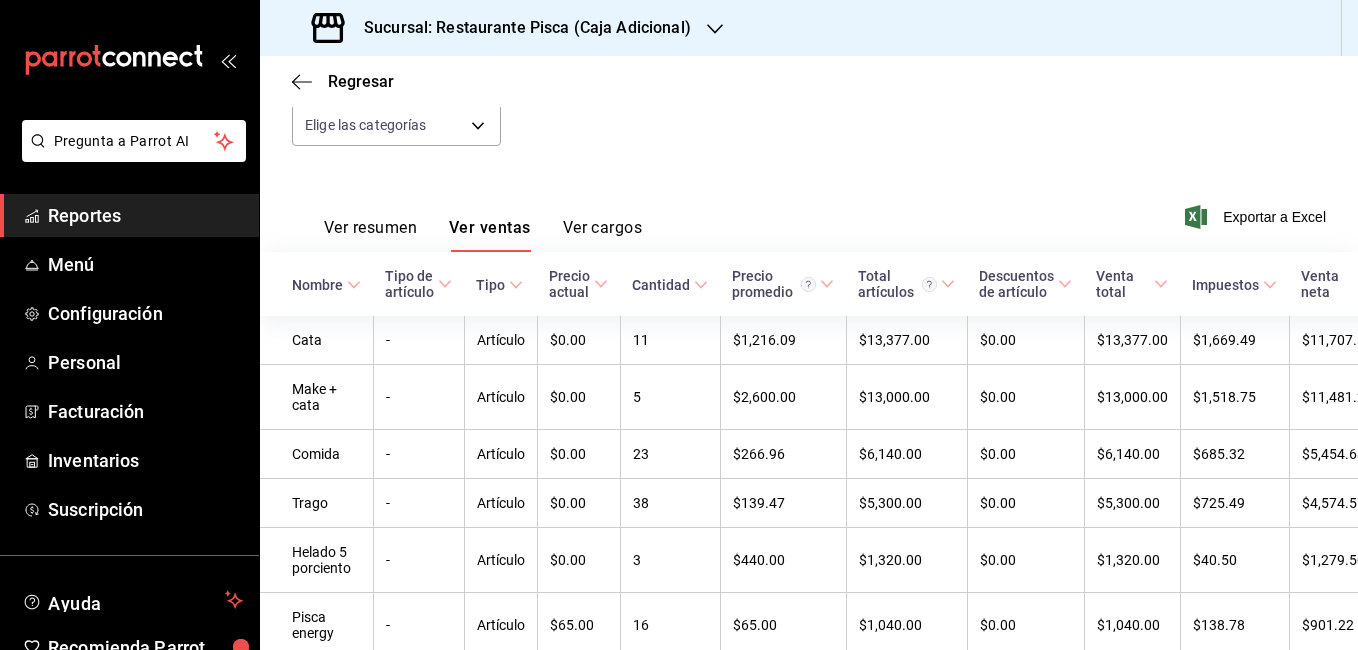 scroll, scrollTop: 205, scrollLeft: 0, axis: vertical 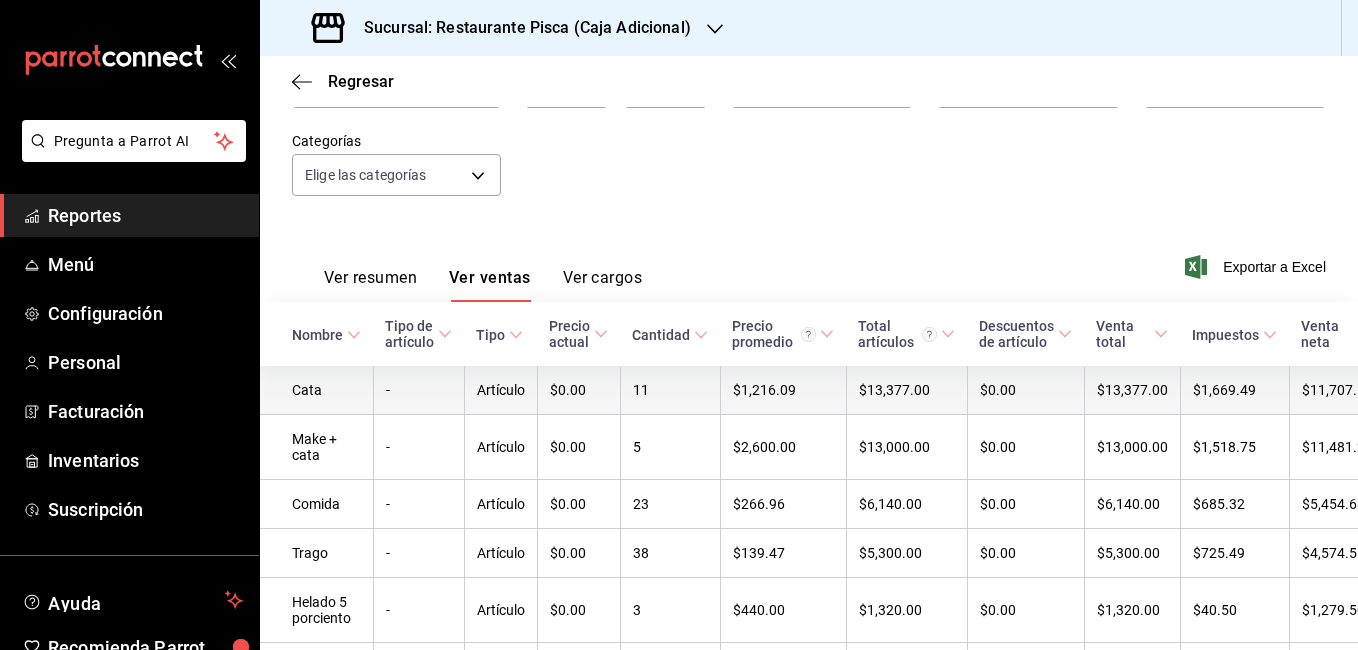 click on "Cata" at bounding box center (316, 390) 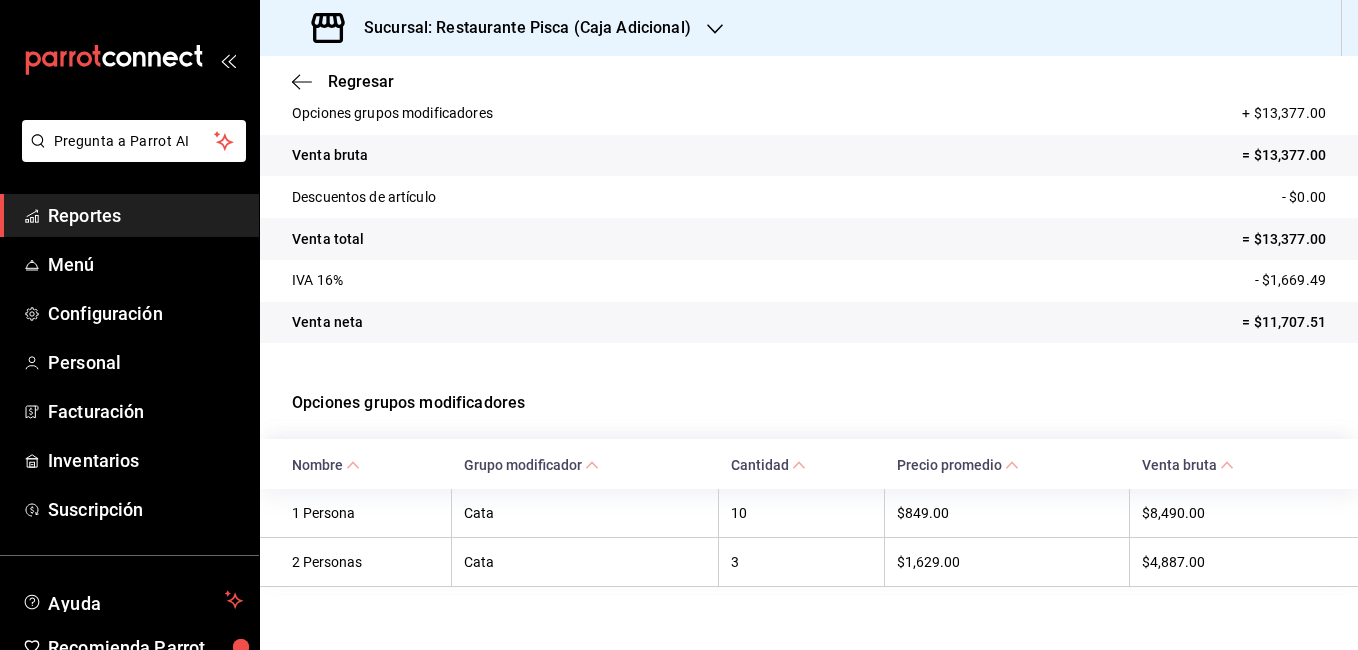 scroll, scrollTop: 199, scrollLeft: 0, axis: vertical 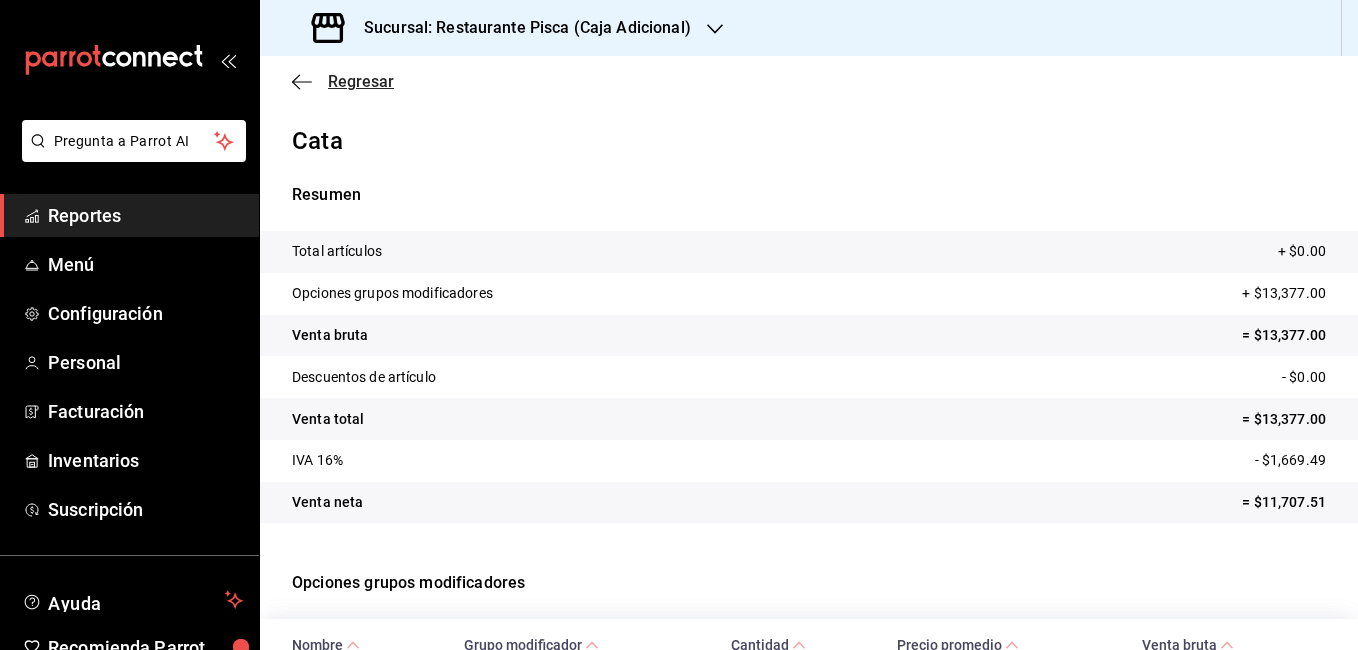 click 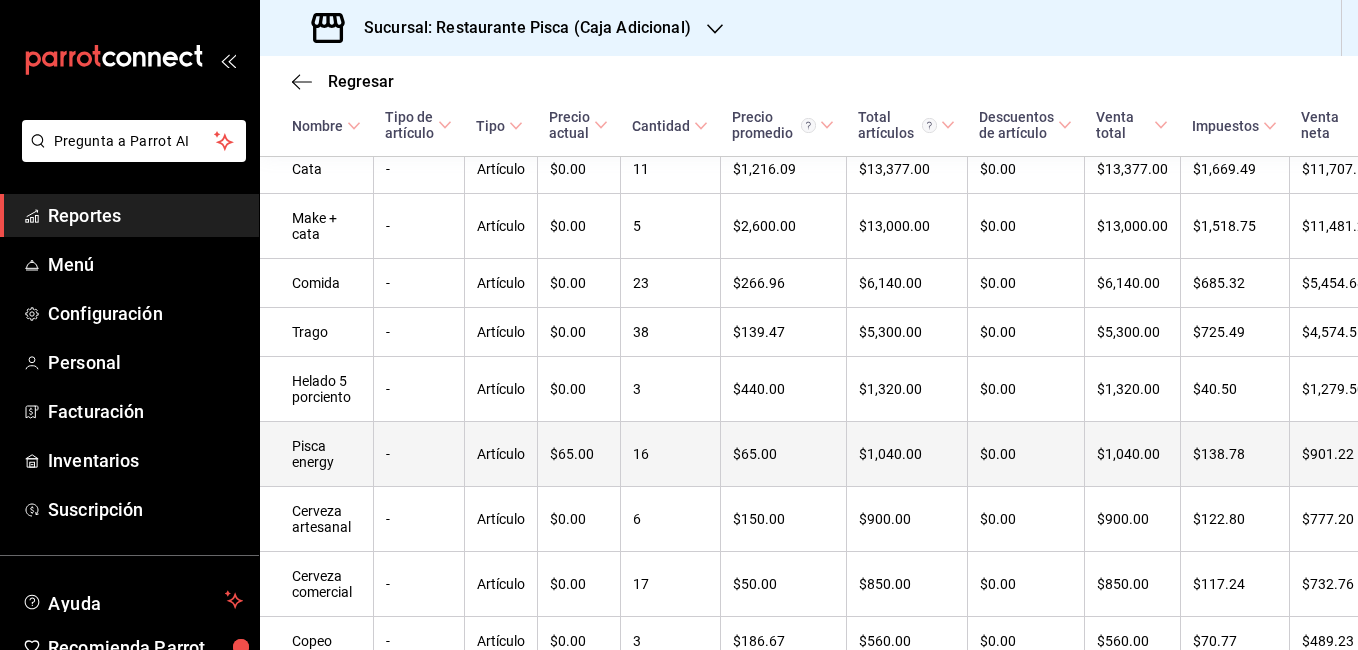 scroll, scrollTop: 418, scrollLeft: 0, axis: vertical 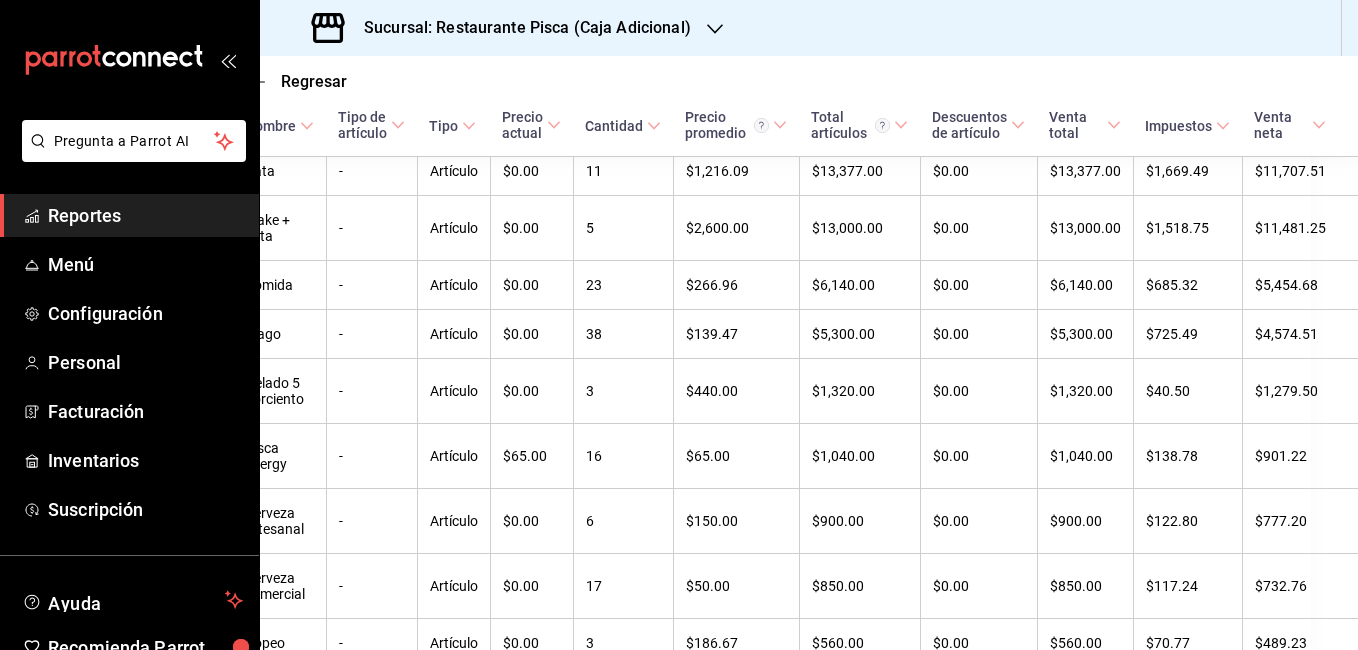 click on "Sucursal: Restaurante Pisca (Caja Adicional)" at bounding box center (503, 28) 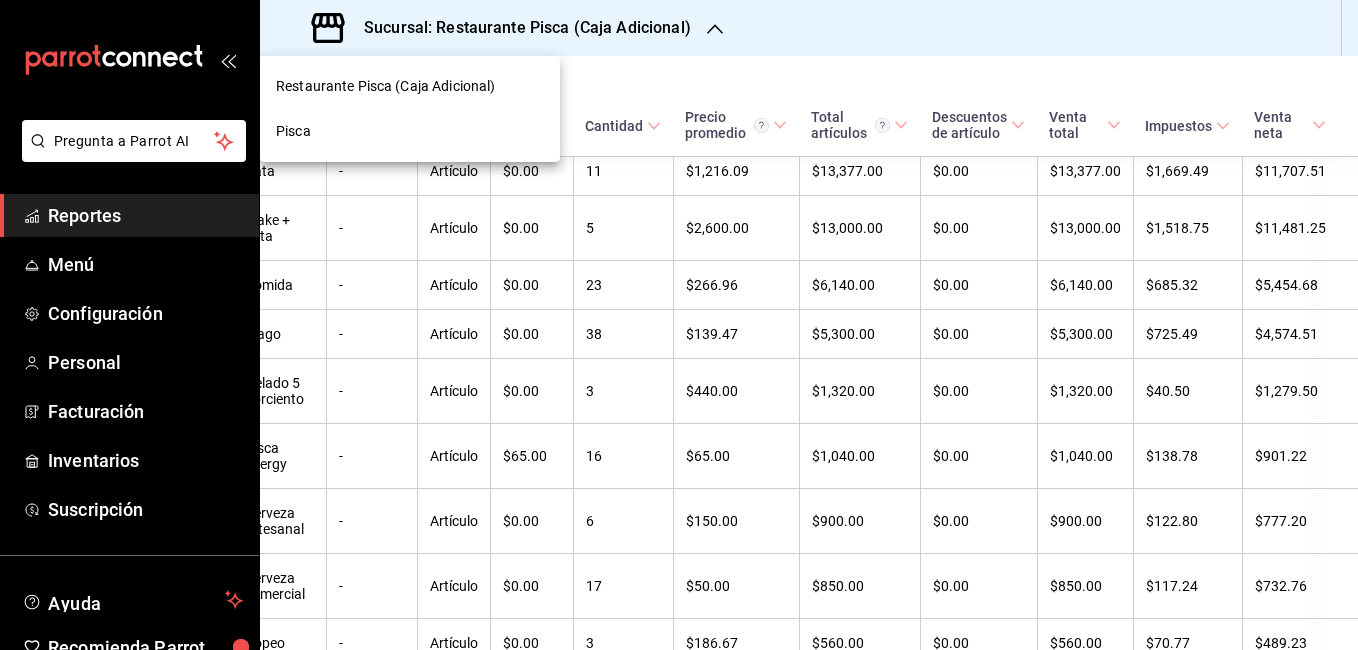 click on "Pisca" at bounding box center [410, 131] 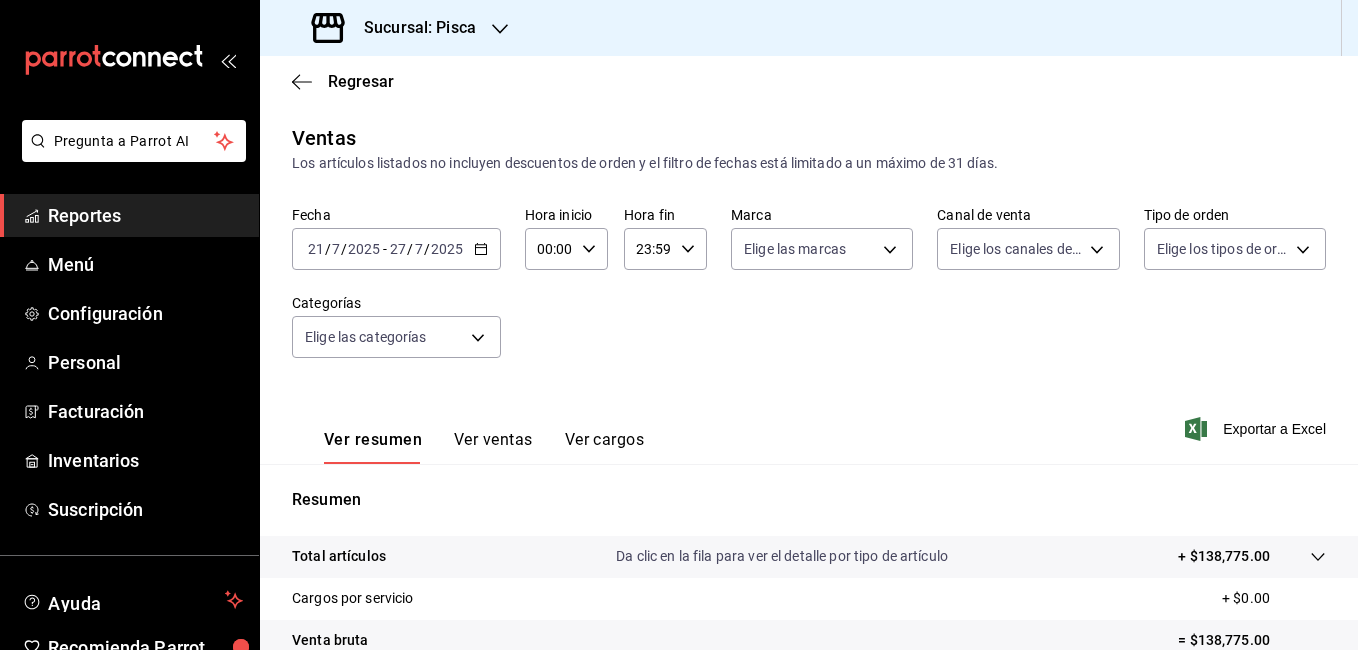 scroll, scrollTop: 133, scrollLeft: 0, axis: vertical 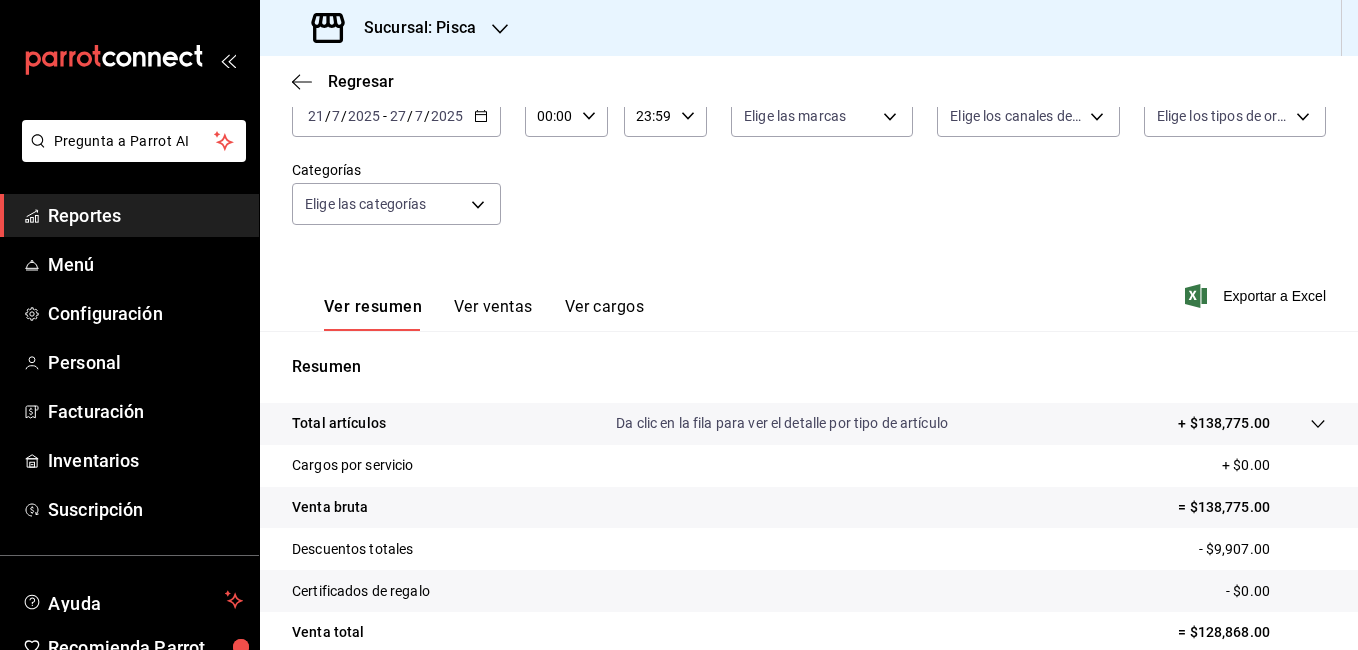 click on "Ver resumen Ver ventas Ver cargos" at bounding box center [468, 302] 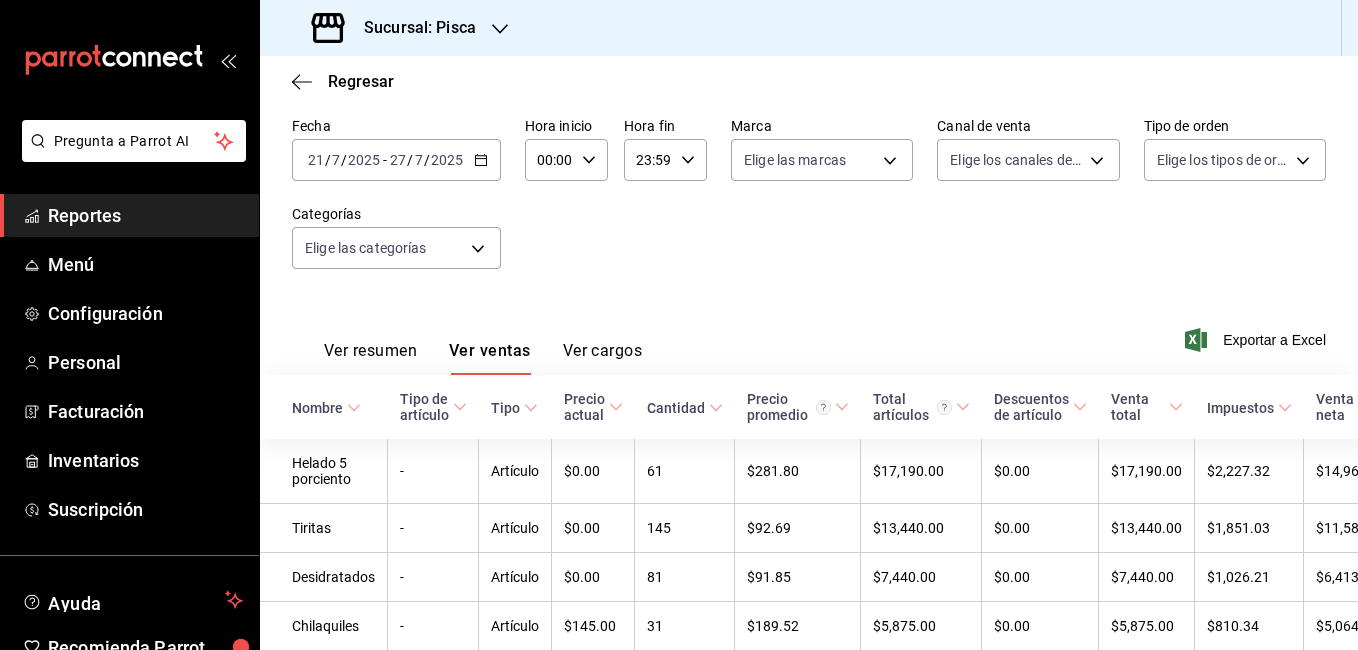 scroll, scrollTop: 133, scrollLeft: 0, axis: vertical 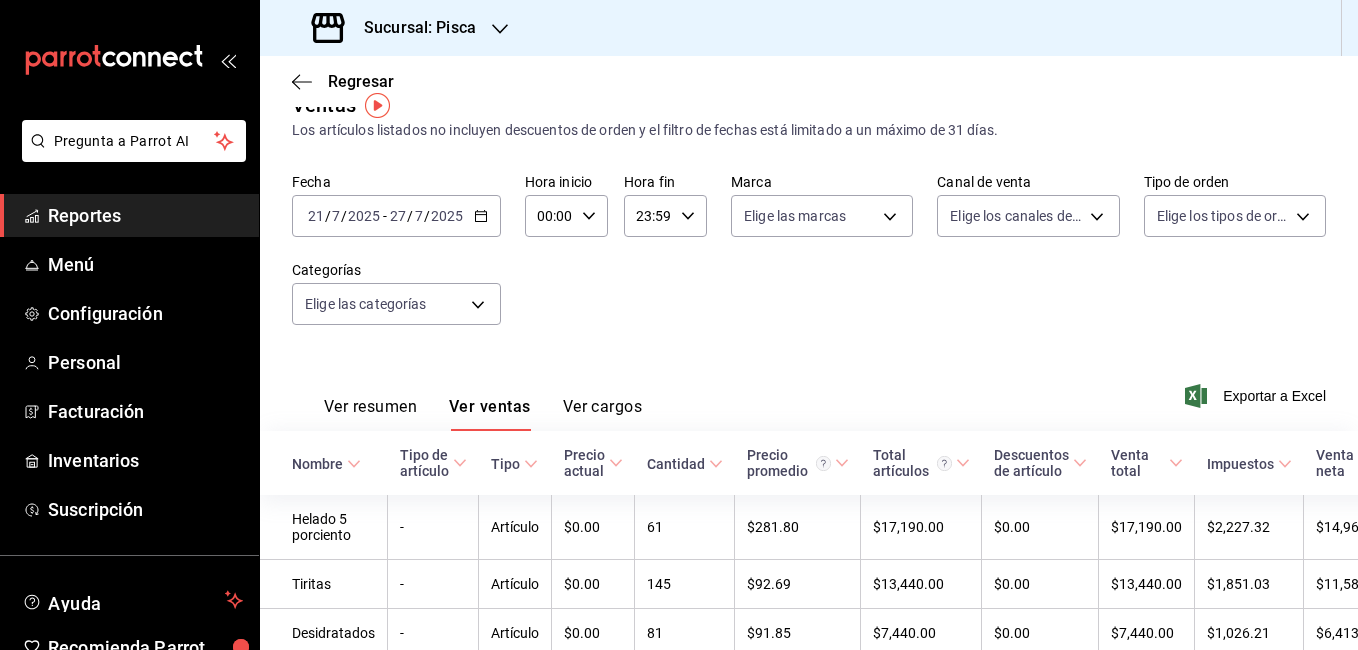 click on "Ver resumen Ver ventas Ver cargos" at bounding box center [483, 414] 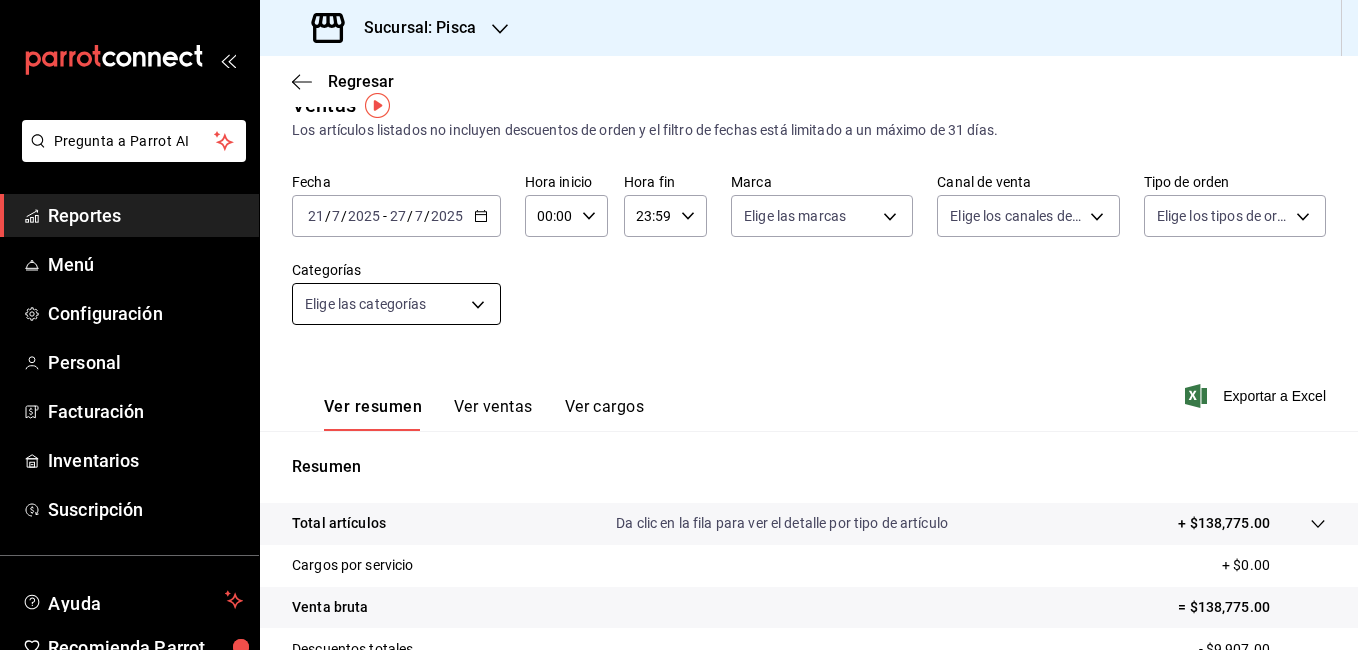 click on "Pregunta a Parrot AI Reportes   Menú   Configuración   Personal   Facturación   Inventarios   Suscripción   Ayuda Recomienda Parrot   Tony Chef   Sugerir nueva función   Sucursal: Pisca Regresar Ventas Los artículos listados no incluyen descuentos de orden y el filtro de fechas está limitado a un máximo de 31 días. Fecha 2025-07-21 21 / 7 / 2025 - 2025-07-27 27 / 7 / 2025 Hora inicio 00:00 Hora inicio Hora fin 23:59 Hora fin Marca Elige las marcas Canal de venta Elige los canales de venta Tipo de orden Elige los tipos de orden Categorías Elige las categorías Ver resumen Ver ventas Ver cargos Exportar a Excel Resumen Total artículos Da clic en la fila para ver el detalle por tipo de artículo + $138,775.00 Cargos por servicio + $0.00 Venta bruta = $138,775.00 Descuentos totales - $9,907.00 Certificados de regalo - $0.00 Venta total = $128,868.00 Impuestos - $17,774.90 Venta neta = $111,093.10 GANA 1 MES GRATIS EN TU SUSCRIPCIÓN AQUÍ Ver video tutorial Ir a video Pregunta a Parrot AI Reportes" at bounding box center (679, 325) 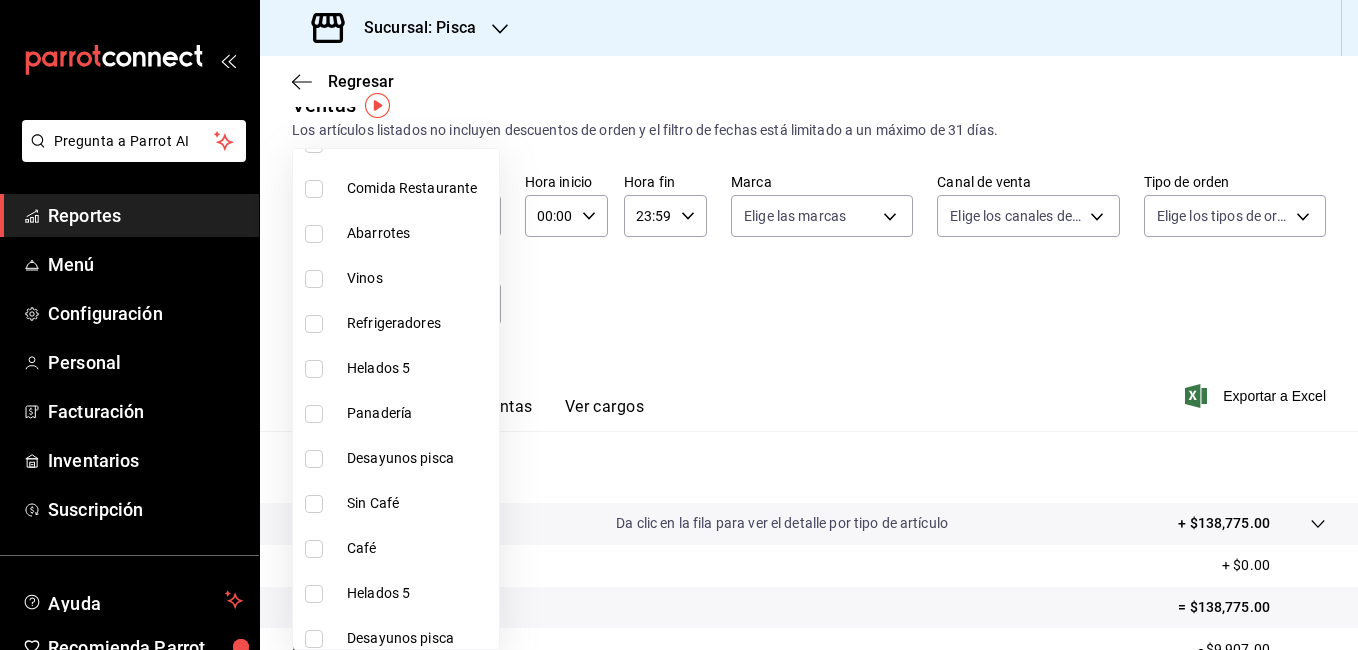 scroll, scrollTop: 421, scrollLeft: 0, axis: vertical 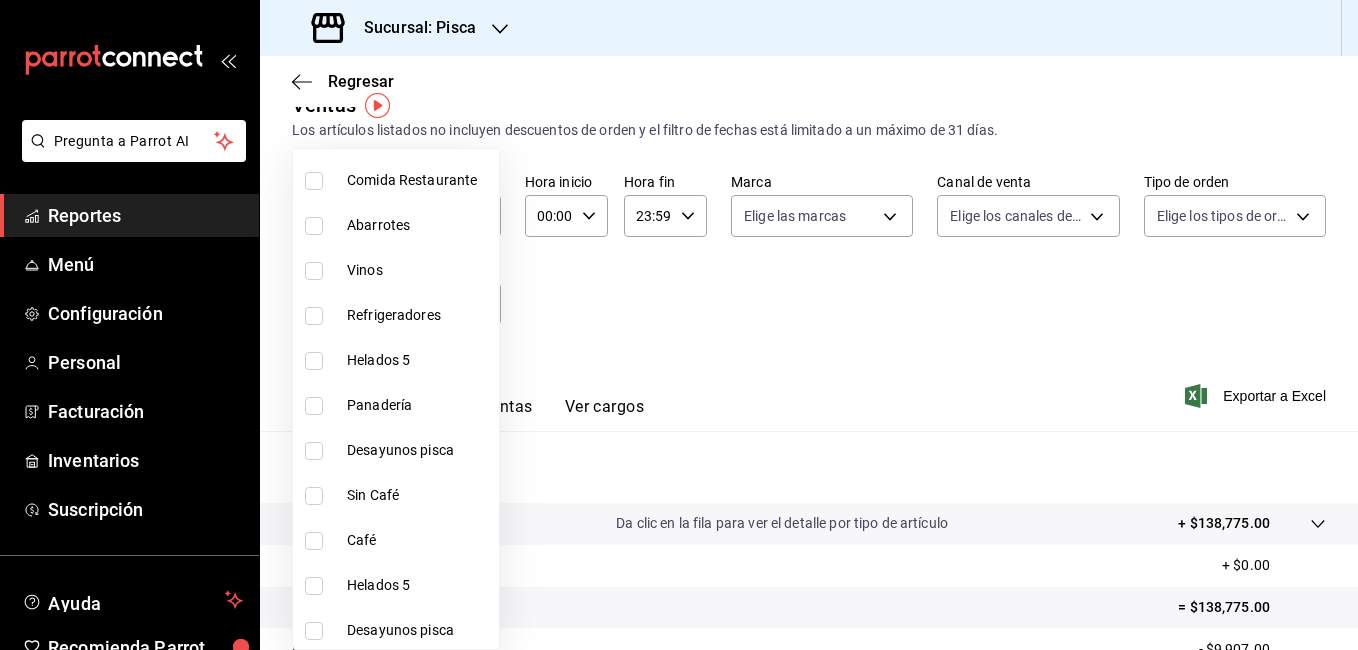 click at bounding box center (314, 451) 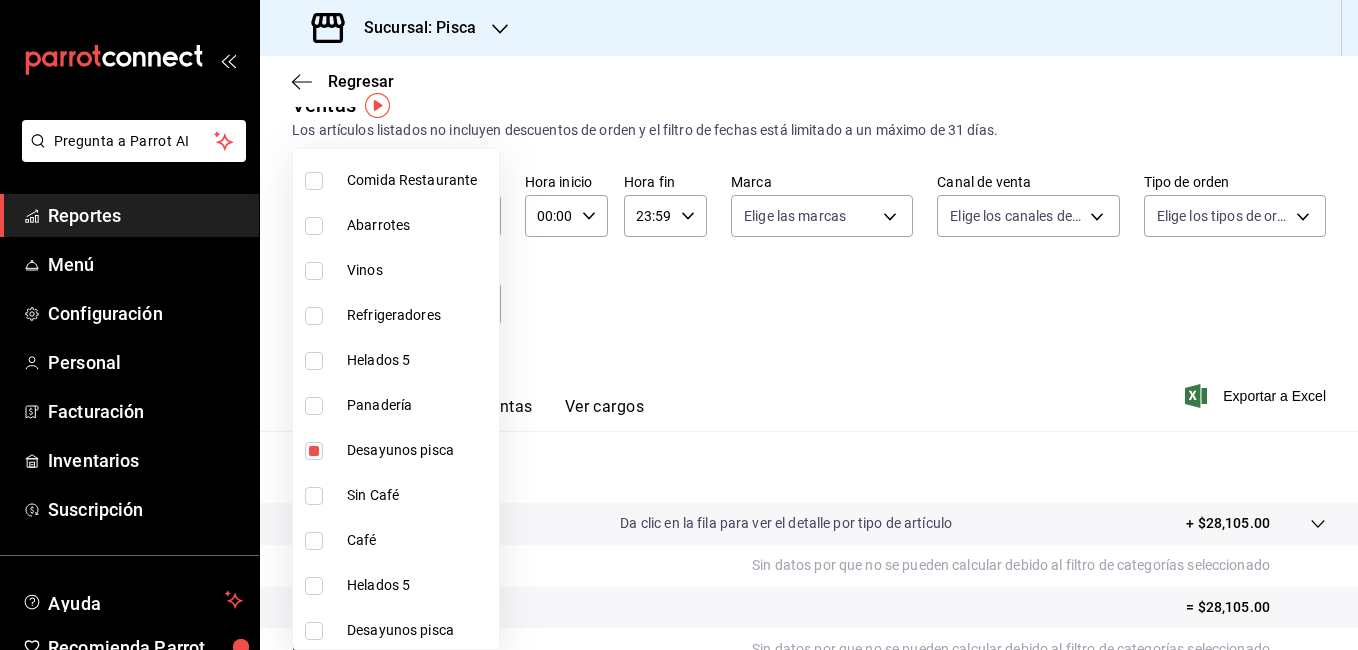 click at bounding box center (679, 325) 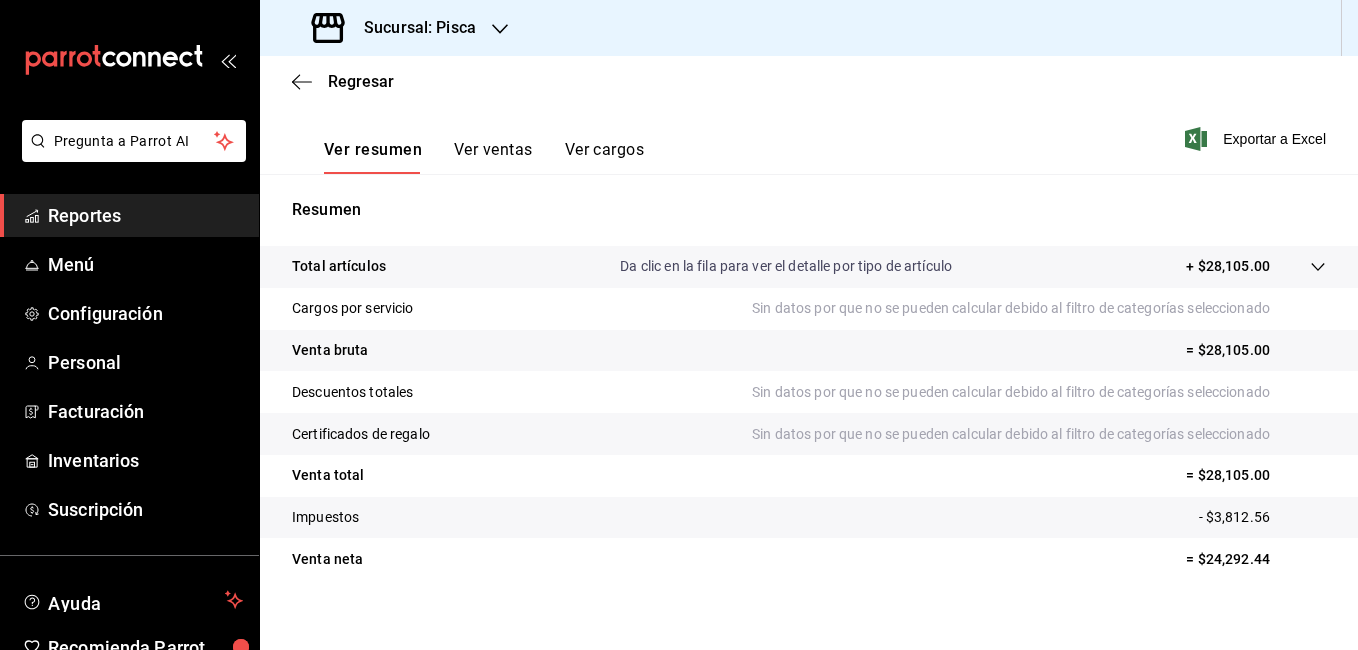 scroll, scrollTop: 308, scrollLeft: 0, axis: vertical 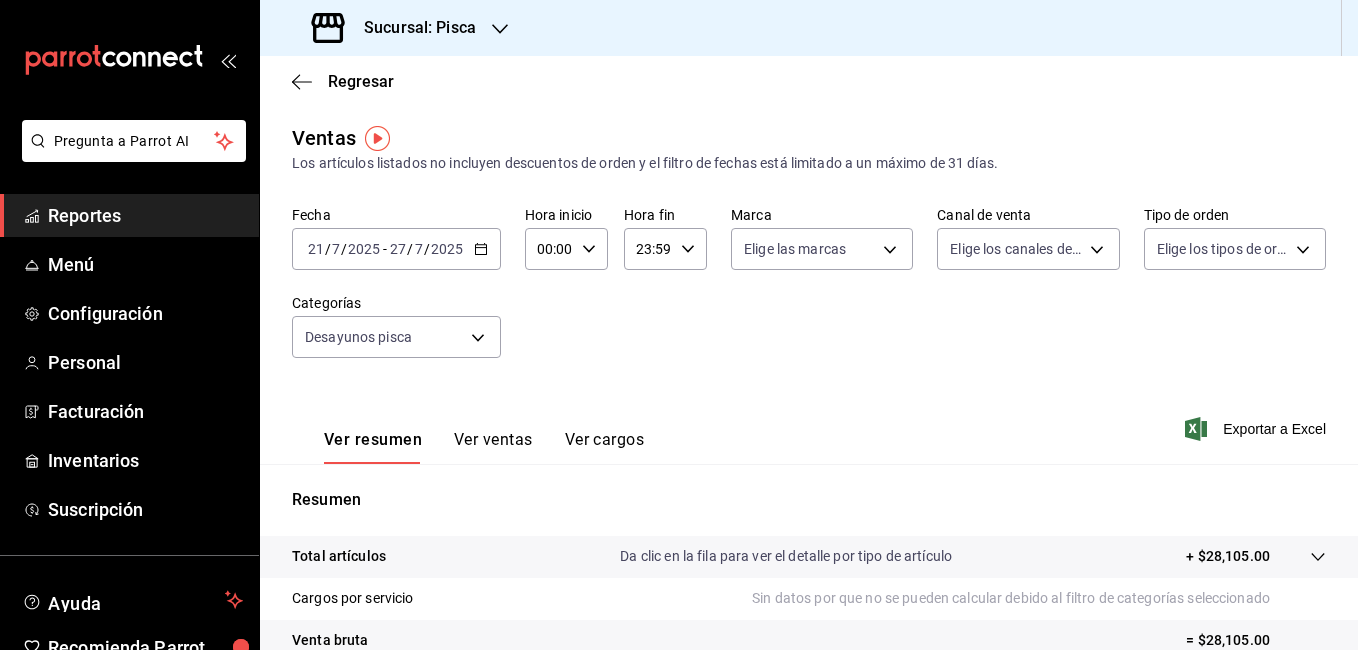 click 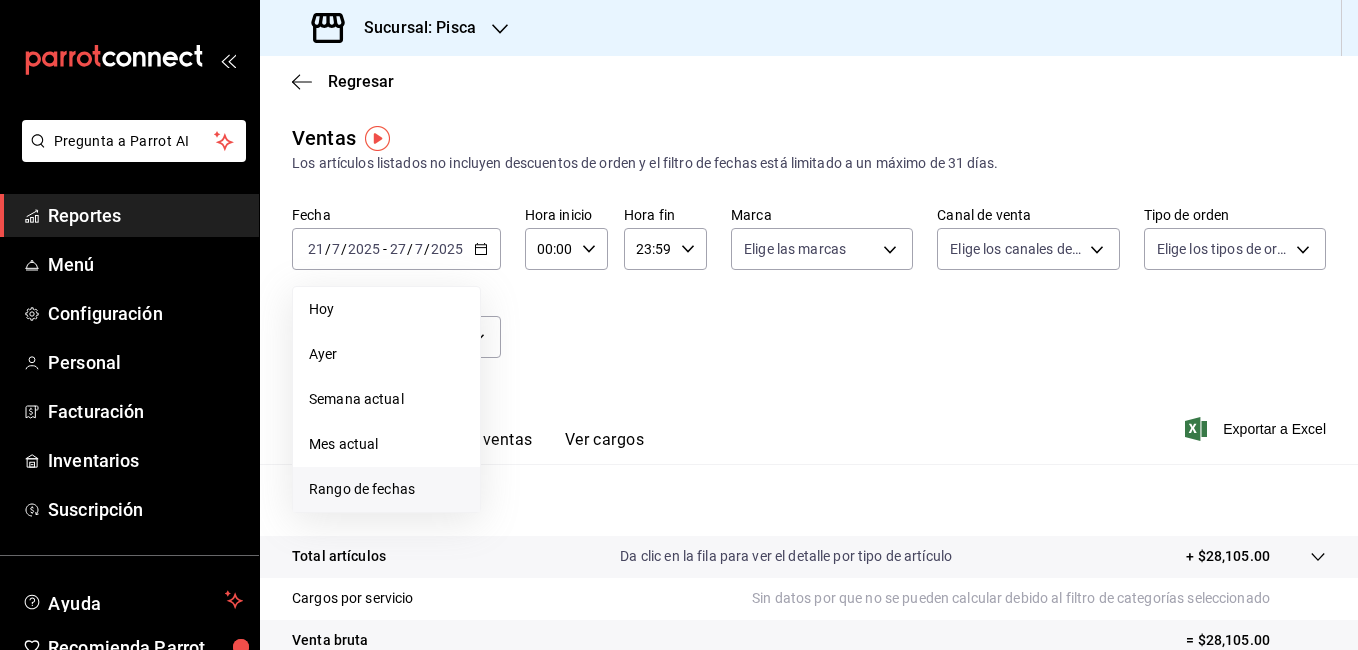 click on "Rango de fechas" at bounding box center (386, 489) 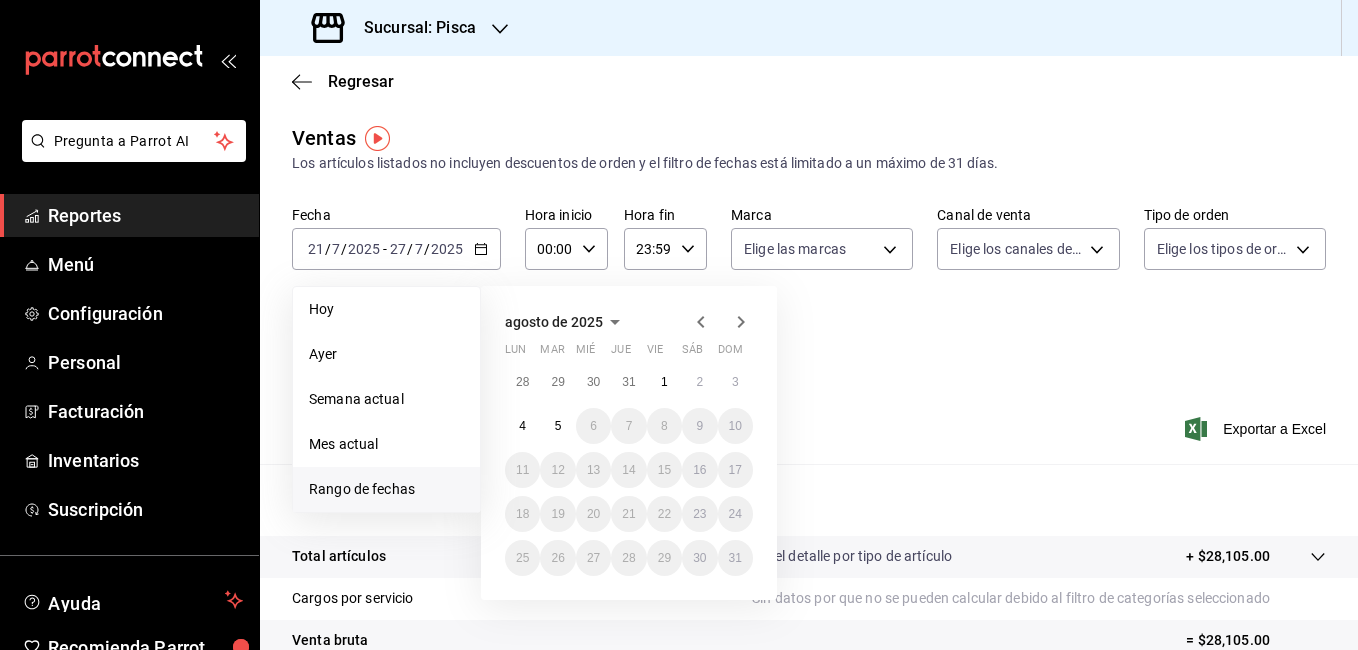 click 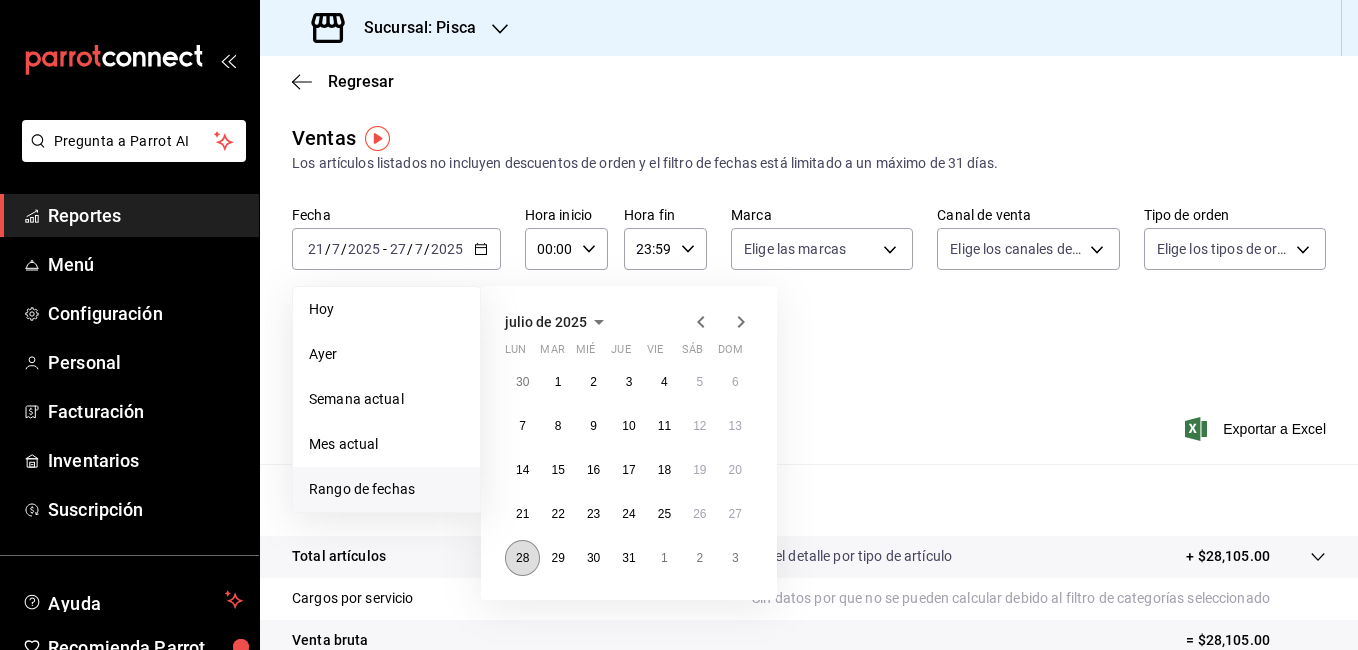 click on "28" at bounding box center [522, 558] 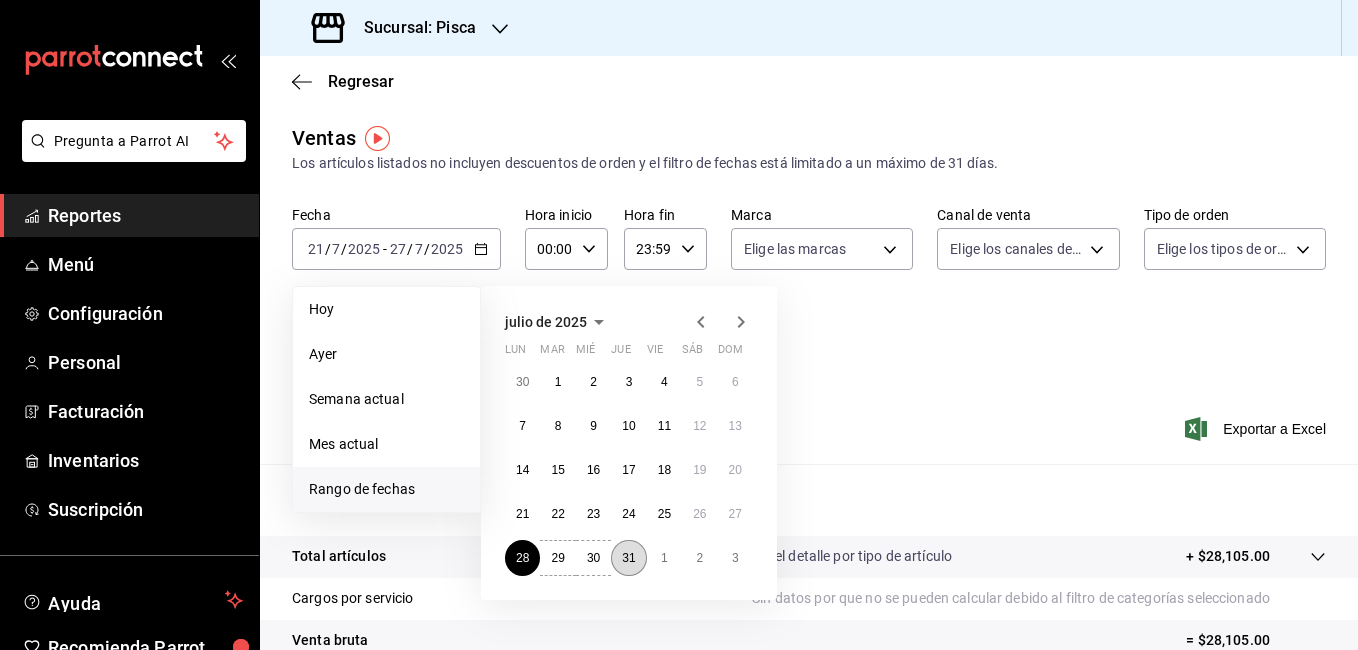 click on "31" at bounding box center (628, 558) 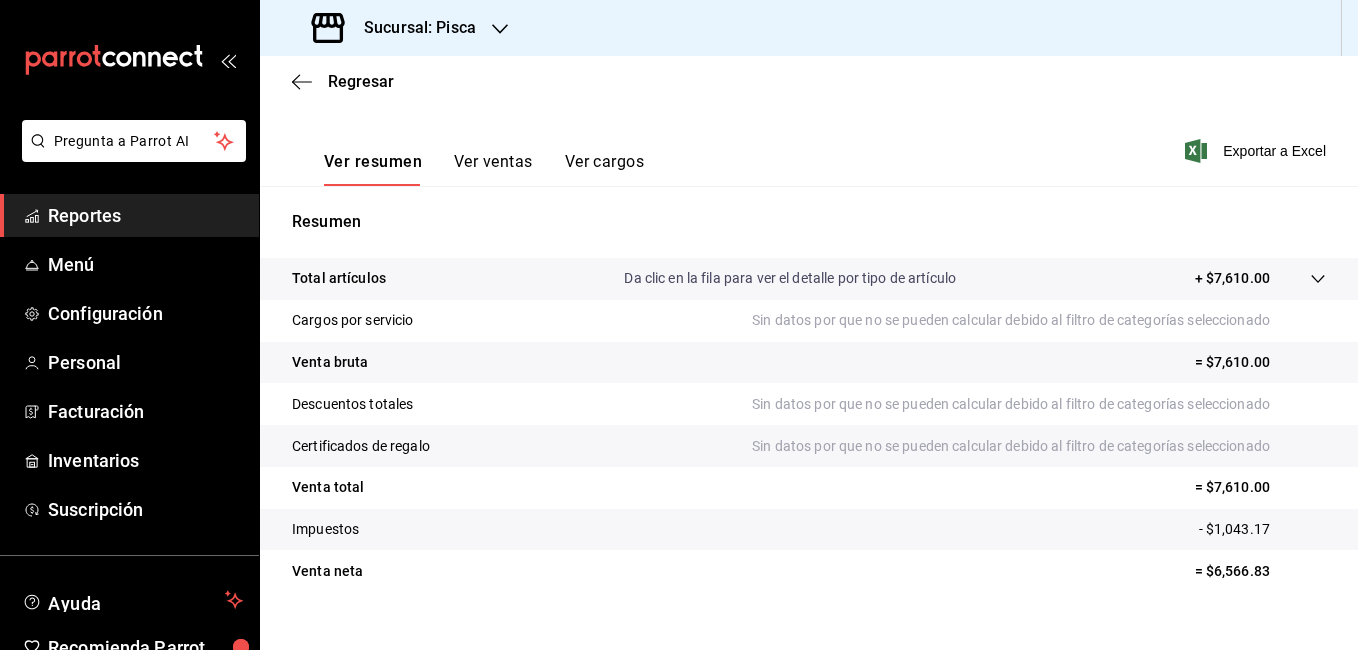 scroll, scrollTop: 283, scrollLeft: 0, axis: vertical 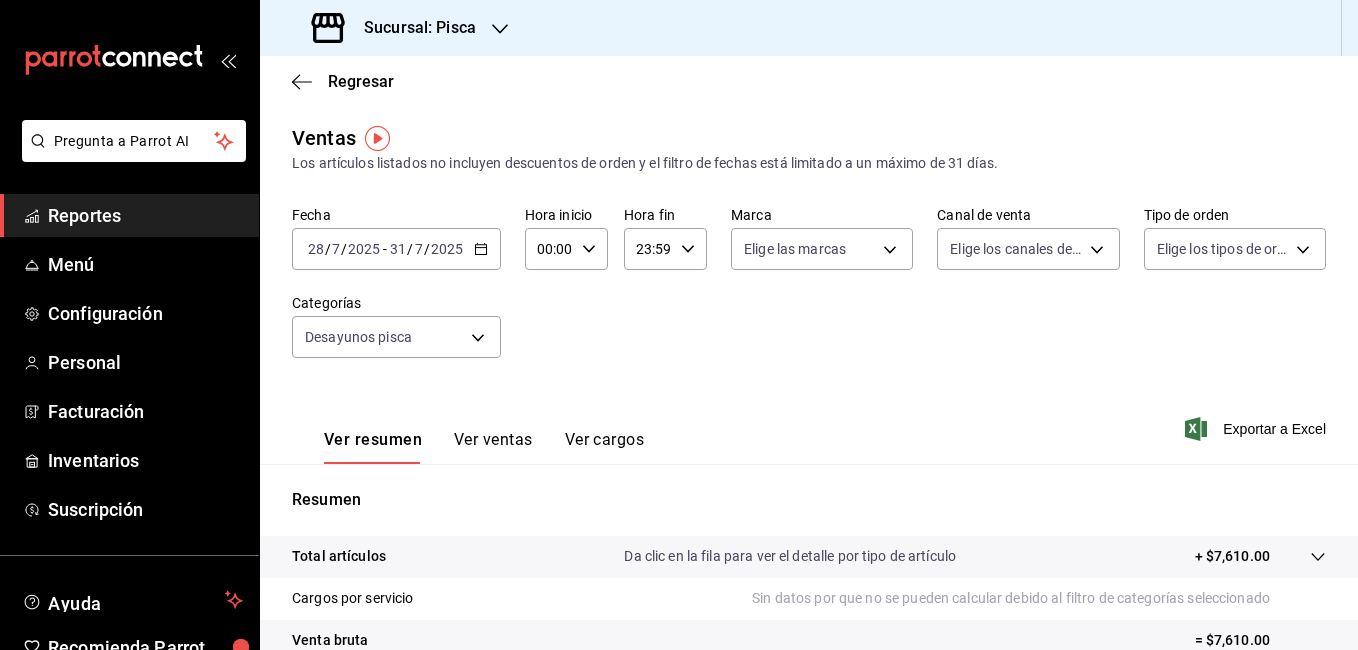 click on "Sucursal: Pisca" at bounding box center [412, 28] 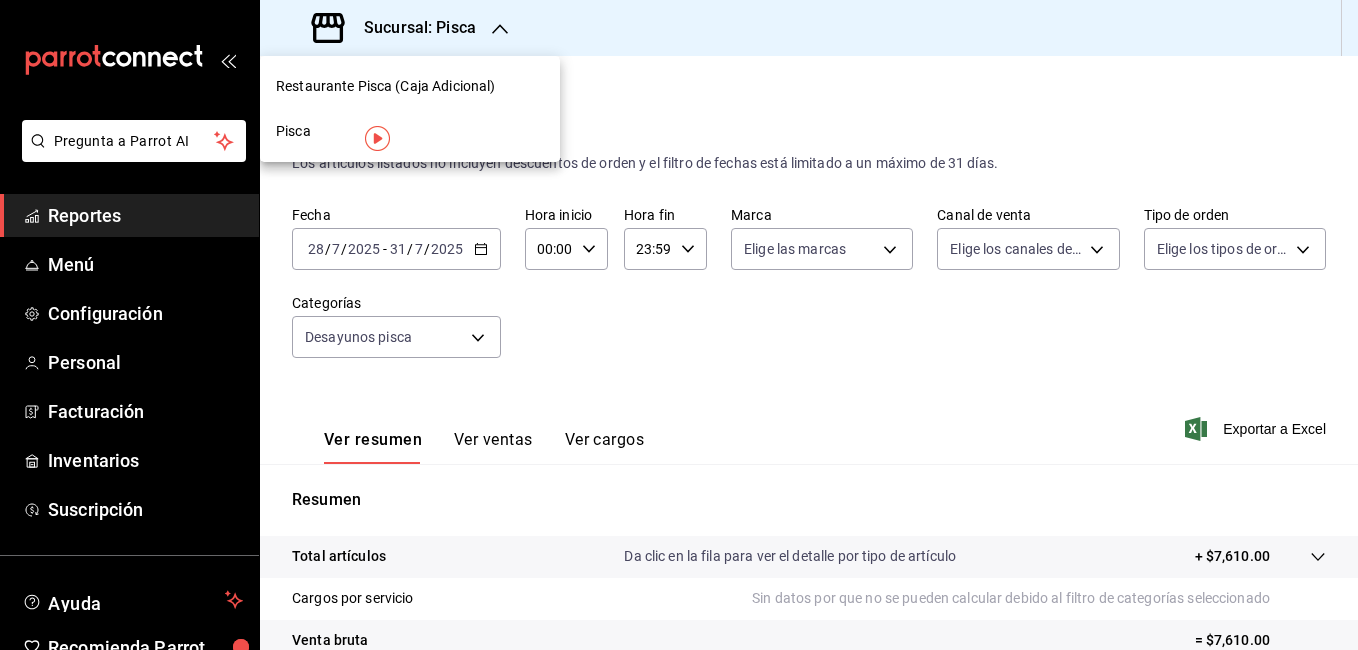 click on "Restaurante Pisca (Caja Adicional)" at bounding box center (385, 86) 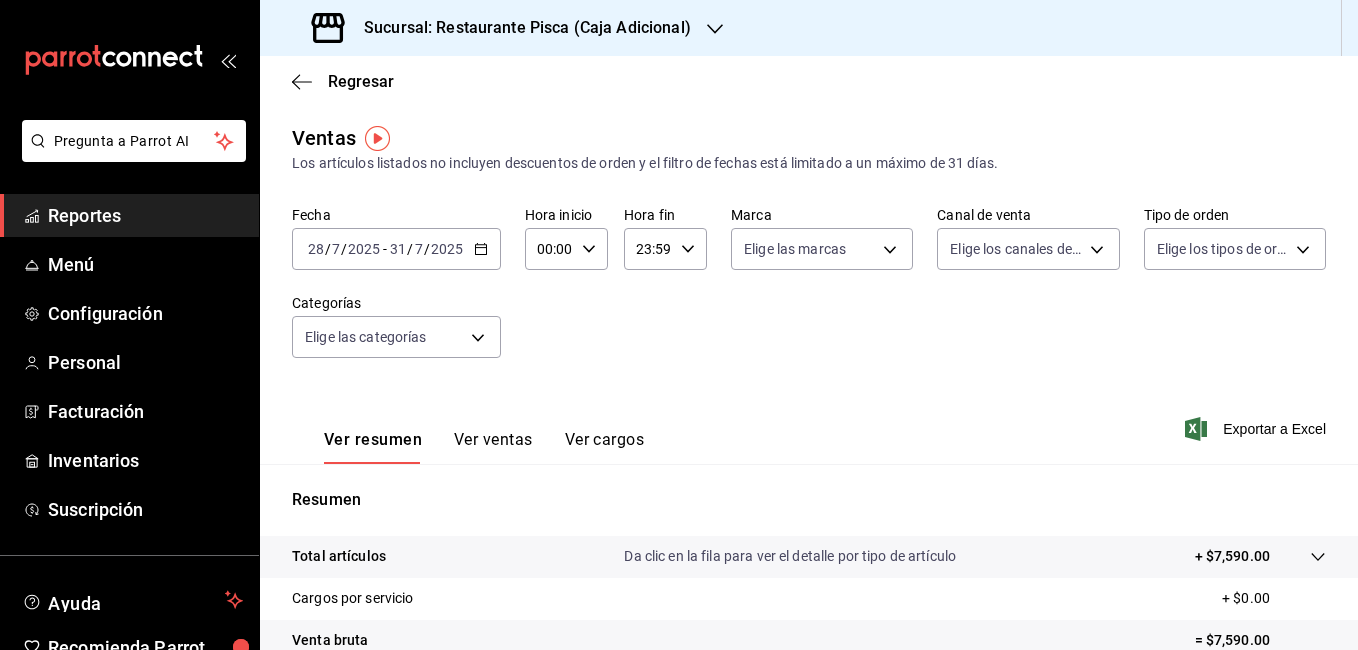 click on "Ver ventas" at bounding box center (493, 447) 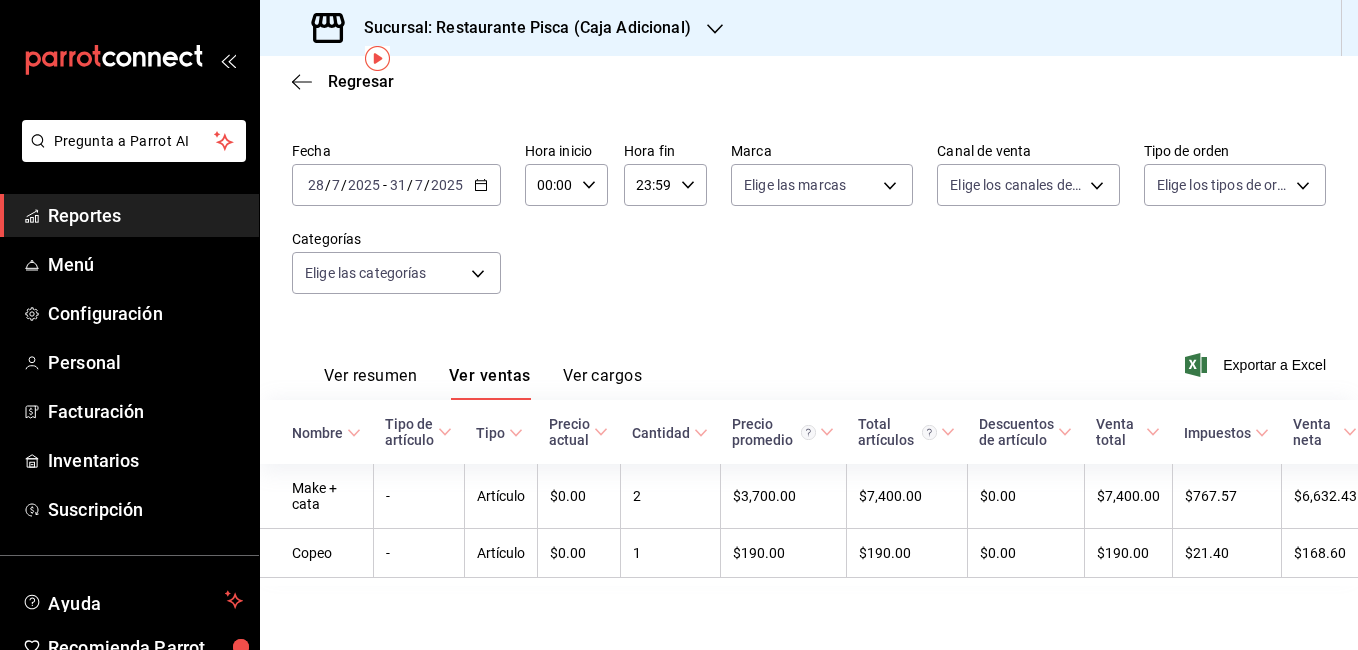 scroll, scrollTop: 84, scrollLeft: 0, axis: vertical 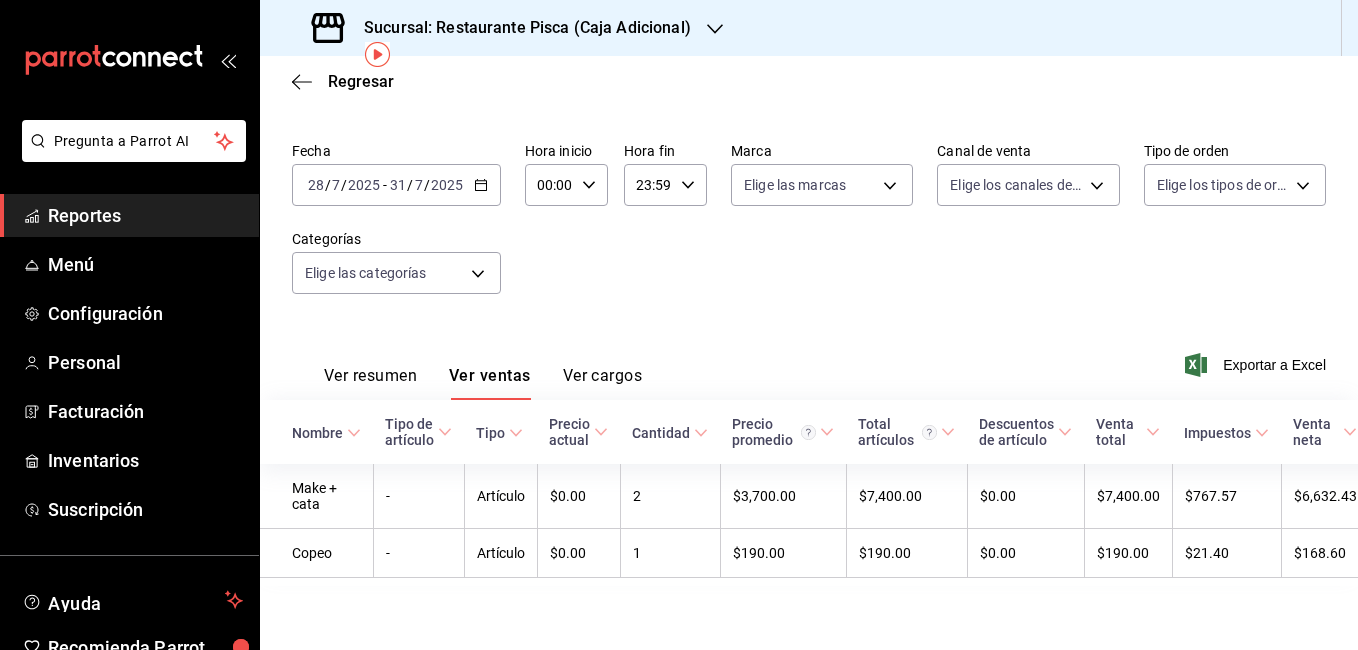 click on "Sucursal: Restaurante Pisca (Caja Adicional)" at bounding box center (503, 28) 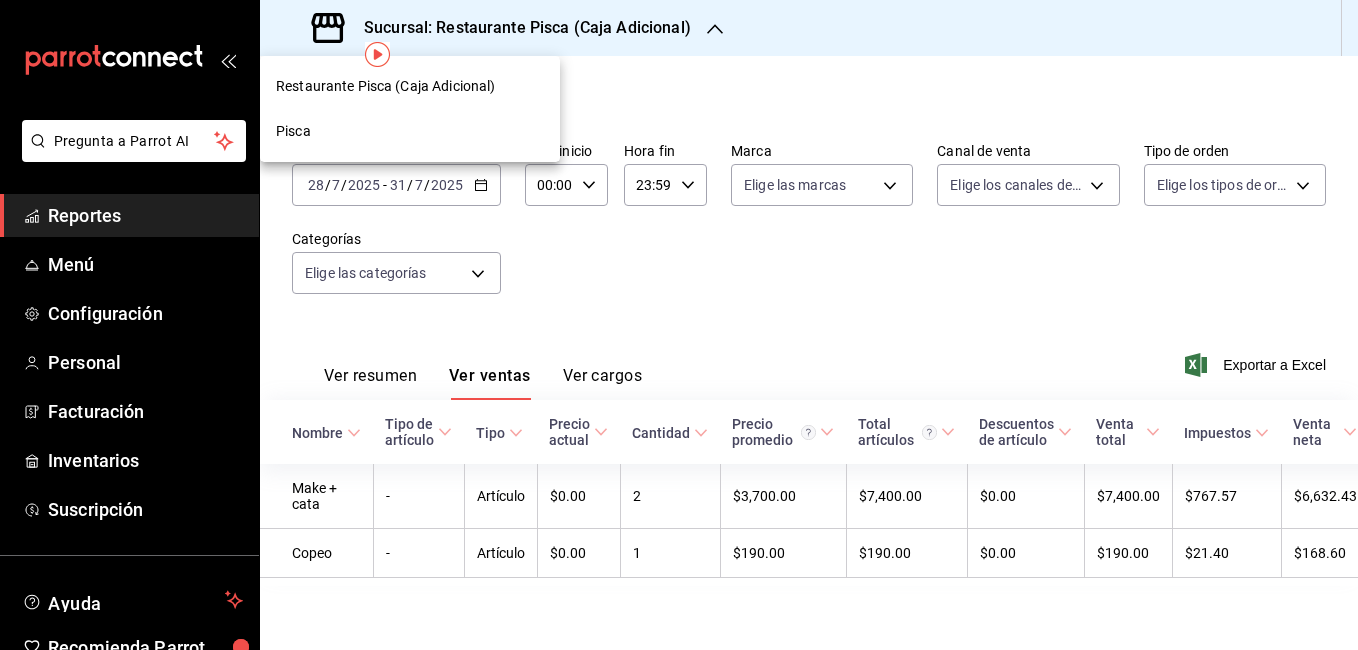 click on "Pisca" at bounding box center (410, 131) 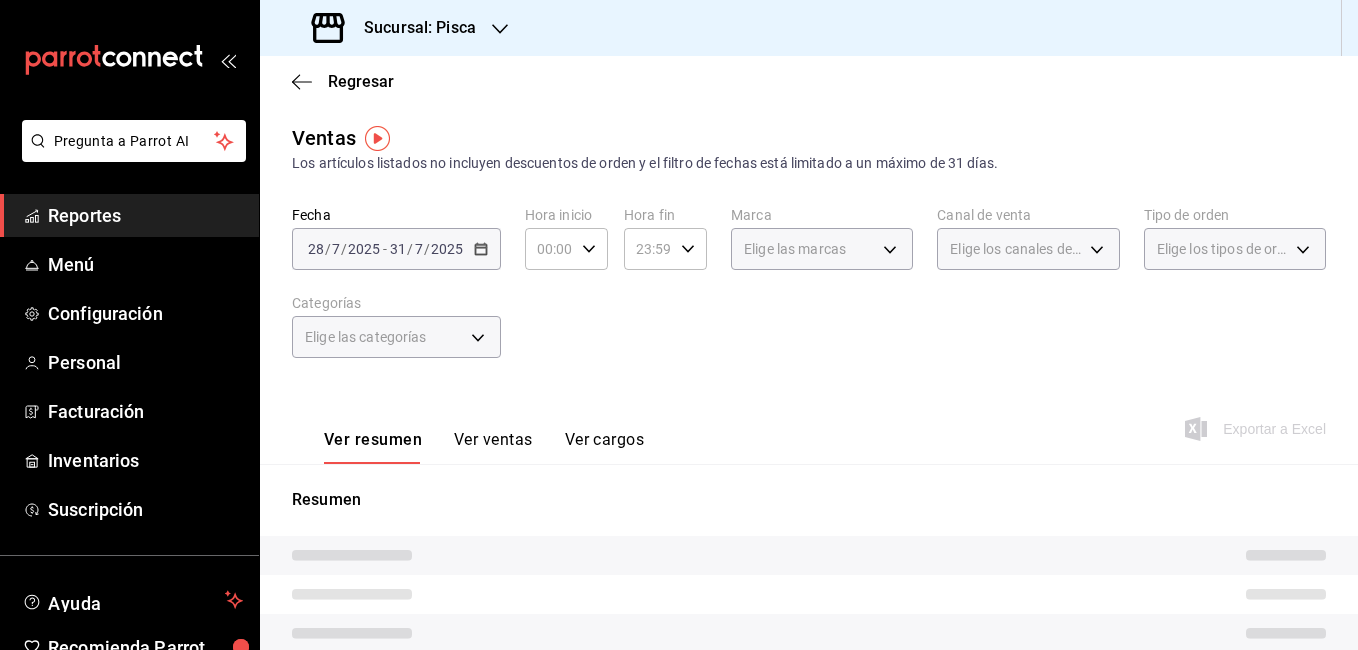 click on "Ver ventas" at bounding box center [493, 447] 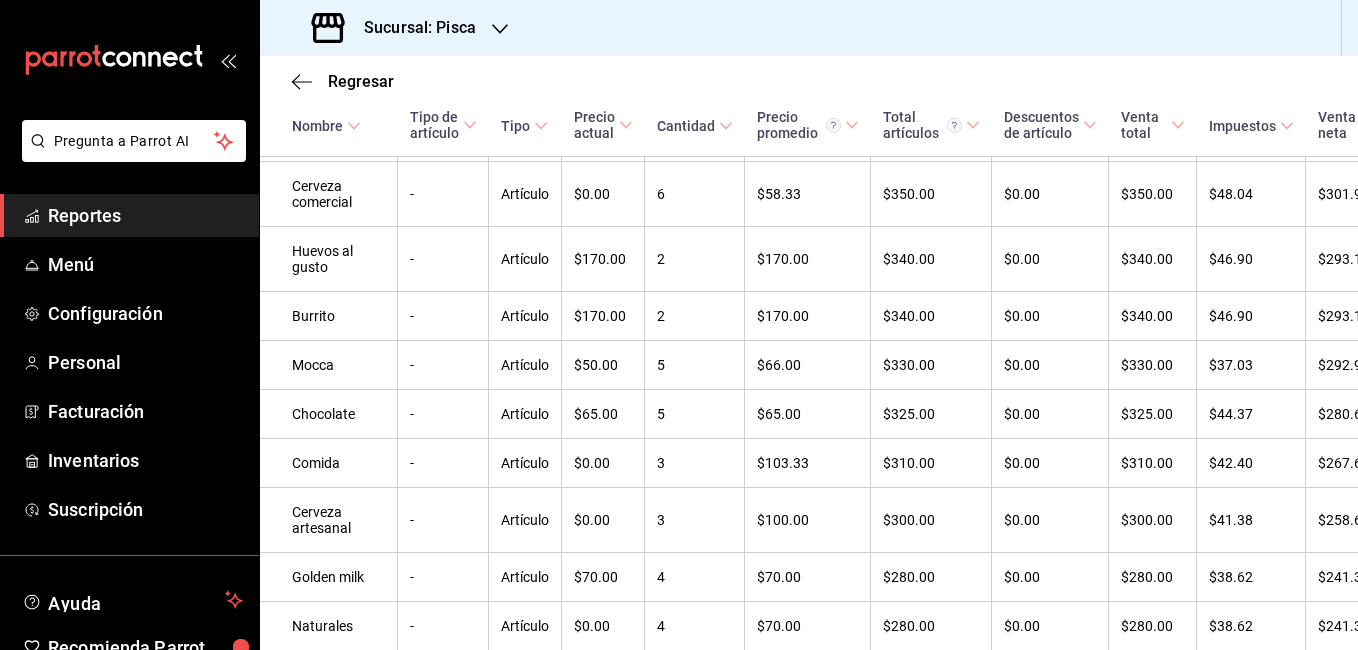 scroll, scrollTop: 2081, scrollLeft: 0, axis: vertical 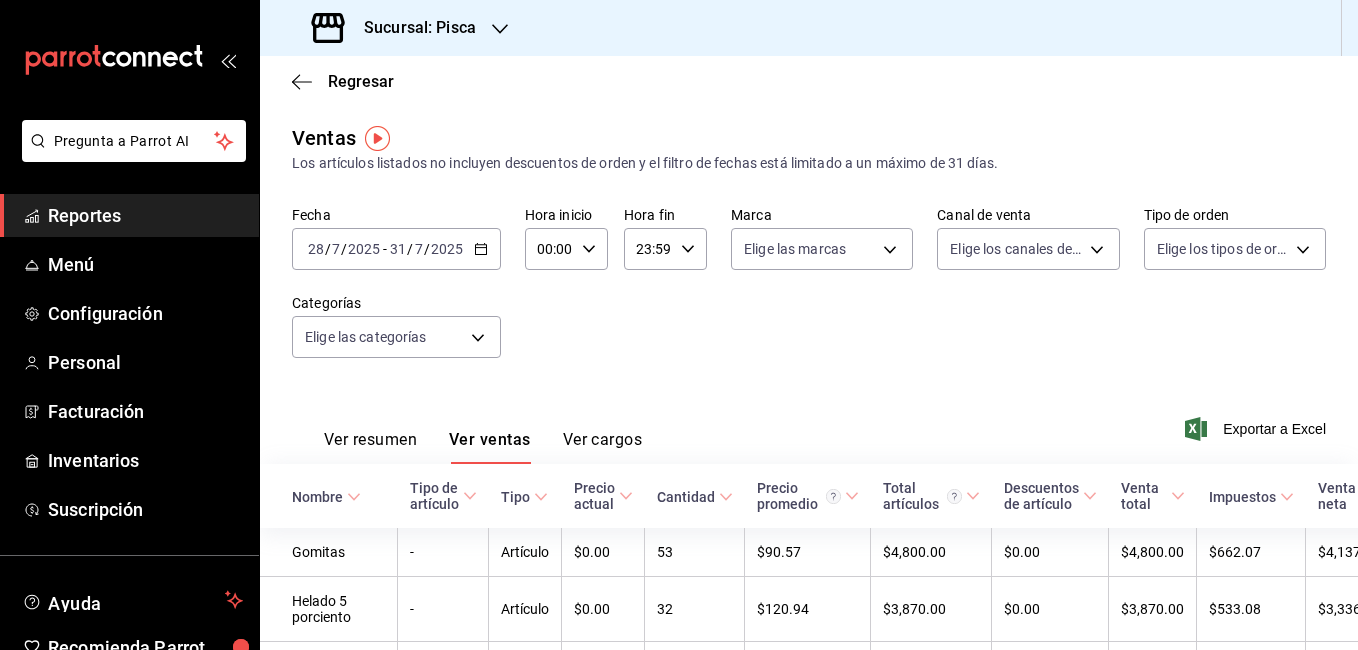 click 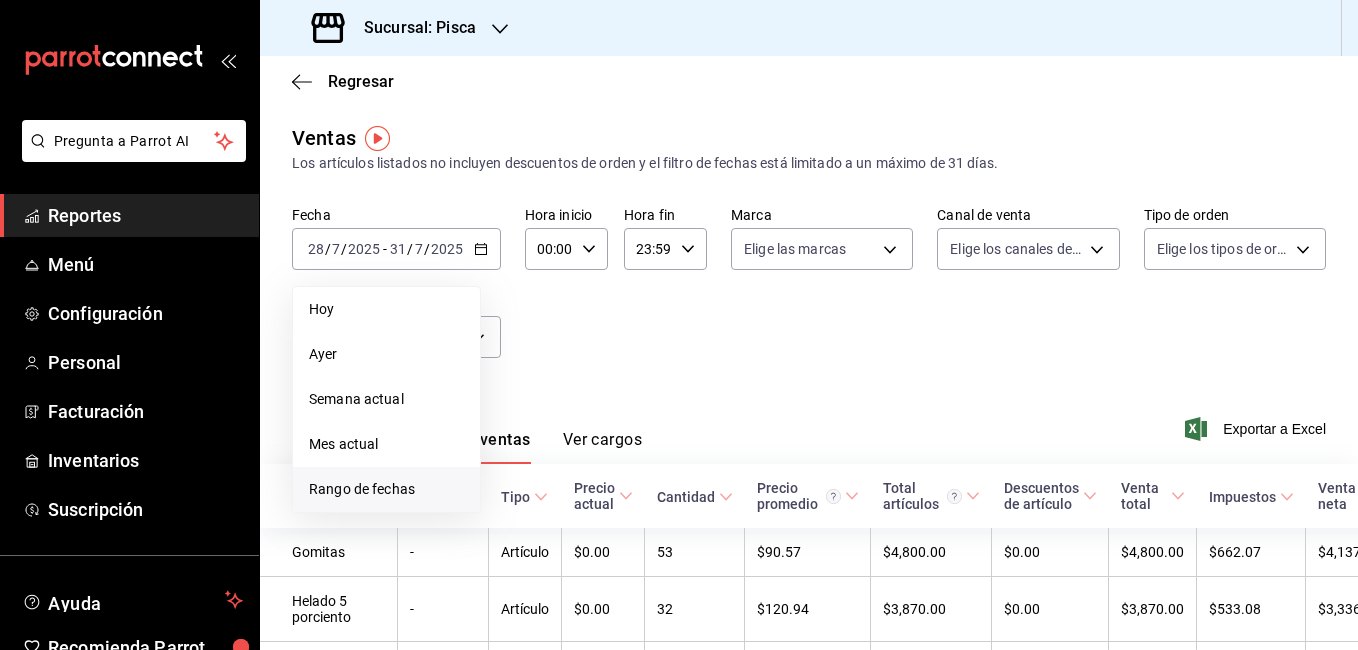 click on "Rango de fechas" at bounding box center [386, 489] 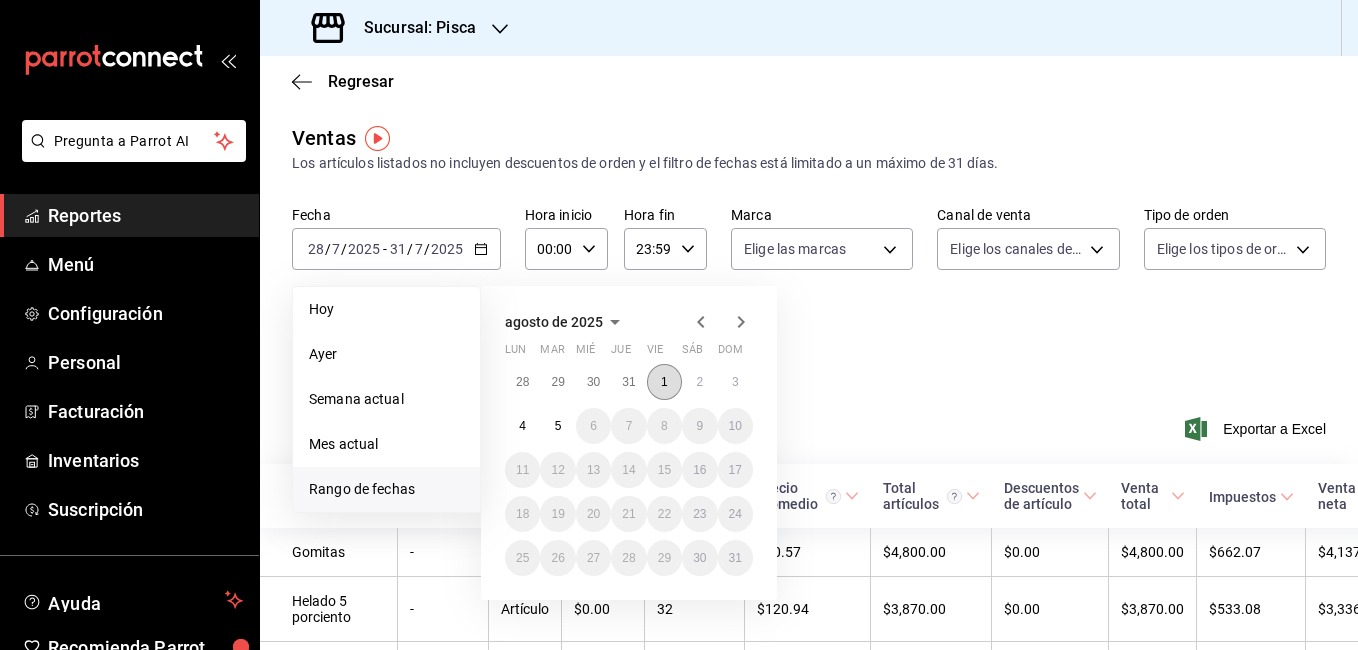 click on "1" at bounding box center [664, 382] 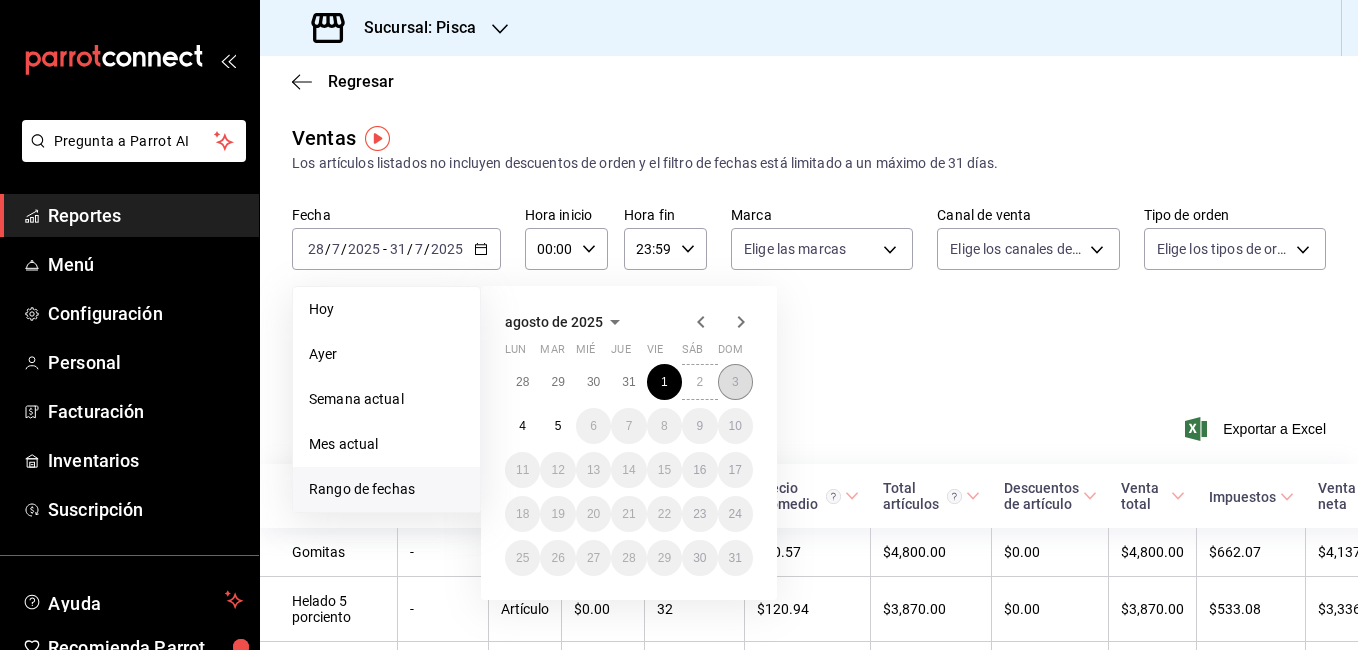 click on "3" at bounding box center [735, 382] 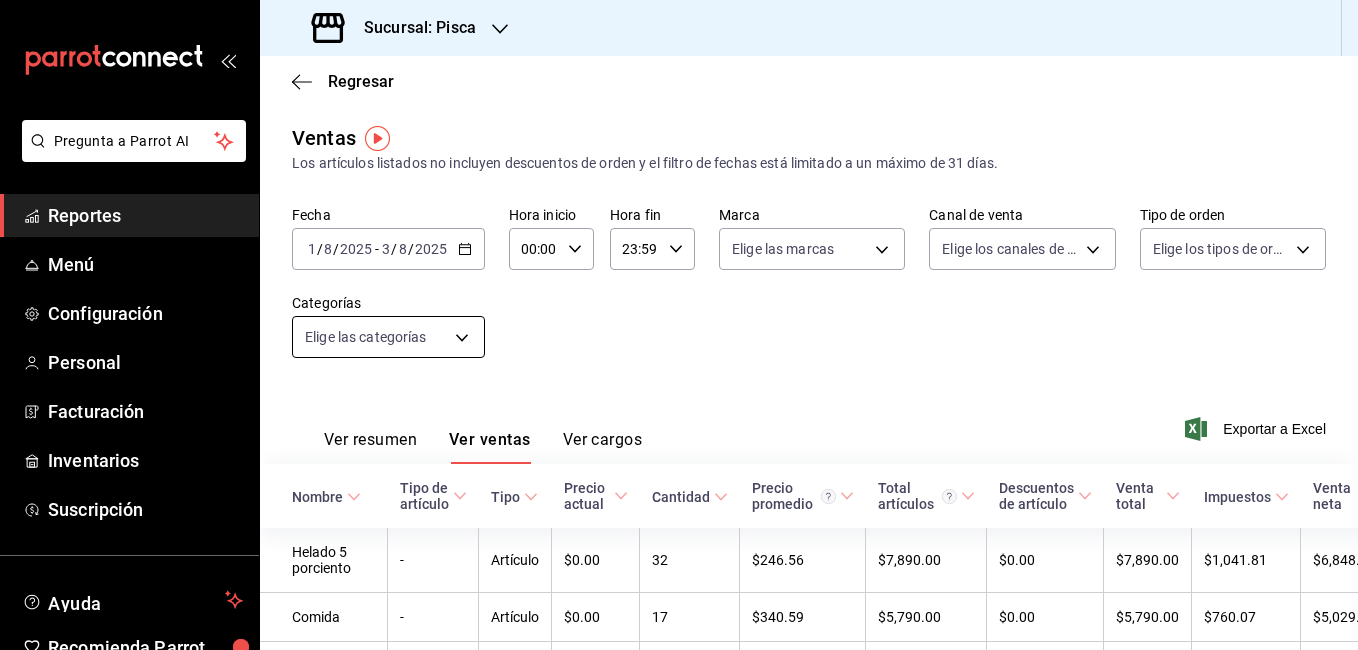 click on "Pregunta a Parrot AI Reportes   Menú   Configuración   Personal   Facturación   Inventarios   Suscripción   Ayuda Recomienda Parrot   Tony Chef   Sugerir nueva función   Sucursal: Pisca Regresar Ventas Los artículos listados no incluyen descuentos de orden y el filtro de fechas está limitado a un máximo de 31 días. Fecha 2025-08-01 1 / 8 / 2025 - 2025-08-03 3 / 8 / 2025 Hora inicio 00:00 Hora inicio Hora fin 23:59 Hora fin Marca Elige las marcas Canal de venta Elige los canales de venta Tipo de orden Elige los tipos de orden Categorías Elige las categorías Ver resumen Ver ventas Ver cargos Exportar a Excel Nombre Tipo de artículo Tipo Precio actual Cantidad Precio promedio   Total artículos   Descuentos de artículo Venta total Impuestos Venta neta Helado 5 porciento - Artículo $0.00 32 $246.56 $7,890.00 $0.00 $7,890.00 $1,041.81 $6,848.19 Comida - Artículo $0.00 17 $340.59 $5,790.00 $0.00 $5,790.00 $760.07 $5,029.93 Chilaquiles - Artículo $145.00 24 $190.00 $4,560.00 $0.00 $4,560.00 $589.57 -" at bounding box center (679, 325) 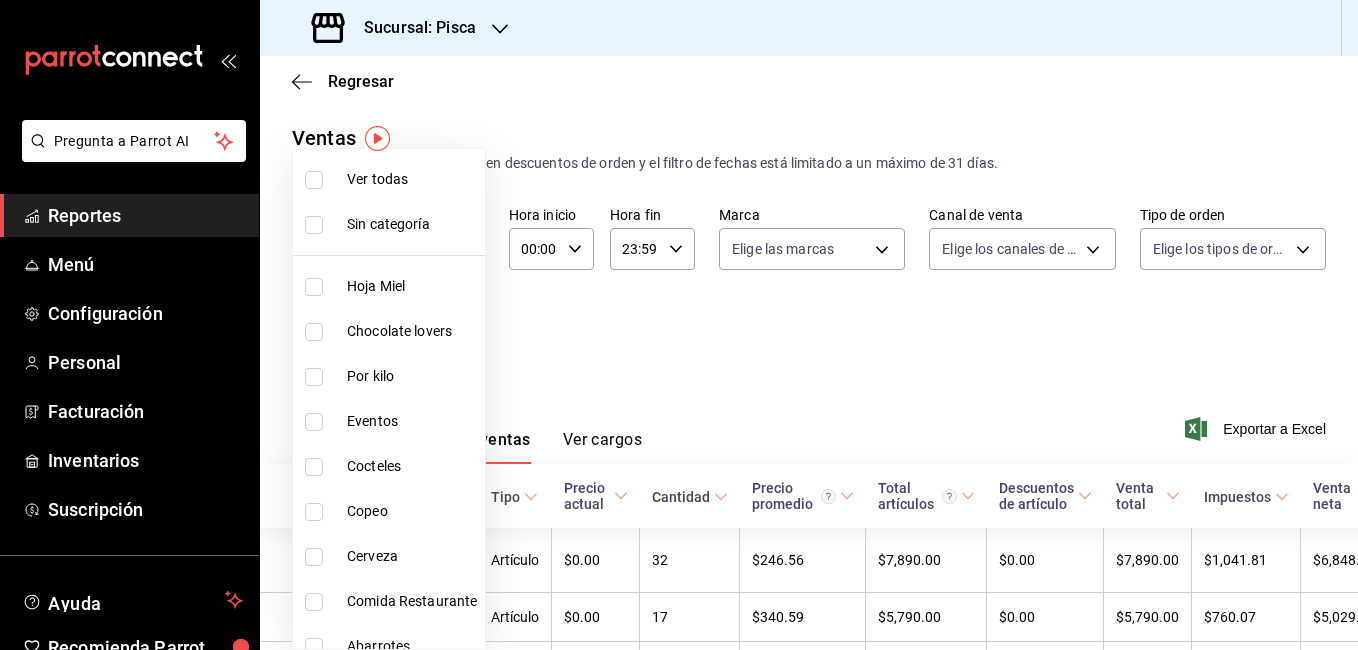 click at bounding box center [679, 325] 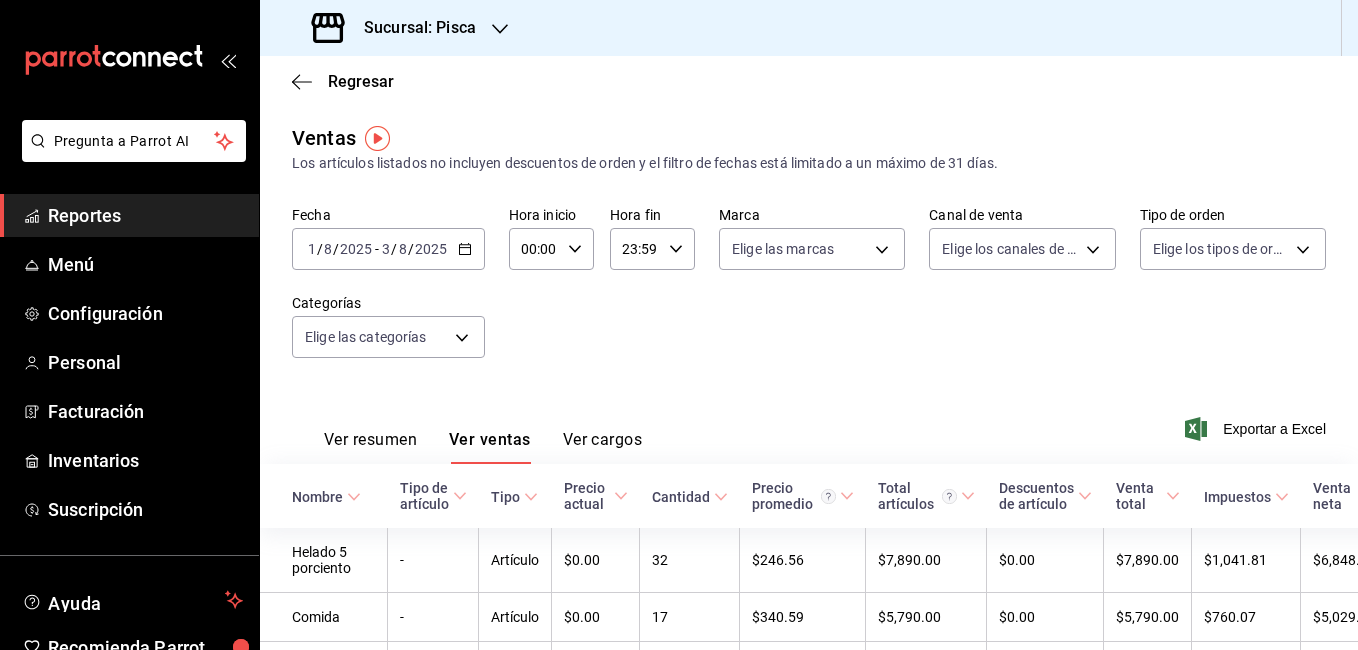 click on "Ver resumen" at bounding box center [370, 447] 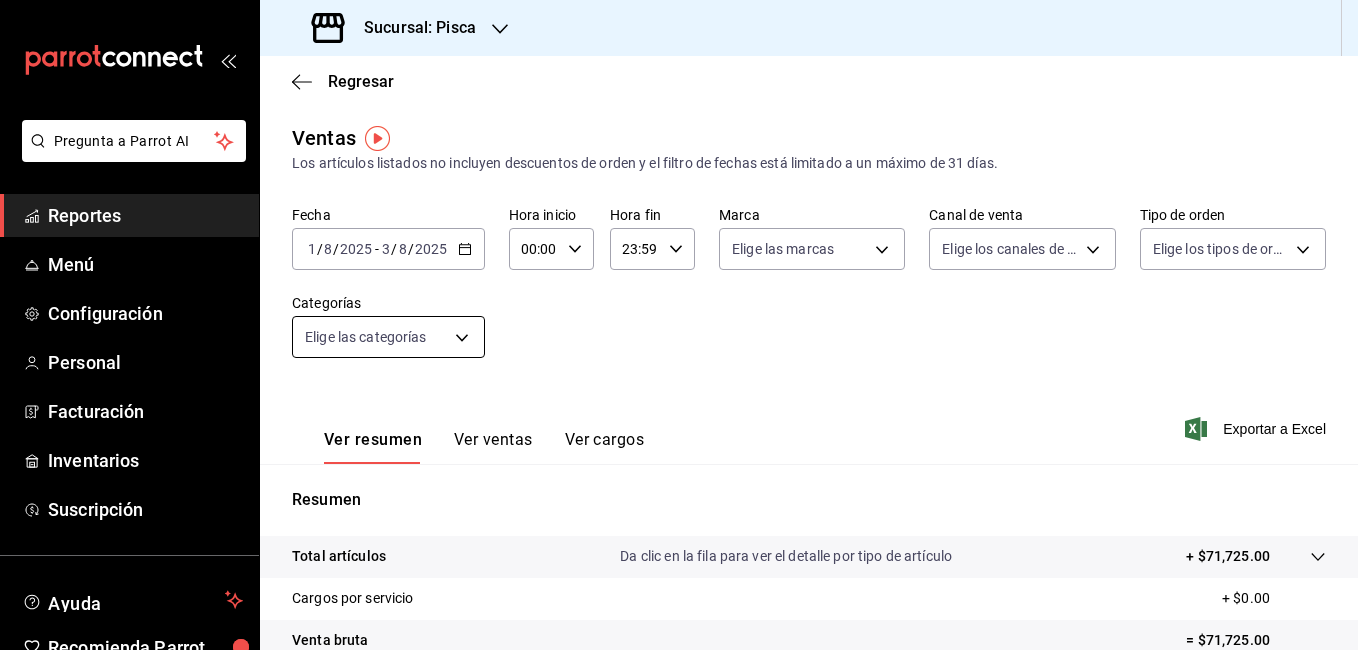click on "Pregunta a Parrot AI Reportes   Menú   Configuración   Personal   Facturación   Inventarios   Suscripción   Ayuda Recomienda Parrot   Tony Chef   Sugerir nueva función   Sucursal: Pisca Regresar Ventas Los artículos listados no incluyen descuentos de orden y el filtro de fechas está limitado a un máximo de 31 días. Fecha 2025-08-01 1 / 8 / 2025 - 2025-08-03 3 / 8 / 2025 Hora inicio 00:00 Hora inicio Hora fin 23:59 Hora fin Marca Elige las marcas Canal de venta Elige los canales de venta Tipo de orden Elige los tipos de orden Categorías Elige las categorías Ver resumen Ver ventas Ver cargos Exportar a Excel Resumen Total artículos Da clic en la fila para ver el detalle por tipo de artículo + $71,725.00 Cargos por servicio + $0.00 Venta bruta = $71,725.00 Descuentos totales - $5,801.50 Certificados de regalo - $0.00 Venta total = $65,923.50 Impuestos - $9,092.90 Venta neta = $56,830.60 GANA 1 MES GRATIS EN TU SUSCRIPCIÓN AQUÍ Ver video tutorial Ir a video Pregunta a Parrot AI Reportes   Menú" at bounding box center [679, 325] 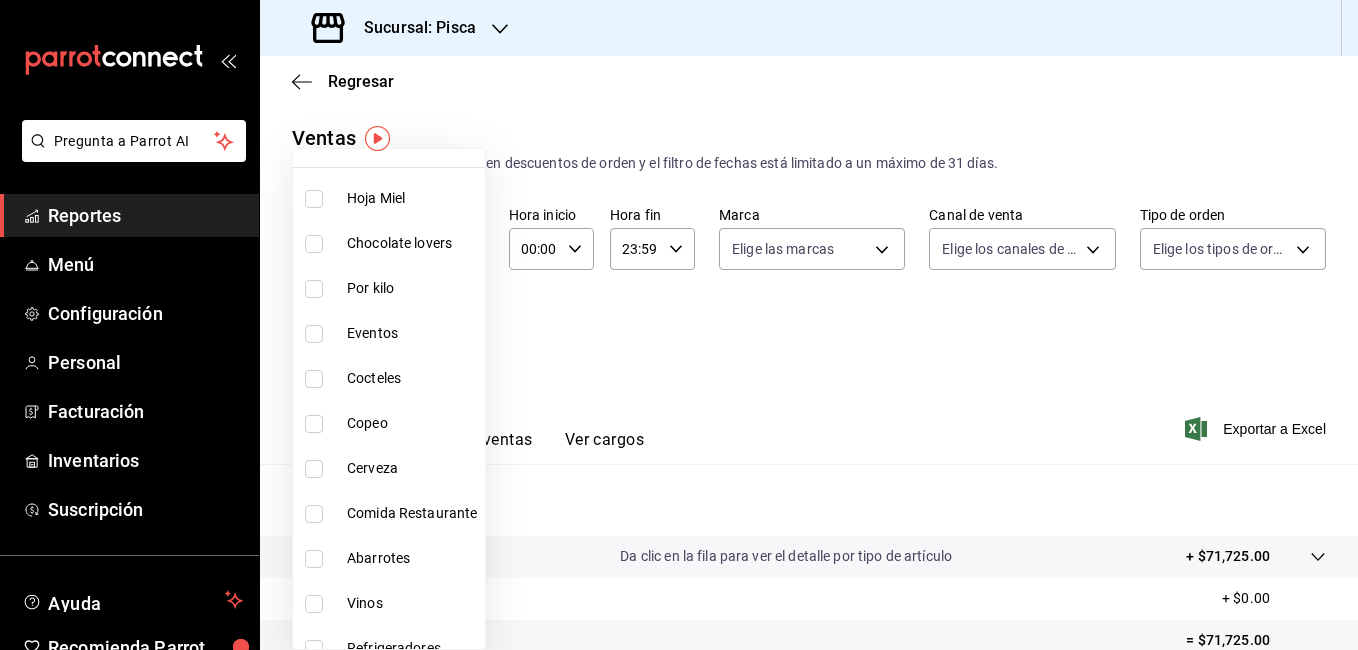 scroll, scrollTop: 115, scrollLeft: 0, axis: vertical 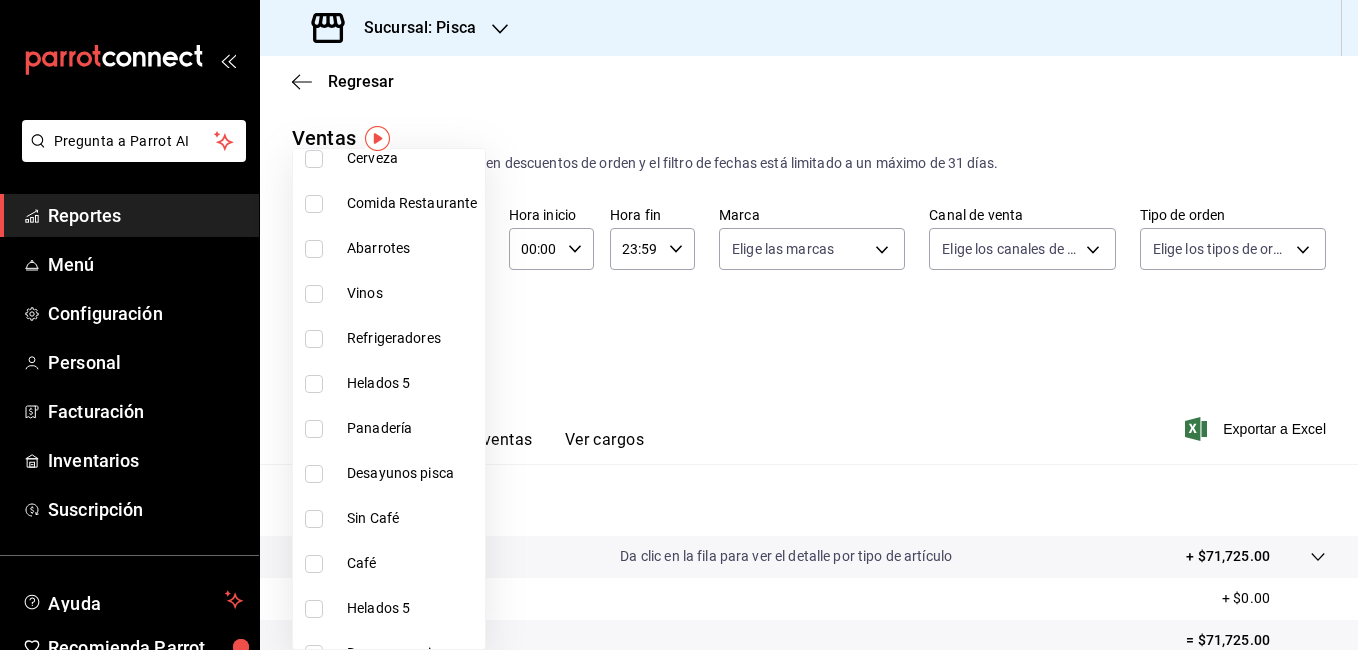 click at bounding box center [314, 474] 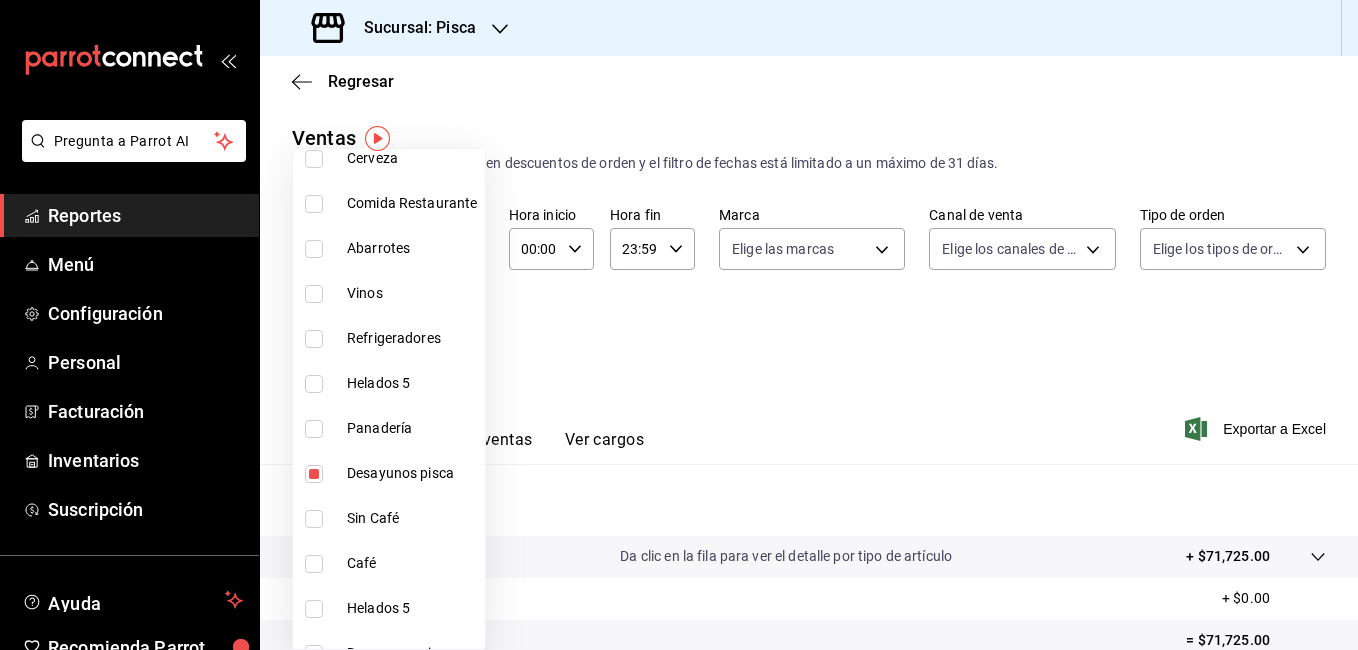 type on "d77e6dfd-3e6a-4fce-8557-3b0b4ec92802" 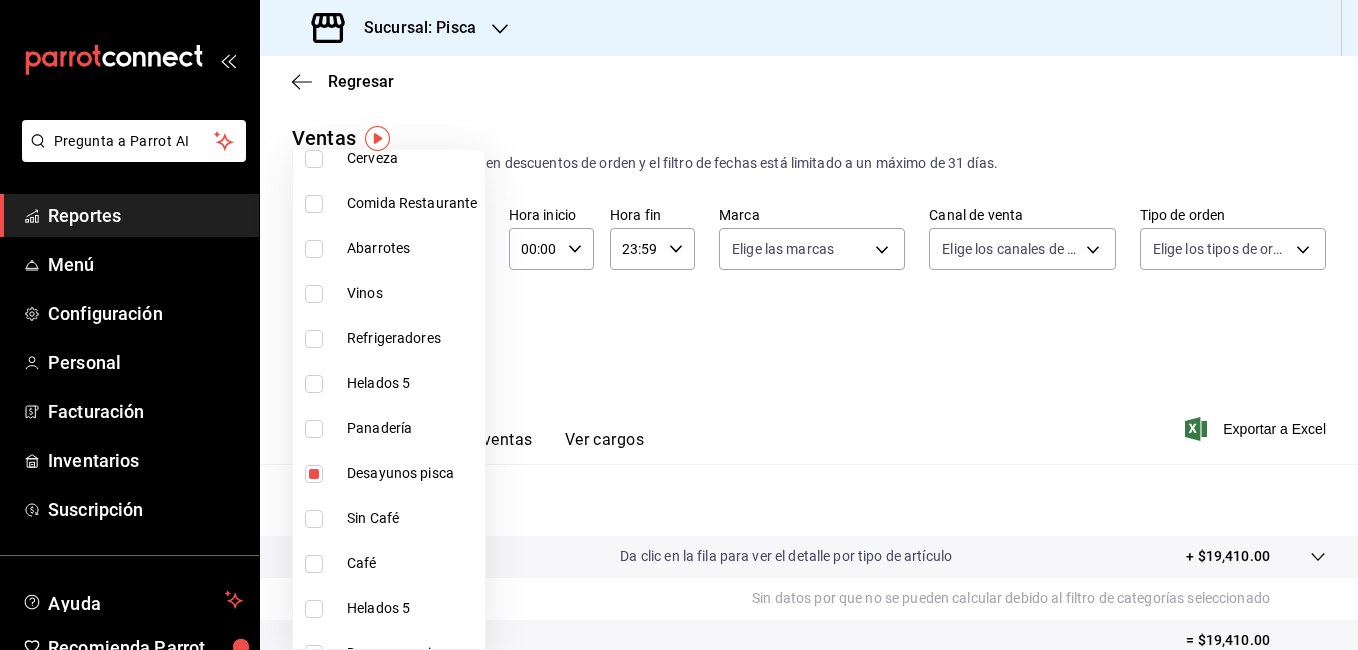 click at bounding box center [679, 325] 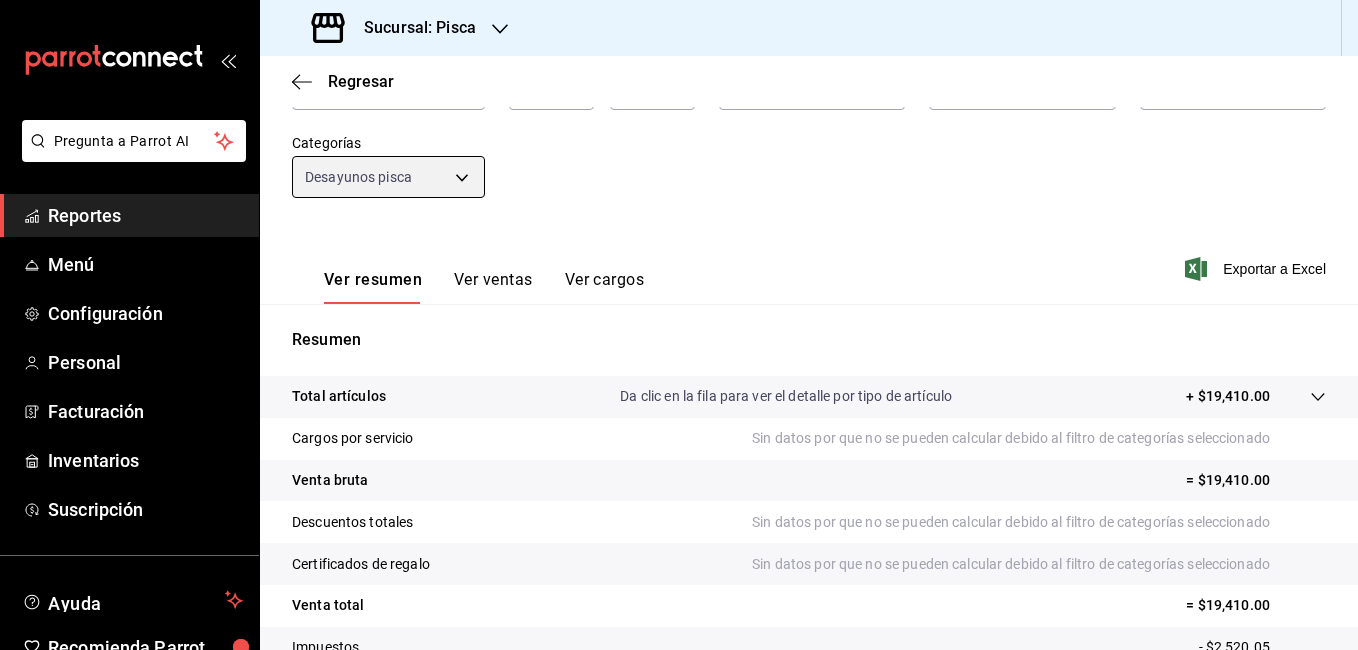 scroll, scrollTop: 308, scrollLeft: 0, axis: vertical 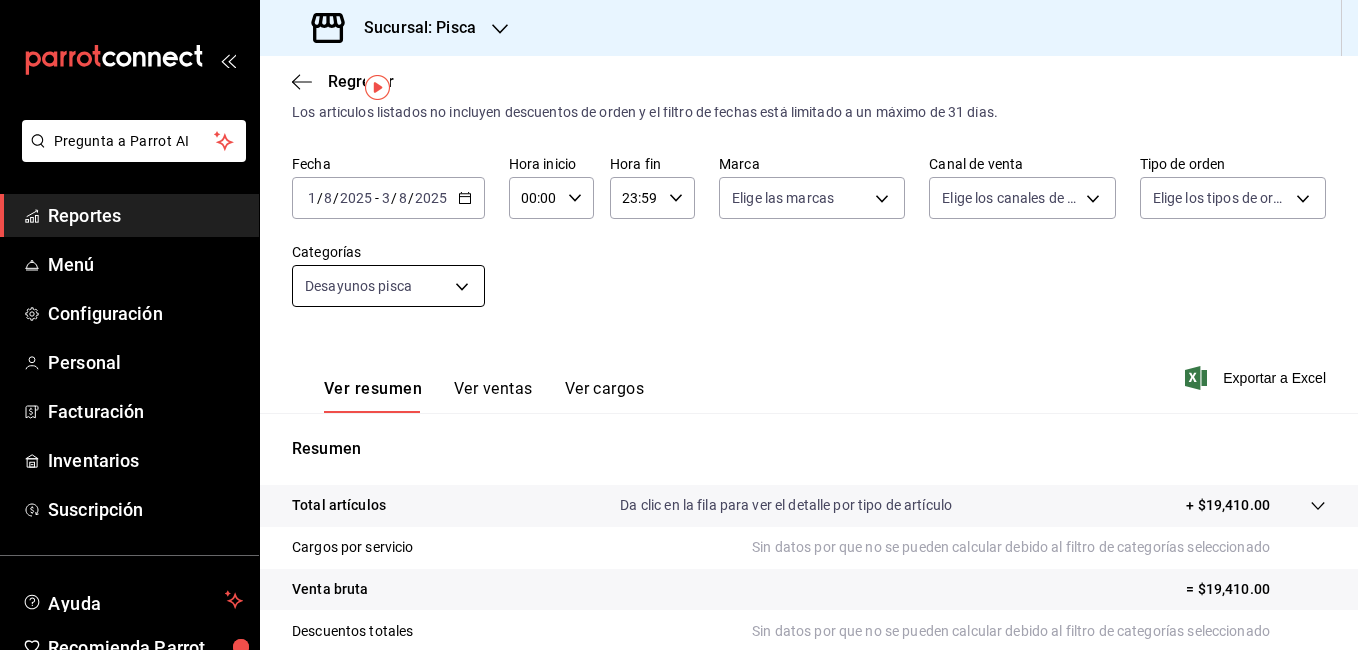 click on "Pregunta a Parrot AI Reportes   Menú   Configuración   Personal   Facturación   Inventarios   Suscripción   Ayuda Recomienda Parrot   Tony Chef   Sugerir nueva función   Sucursal: Pisca Regresar Ventas Los artículos listados no incluyen descuentos de orden y el filtro de fechas está limitado a un máximo de 31 días. Fecha 2025-08-01 1 / 8 / 2025 - 2025-08-03 3 / 8 / 2025 Hora inicio 00:00 Hora inicio Hora fin 23:59 Hora fin Marca Elige las marcas Canal de venta Elige los canales de venta Tipo de orden Elige los tipos de orden Categorías Desayunos pisca d77e6dfd-3e6a-4fce-8557-3b0b4ec92802 Ver resumen Ver ventas Ver cargos Exportar a Excel Resumen Total artículos Da clic en la fila para ver el detalle por tipo de artículo + $19,410.00 Cargos por servicio  Sin datos por que no se pueden calcular debido al filtro de categorías seleccionado Venta bruta = $19,410.00 Descuentos totales  Sin datos por que no se pueden calcular debido al filtro de categorías seleccionado Certificados de regalo Impuestos" at bounding box center (679, 325) 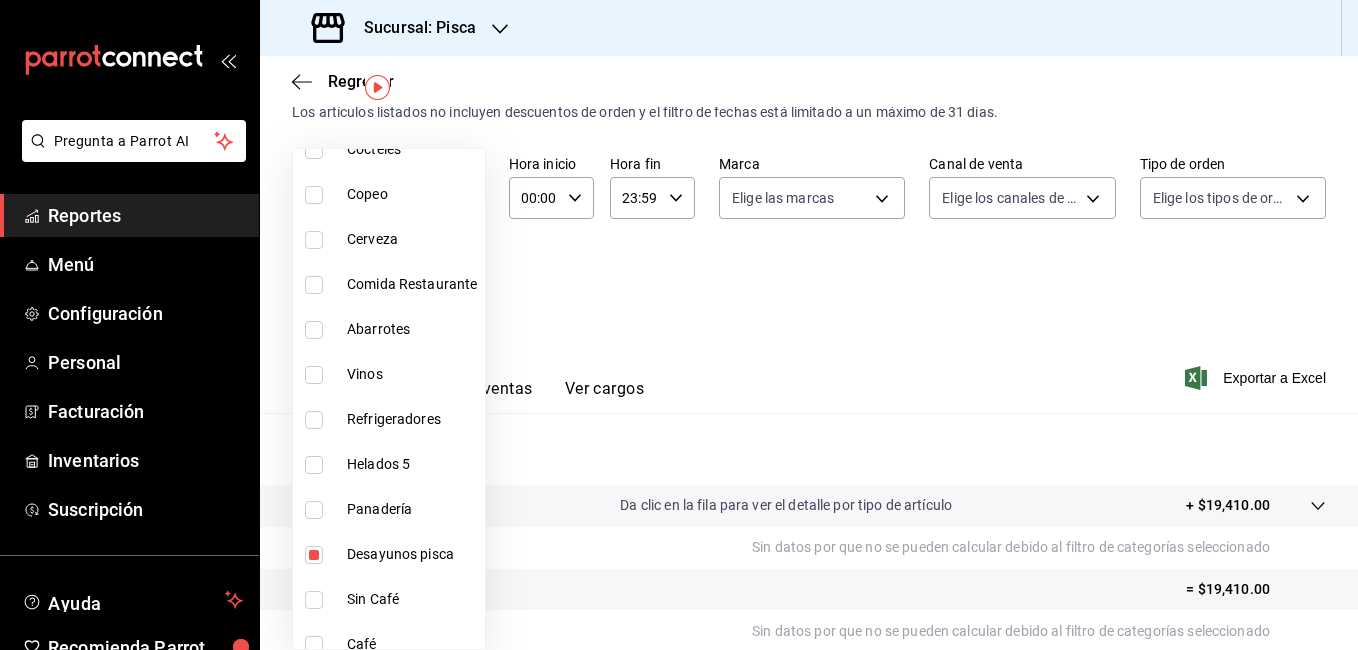 scroll, scrollTop: 321, scrollLeft: 0, axis: vertical 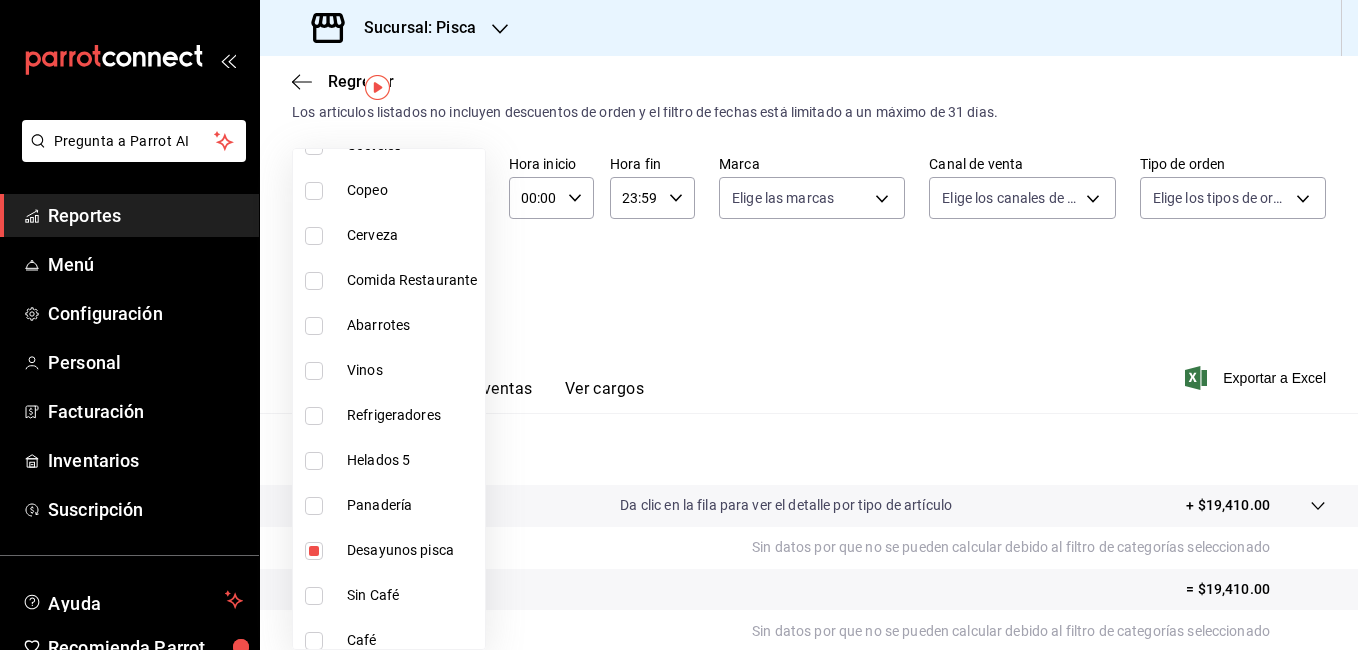 click at bounding box center [314, 551] 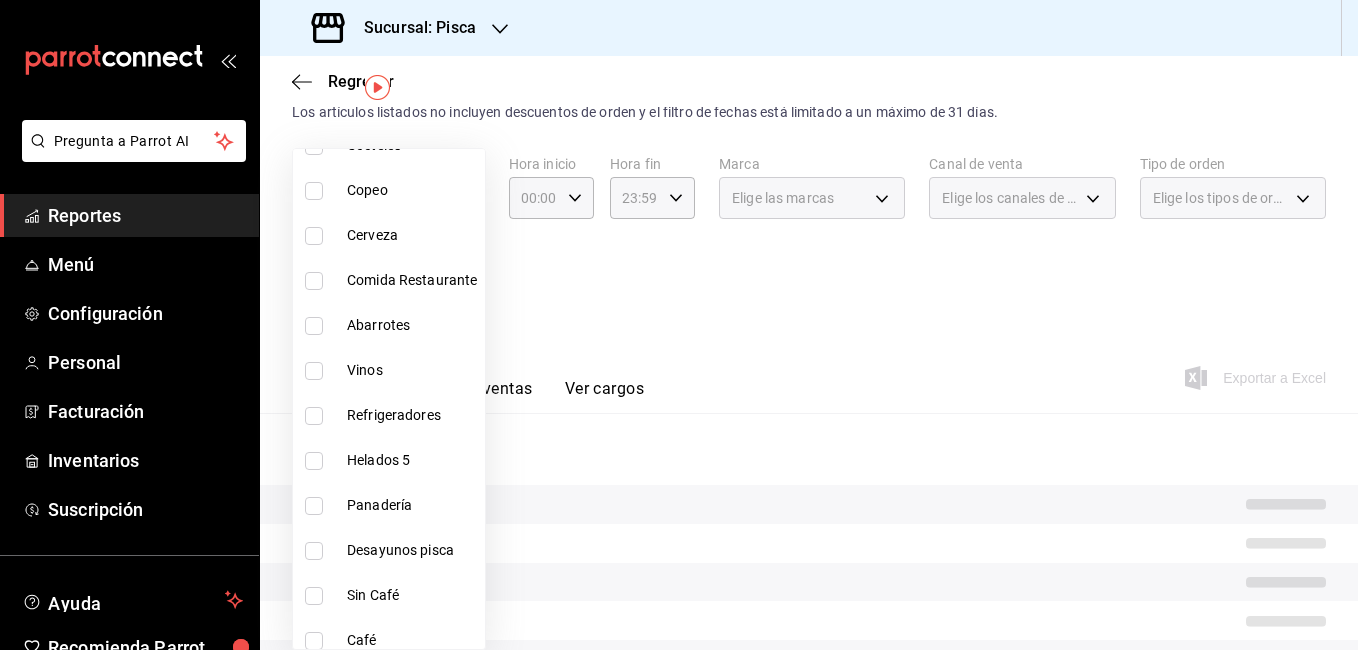 click at bounding box center (679, 325) 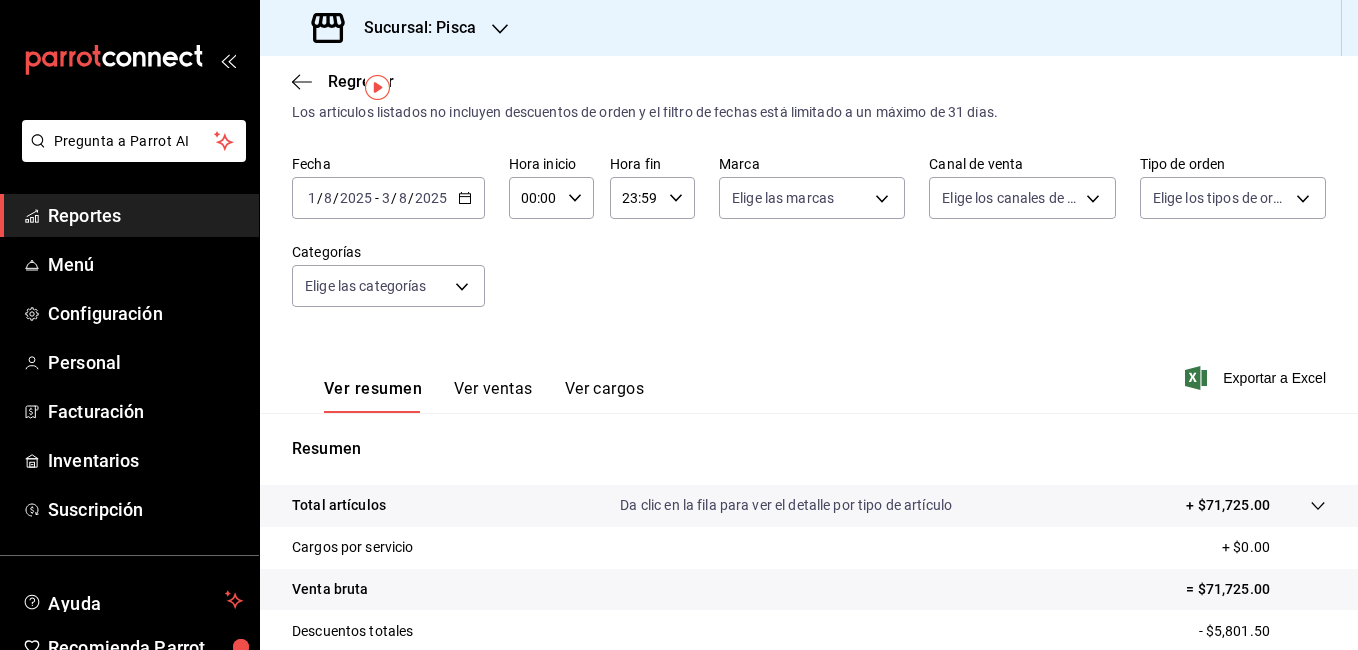 click on "Ver ventas" at bounding box center (493, 396) 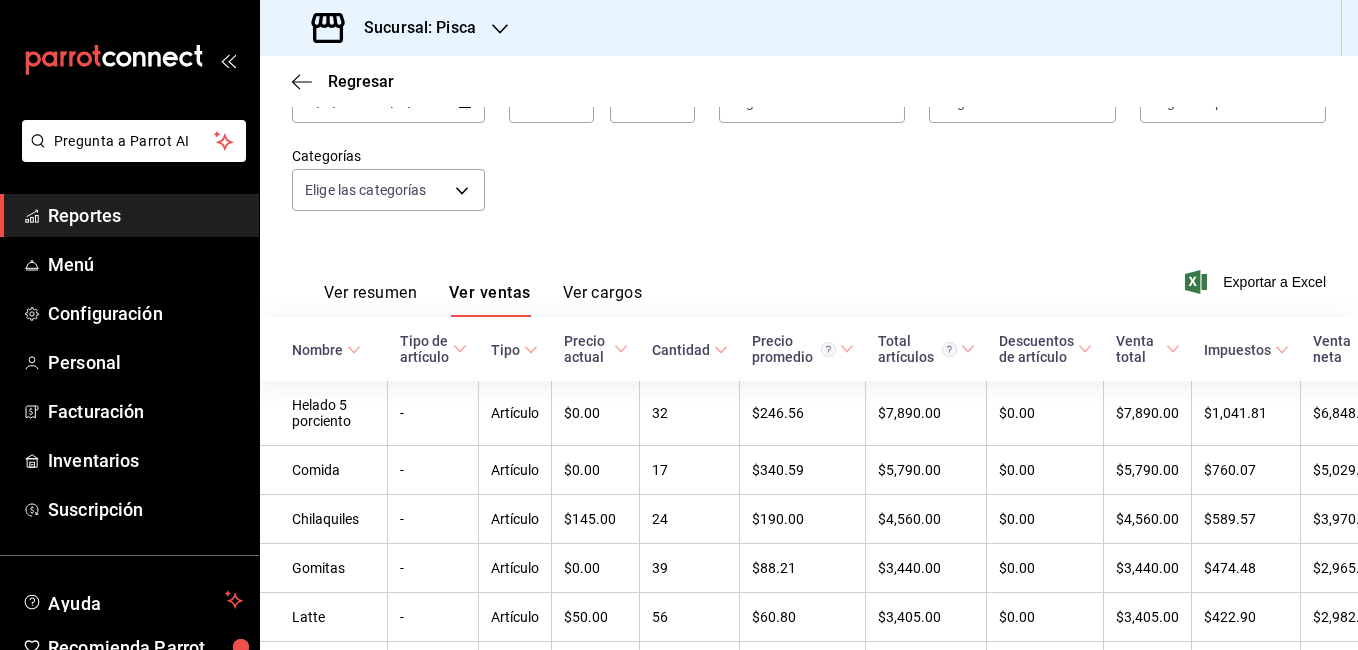 scroll, scrollTop: 150, scrollLeft: 0, axis: vertical 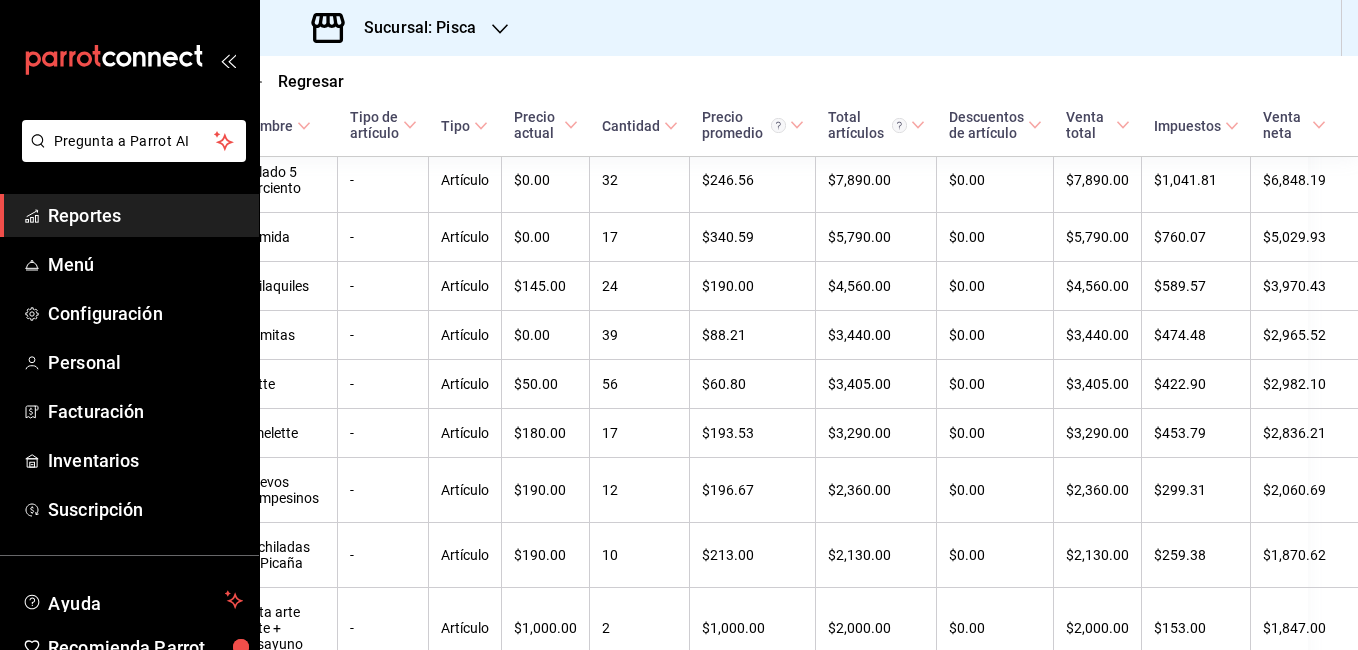 click 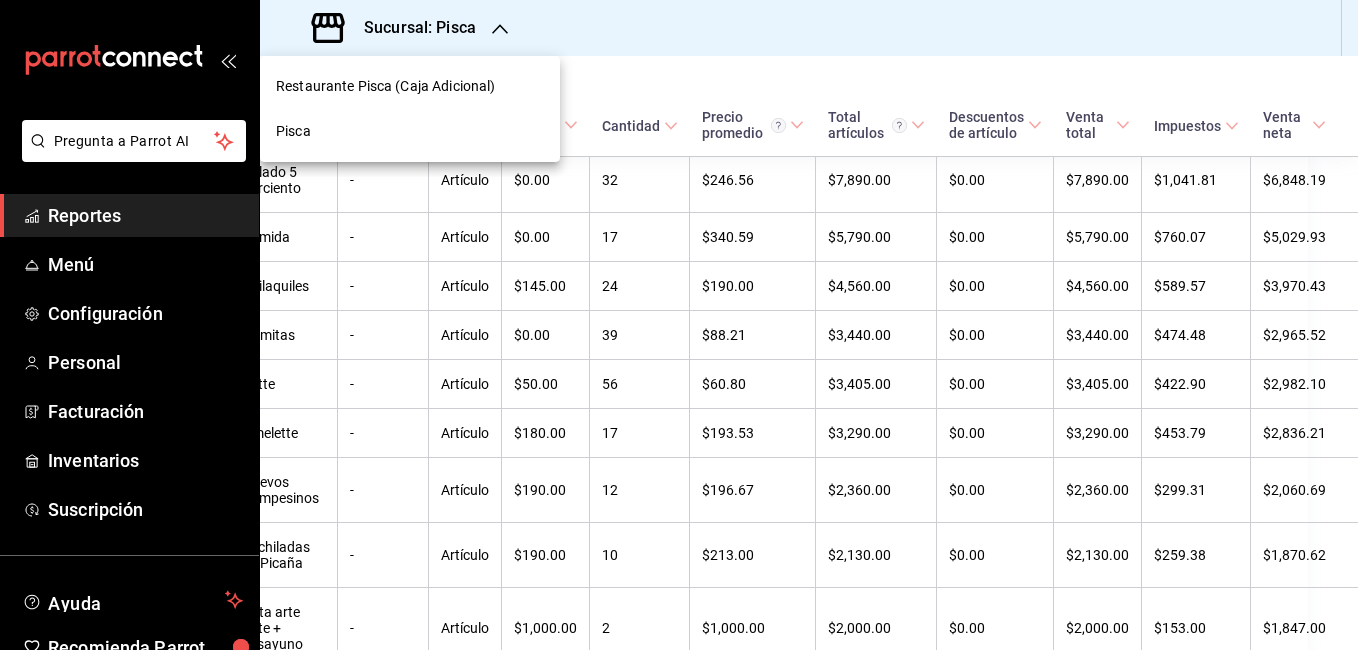click on "Restaurante Pisca (Caja Adicional)" at bounding box center [385, 86] 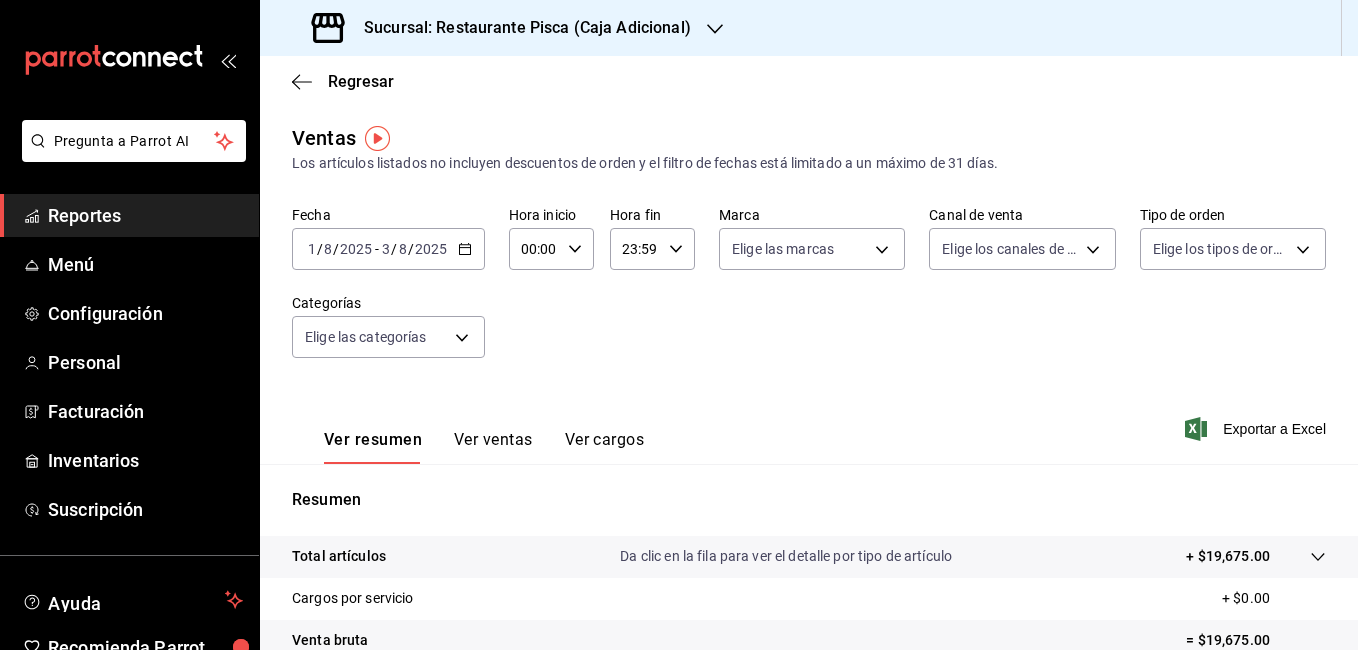 click on "Ver ventas" at bounding box center [493, 447] 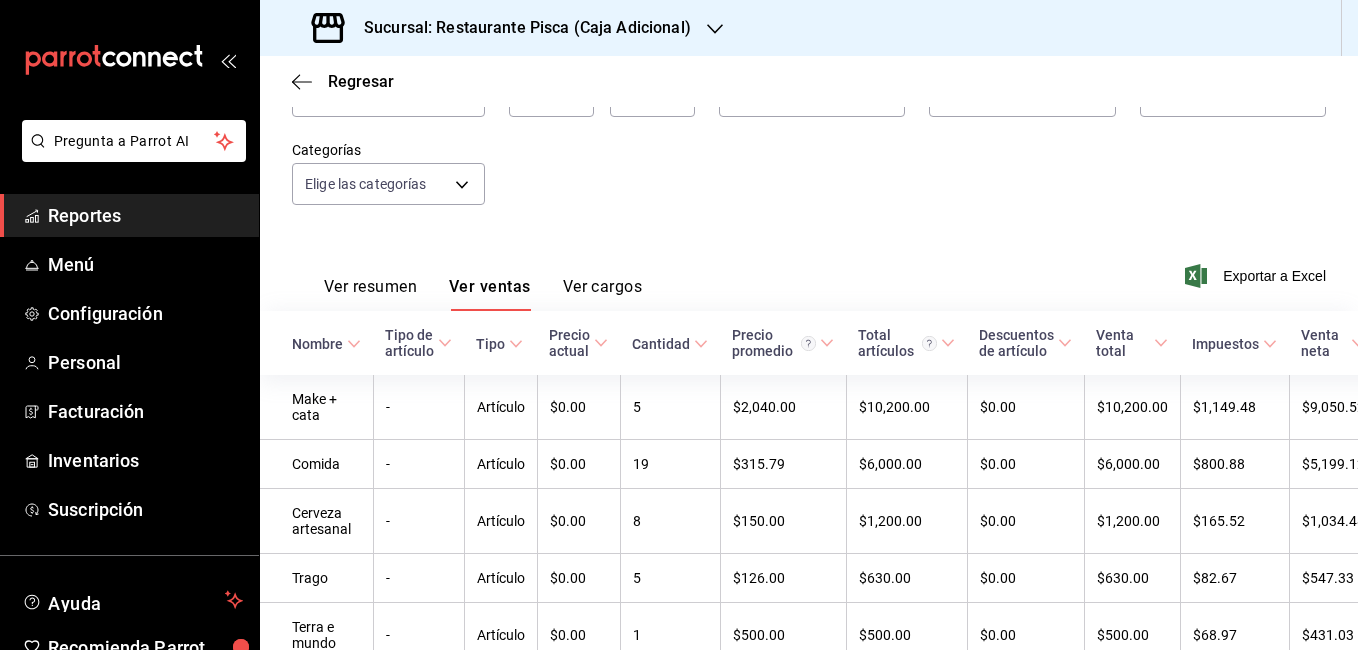 scroll, scrollTop: 161, scrollLeft: 0, axis: vertical 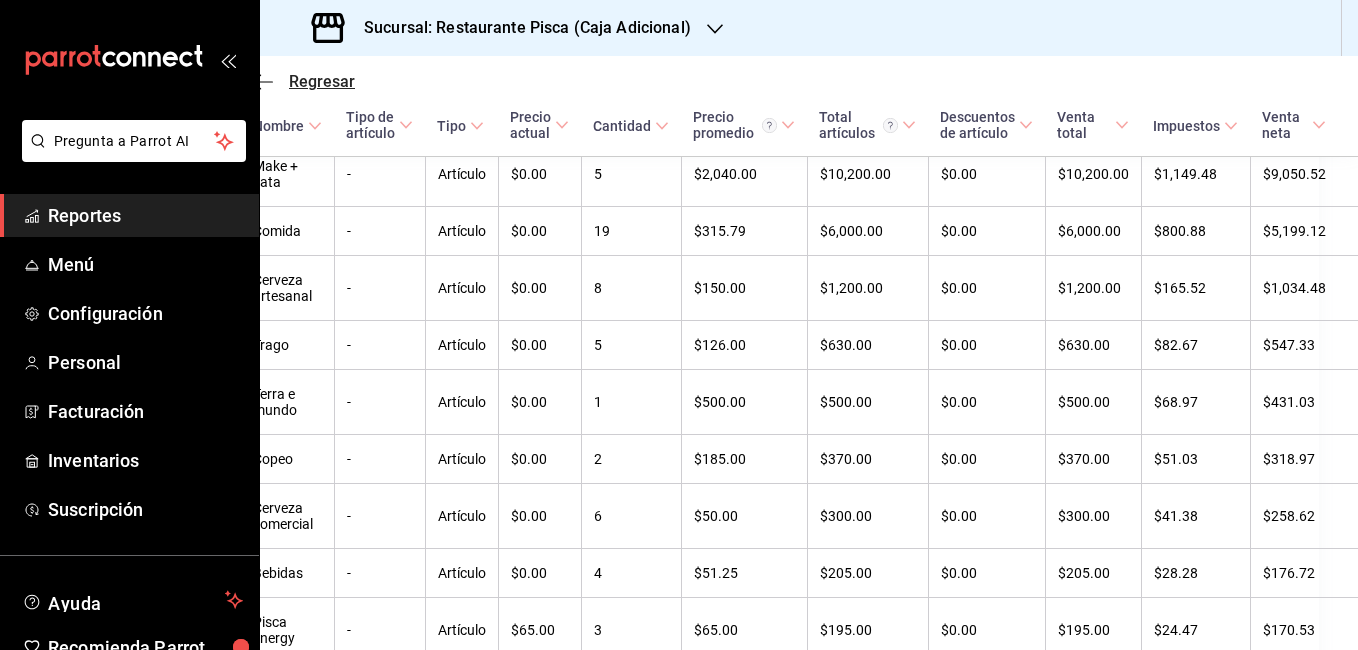 click on "Regresar" at bounding box center [322, 81] 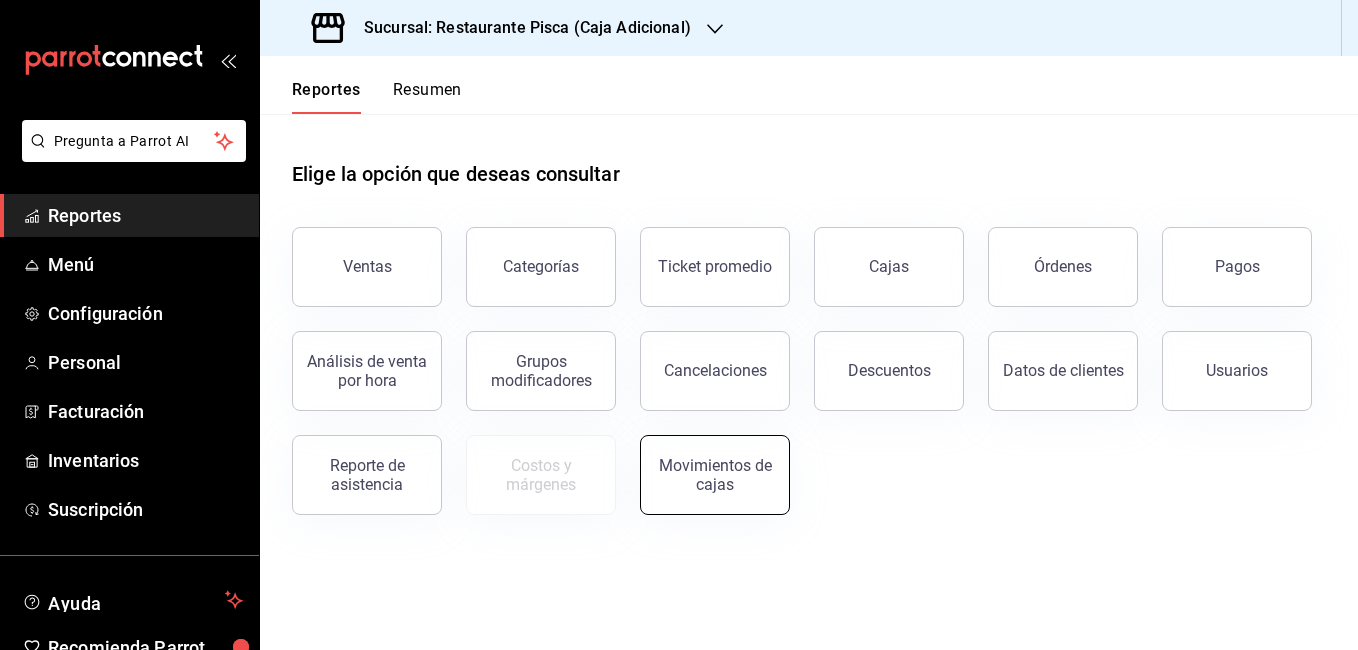 click on "Movimientos de cajas" at bounding box center (715, 475) 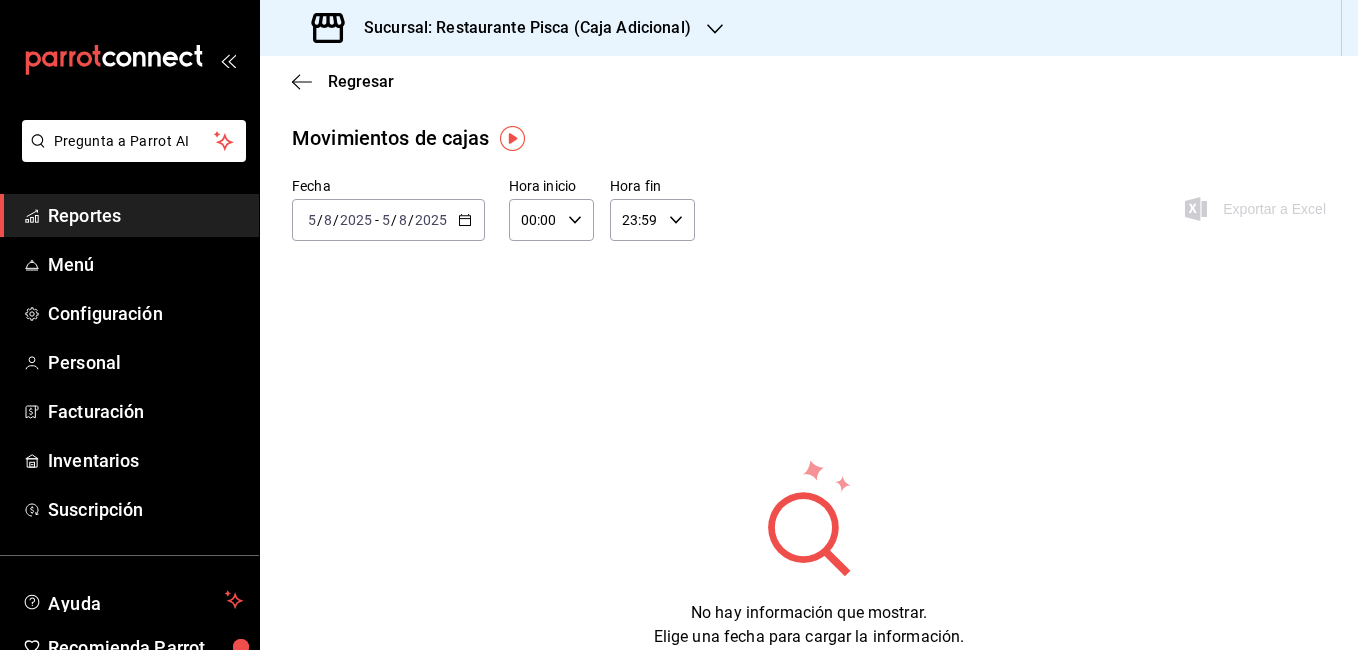 click on "2025-08-05 5 / 8 / 2025 - 2025-08-05 5 / 8 / 2025" at bounding box center (388, 220) 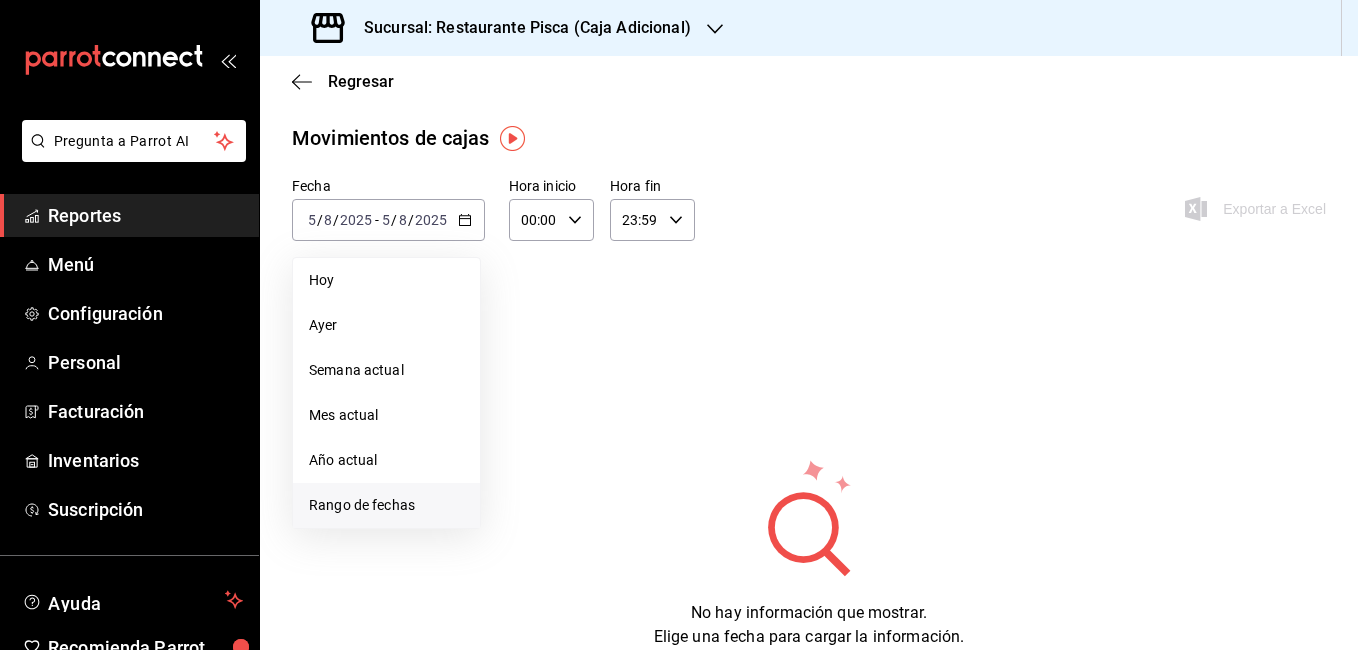 click on "Rango de fechas" at bounding box center [386, 505] 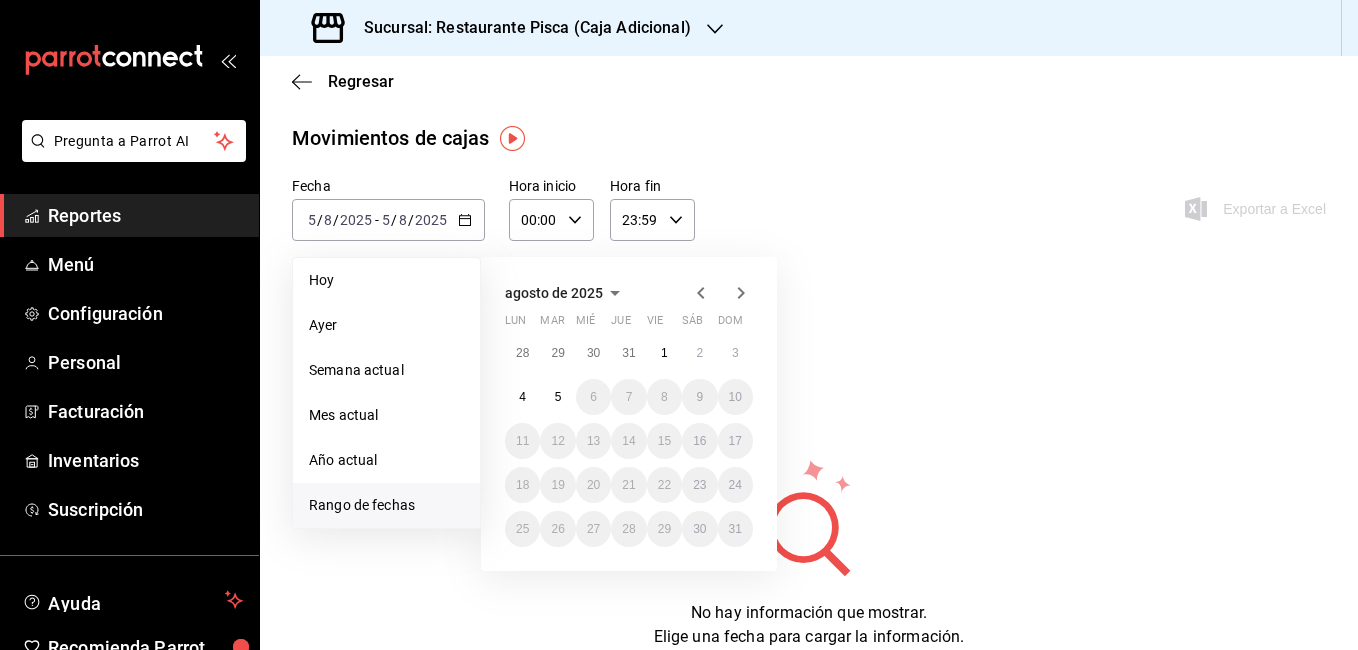click 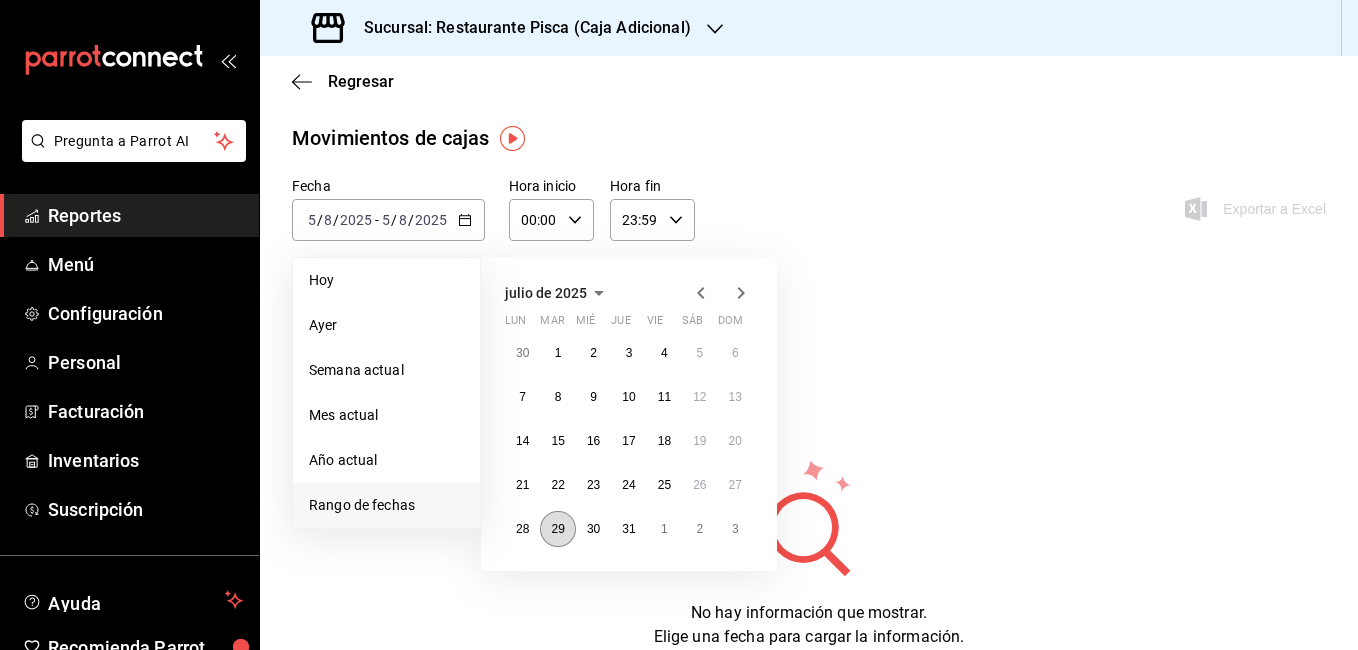 click on "29" at bounding box center [557, 529] 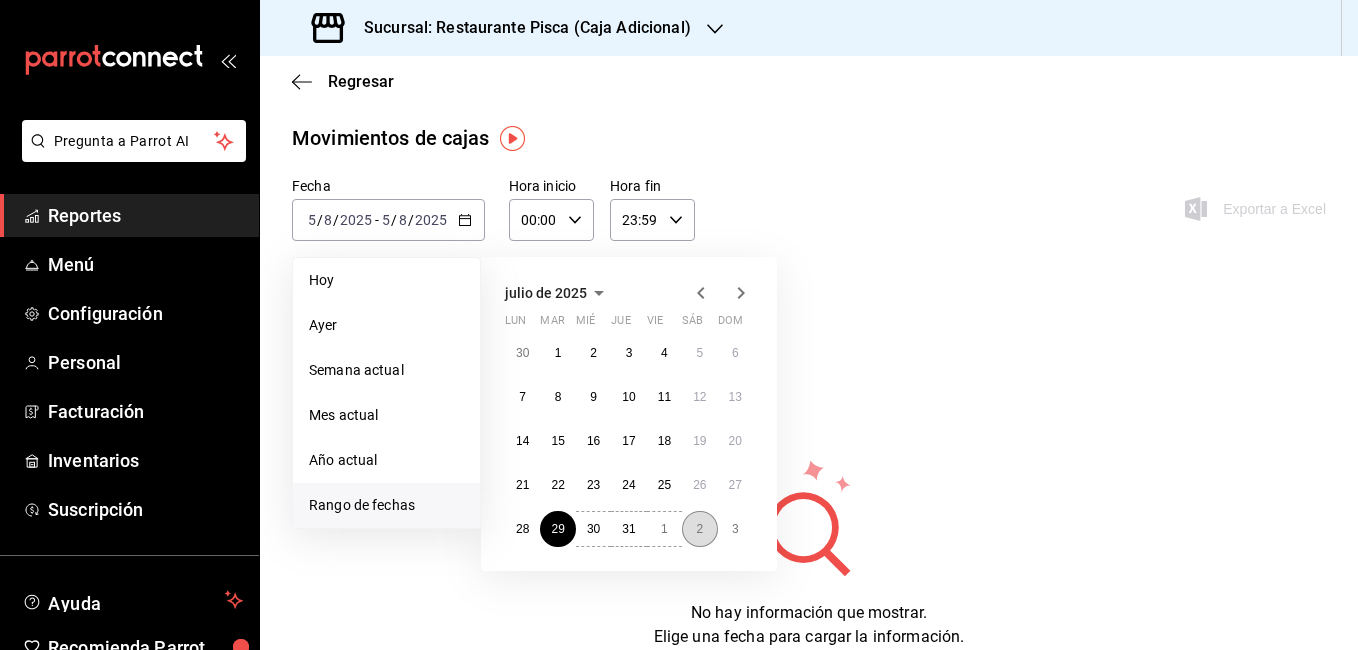 click on "2" at bounding box center (699, 529) 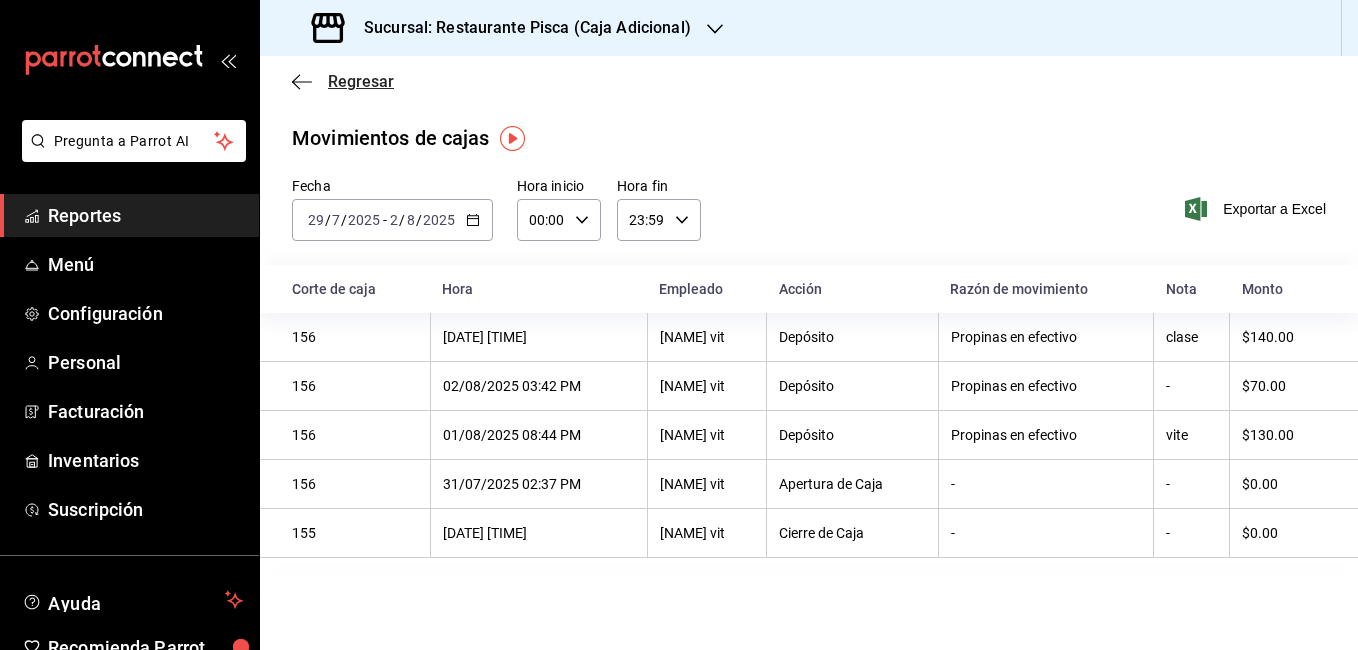 click on "Regresar" at bounding box center [361, 81] 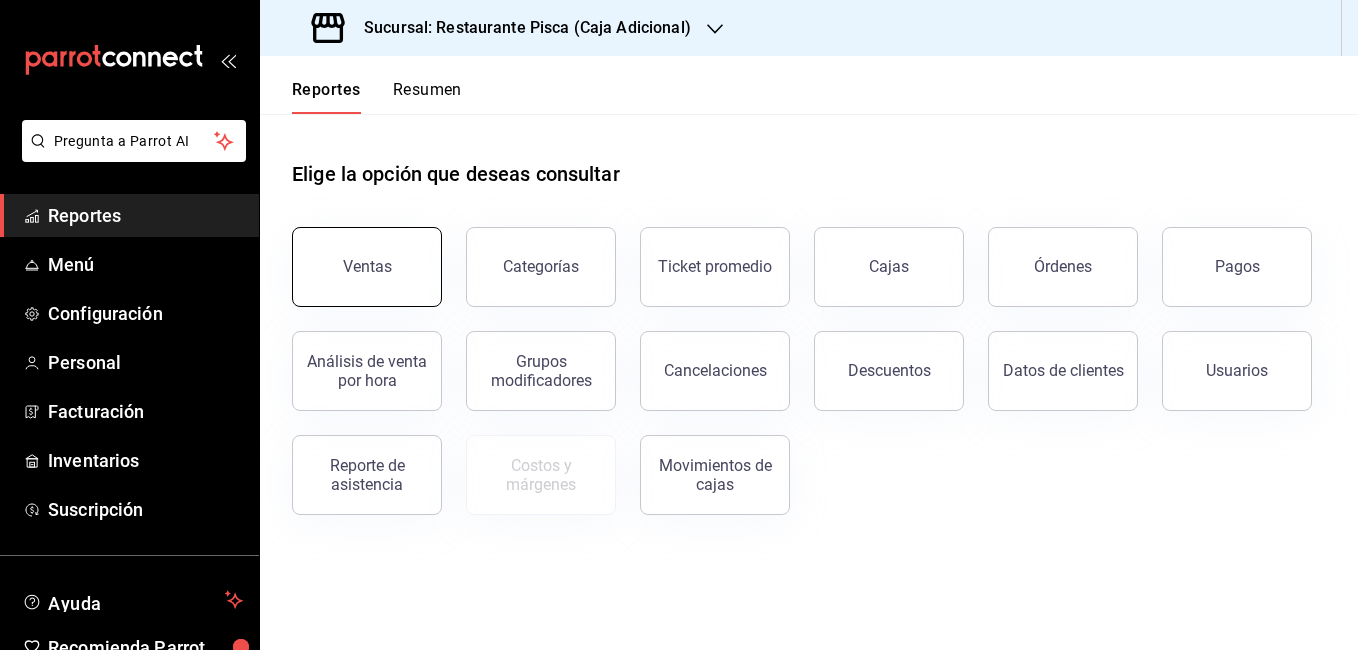 click on "Ventas" at bounding box center [367, 266] 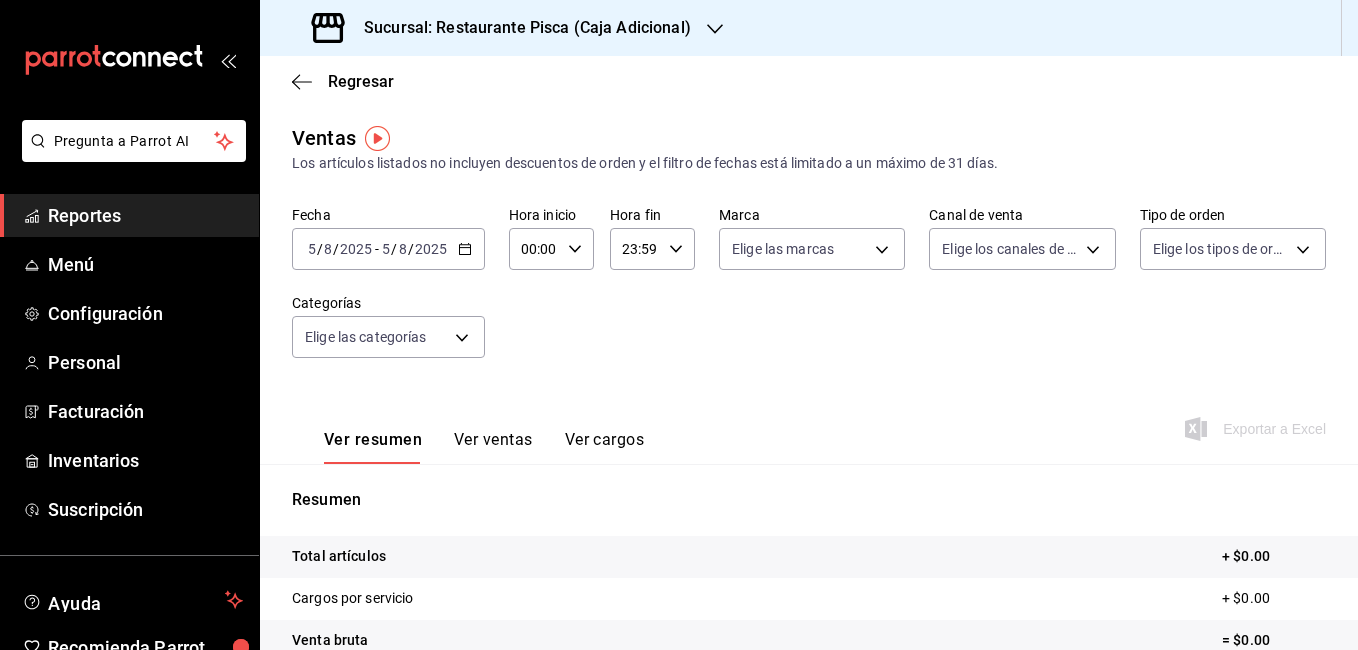 click 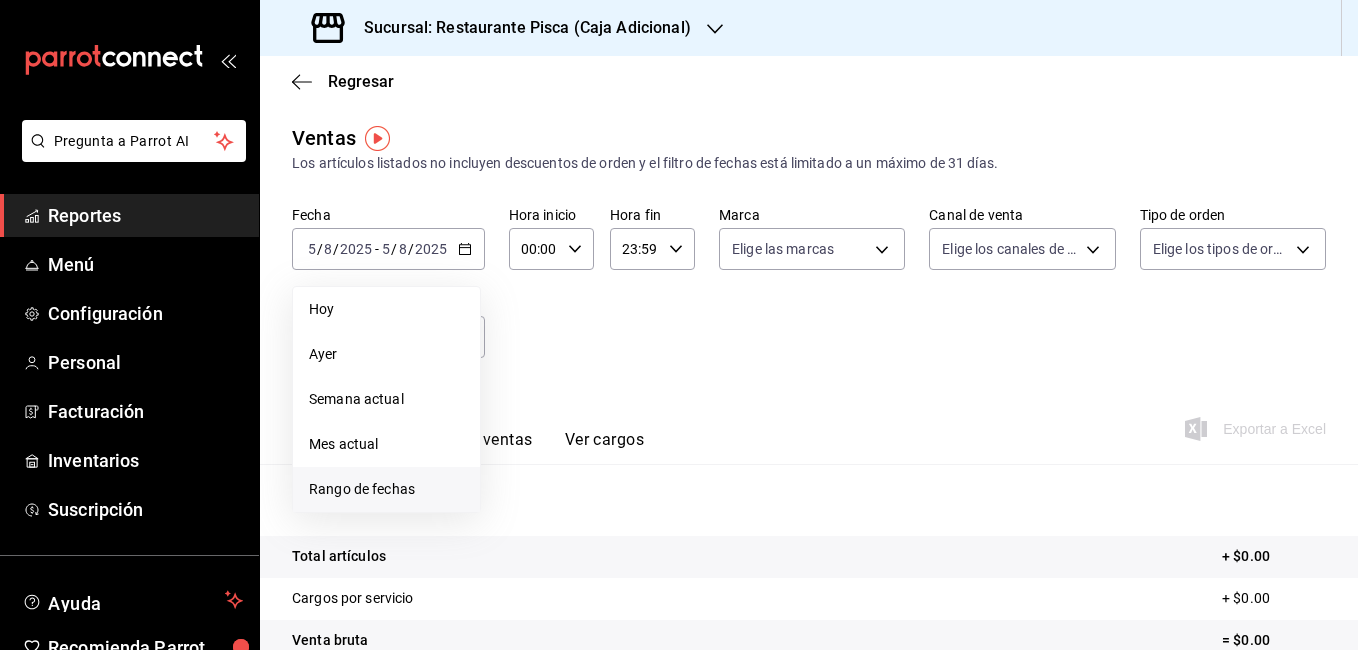 click on "Rango de fechas" at bounding box center [386, 489] 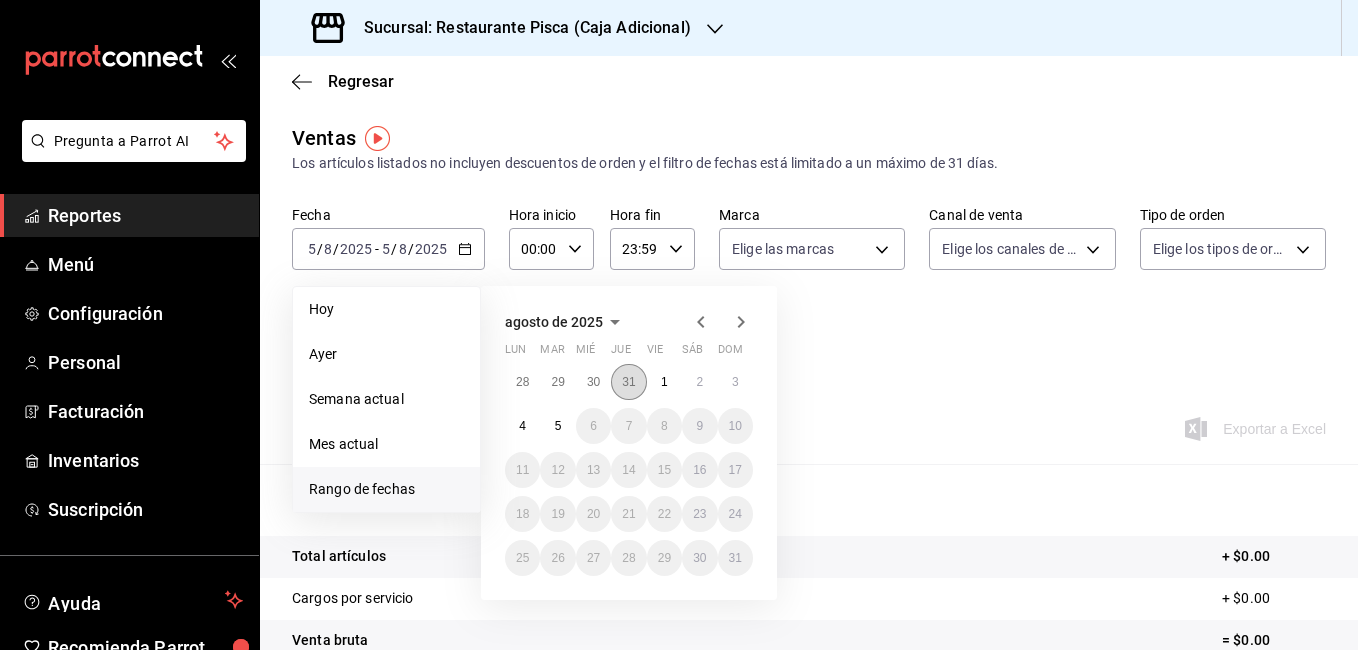 click on "31" at bounding box center (628, 382) 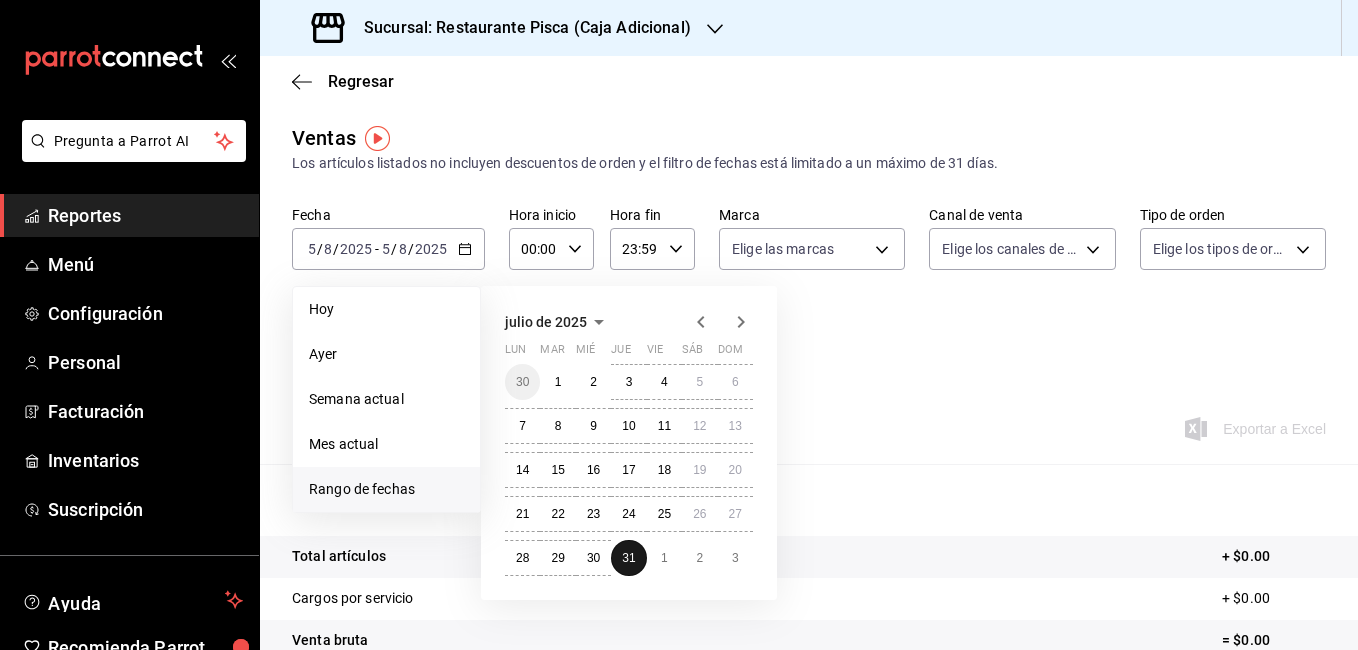 click on "3" at bounding box center (628, 382) 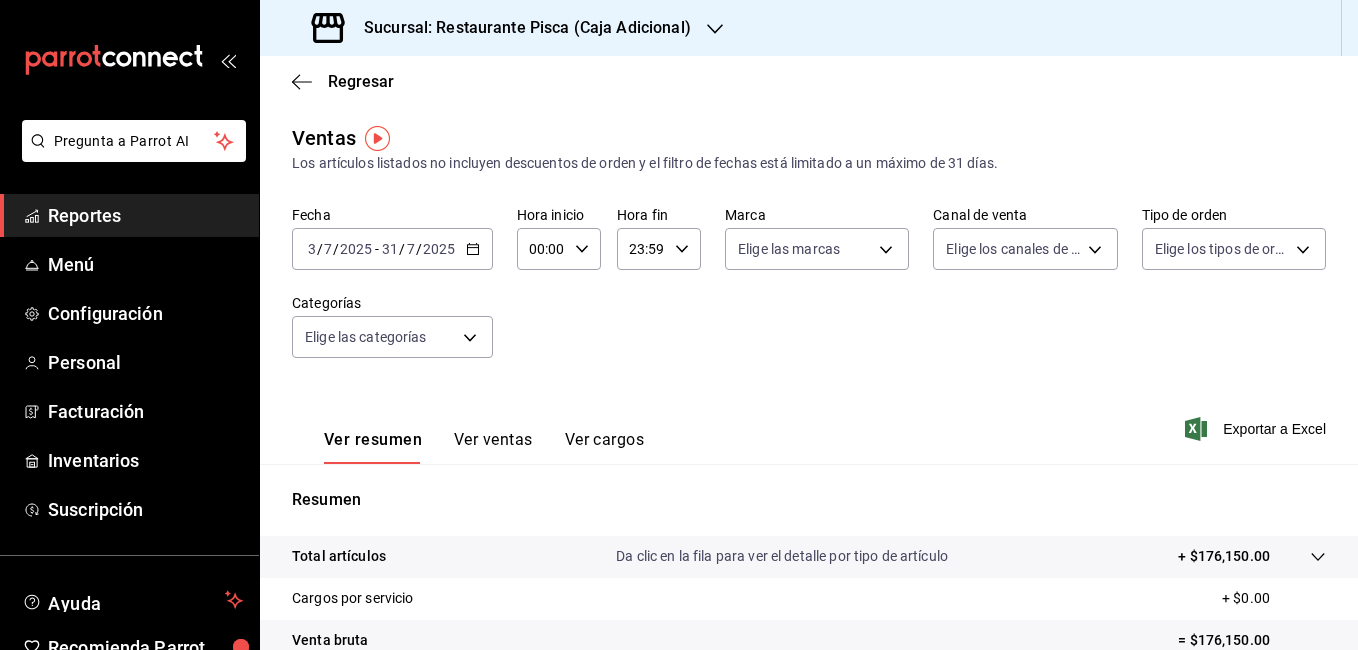 click 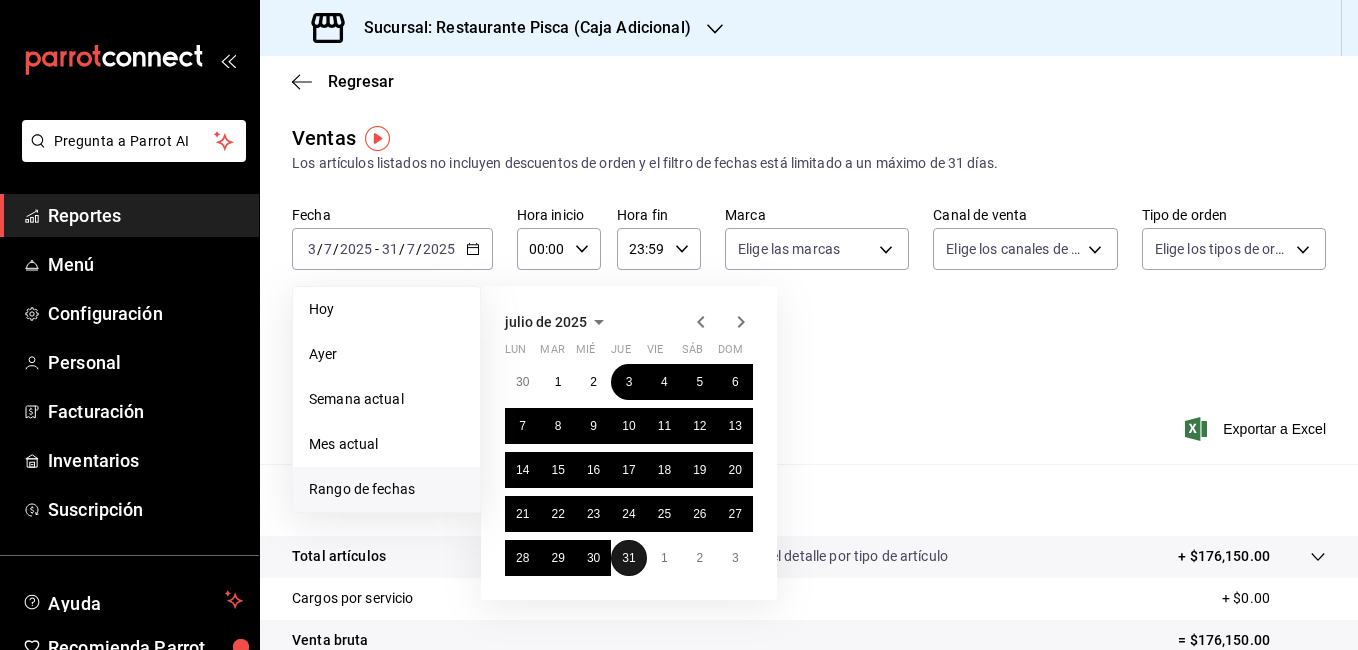 click on "31" at bounding box center (628, 558) 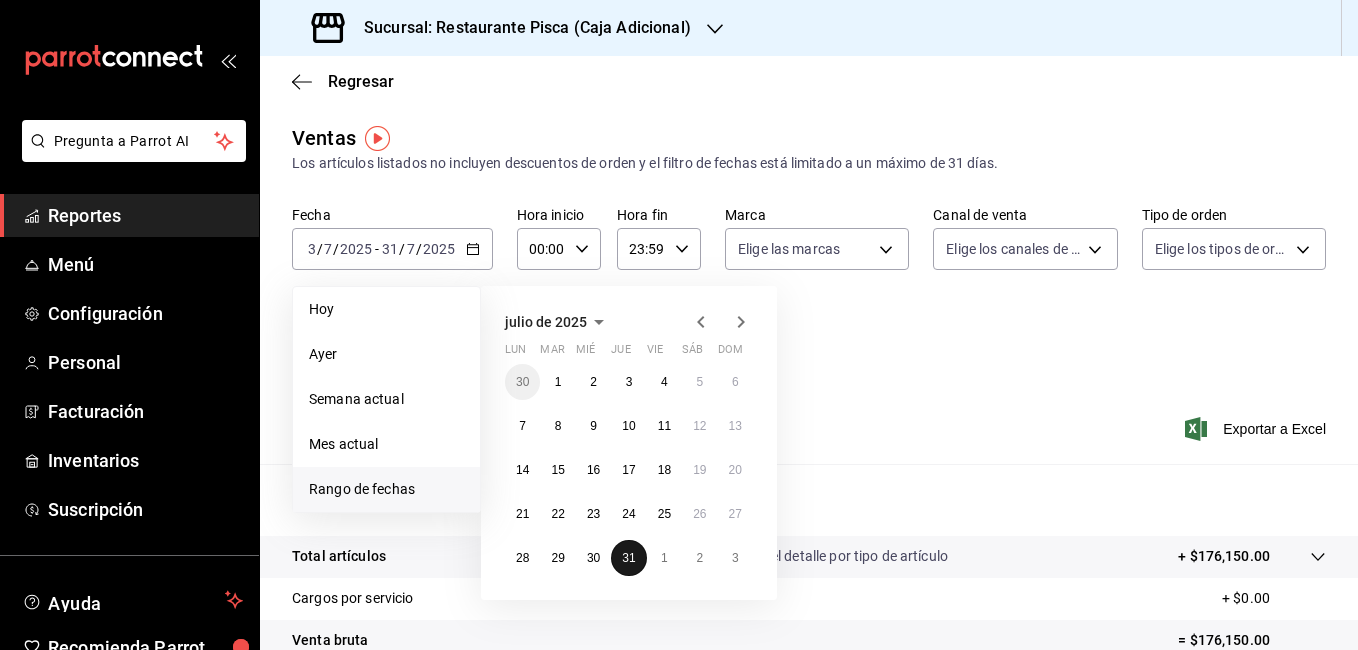 click on "31" at bounding box center [628, 558] 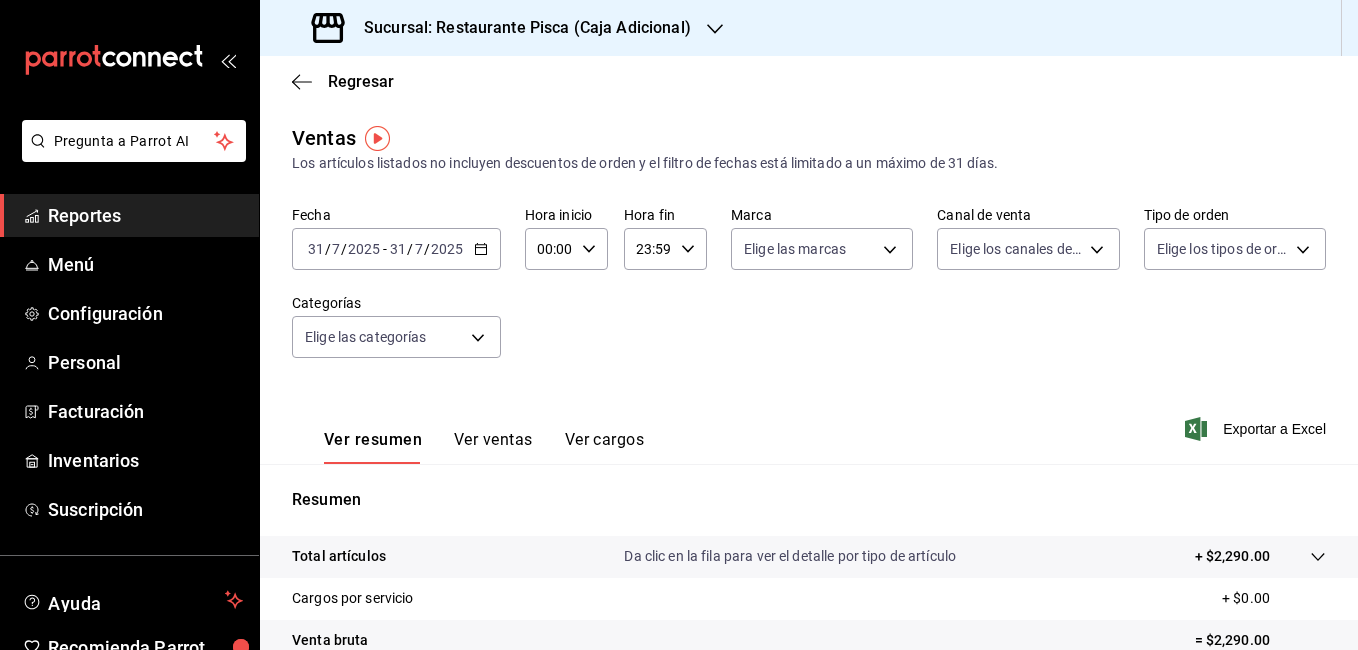 click on "Ver ventas" at bounding box center [493, 447] 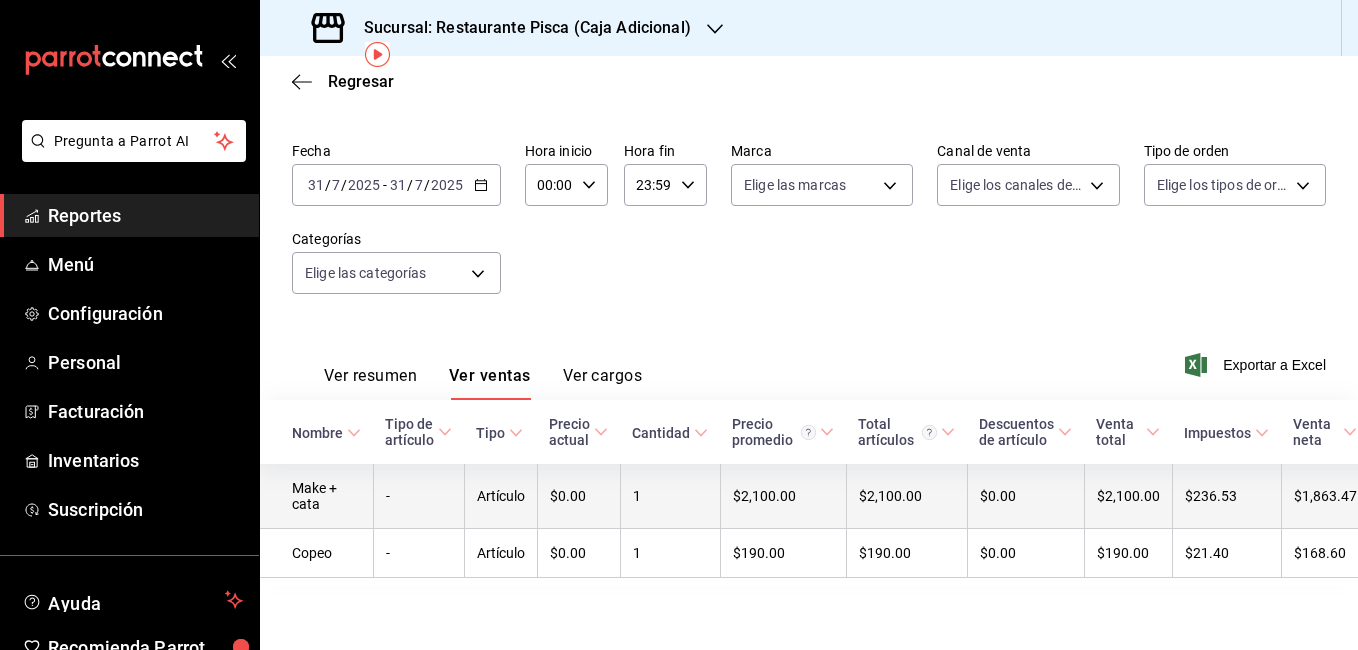 scroll, scrollTop: 84, scrollLeft: 0, axis: vertical 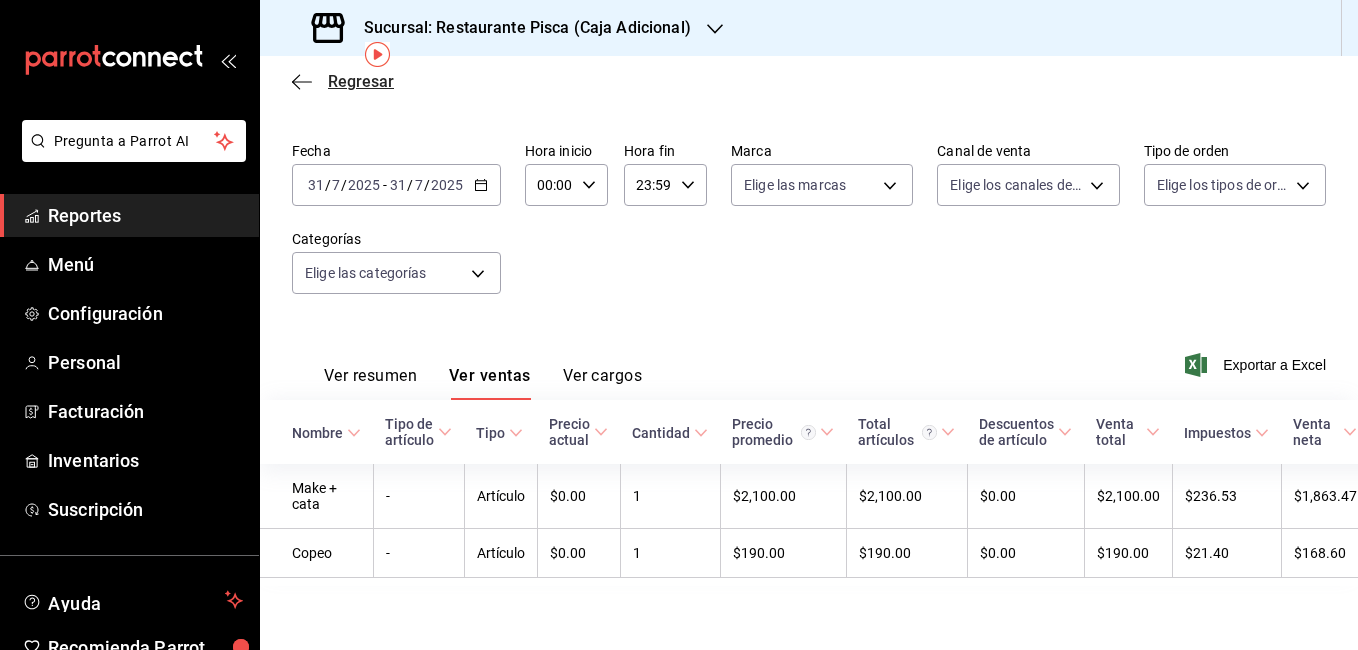 click on "Regresar" at bounding box center (361, 81) 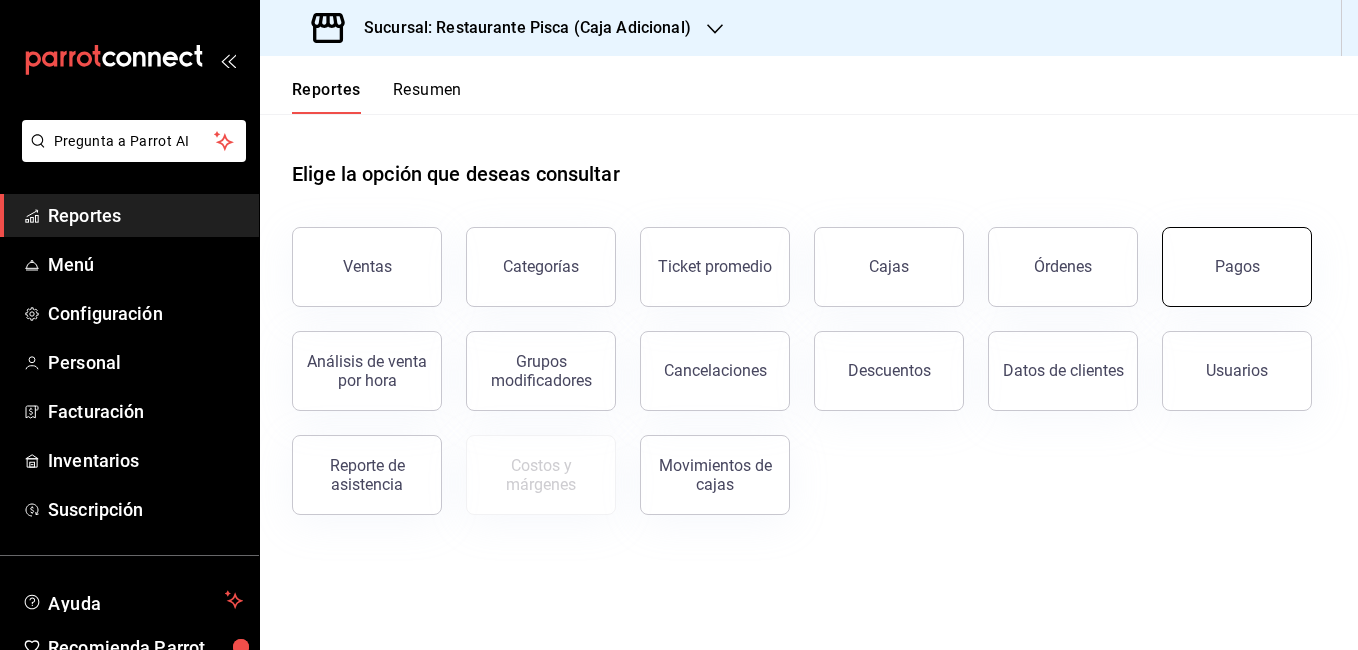 click on "Pagos" at bounding box center (1237, 267) 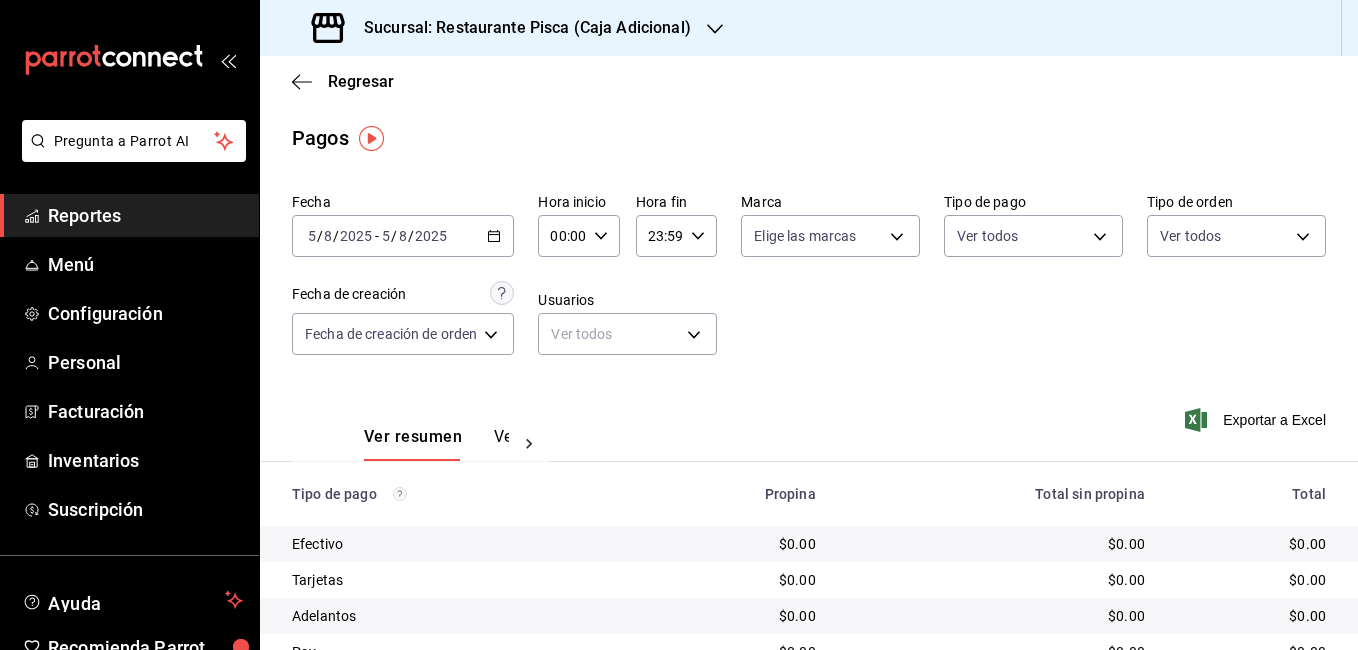 click on "Ver pagos" at bounding box center (531, 444) 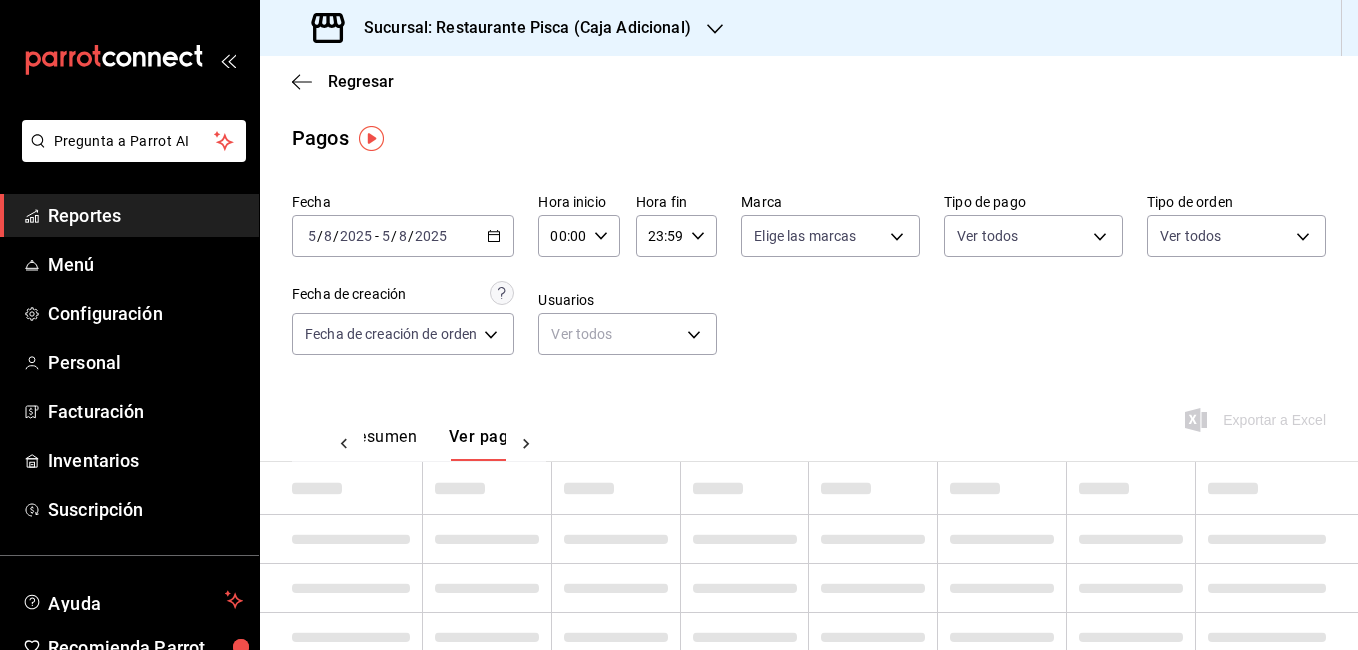 scroll, scrollTop: 0, scrollLeft: 59, axis: horizontal 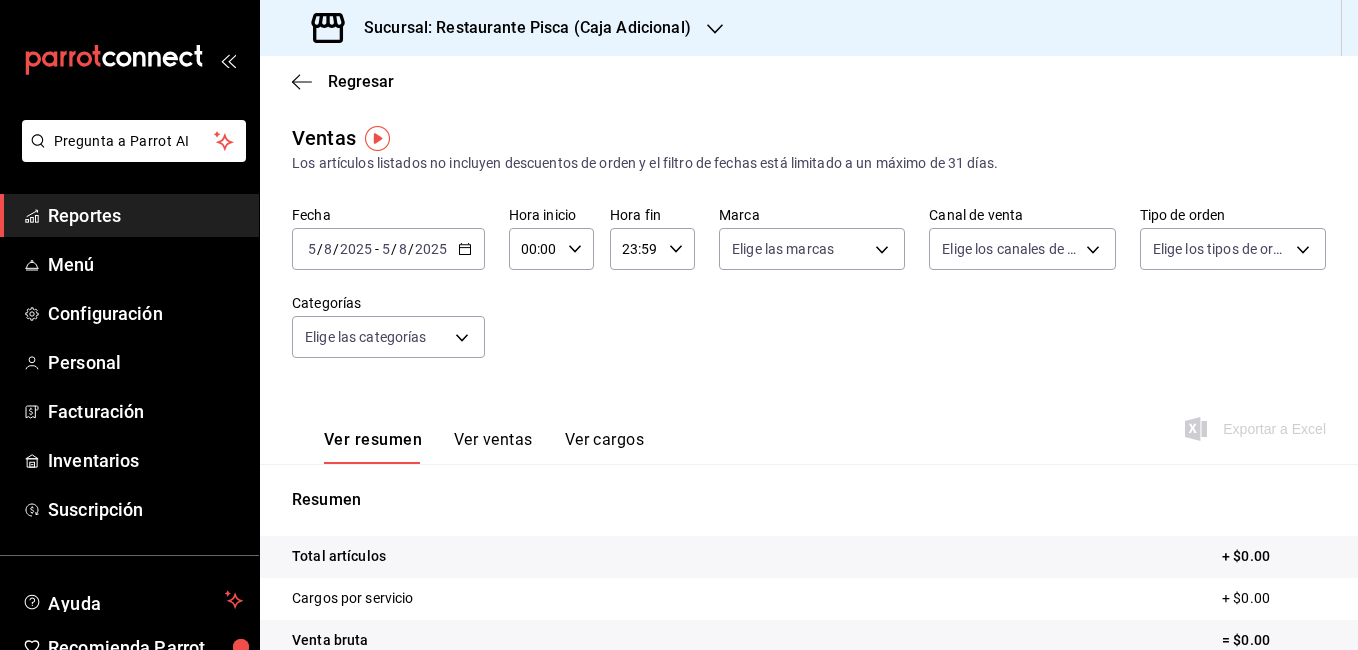 click 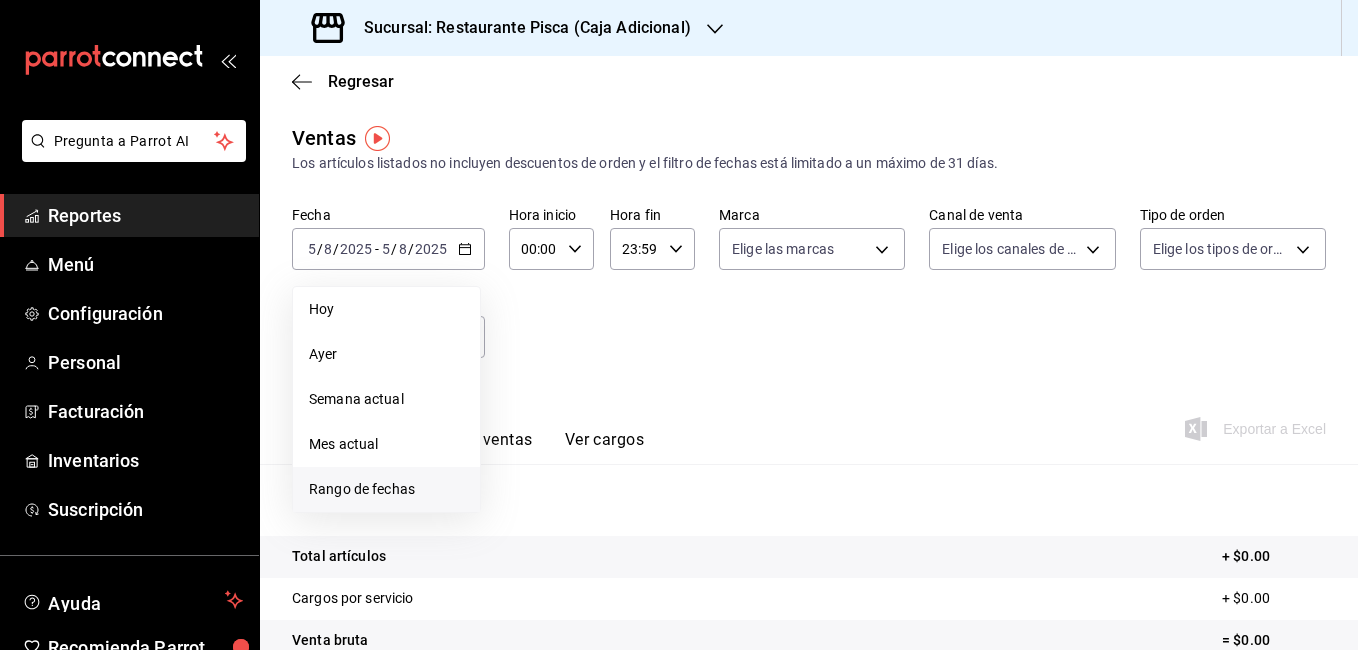 click on "Rango de fechas" at bounding box center (386, 489) 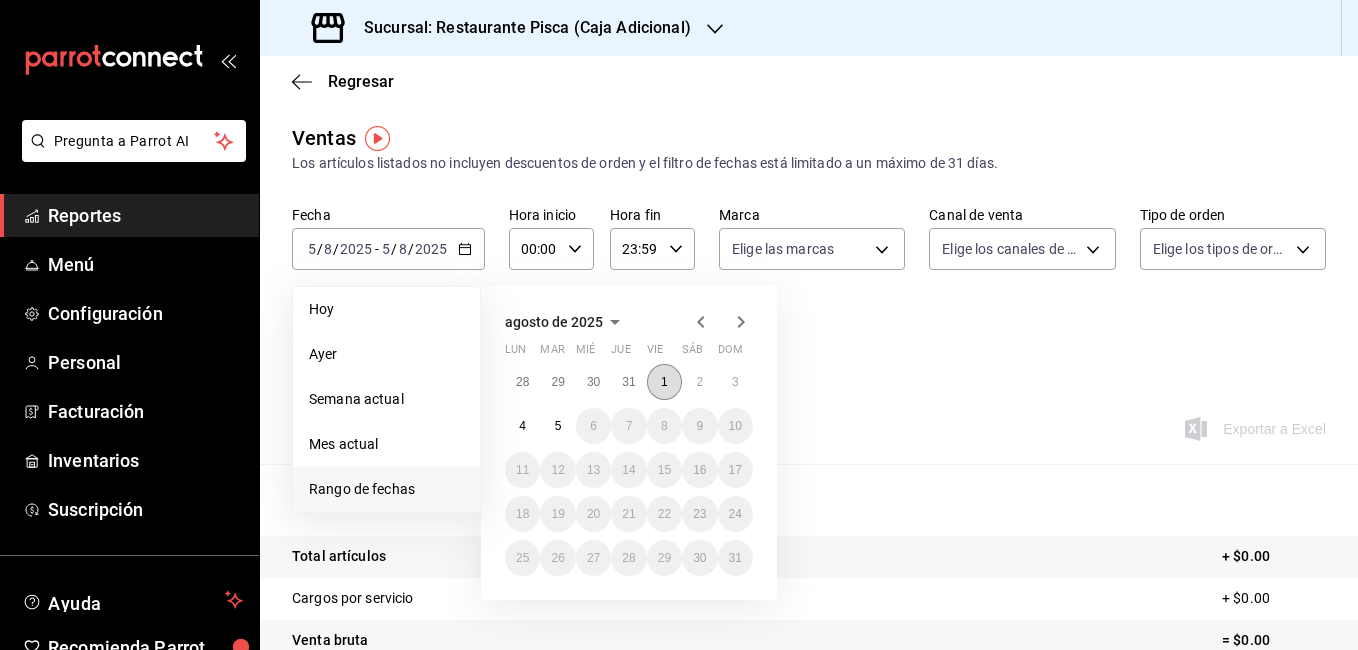 click on "1" at bounding box center [664, 382] 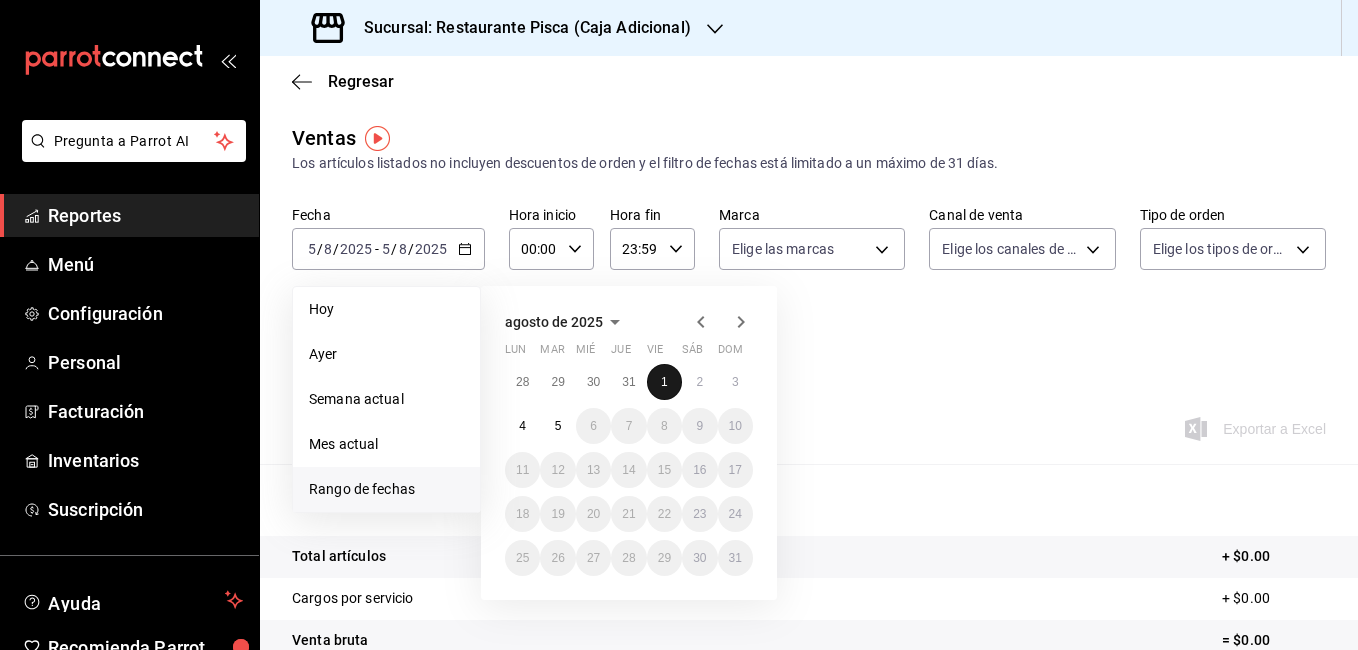 click on "1" at bounding box center (664, 382) 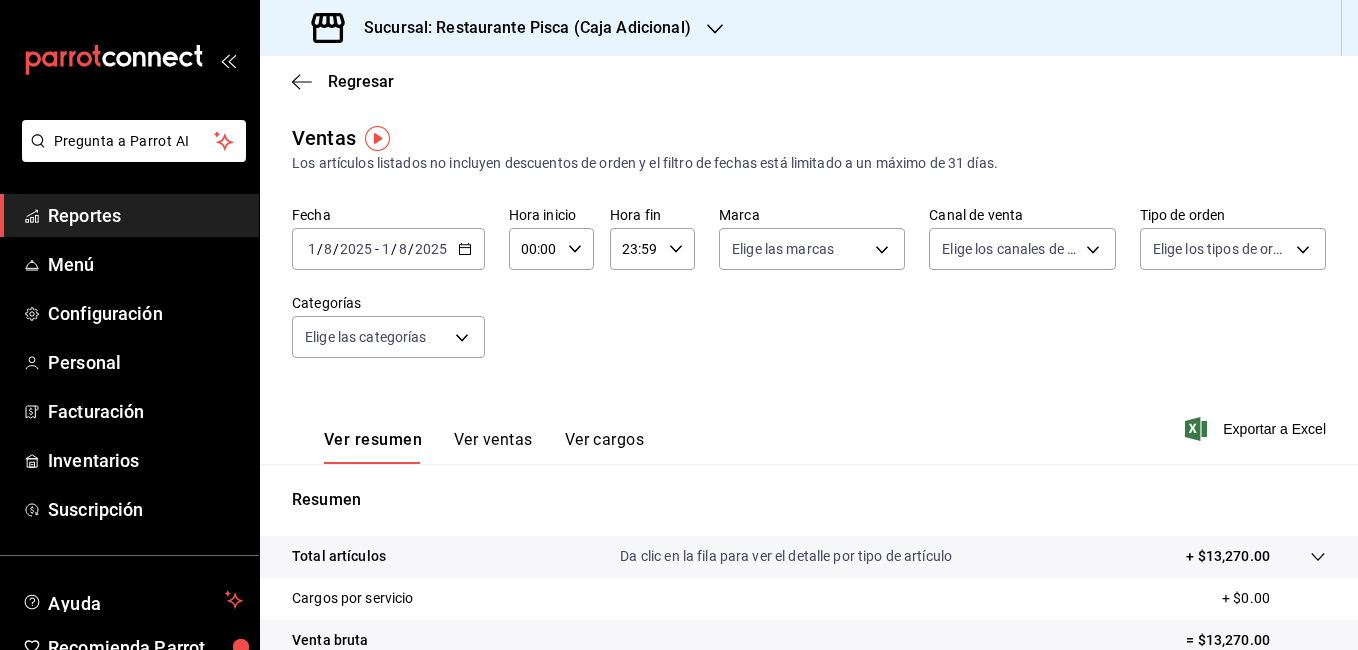 click on "Ver ventas" at bounding box center [493, 447] 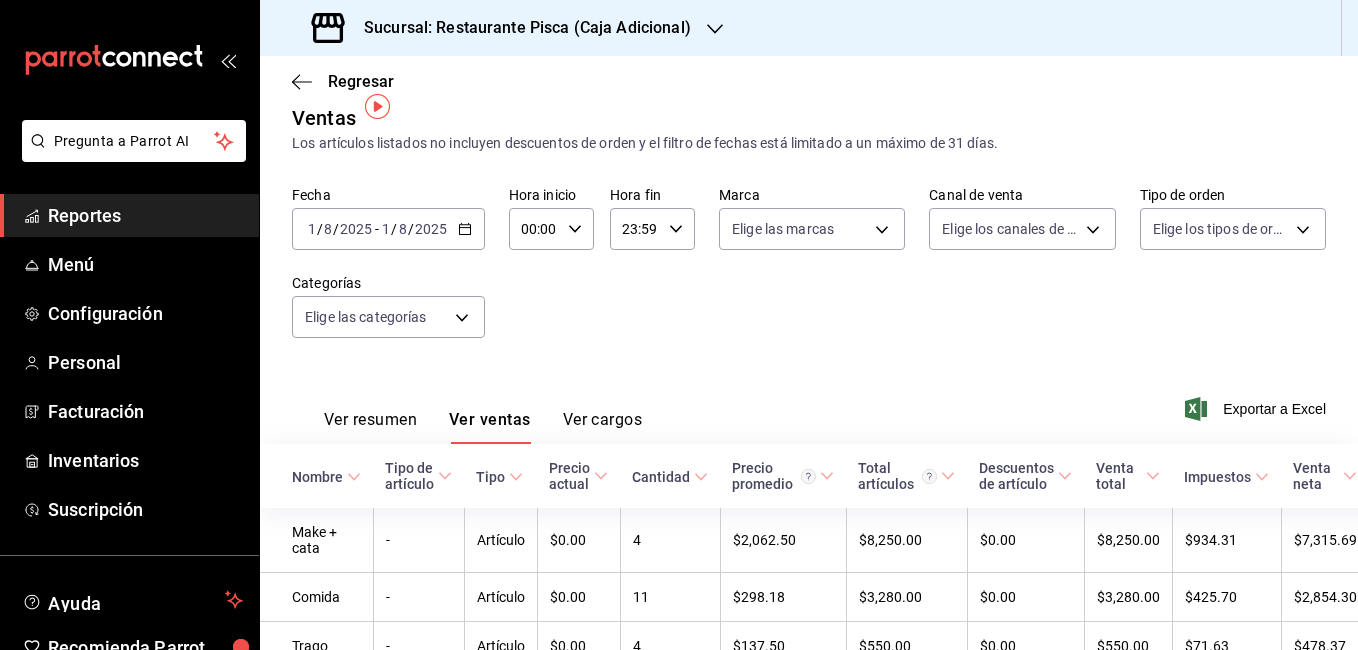 scroll, scrollTop: 0, scrollLeft: 0, axis: both 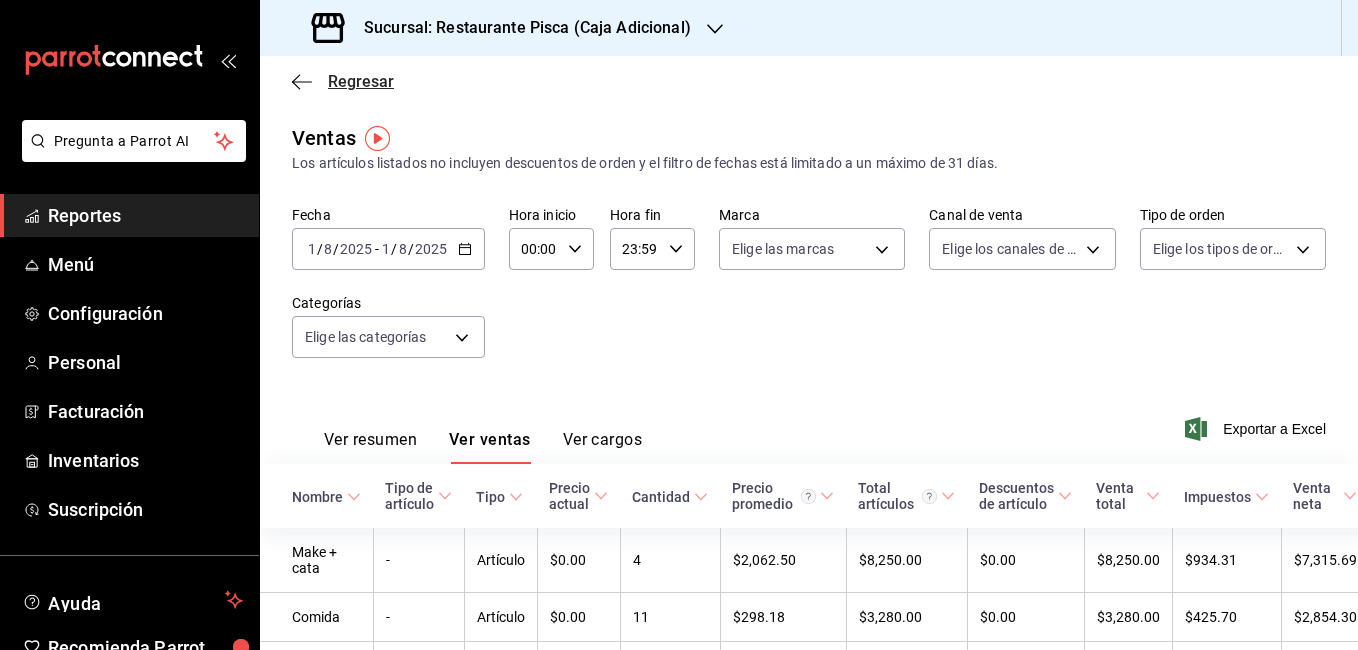 click on "Regresar" at bounding box center [361, 81] 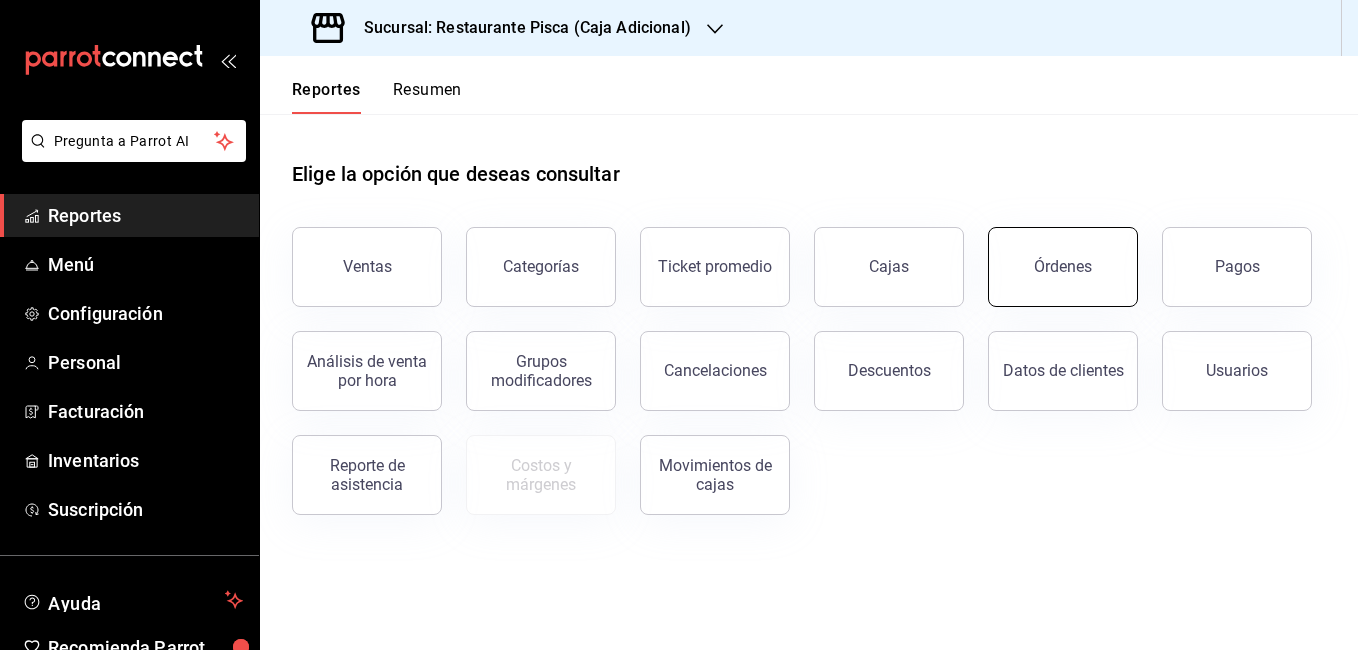 click on "Órdenes" at bounding box center [1063, 267] 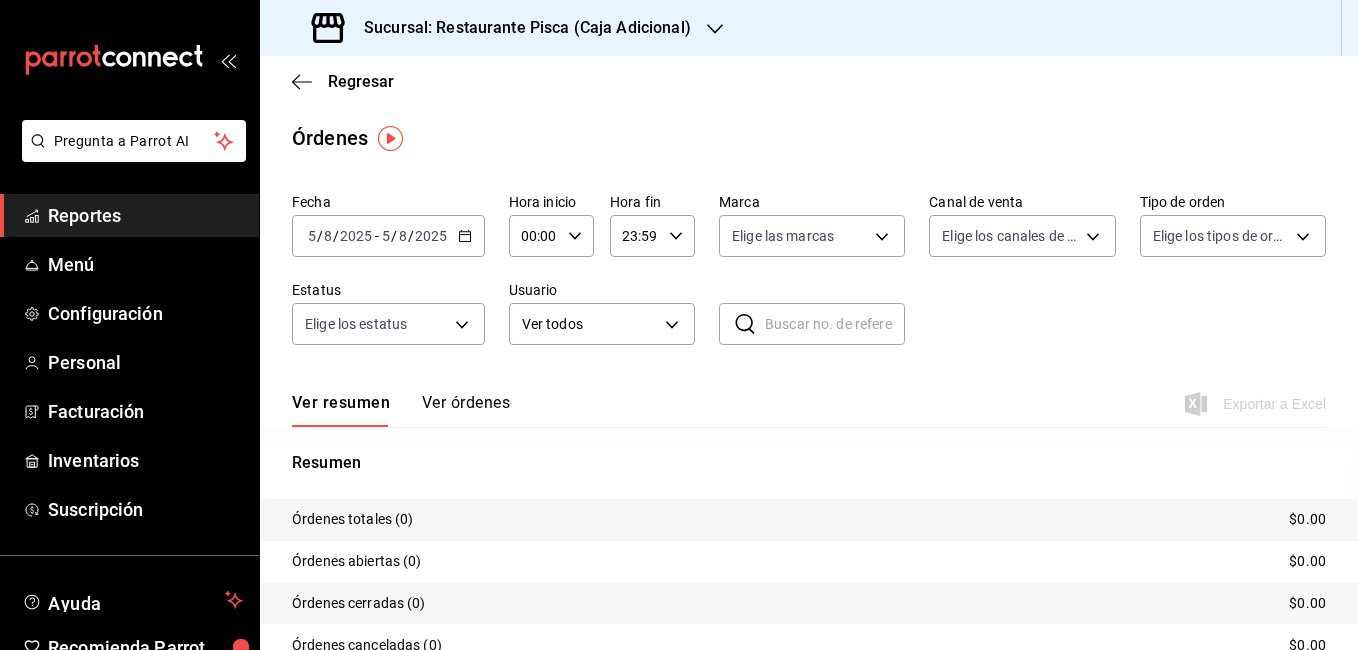 click 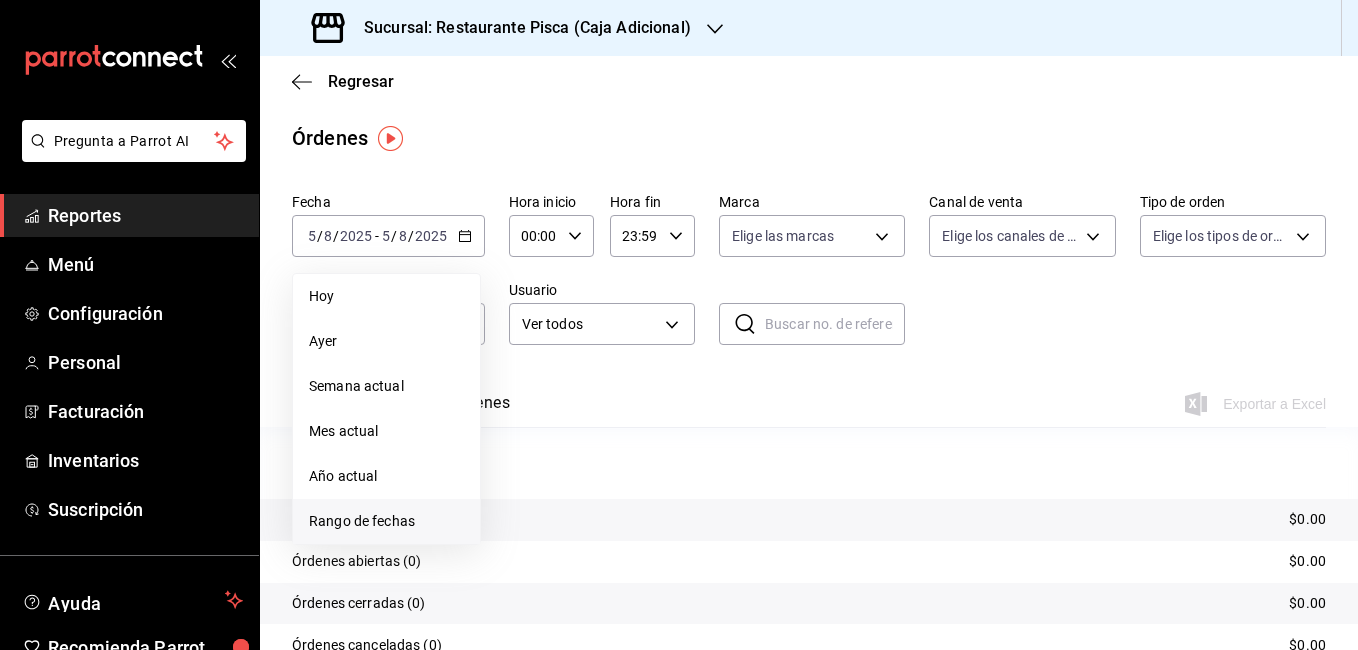 click on "Rango de fechas" at bounding box center [386, 521] 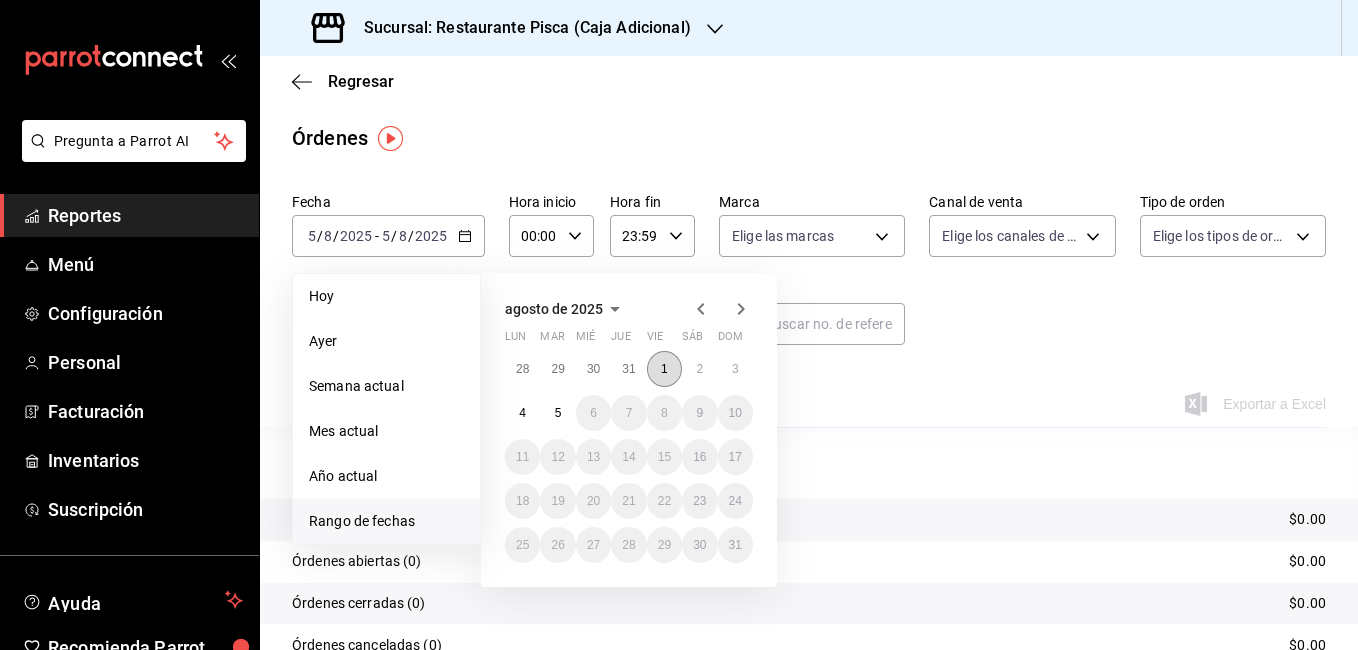 click on "1" at bounding box center (664, 369) 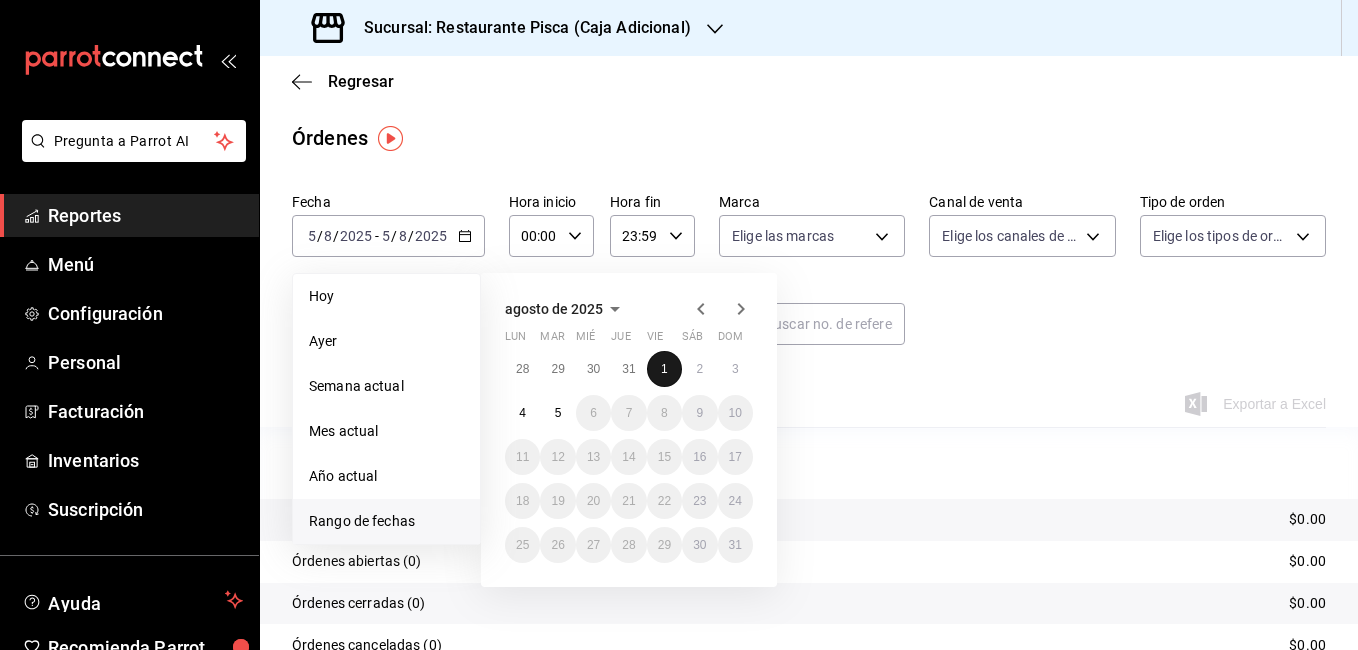 click on "1" at bounding box center [664, 369] 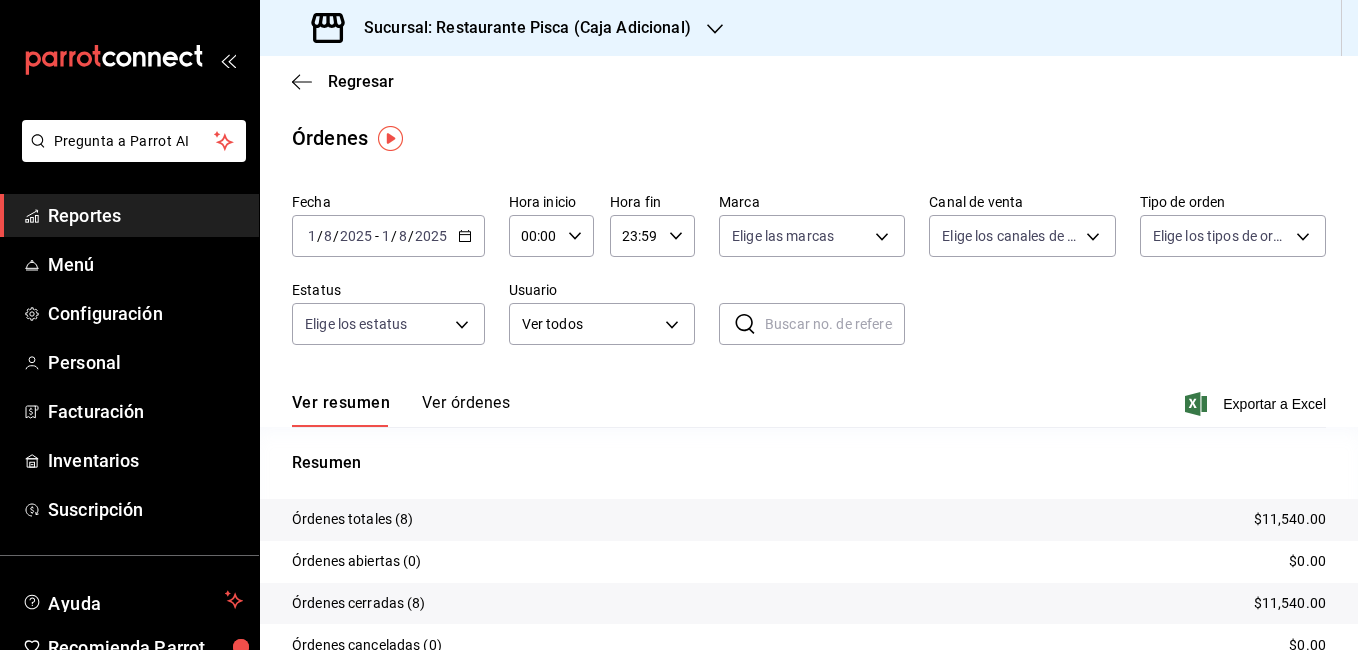 click on "Ver órdenes" at bounding box center [466, 410] 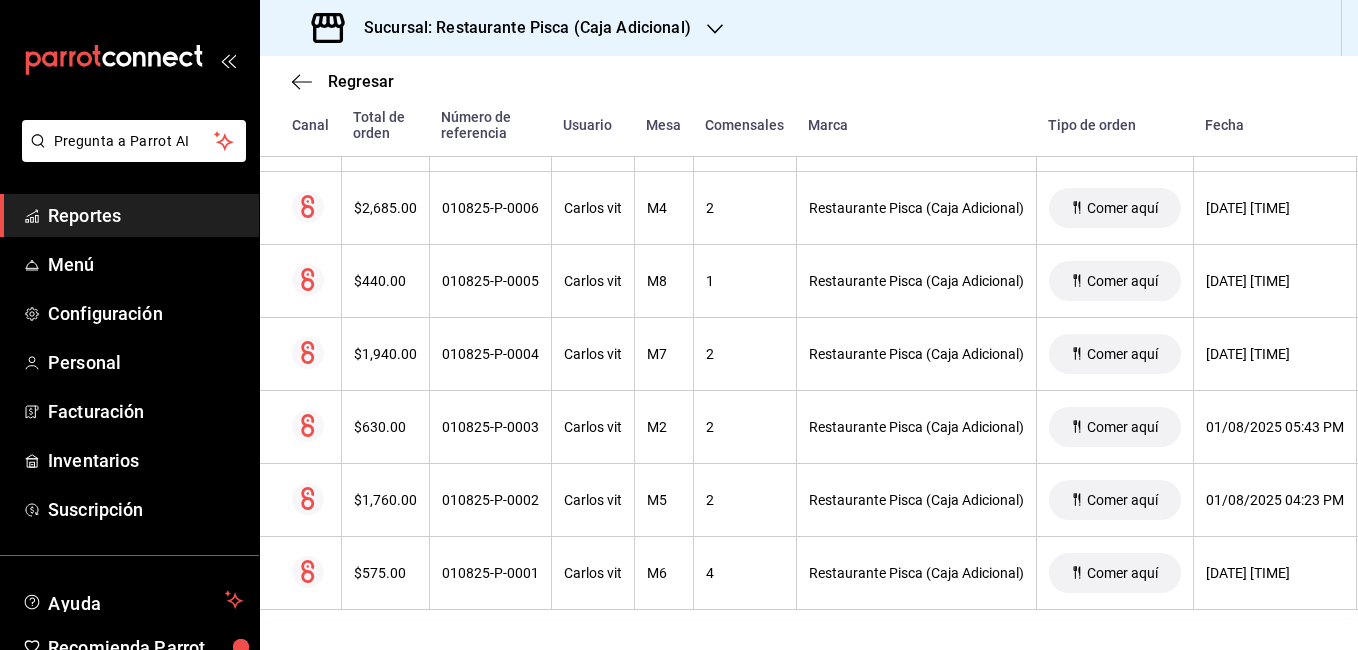 scroll, scrollTop: 519, scrollLeft: 0, axis: vertical 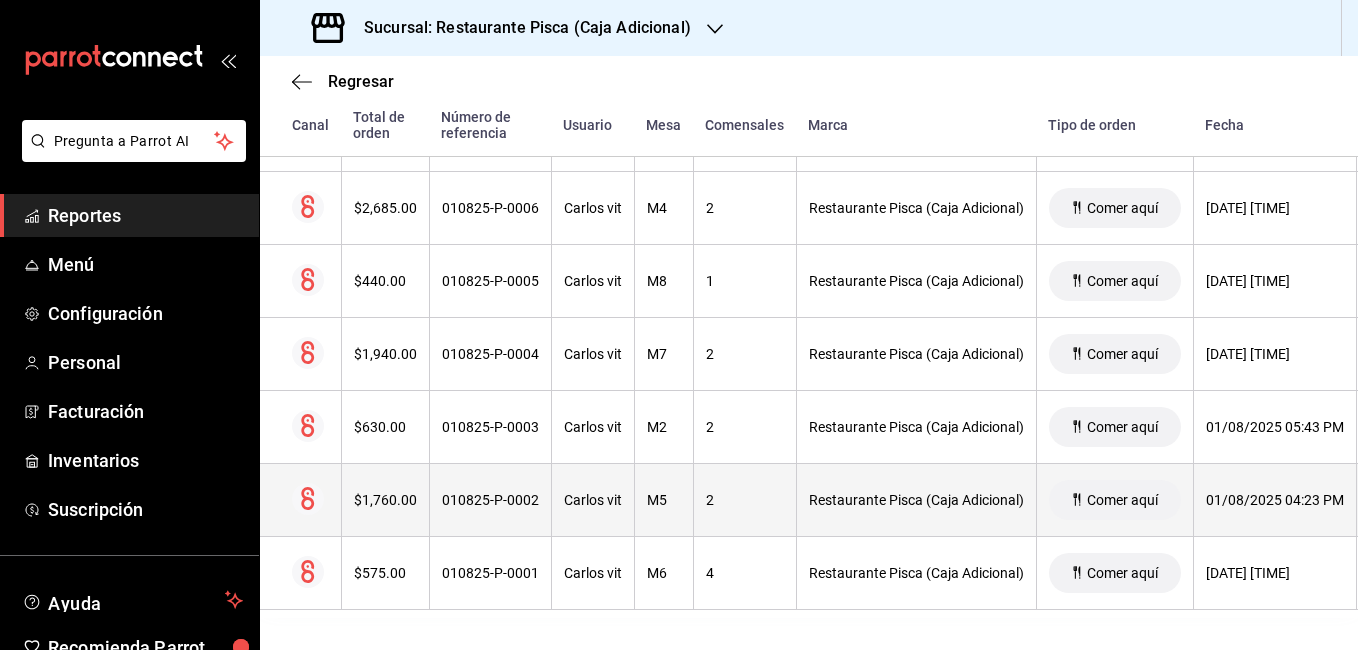 click on "$1,760.00" at bounding box center [385, 500] 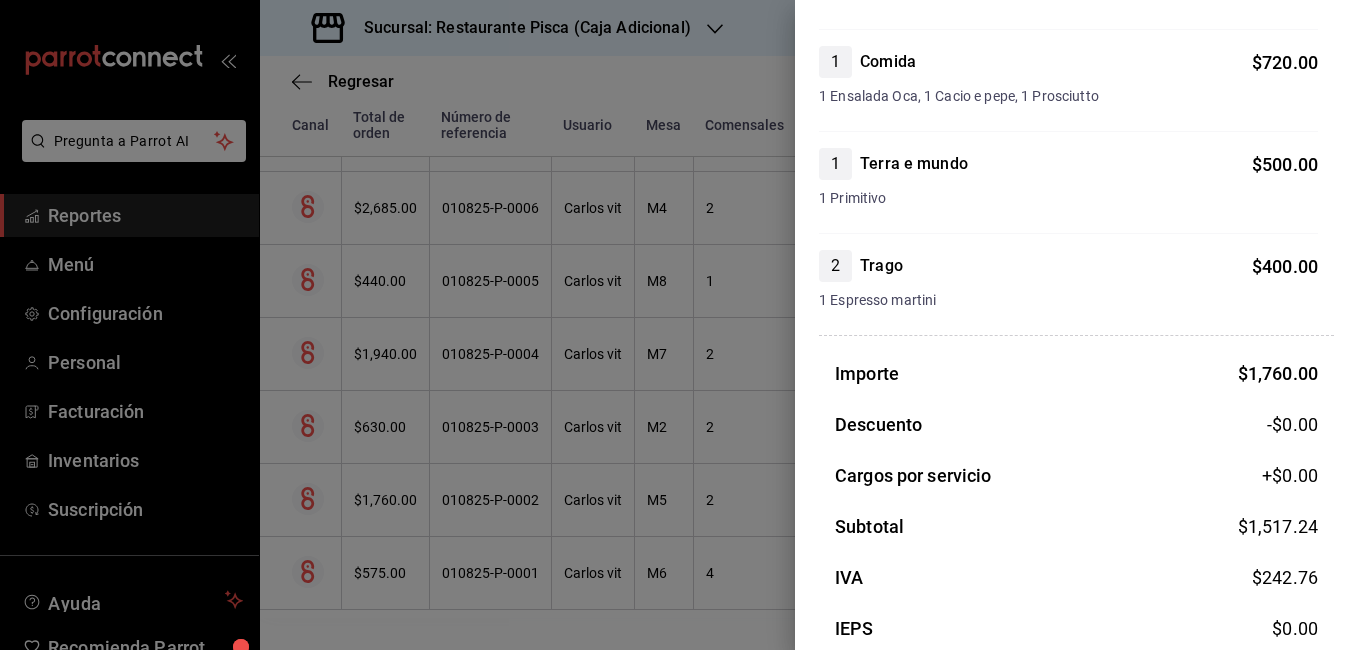 scroll, scrollTop: 329, scrollLeft: 0, axis: vertical 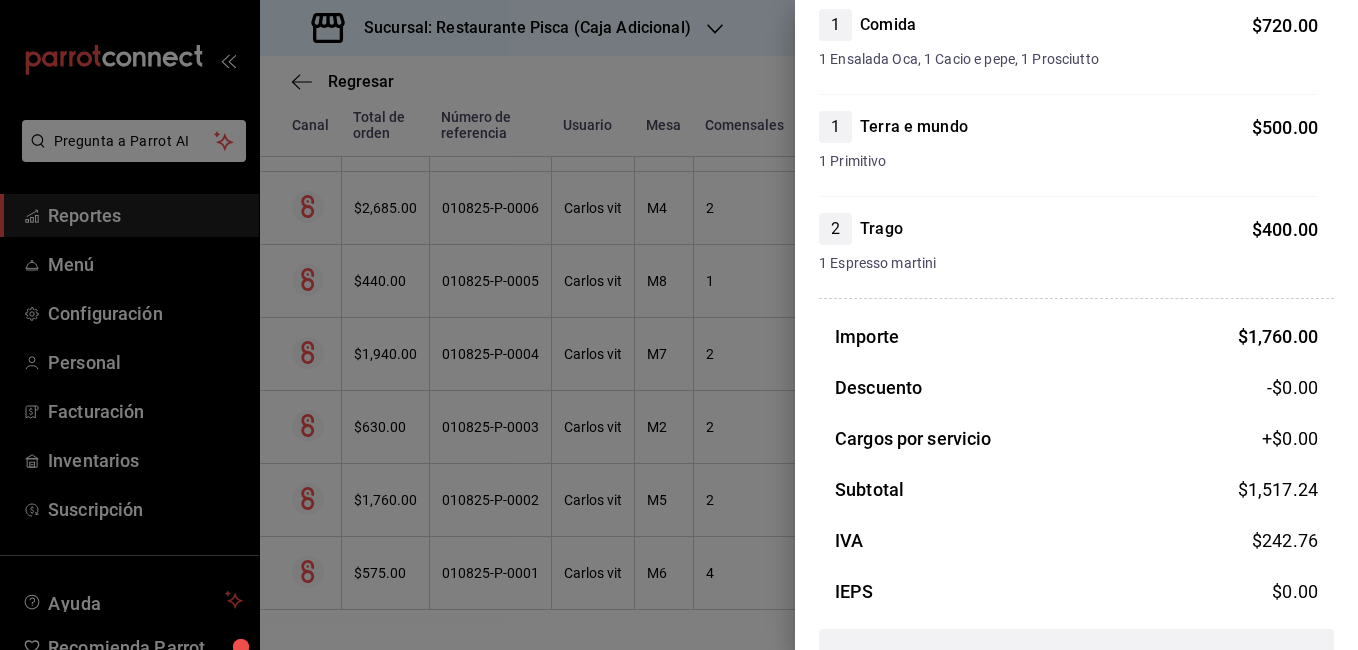 click at bounding box center [679, 325] 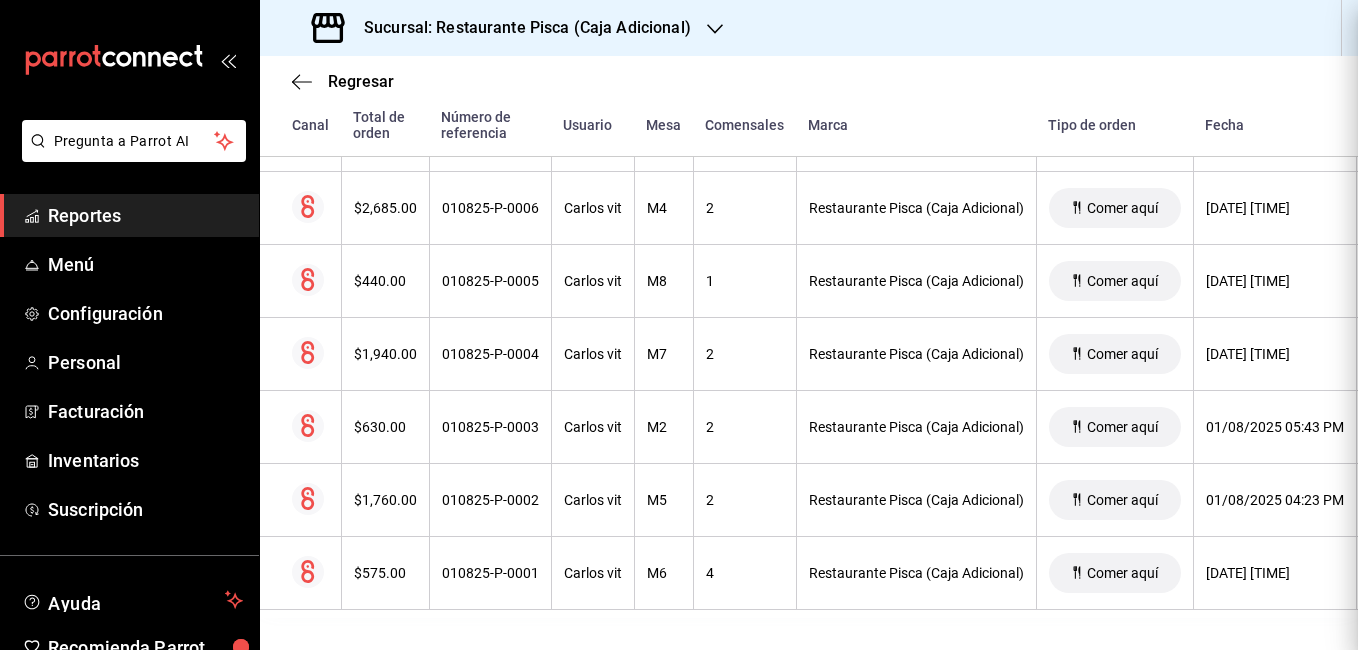 scroll, scrollTop: 0, scrollLeft: 0, axis: both 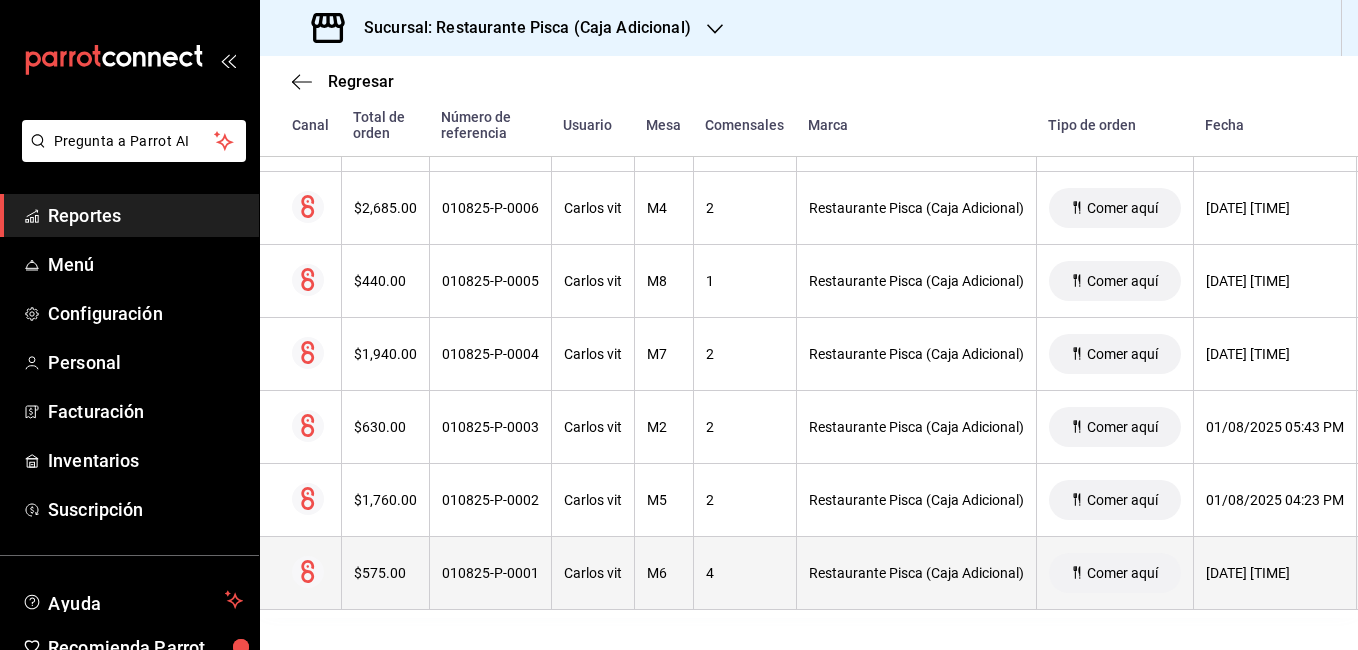 click on "$575.00" at bounding box center [385, 573] 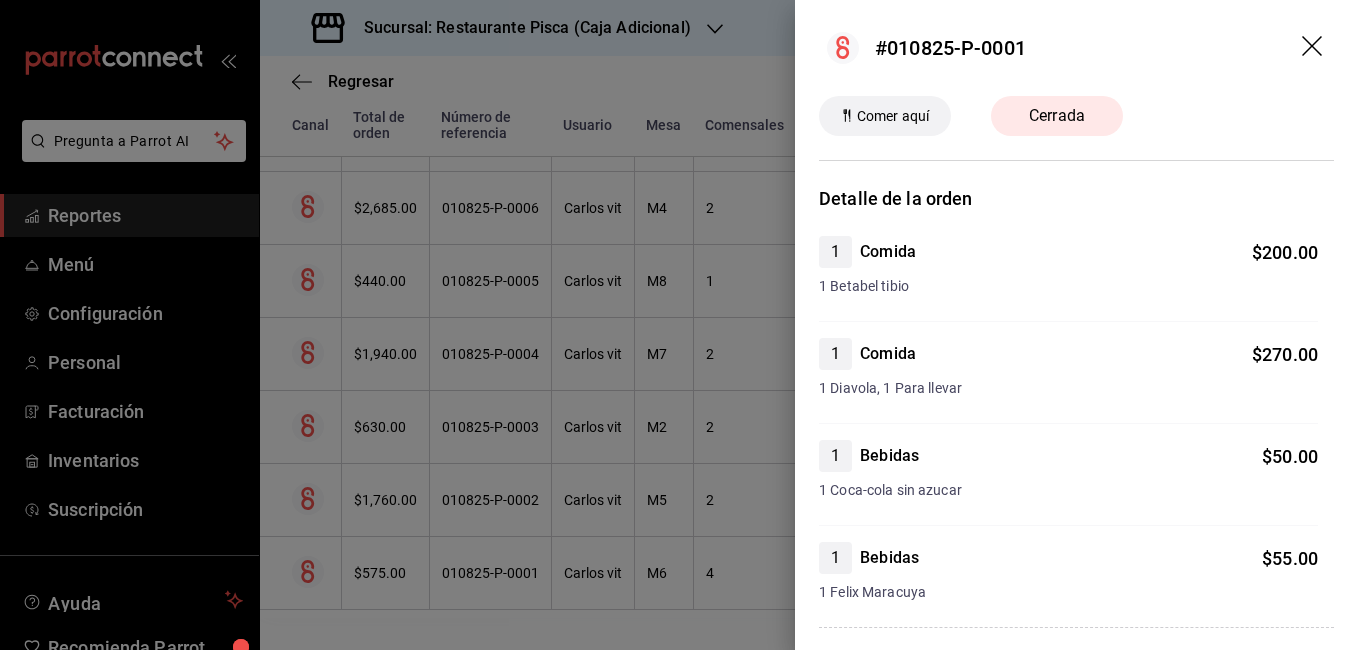click at bounding box center (679, 325) 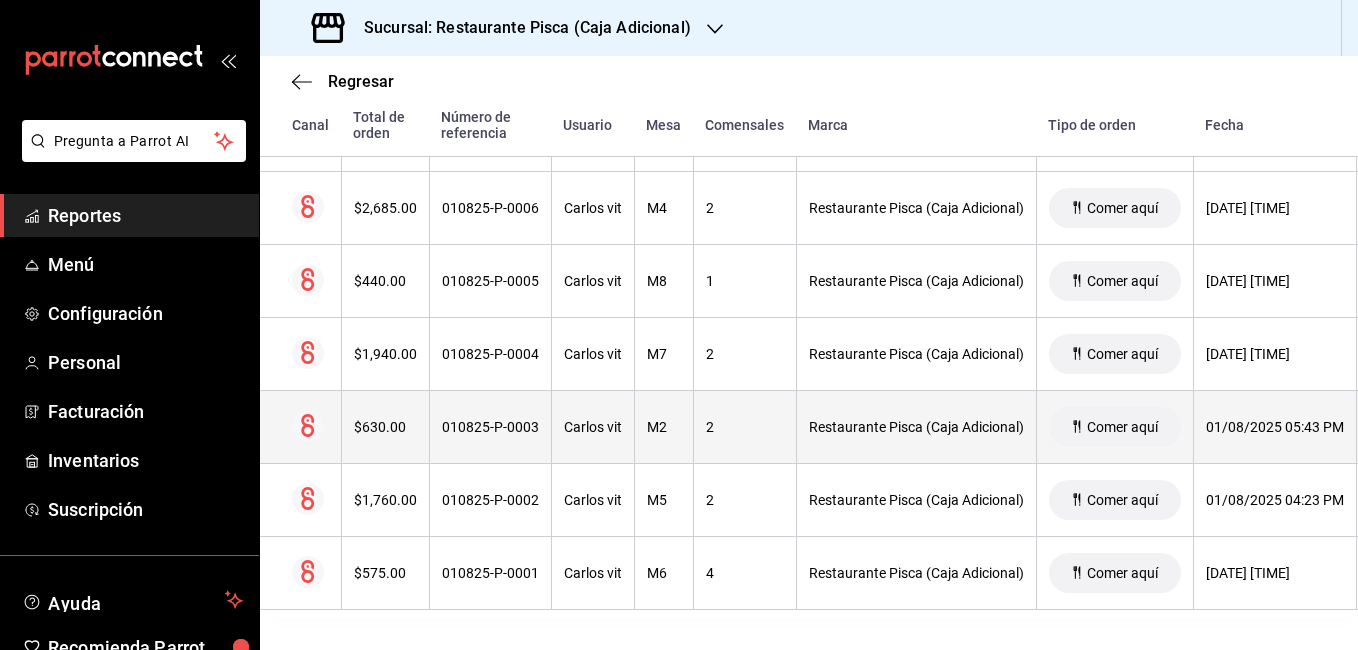 click on "010825-P-0003" at bounding box center [490, 427] 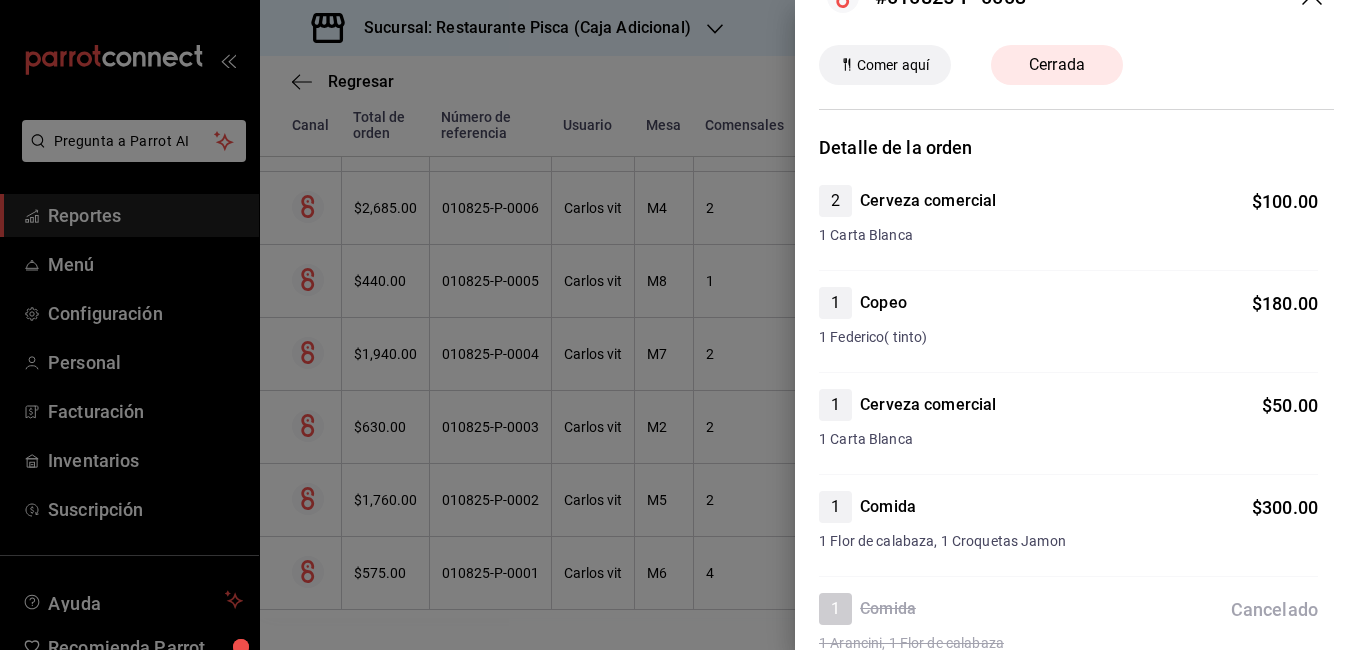 scroll, scrollTop: 0, scrollLeft: 0, axis: both 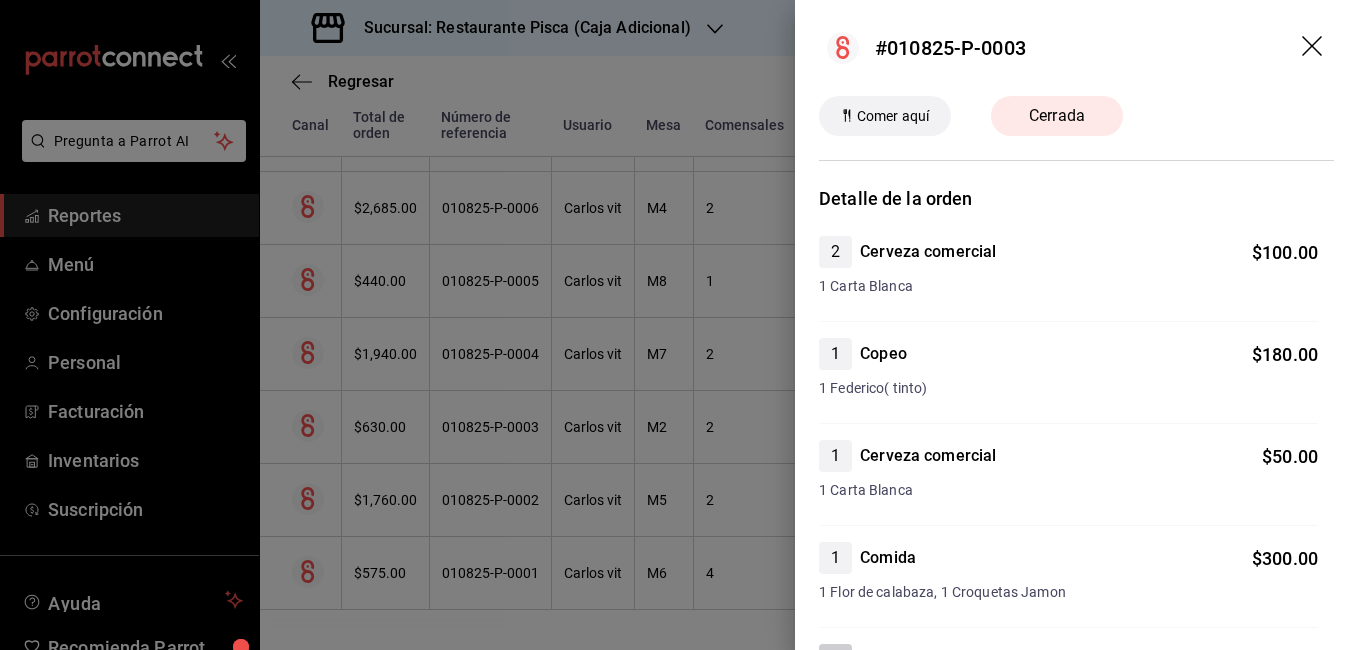 click at bounding box center [679, 325] 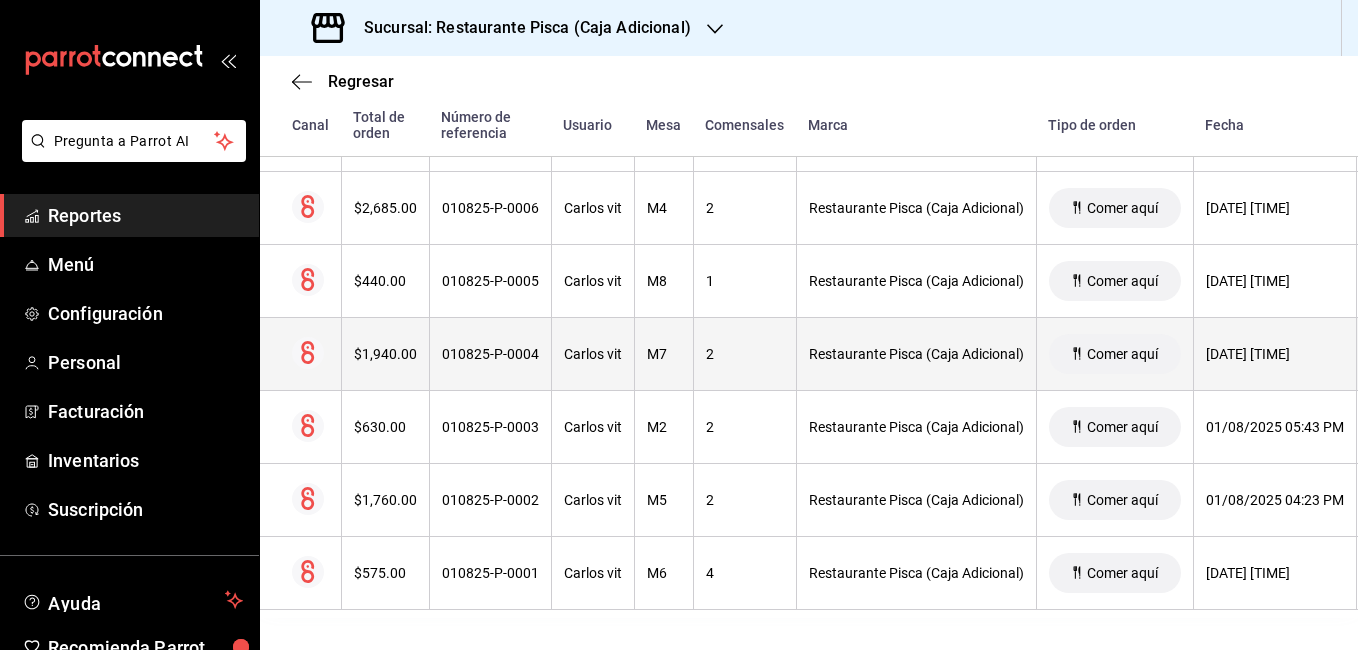 click on "$1,940.00" at bounding box center (385, 354) 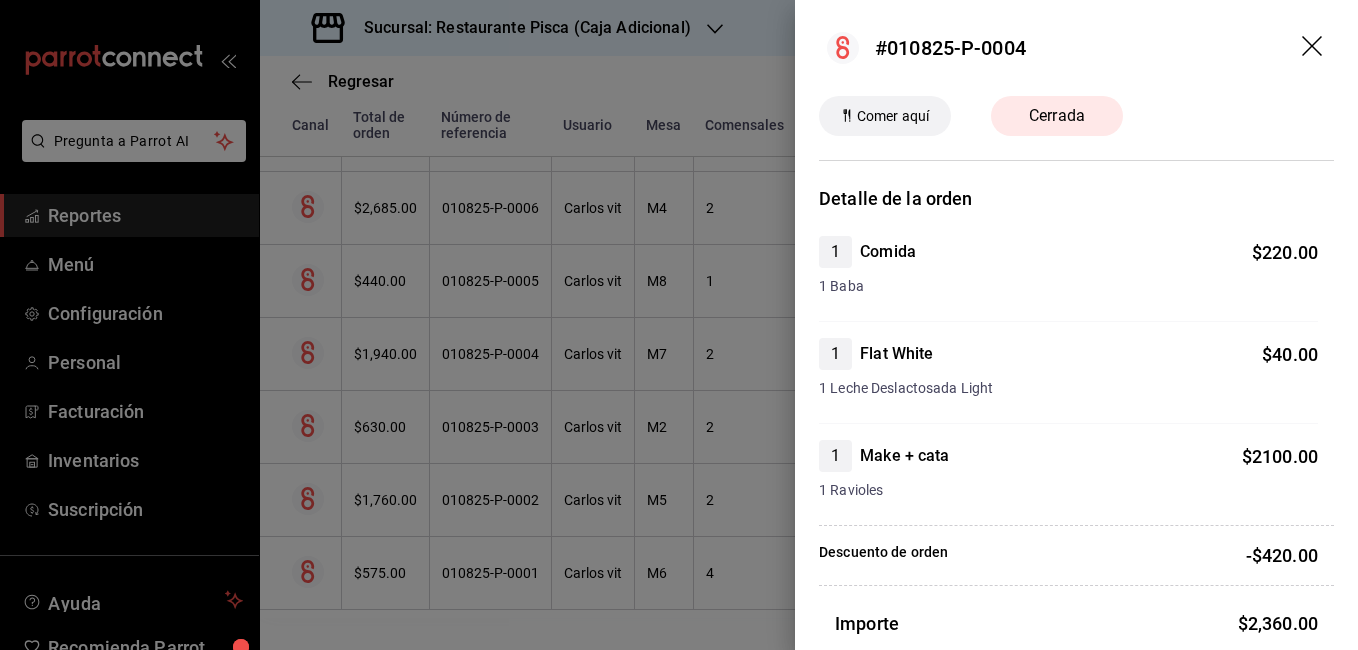 click at bounding box center (679, 325) 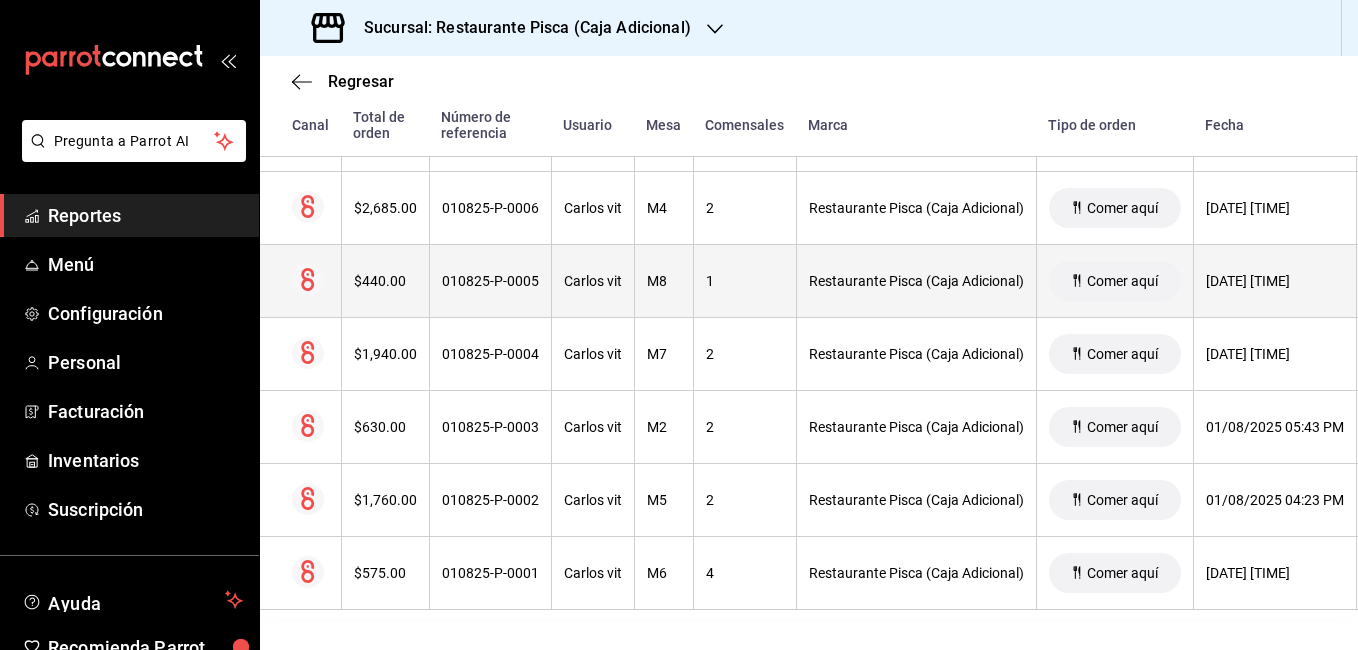 click on "[FIRST] [LAST]" at bounding box center (592, 281) 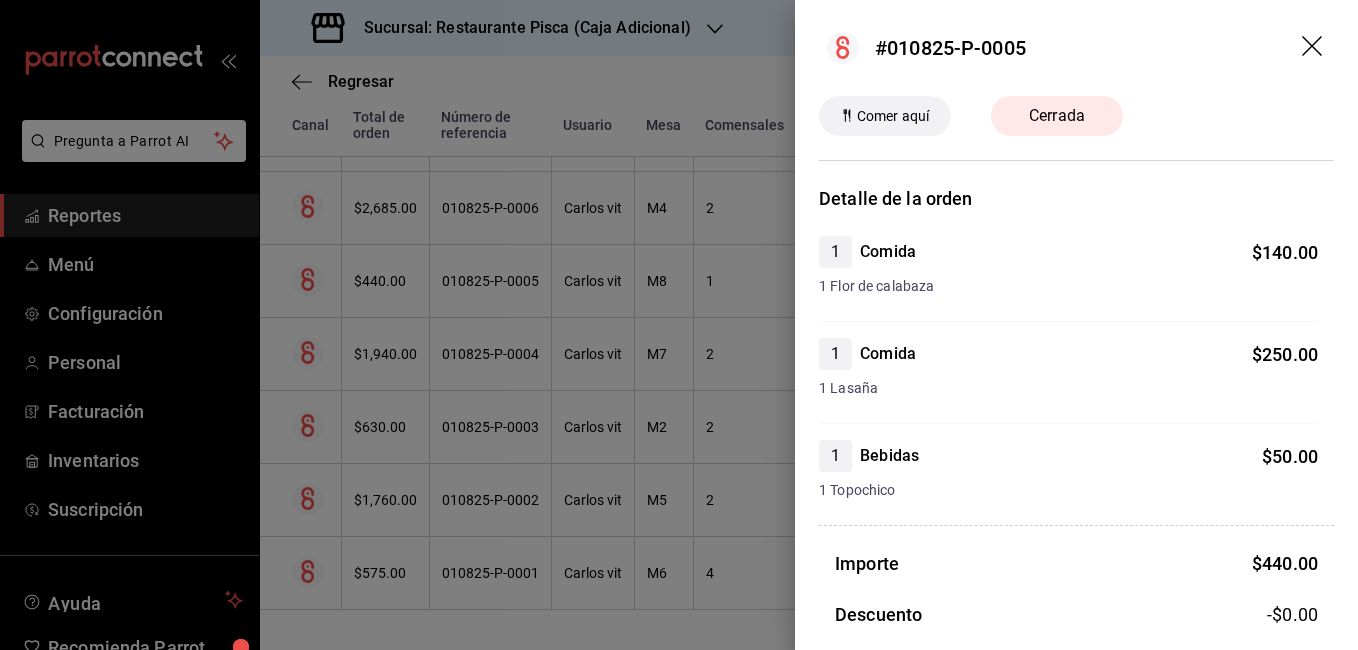 click at bounding box center (679, 325) 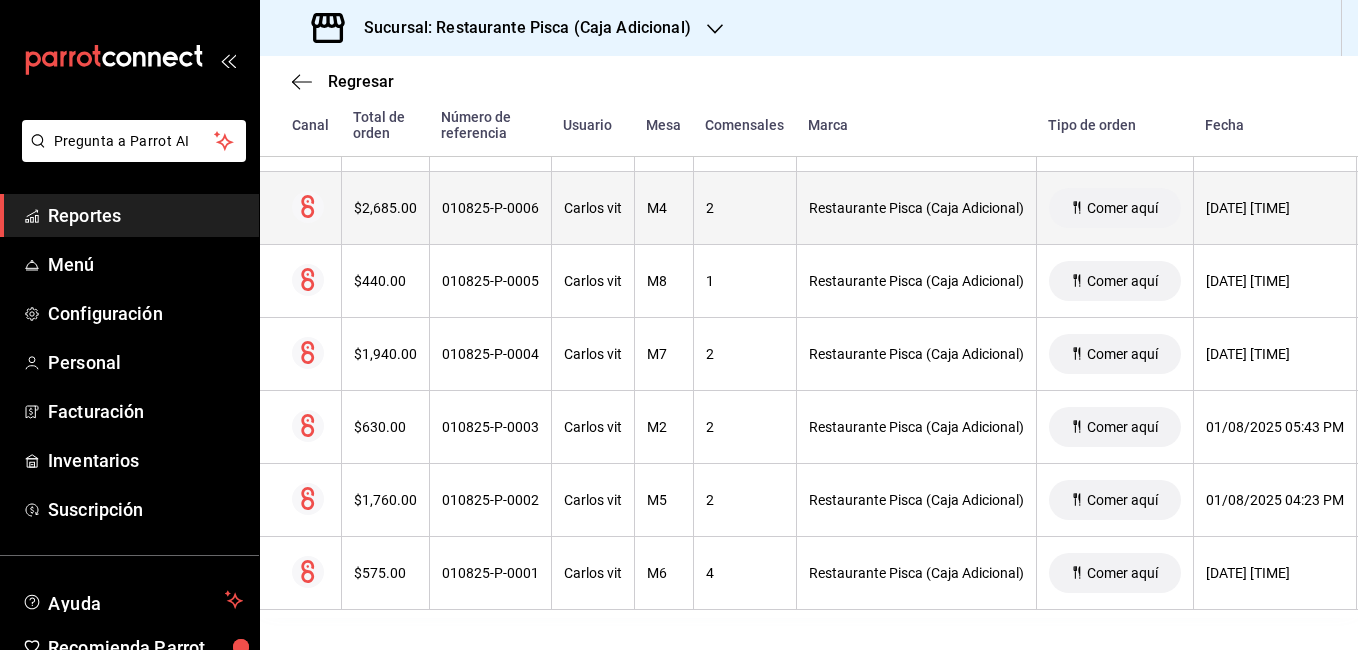 click on "010825-P-0006" at bounding box center [490, 208] 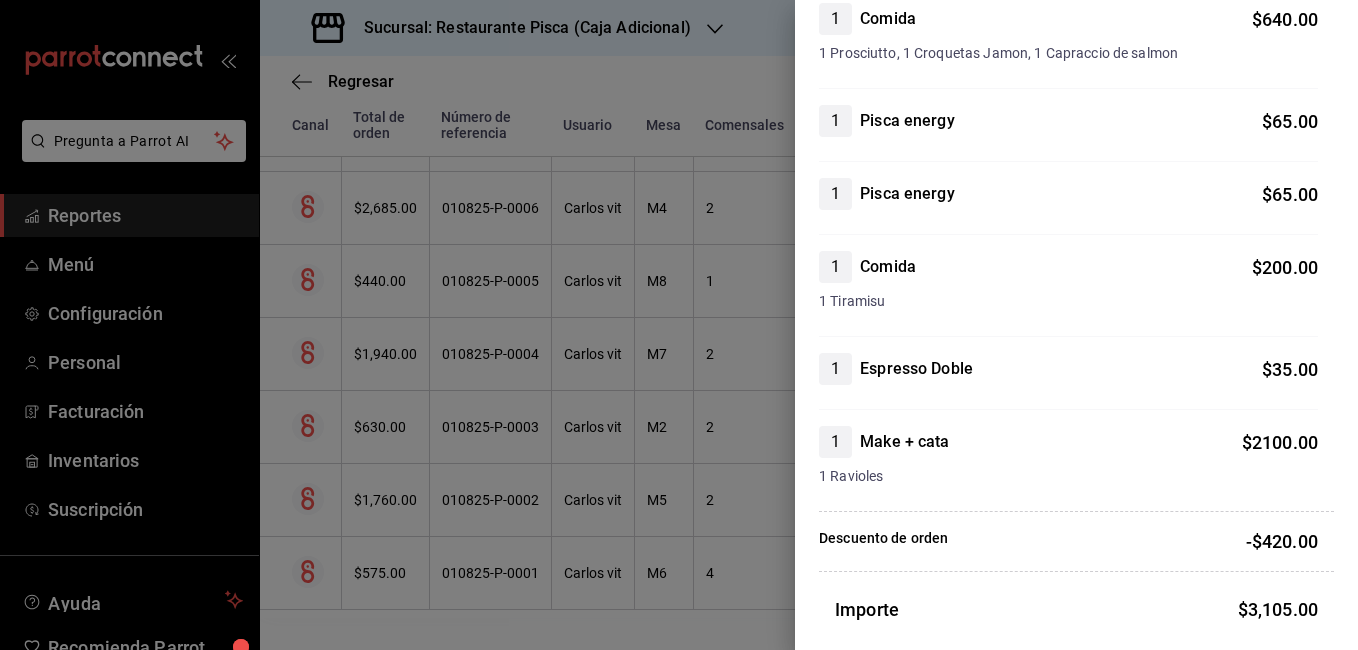 scroll, scrollTop: 235, scrollLeft: 0, axis: vertical 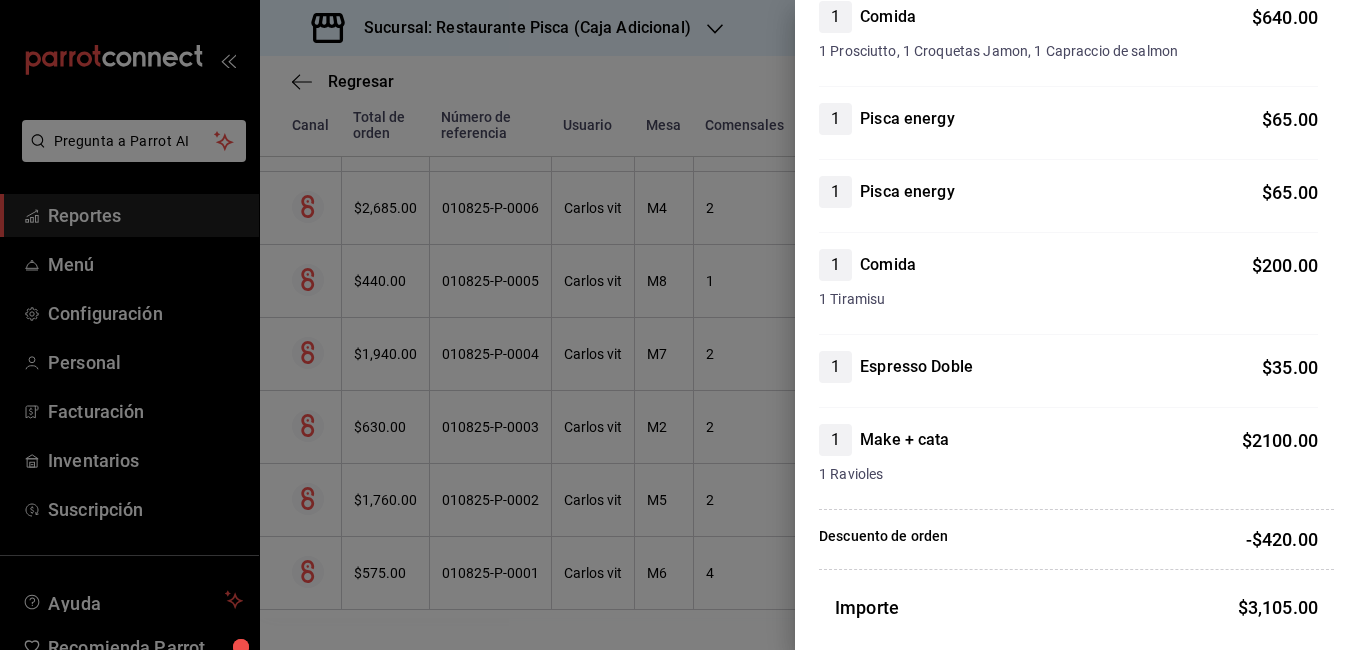 click at bounding box center [679, 325] 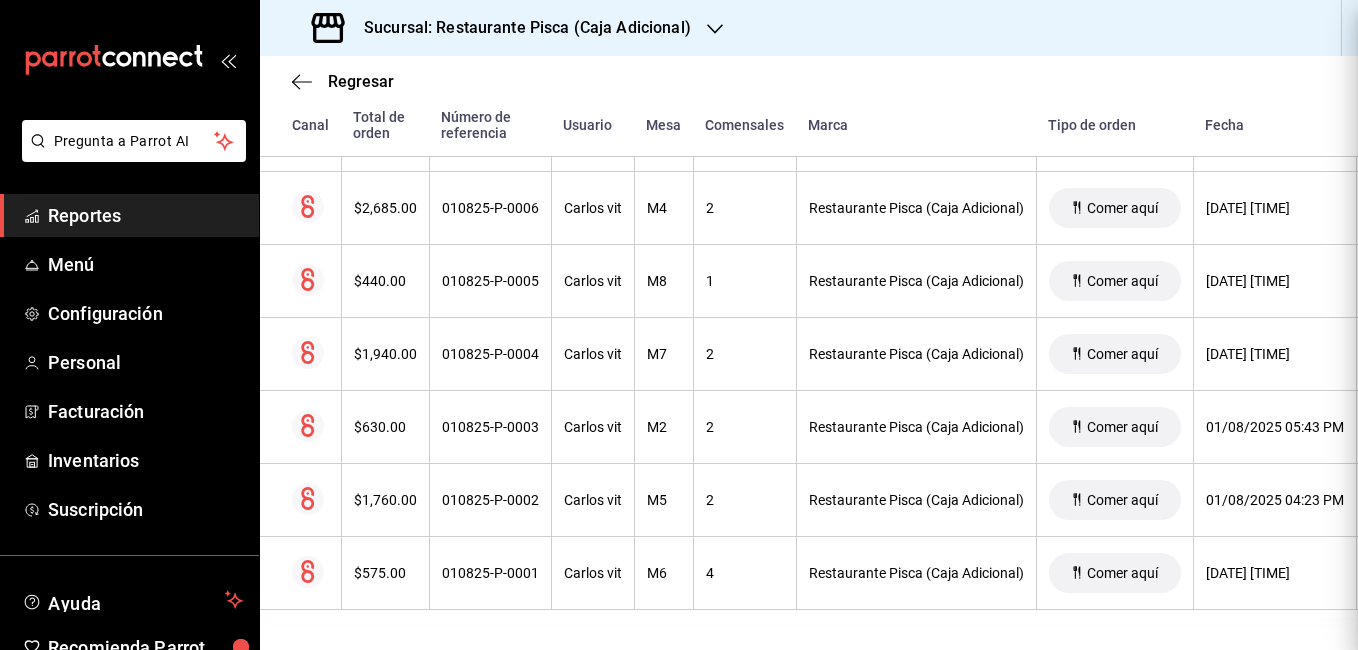 scroll, scrollTop: 0, scrollLeft: 0, axis: both 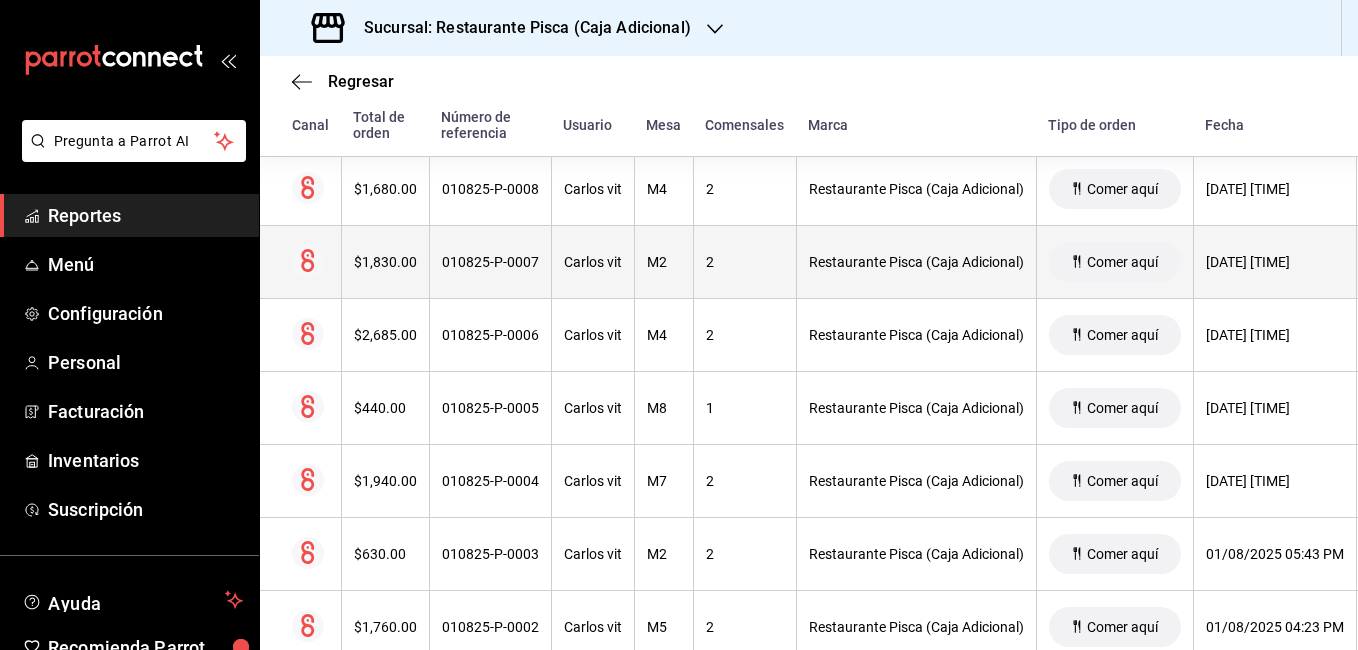 click on "010825-P-0007" at bounding box center (490, 262) 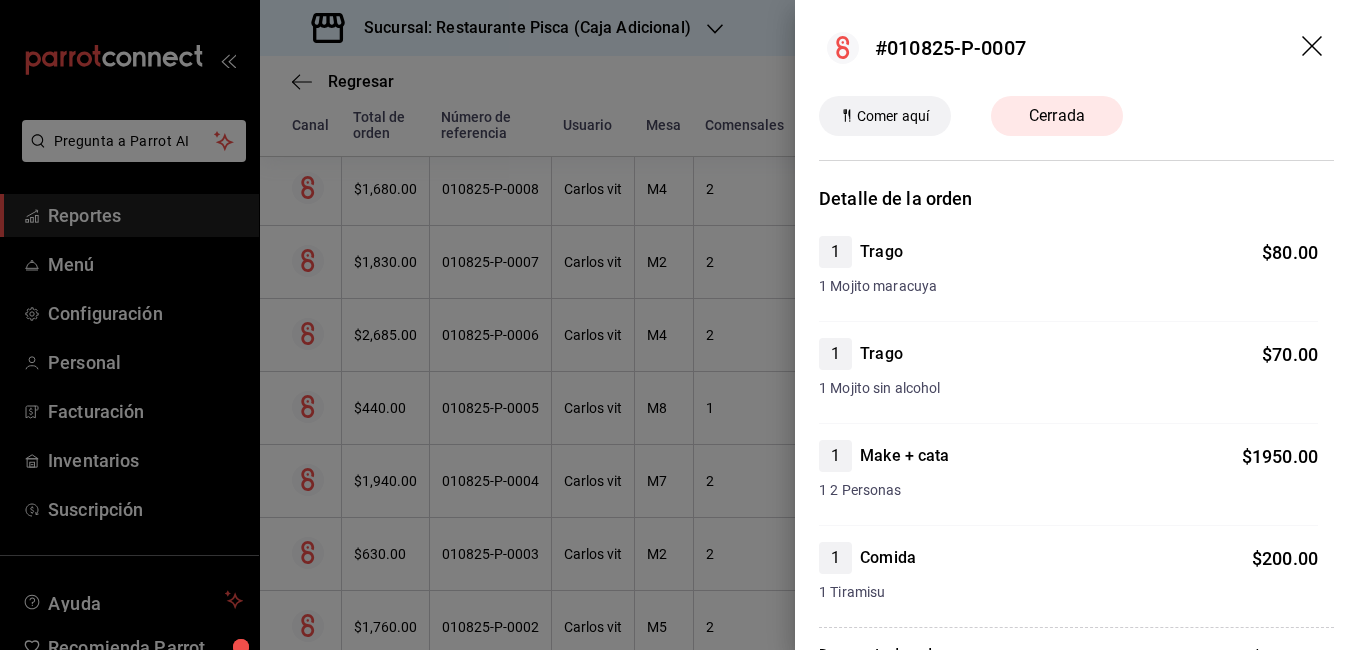 click at bounding box center (679, 325) 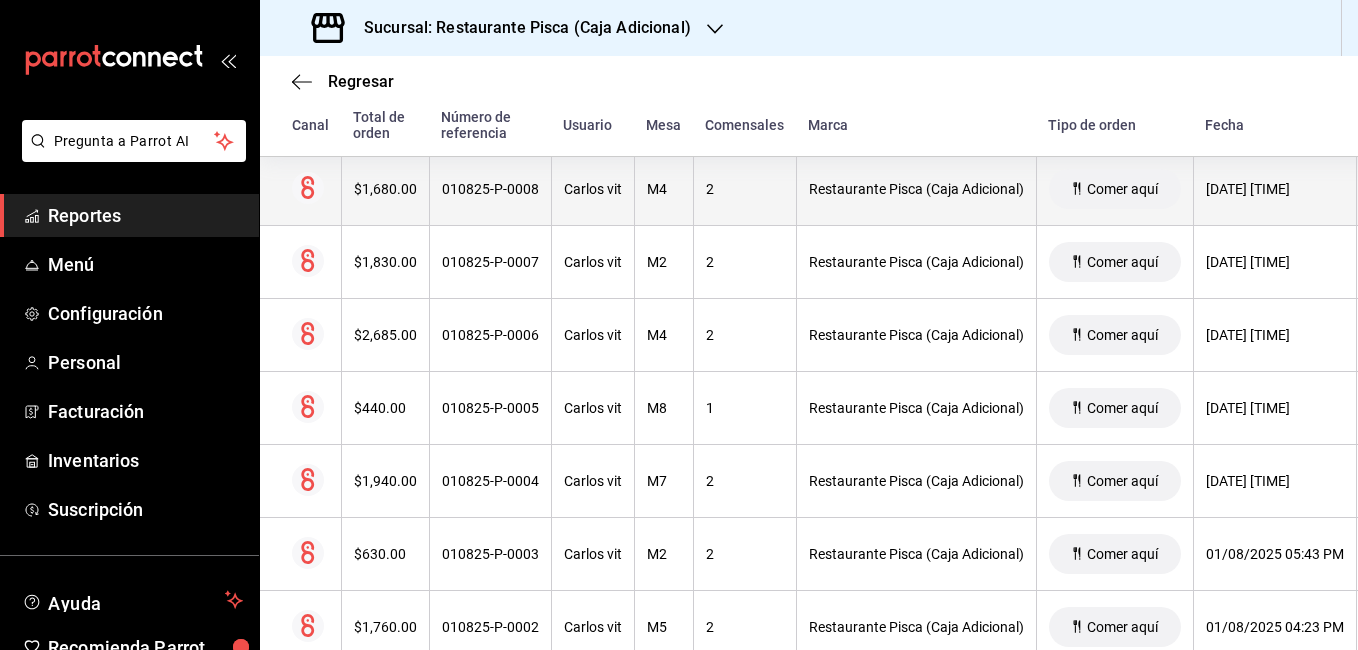 click on "$1,680.00" at bounding box center [385, 189] 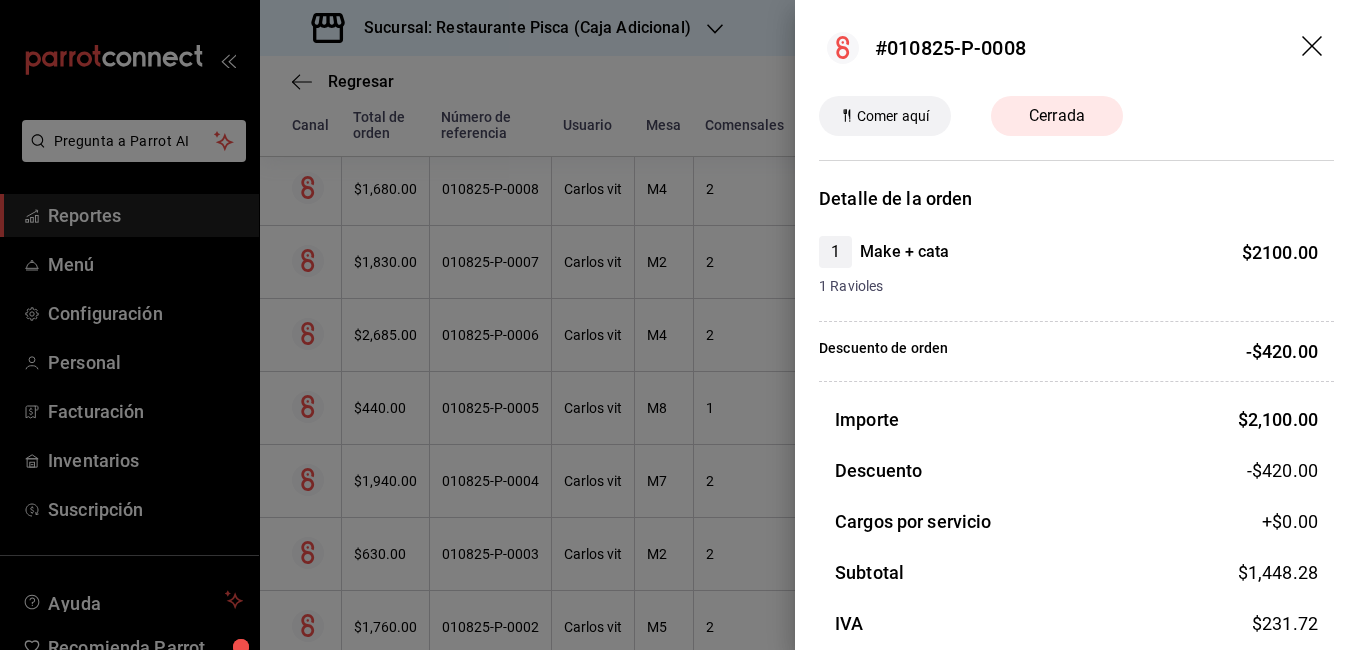 click at bounding box center [679, 325] 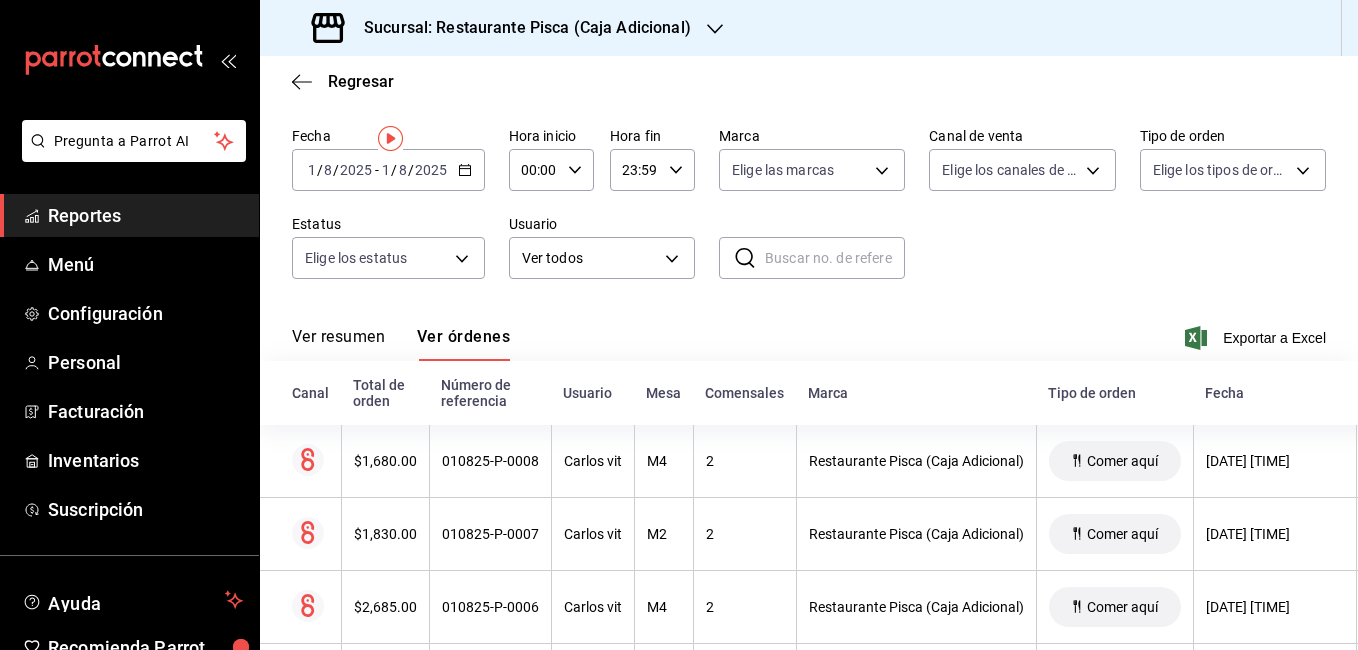 scroll, scrollTop: 0, scrollLeft: 0, axis: both 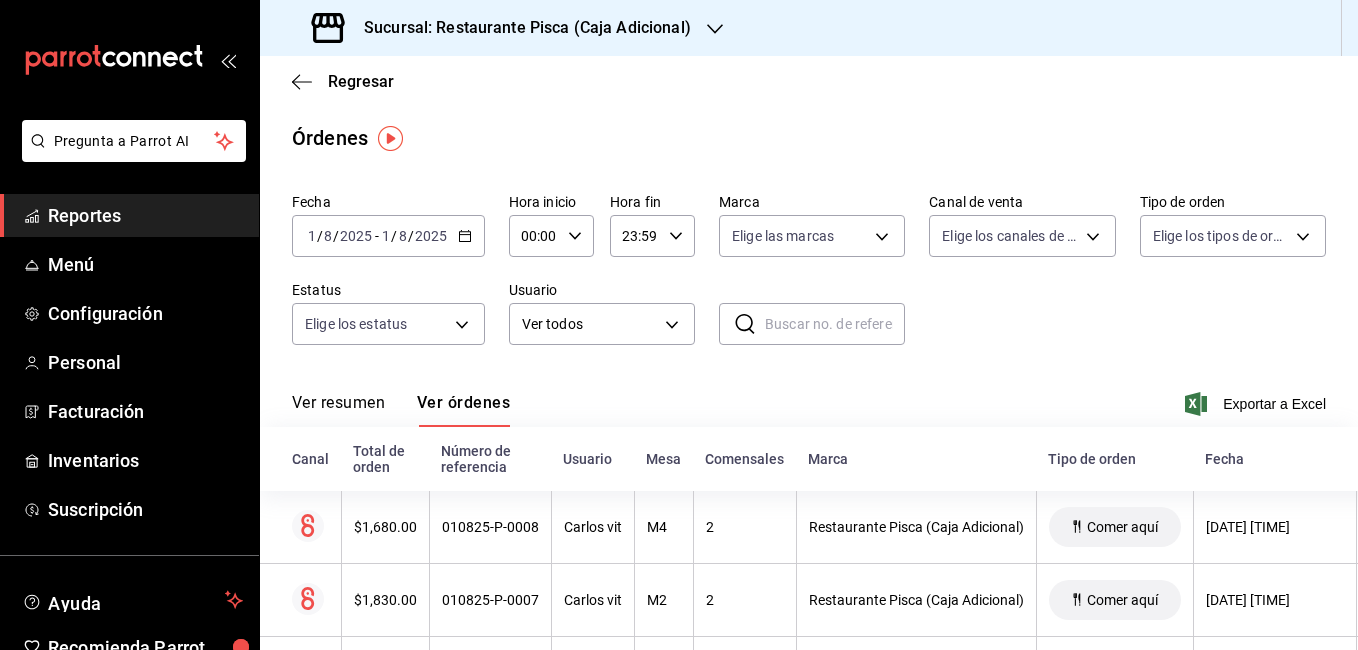 click 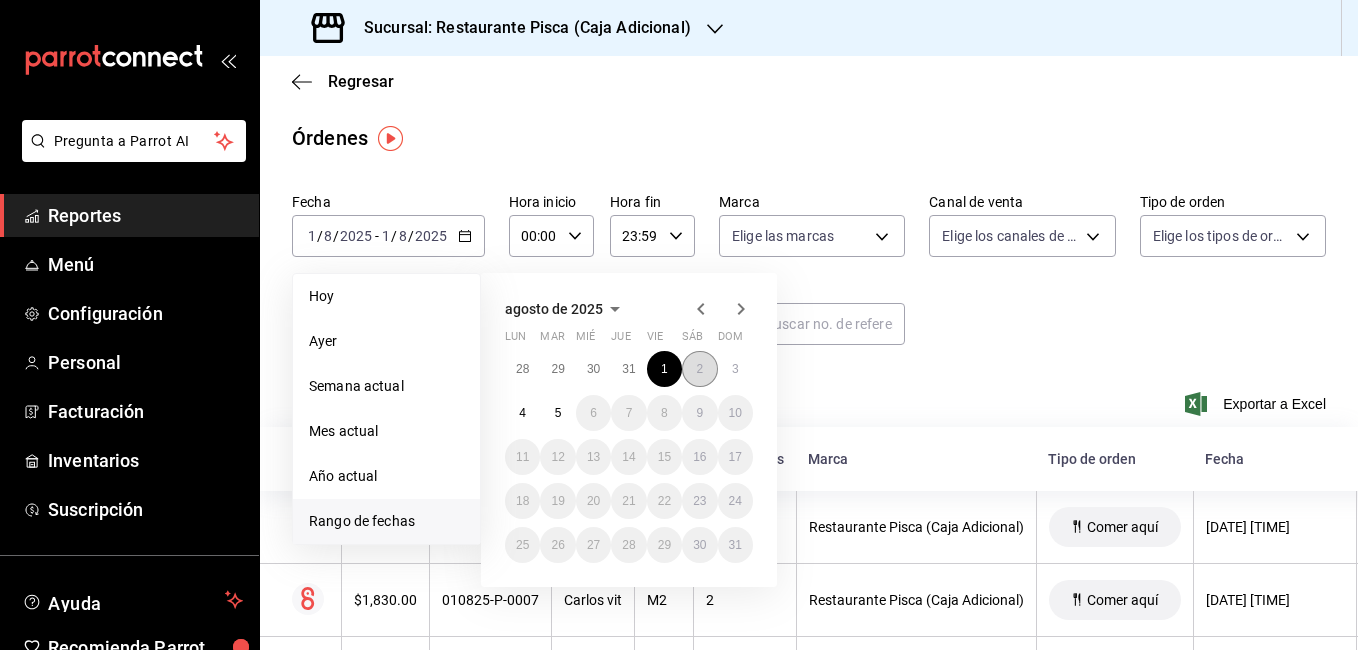 click on "2" at bounding box center [699, 369] 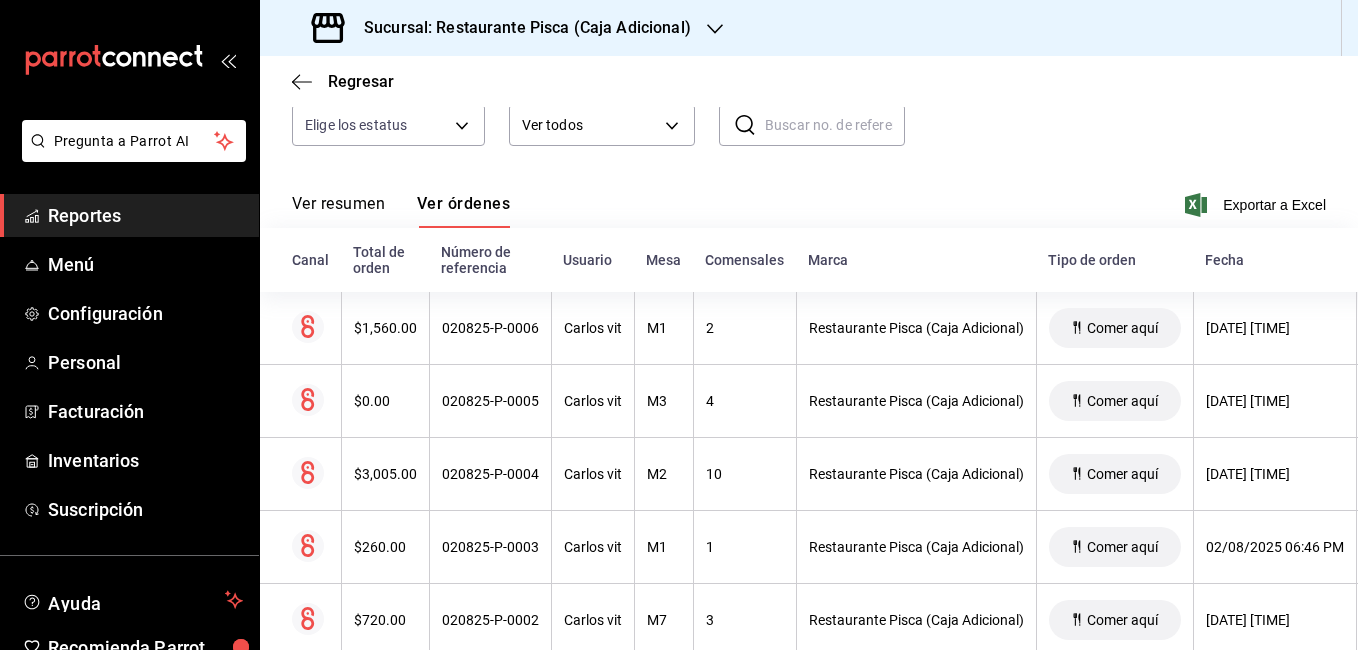 scroll, scrollTop: 195, scrollLeft: 0, axis: vertical 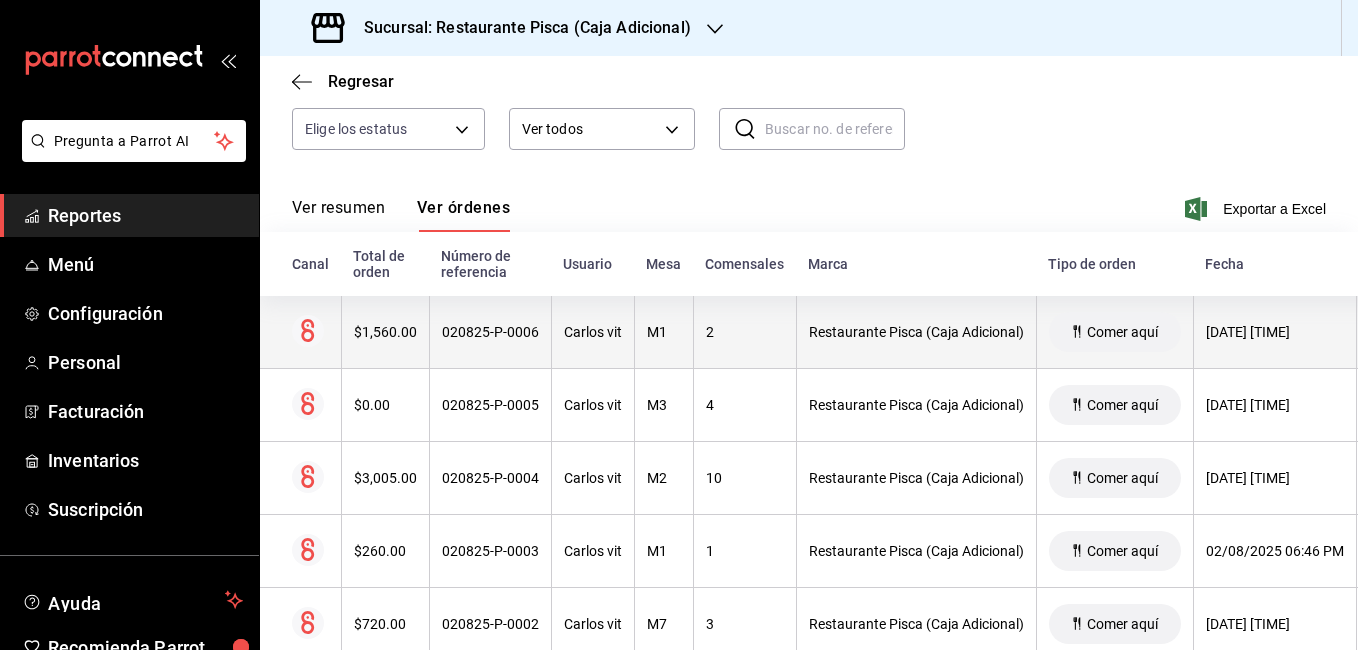 click on "[FIRST] [LAST]" at bounding box center (593, 332) 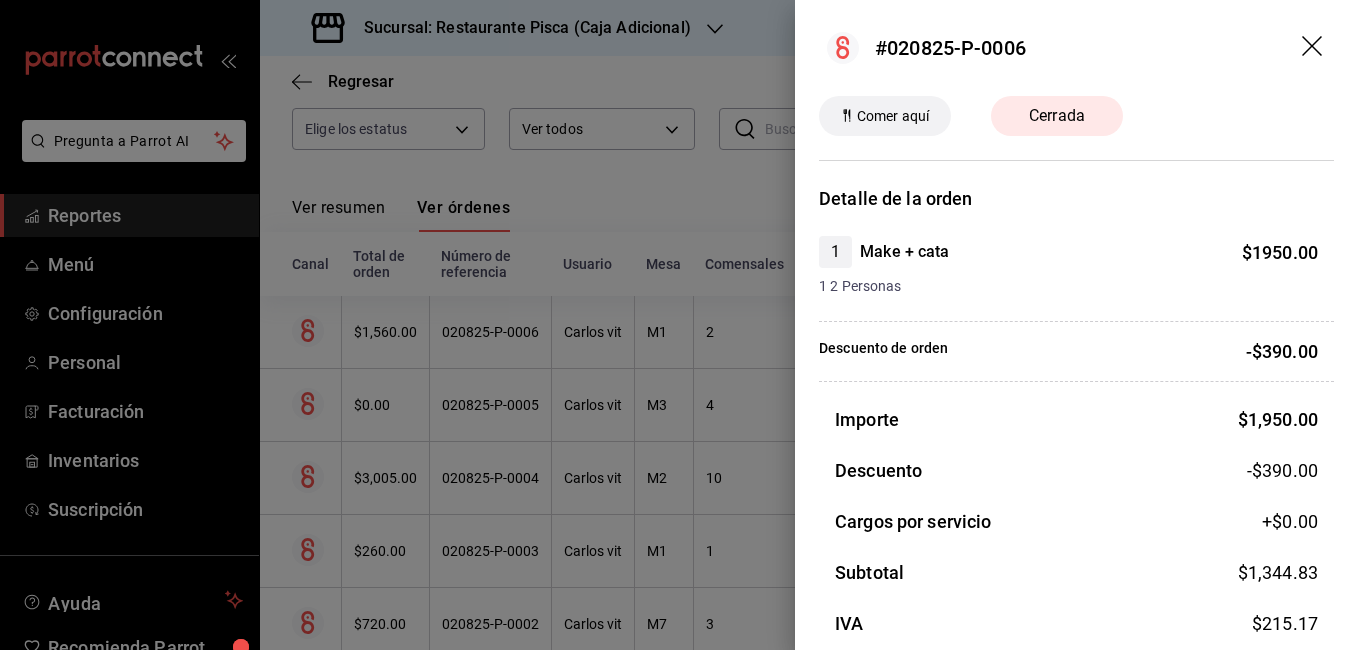 click at bounding box center [679, 325] 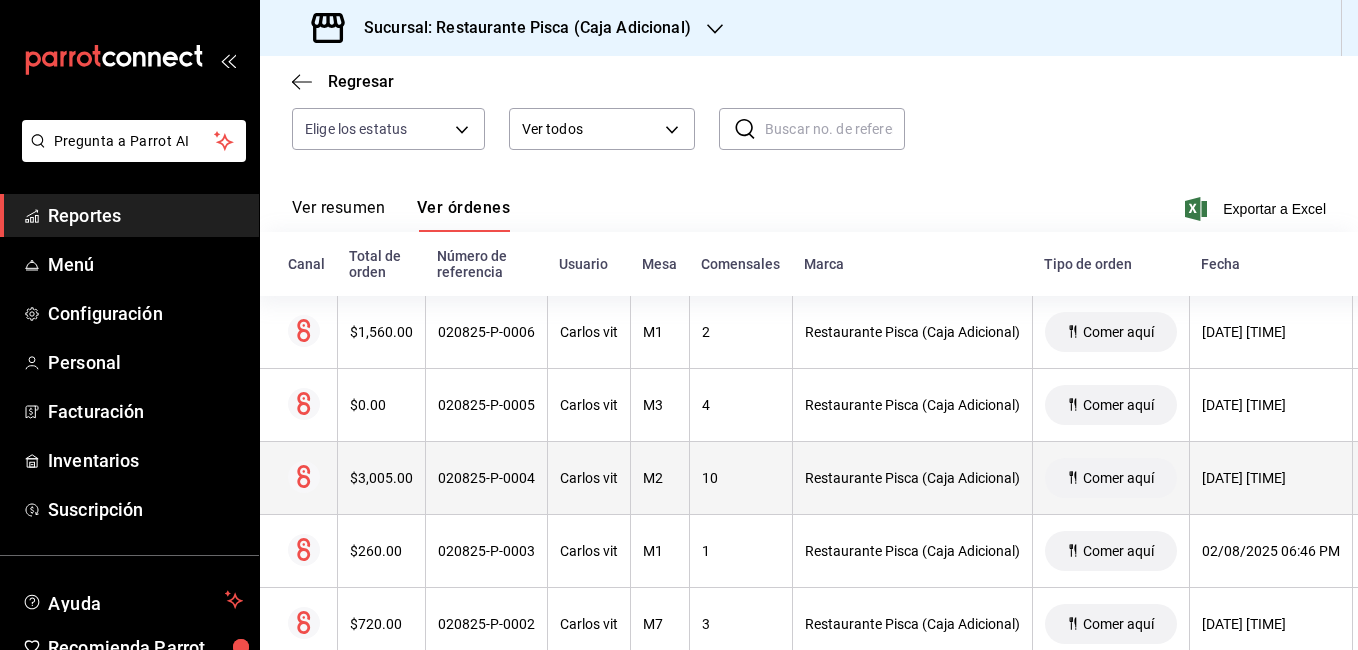 scroll, scrollTop: 0, scrollLeft: 0, axis: both 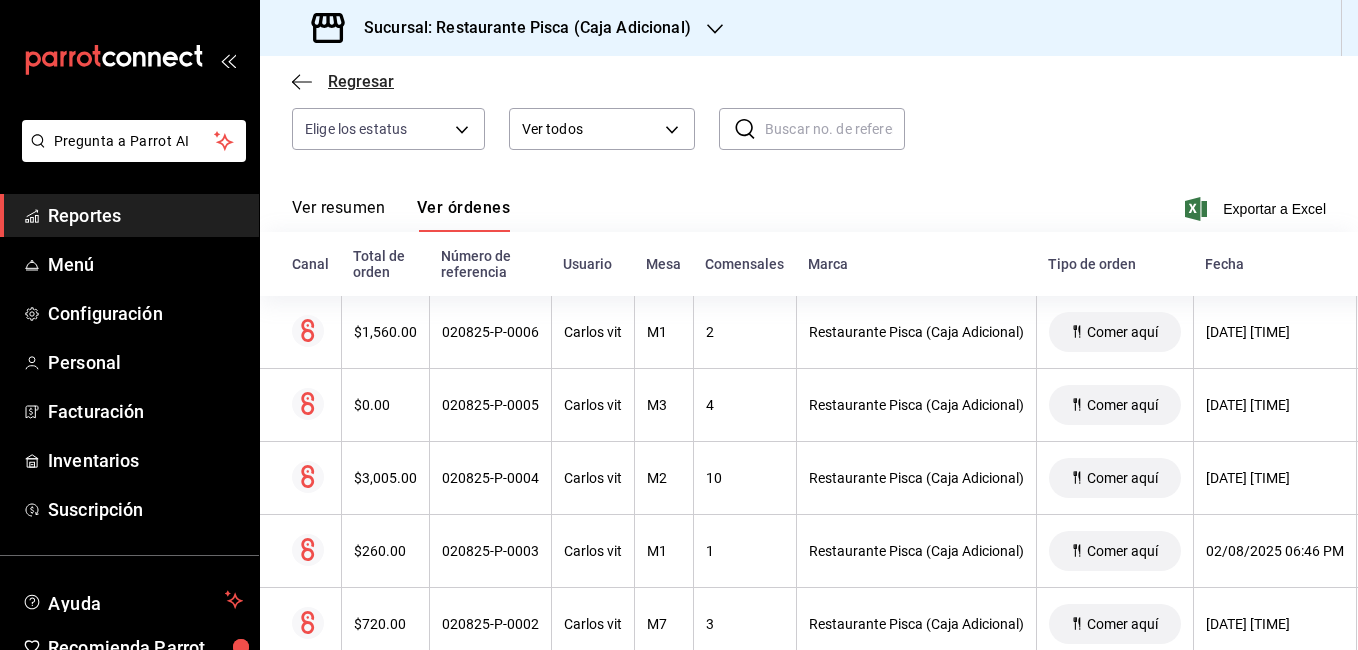 click on "Regresar" at bounding box center (361, 81) 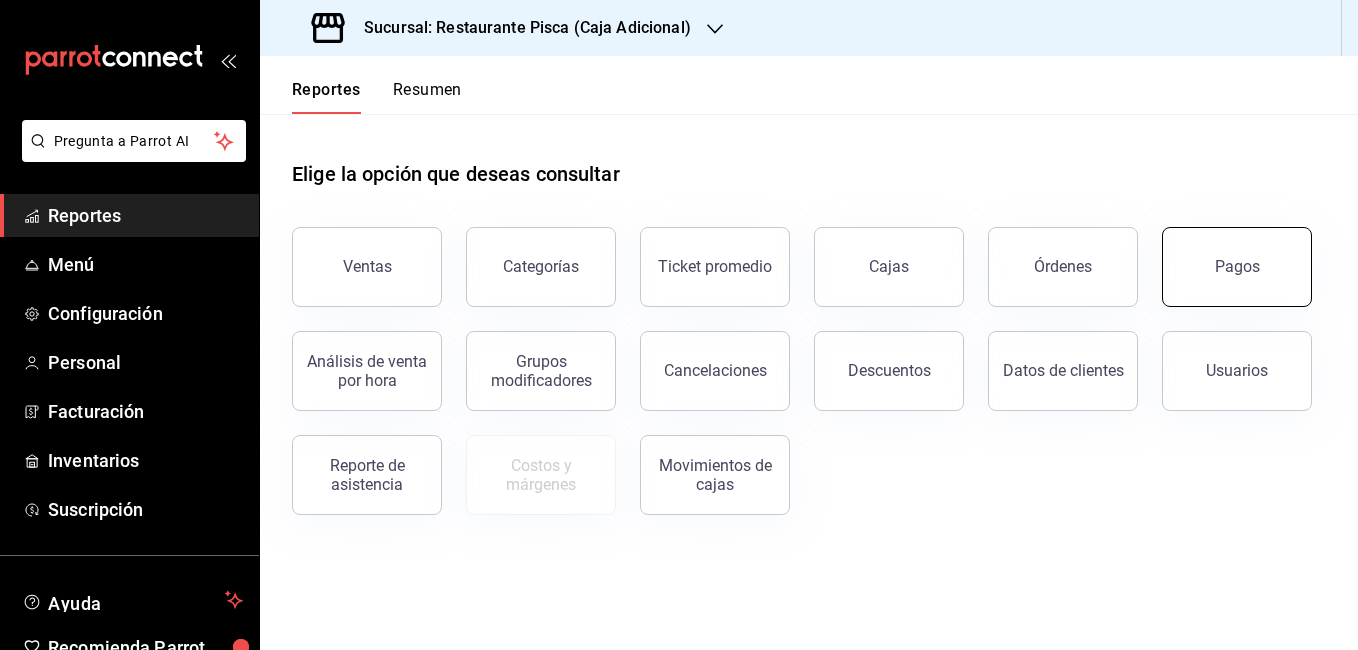 click on "Pagos" at bounding box center (1225, 255) 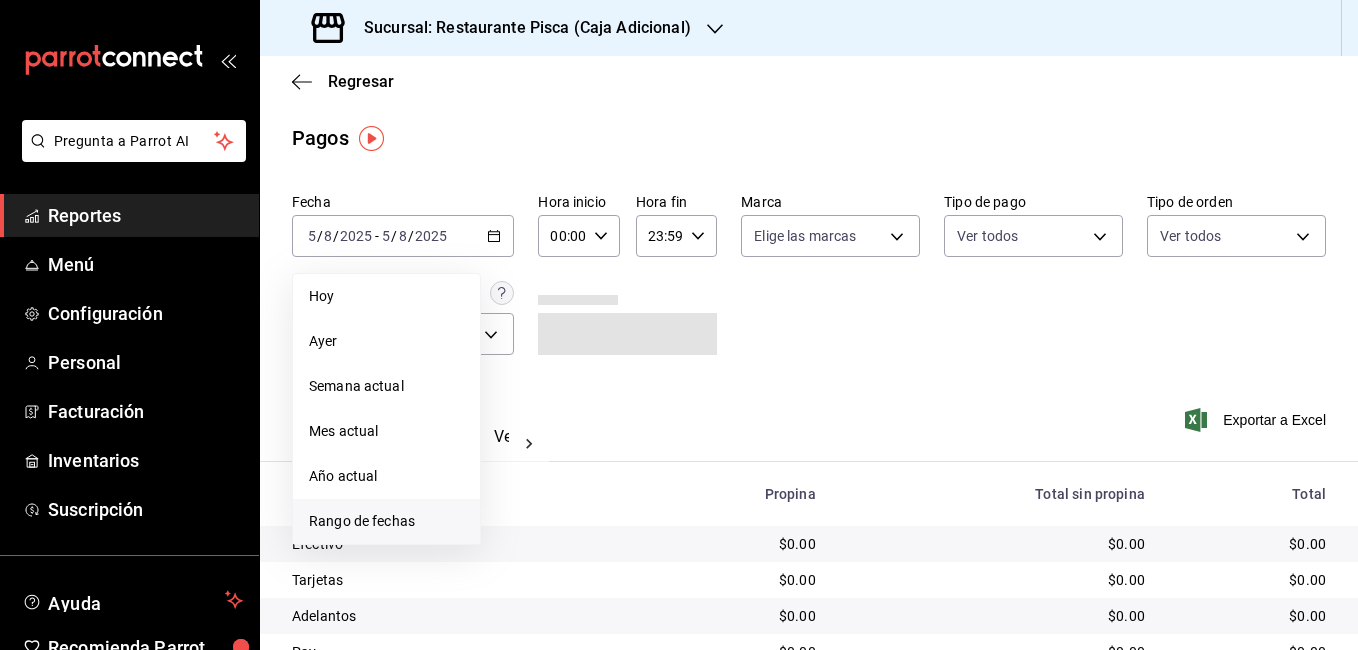 click on "Rango de fechas" at bounding box center [386, 521] 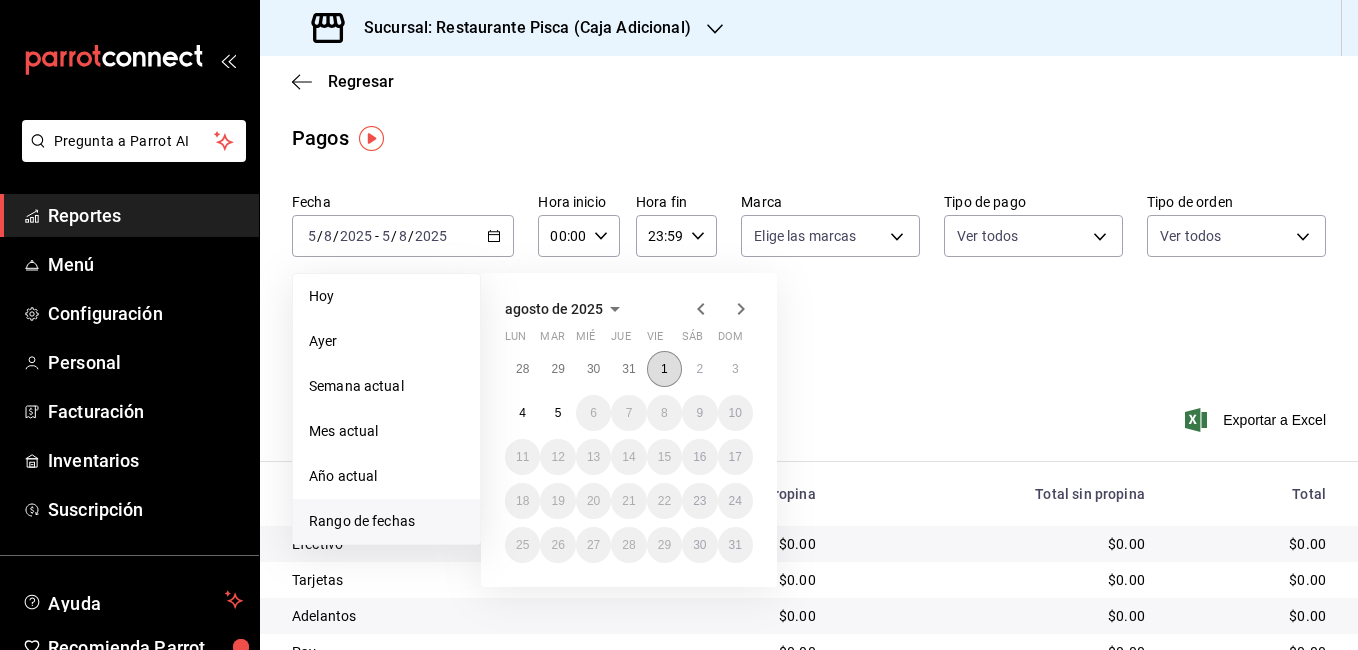 click on "1" at bounding box center (664, 369) 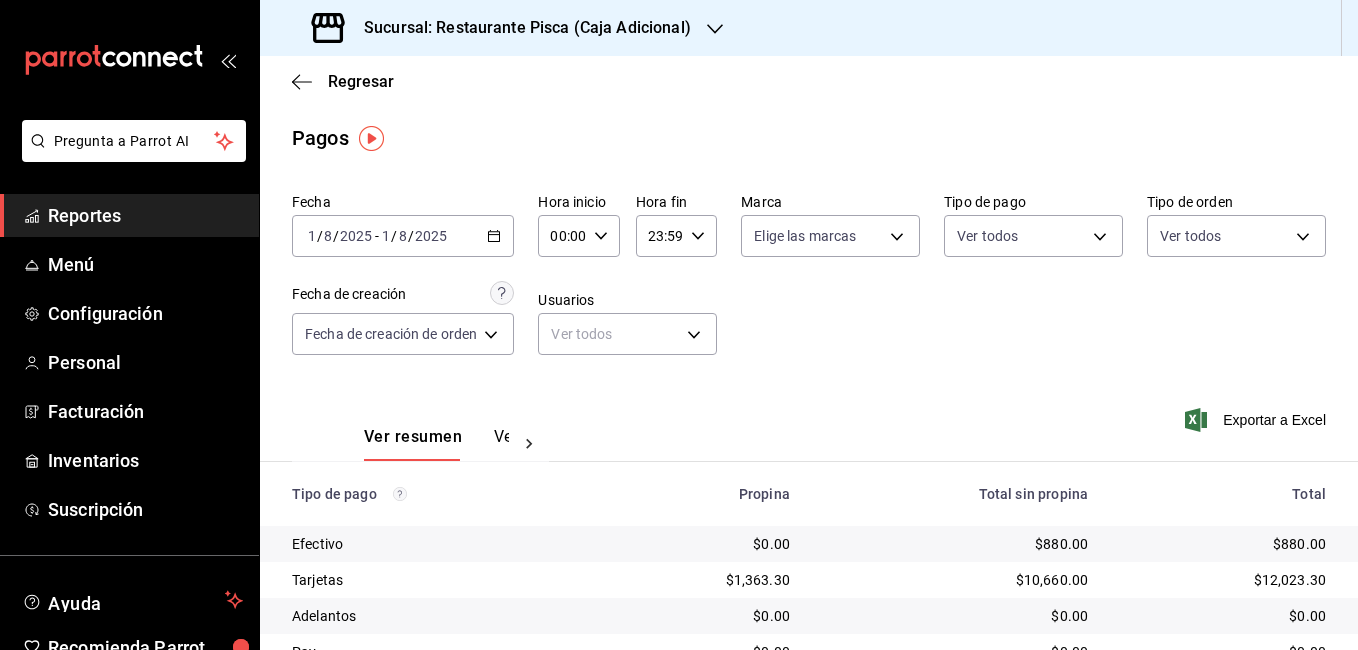 click on "Ver pagos" at bounding box center [531, 444] 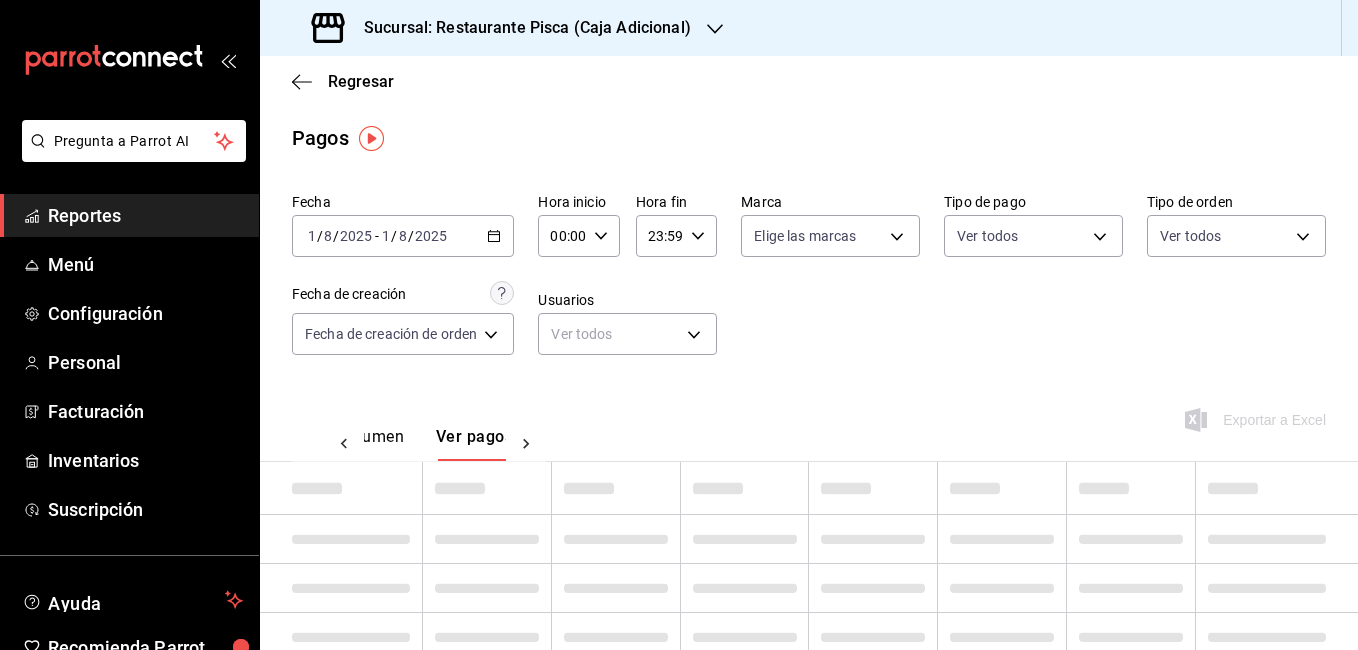 scroll, scrollTop: 0, scrollLeft: 59, axis: horizontal 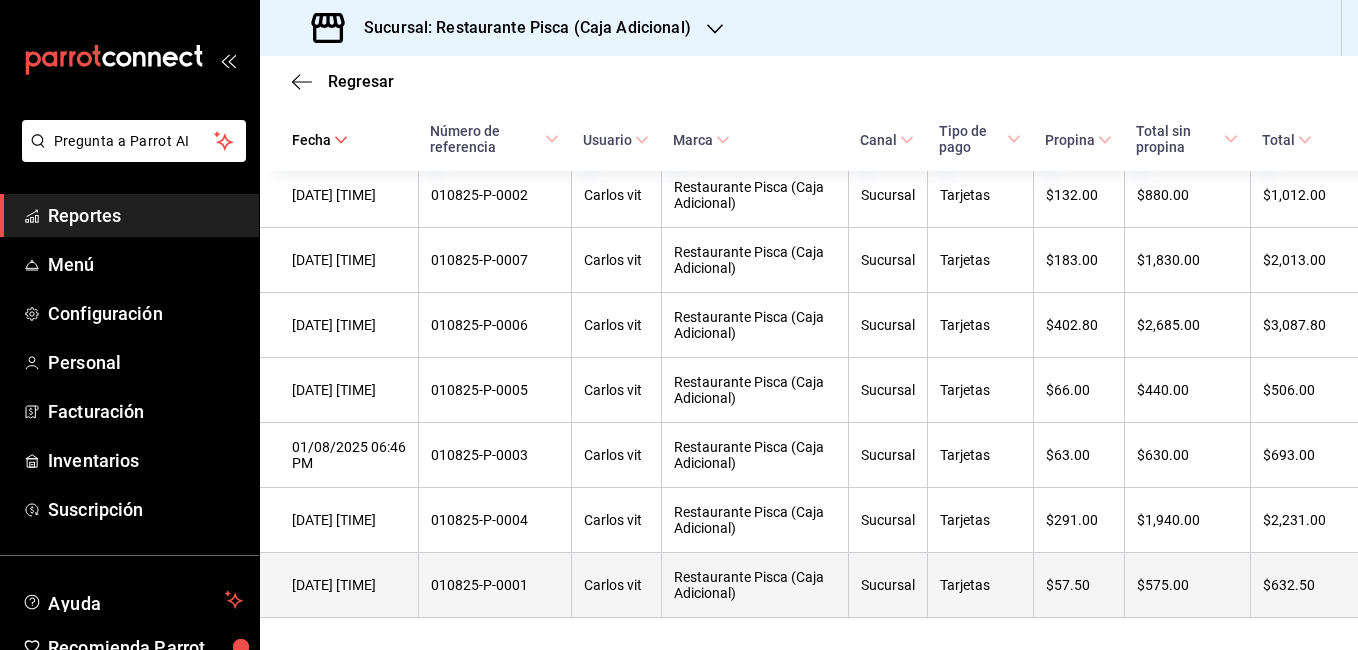 click on "Sucursal" at bounding box center [888, 585] 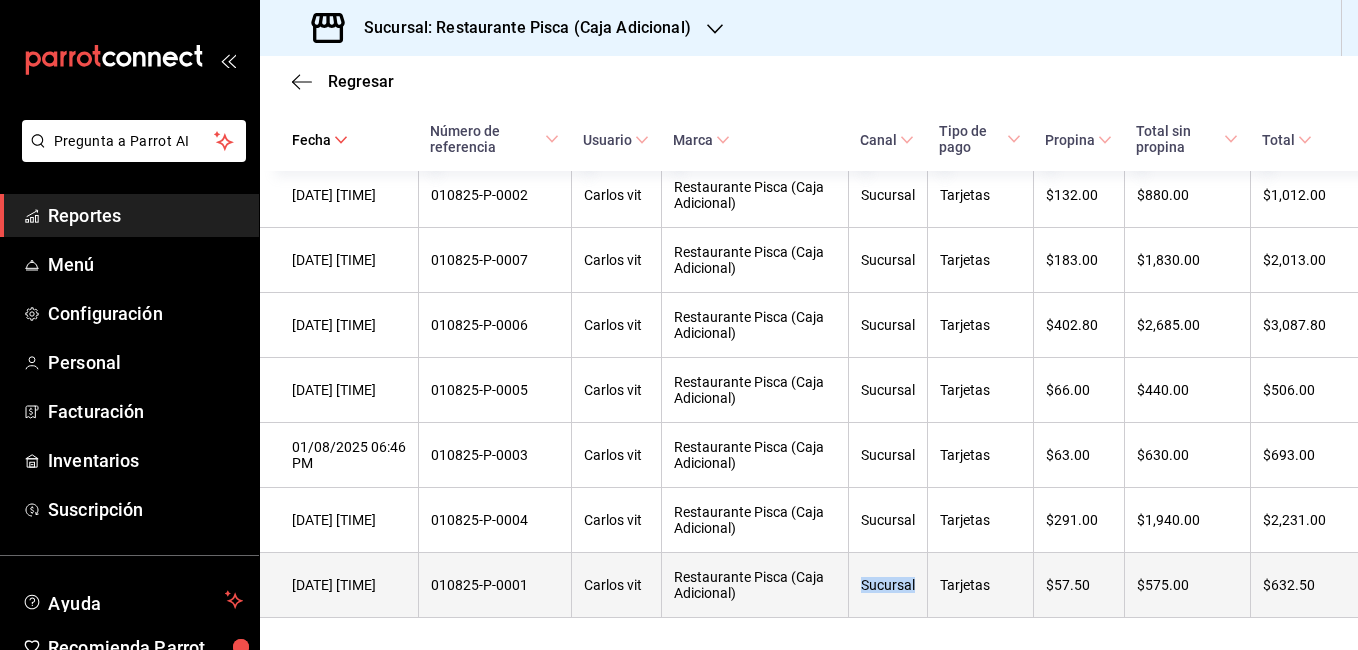click on "Sucursal" at bounding box center (888, 585) 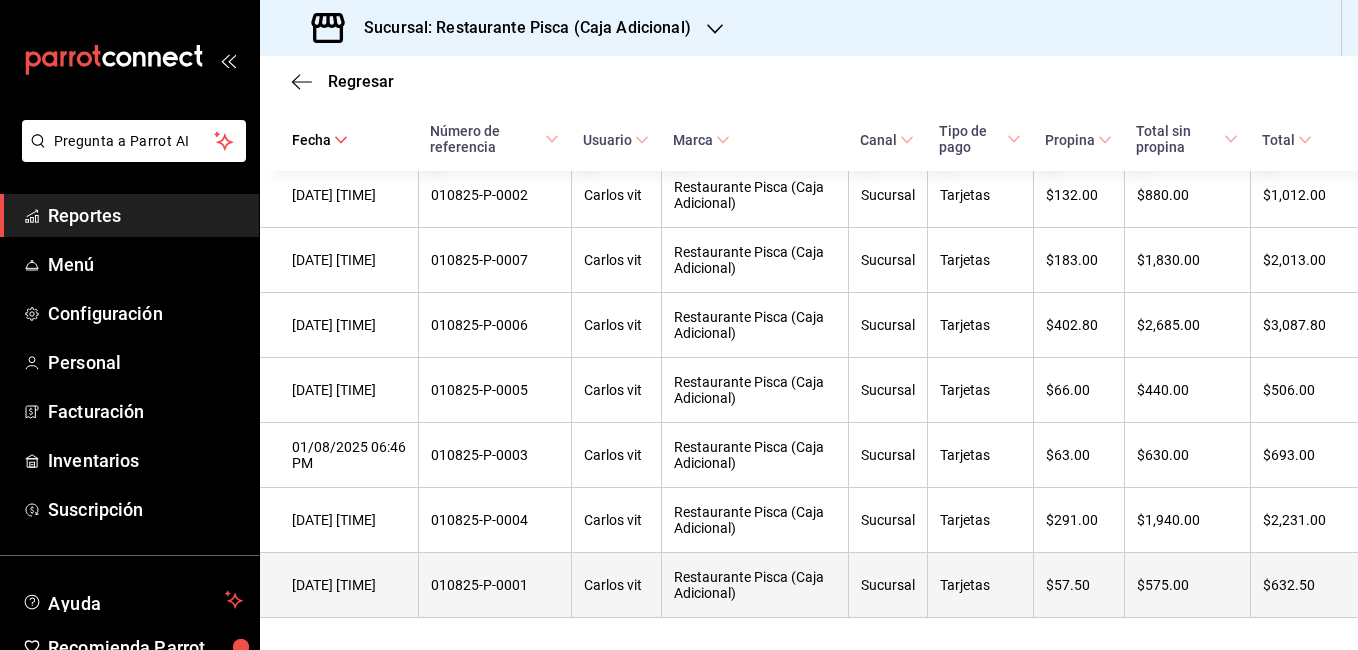 drag, startPoint x: 880, startPoint y: 579, endPoint x: 1020, endPoint y: 580, distance: 140.00357 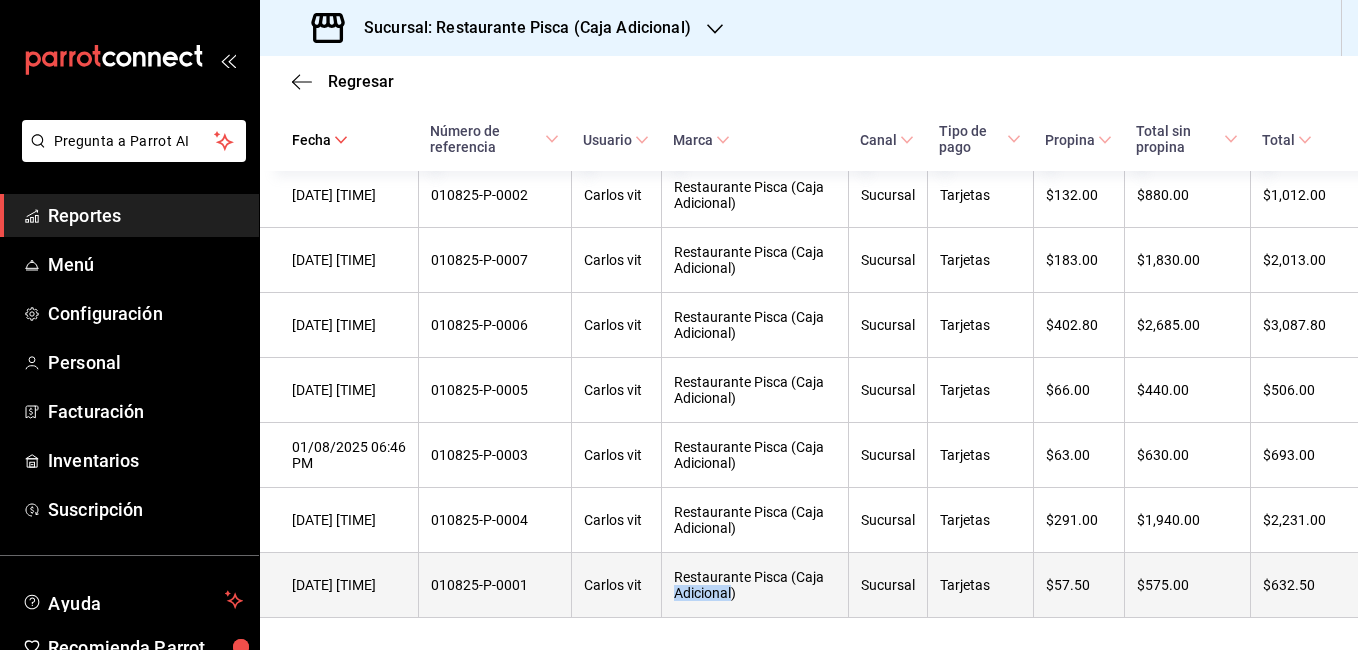click on "Restaurante Pisca (Caja Adicional)" at bounding box center [755, 585] 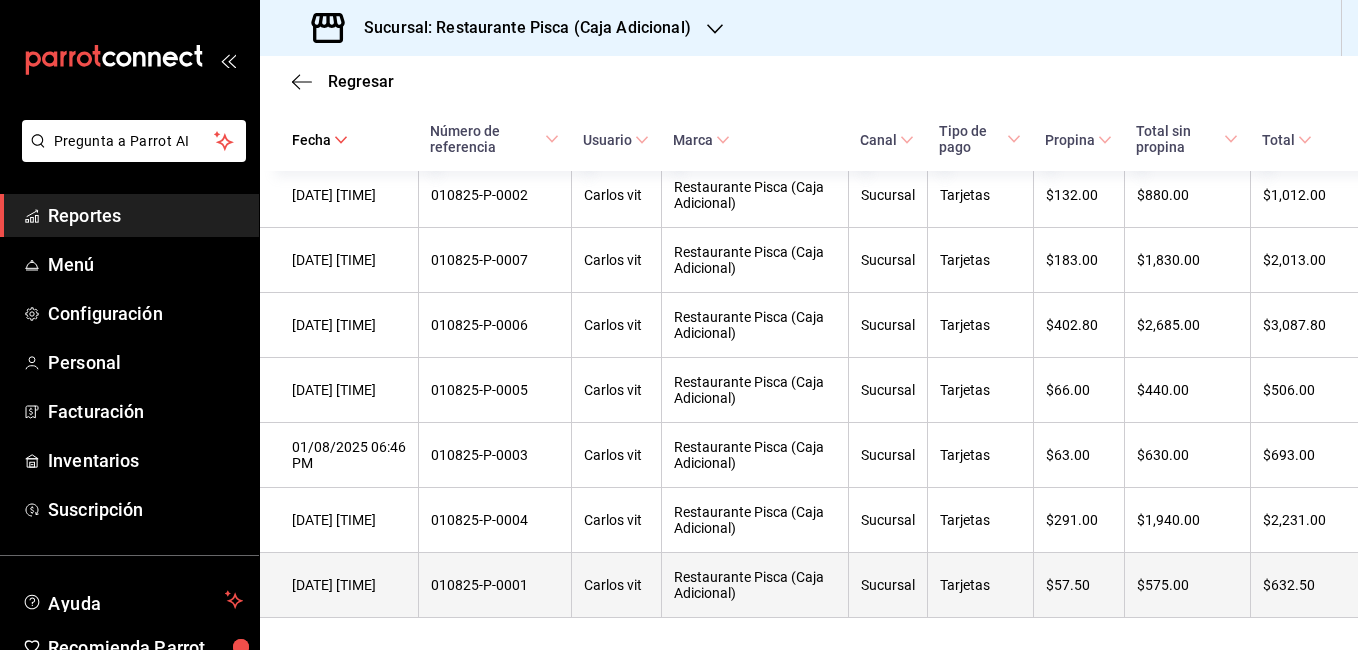 drag, startPoint x: 710, startPoint y: 584, endPoint x: 871, endPoint y: 596, distance: 161.44658 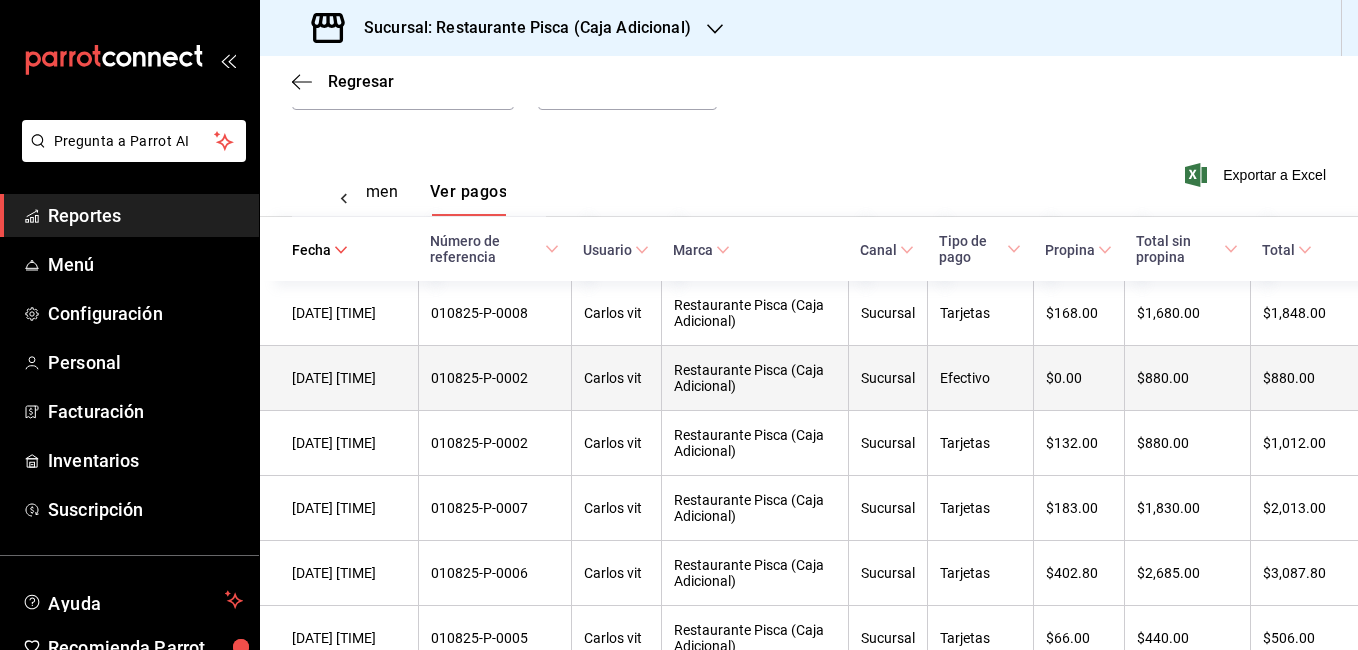 scroll, scrollTop: 513, scrollLeft: 0, axis: vertical 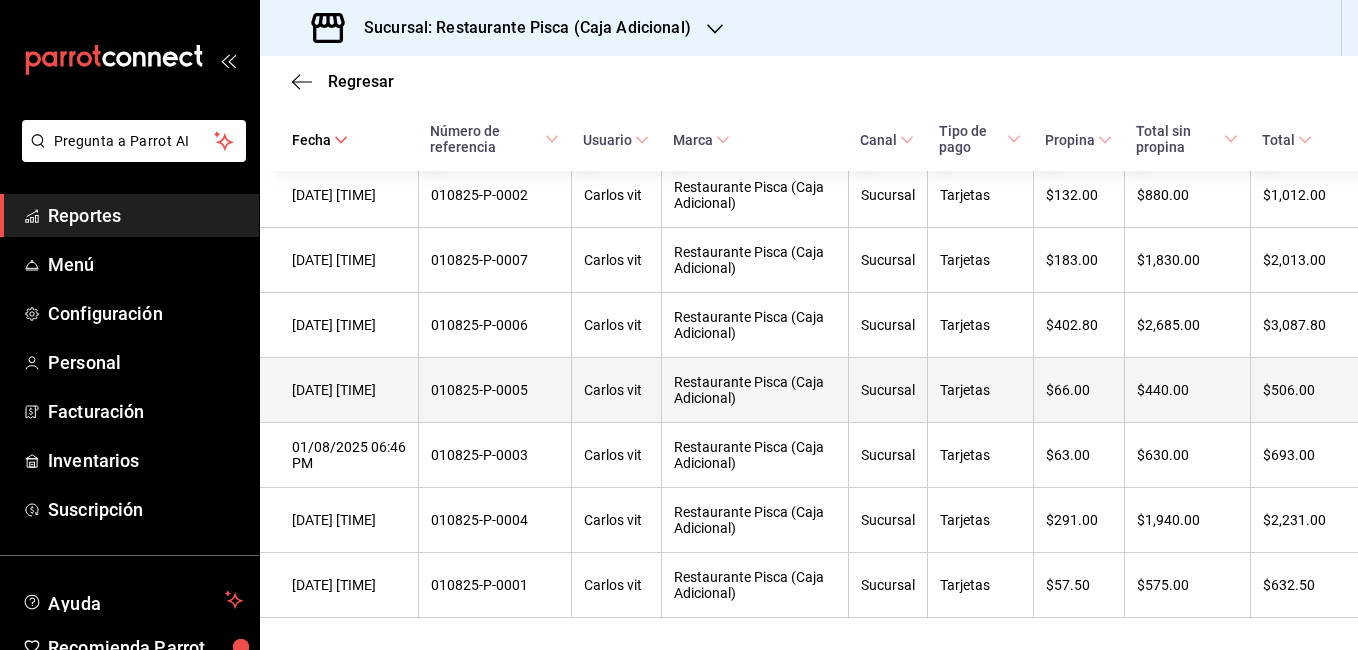 click on "Restaurante Pisca (Caja Adicional)" at bounding box center [755, 390] 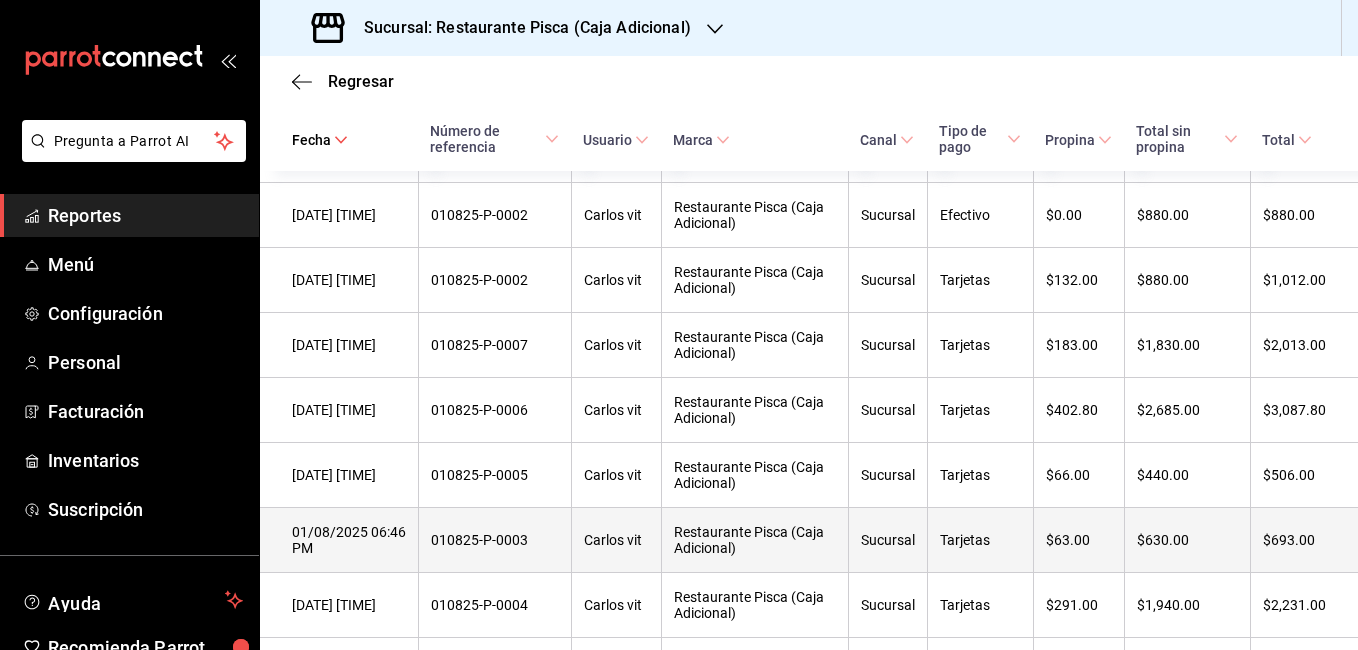 scroll, scrollTop: 398, scrollLeft: 0, axis: vertical 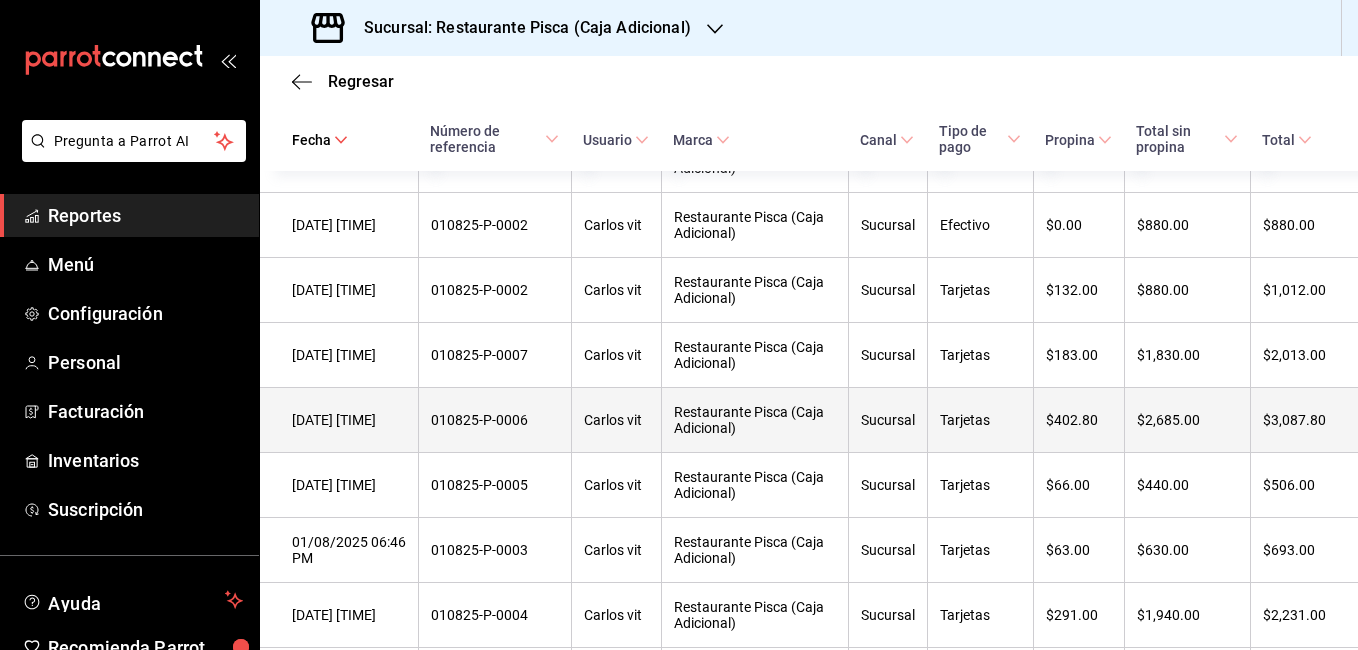 click on "[FIRST] [LAST]" at bounding box center (616, 420) 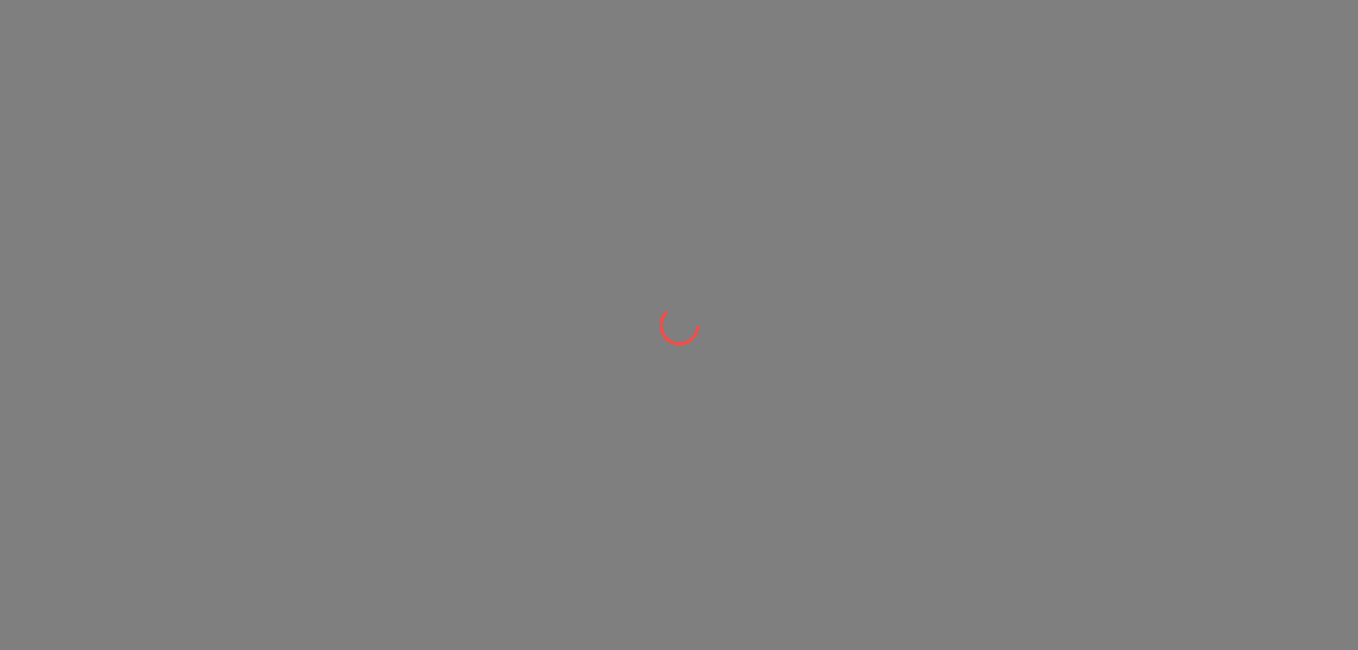 scroll, scrollTop: 0, scrollLeft: 0, axis: both 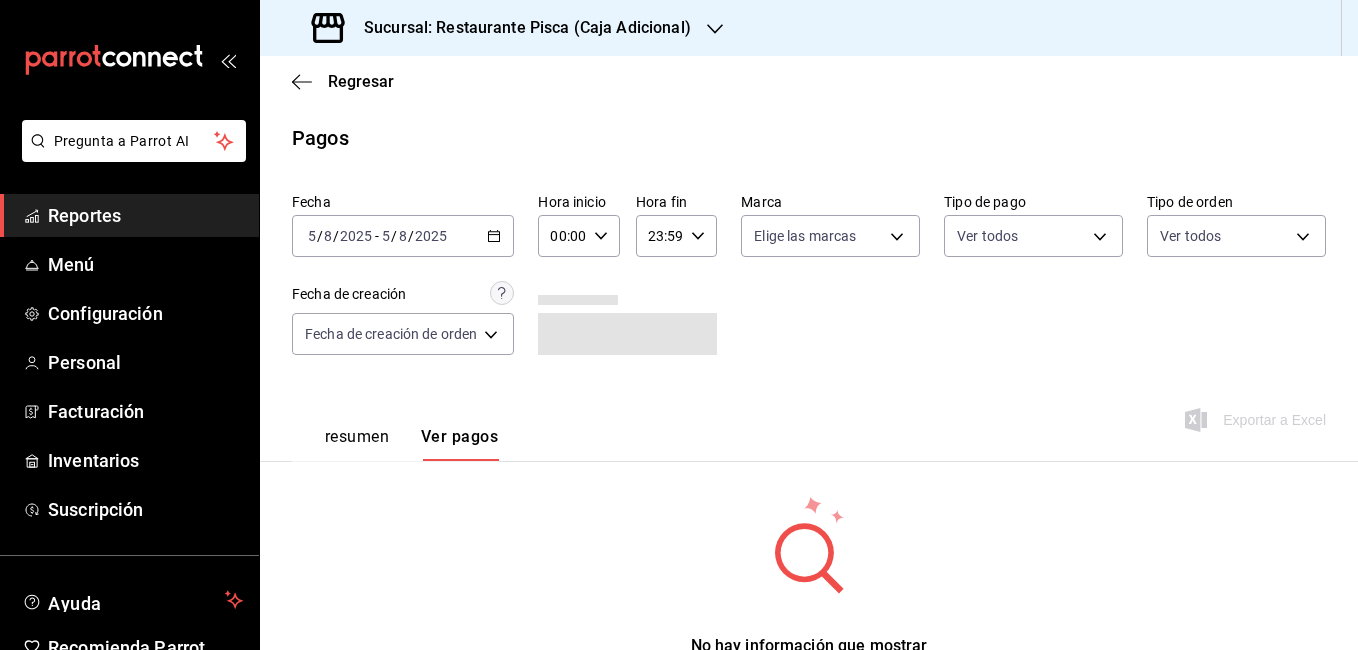 click 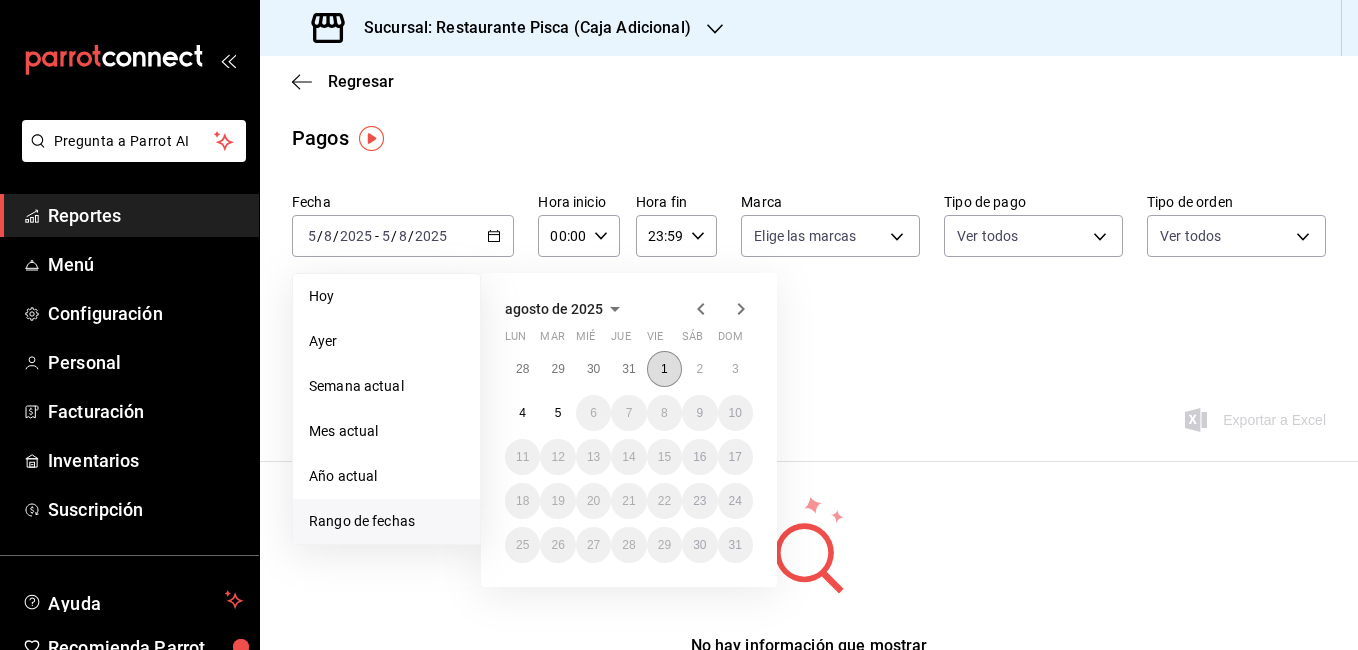click on "1" at bounding box center [664, 369] 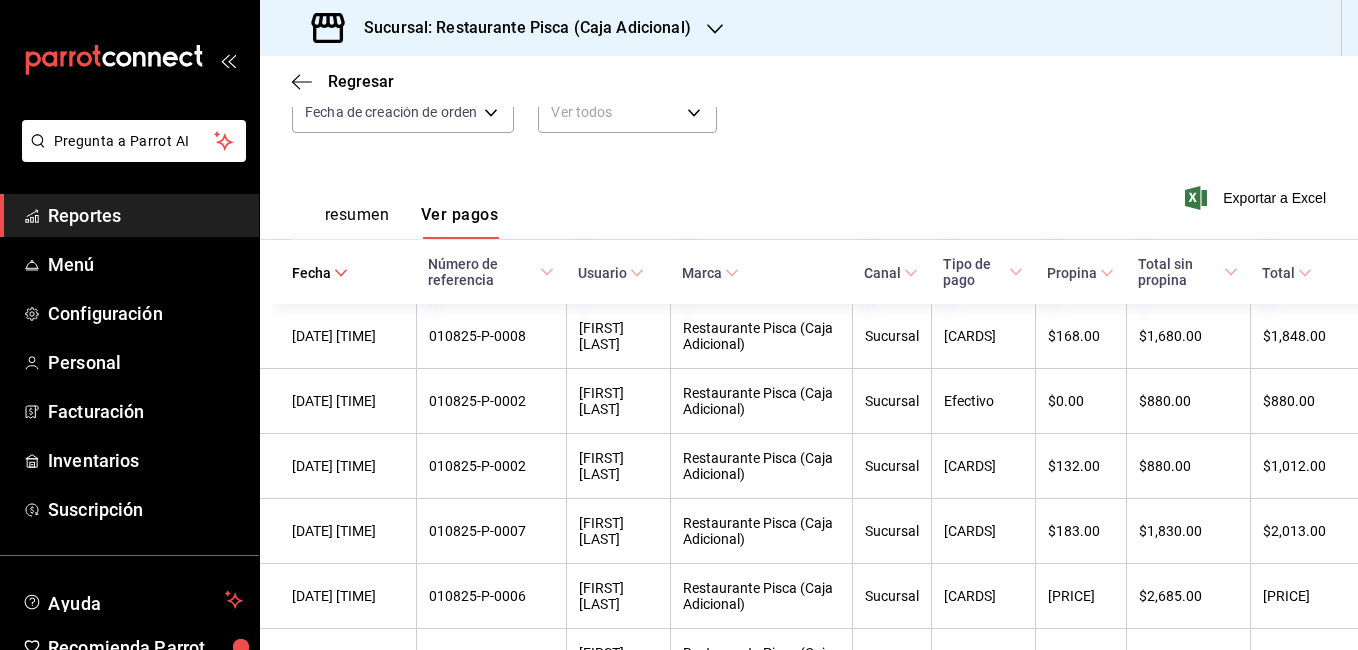 scroll, scrollTop: 230, scrollLeft: 0, axis: vertical 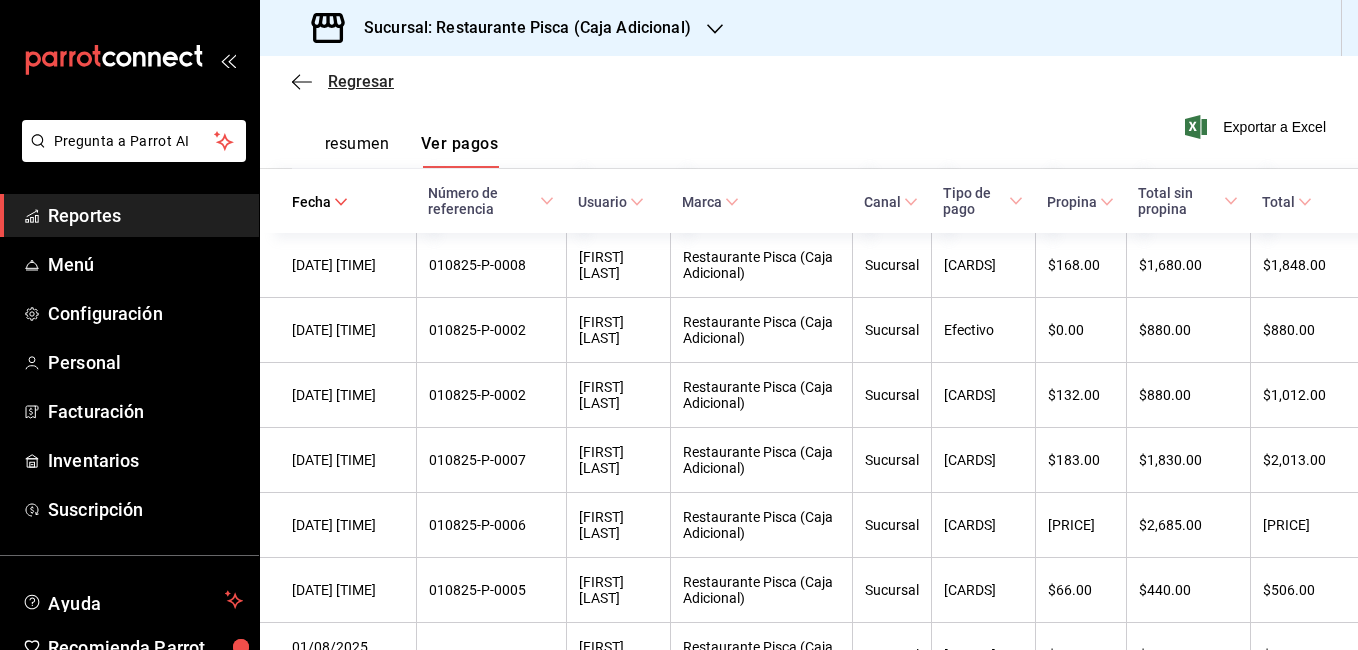 click 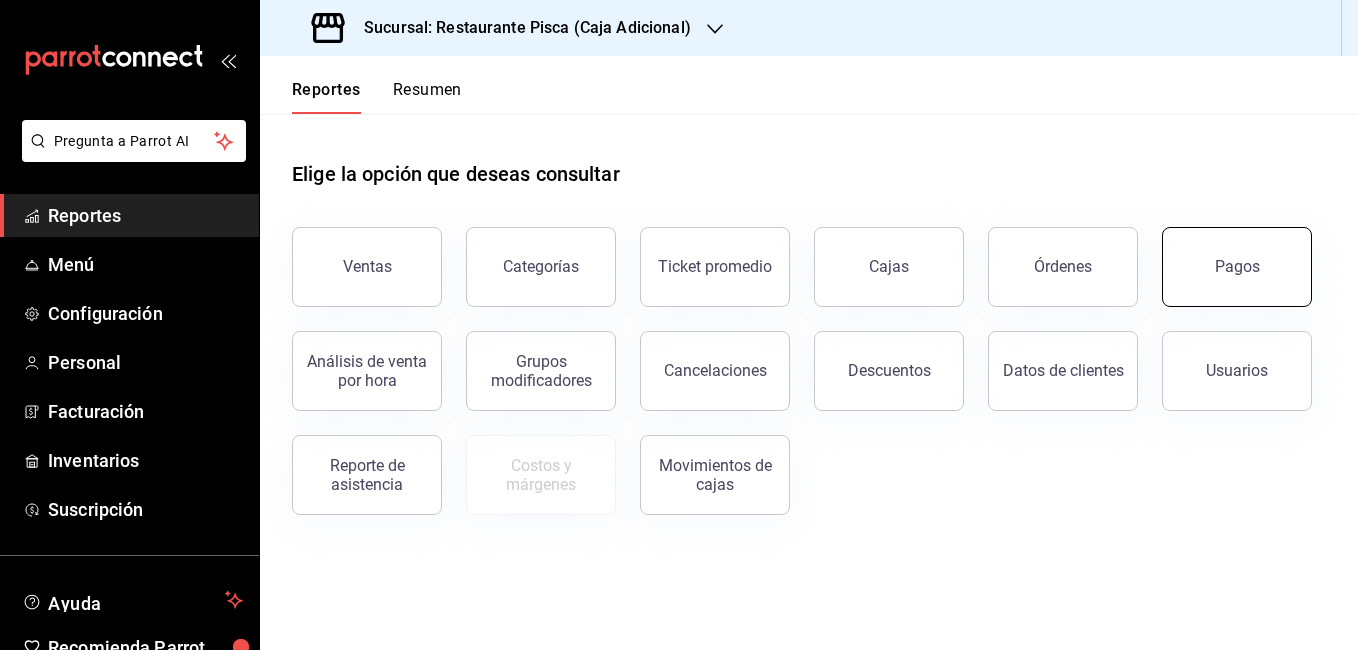 click on "Pagos" at bounding box center [1237, 267] 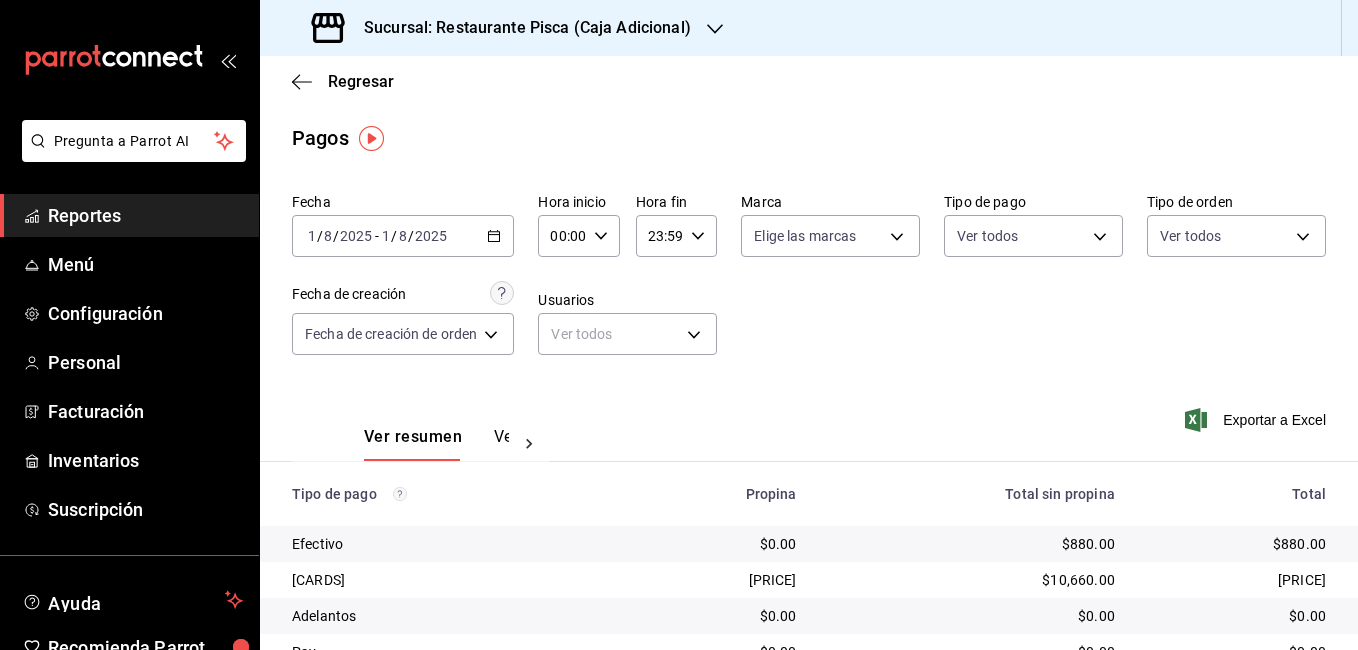 click 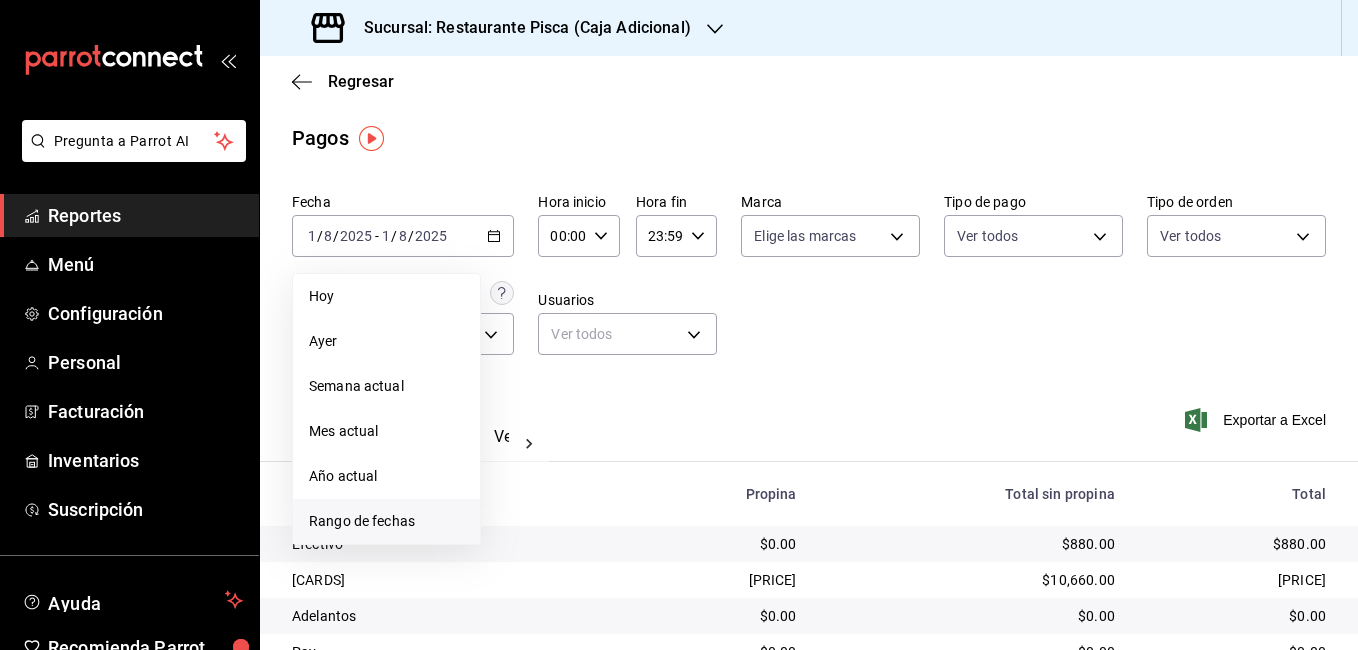 click on "Rango de fechas" at bounding box center [386, 521] 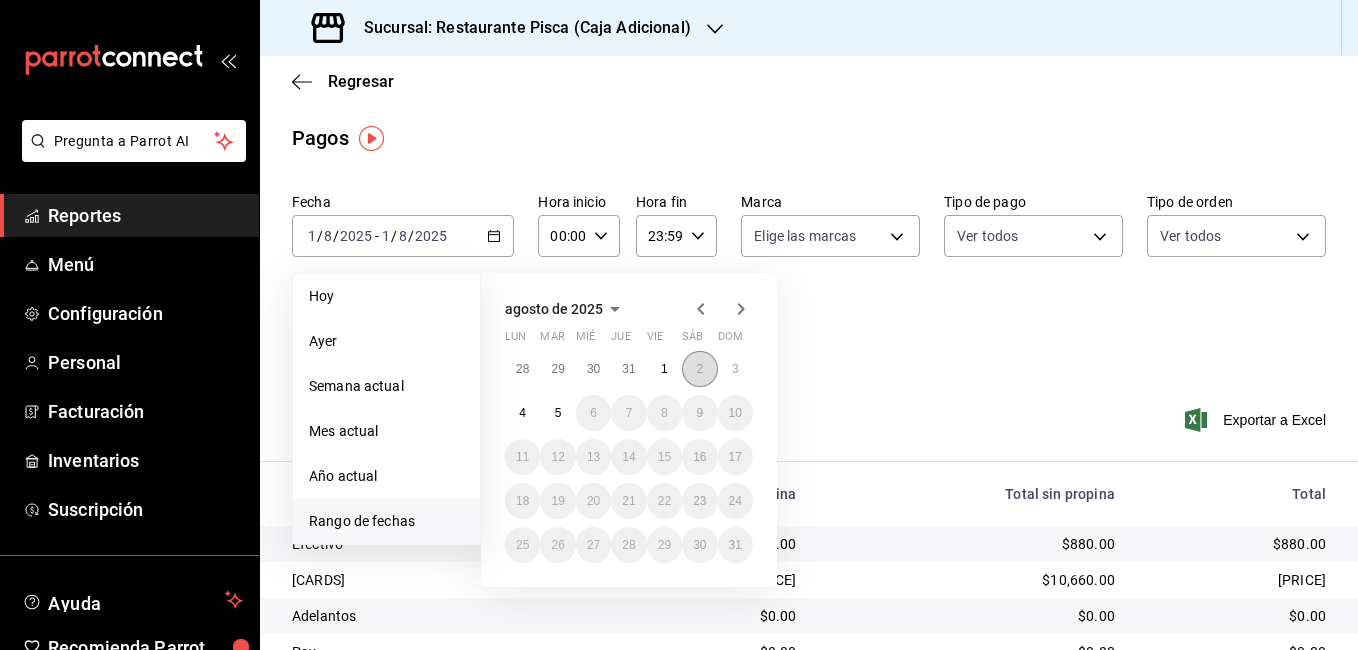 click on "2" at bounding box center [699, 369] 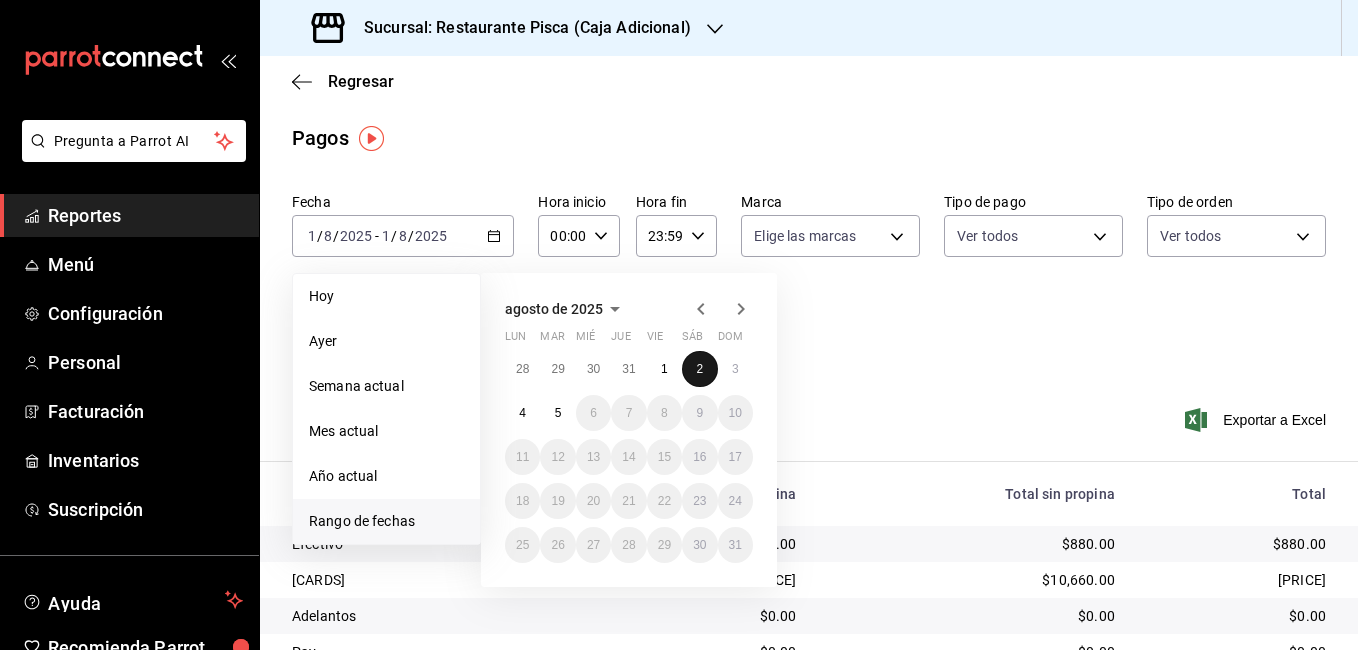 click on "2" at bounding box center (699, 369) 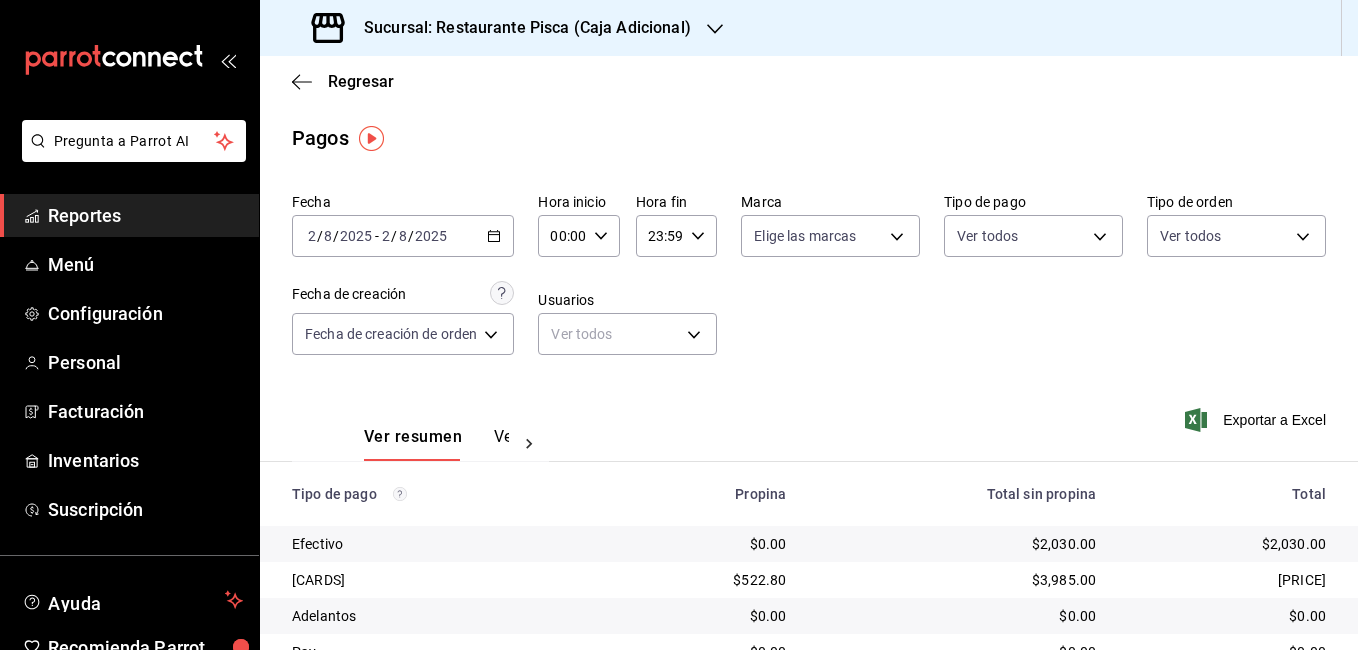 click on "Ver pagos" at bounding box center (531, 444) 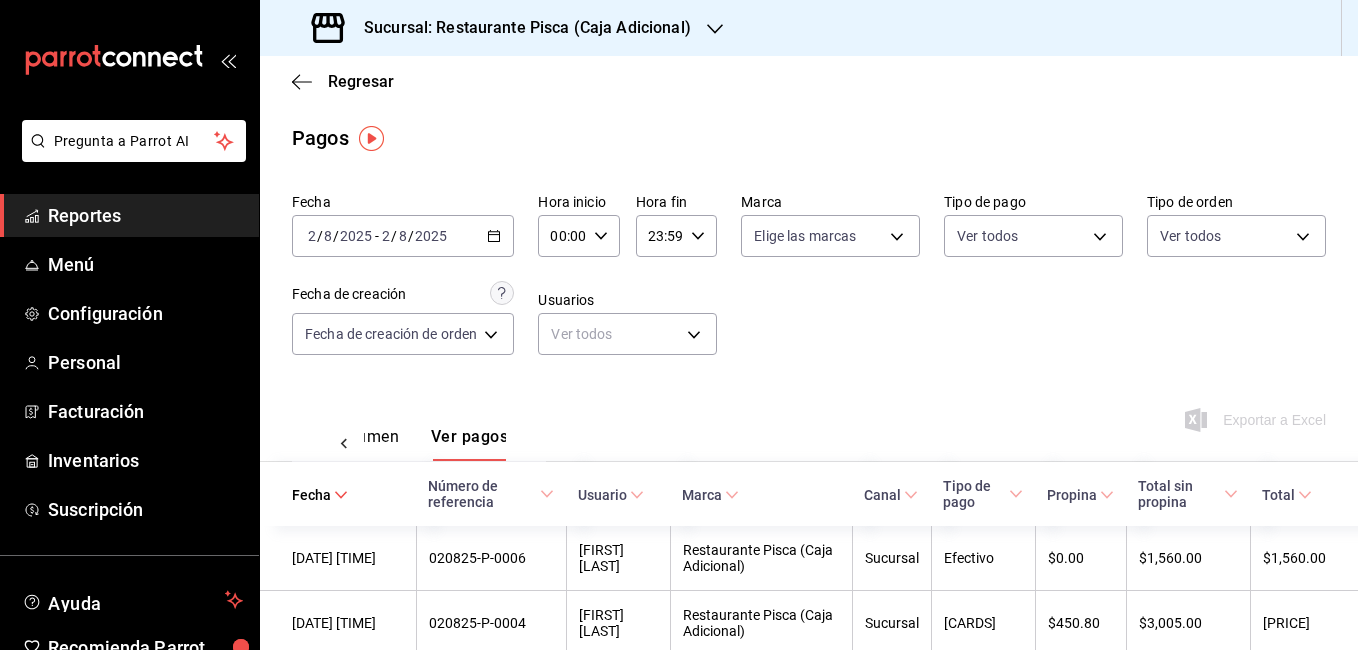 scroll, scrollTop: 0, scrollLeft: 59, axis: horizontal 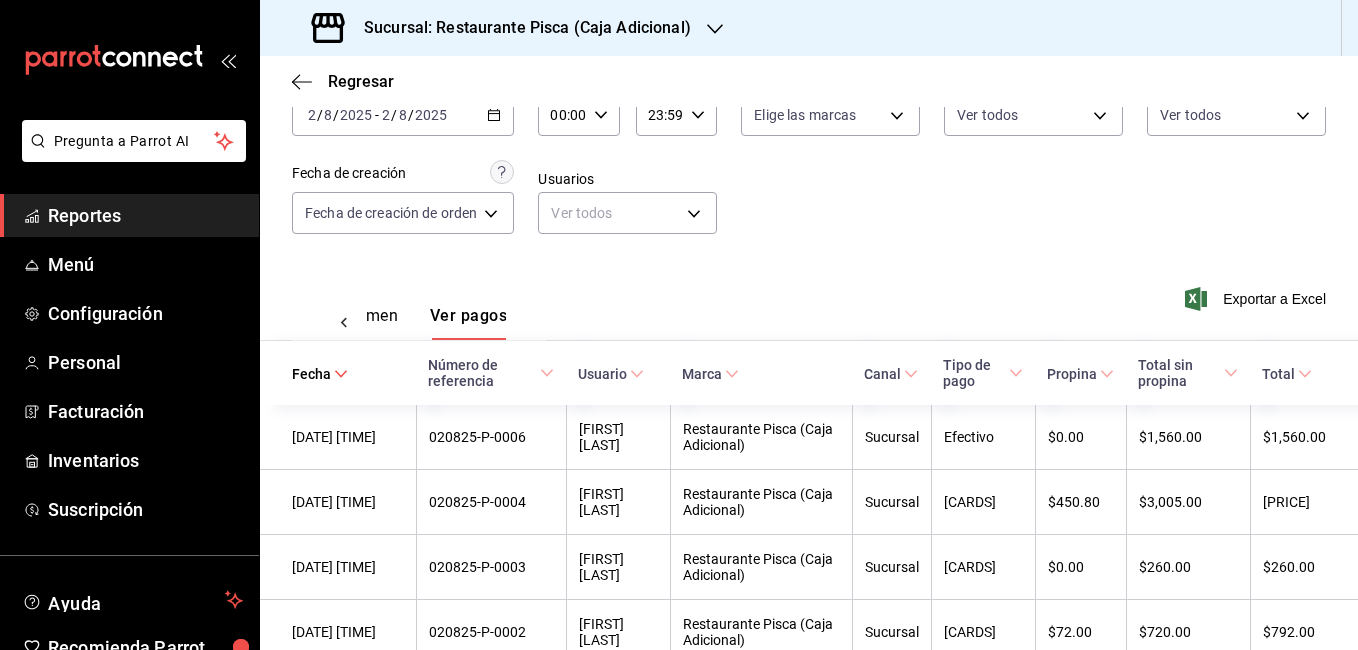 click on "Sucursal: Restaurante Pisca (Caja Adicional)" at bounding box center [519, 28] 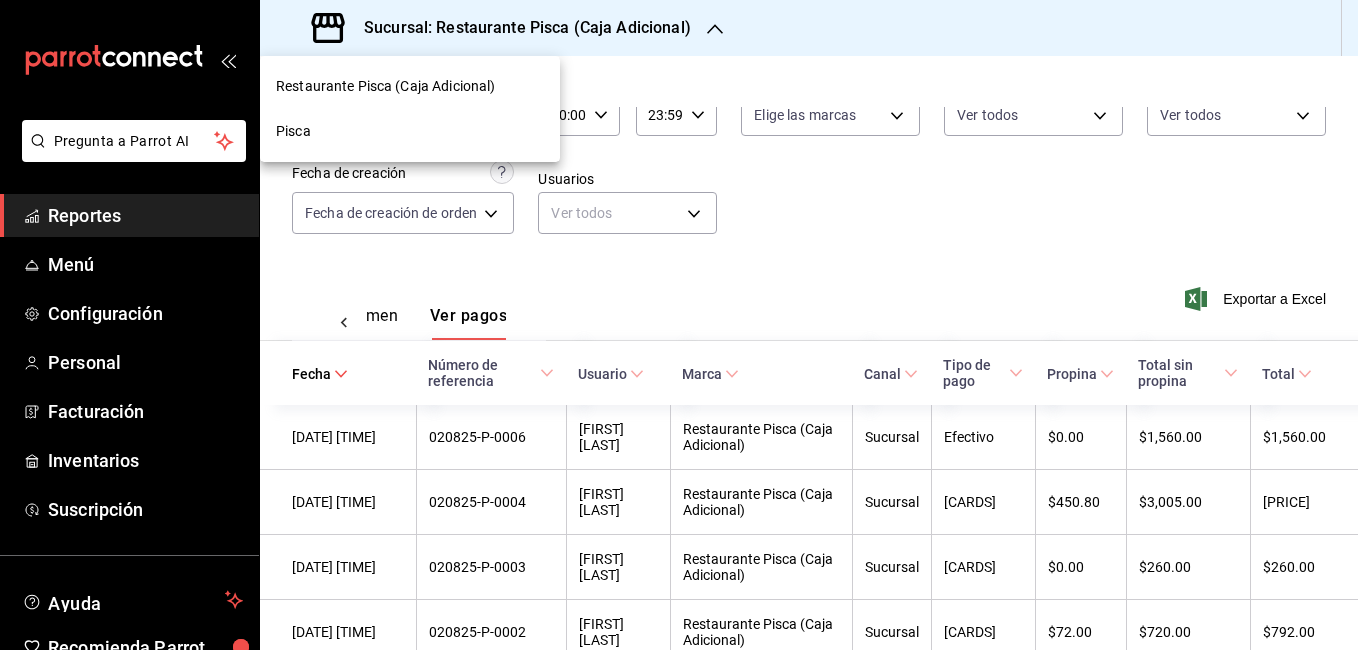 click at bounding box center [679, 325] 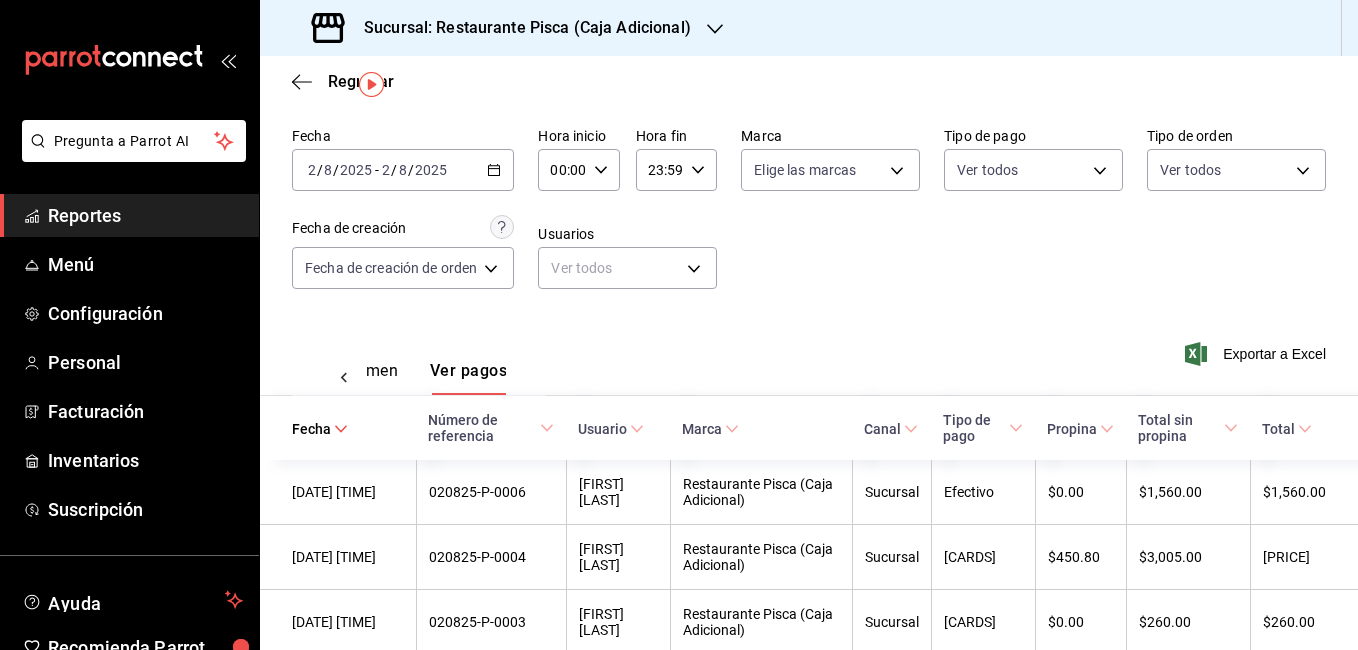 scroll, scrollTop: 38, scrollLeft: 0, axis: vertical 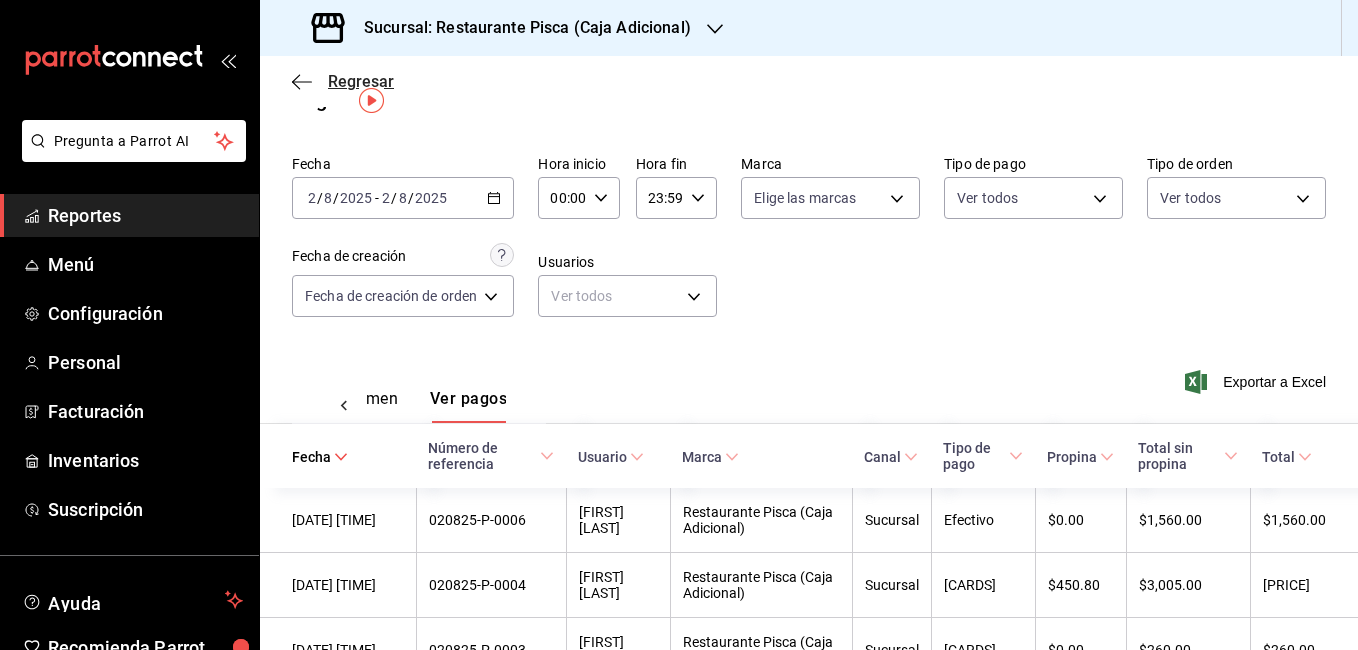 click on "Regresar" at bounding box center (343, 81) 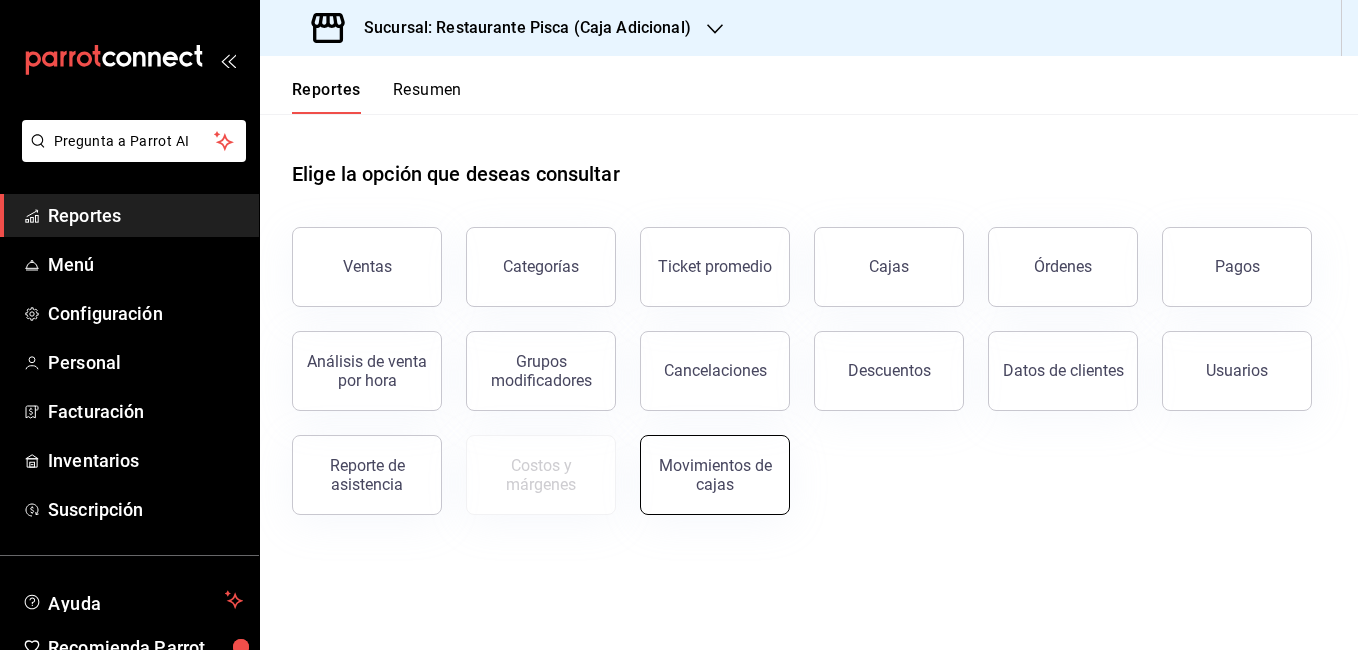 click on "Movimientos de cajas" at bounding box center (715, 475) 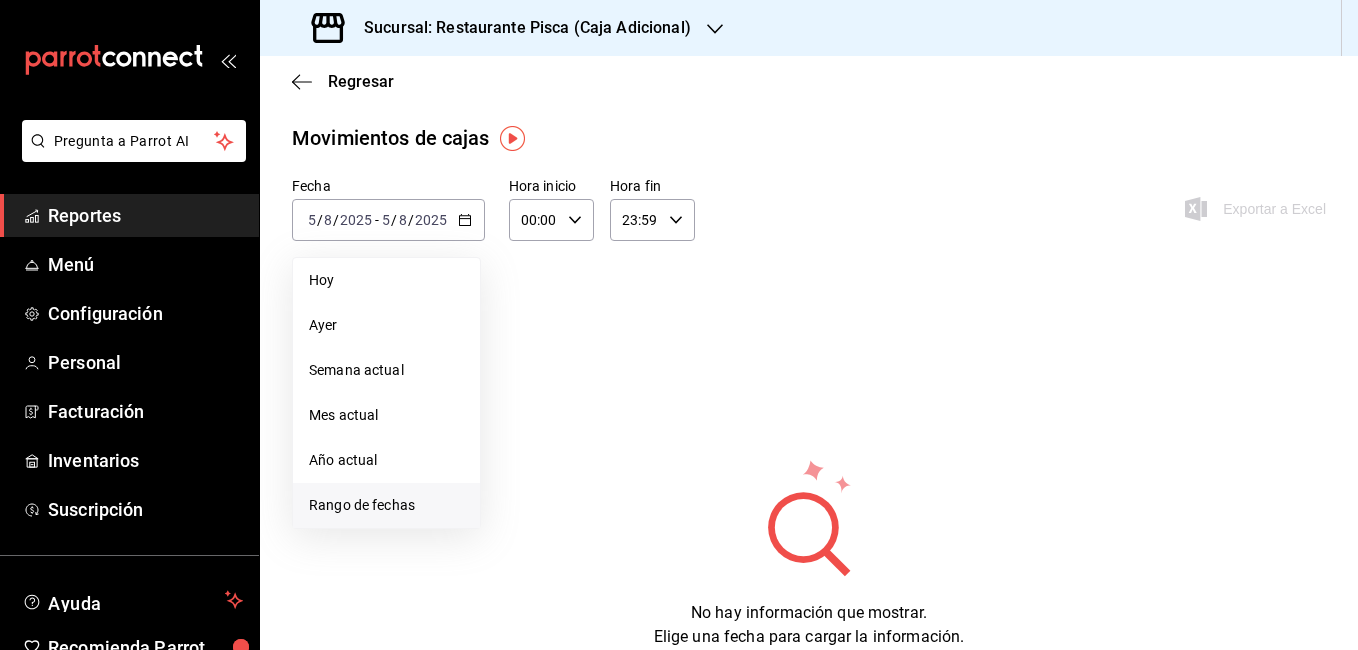 click on "Rango de fechas" at bounding box center (386, 505) 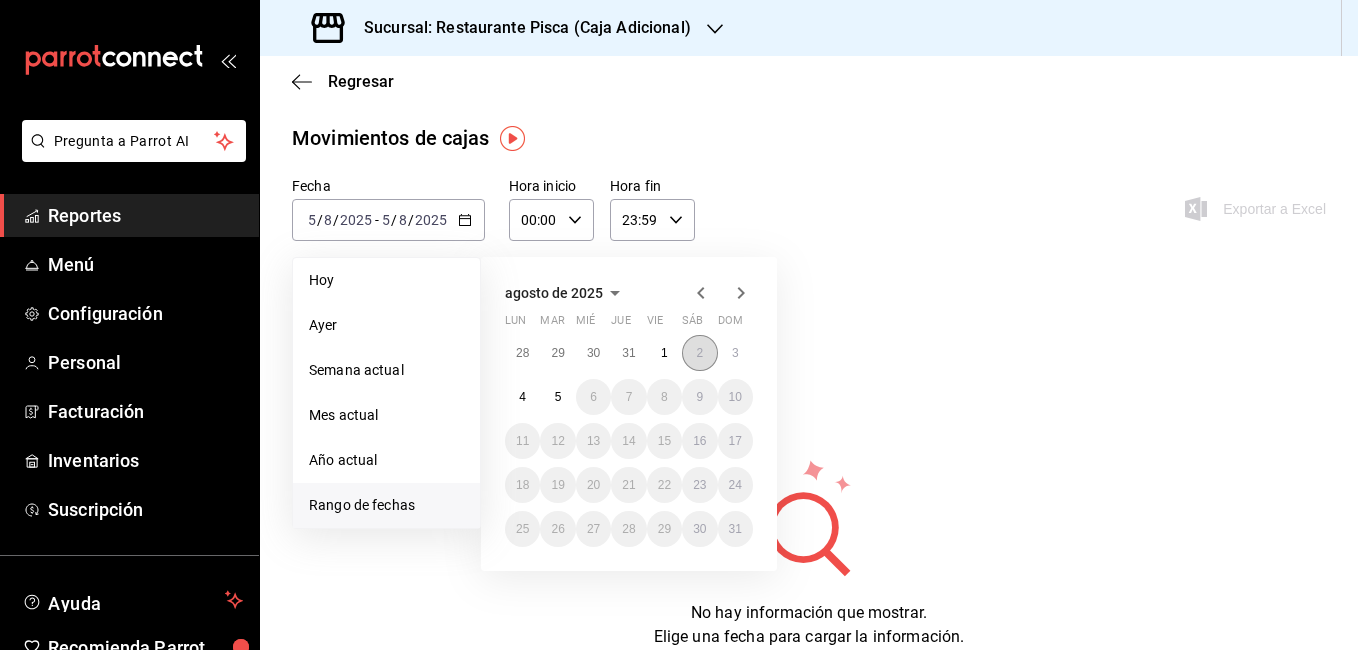 click on "2" at bounding box center (699, 353) 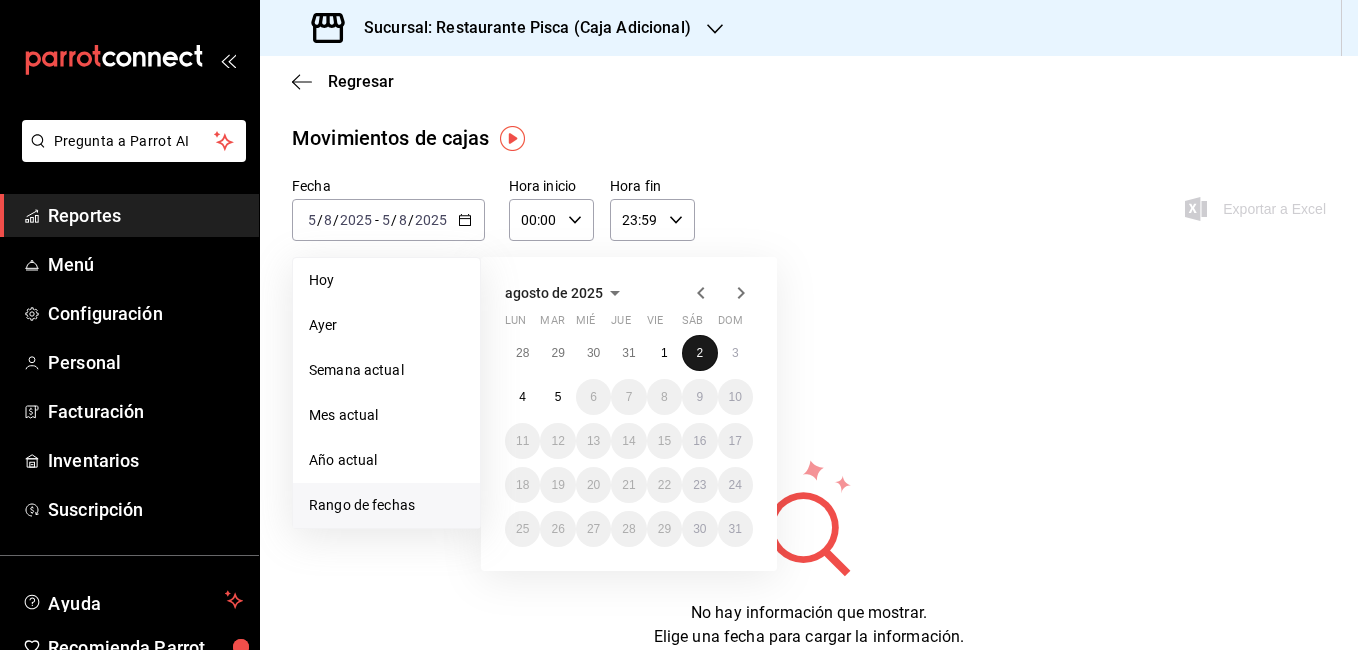 click on "2" at bounding box center [699, 353] 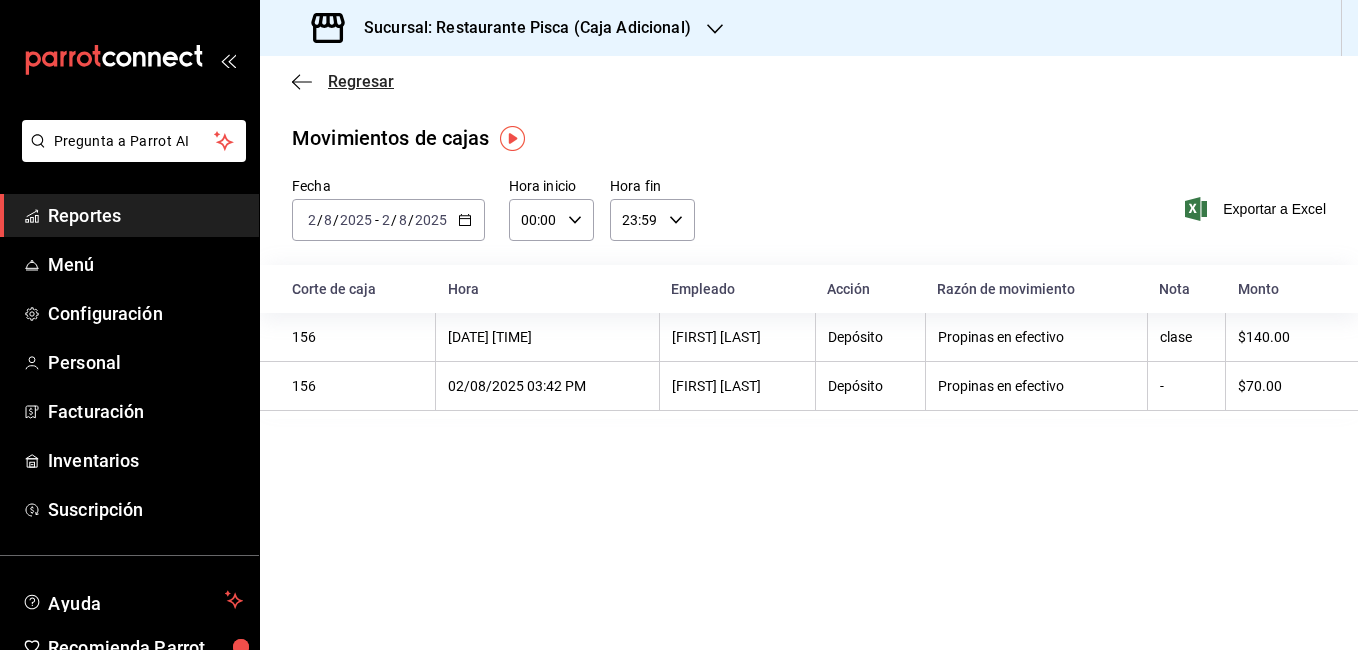 click 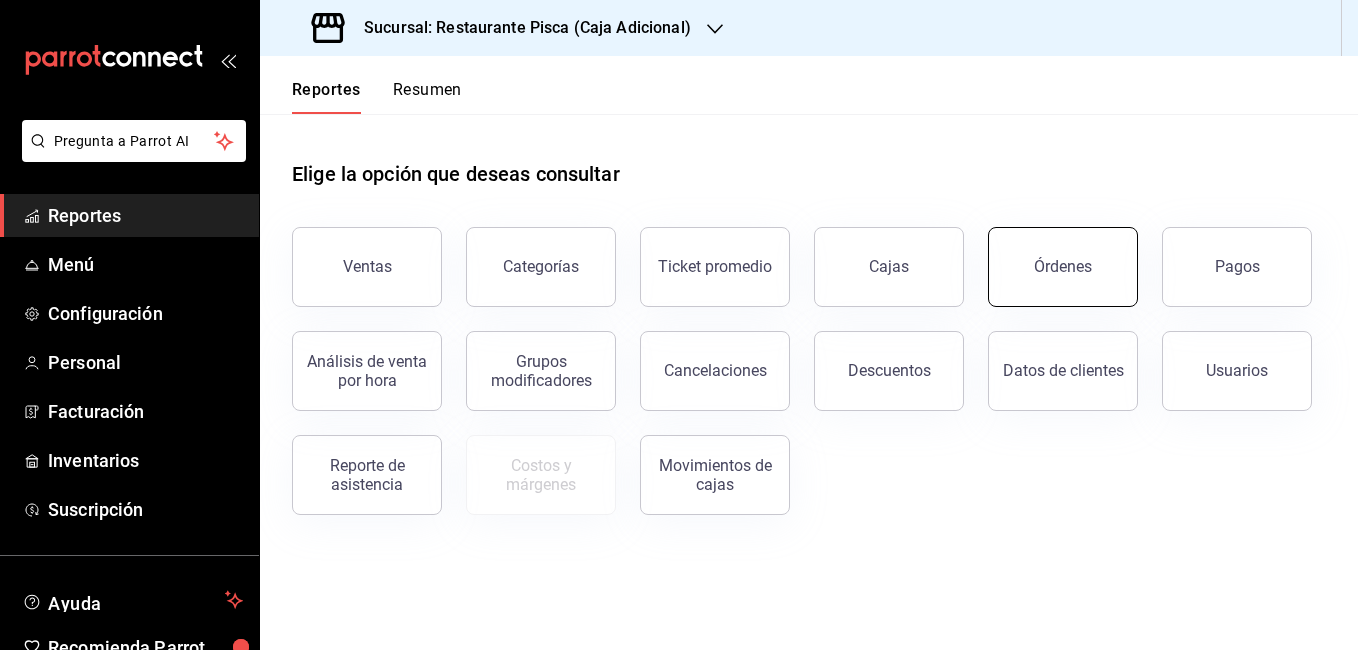 click on "Órdenes" at bounding box center [1063, 267] 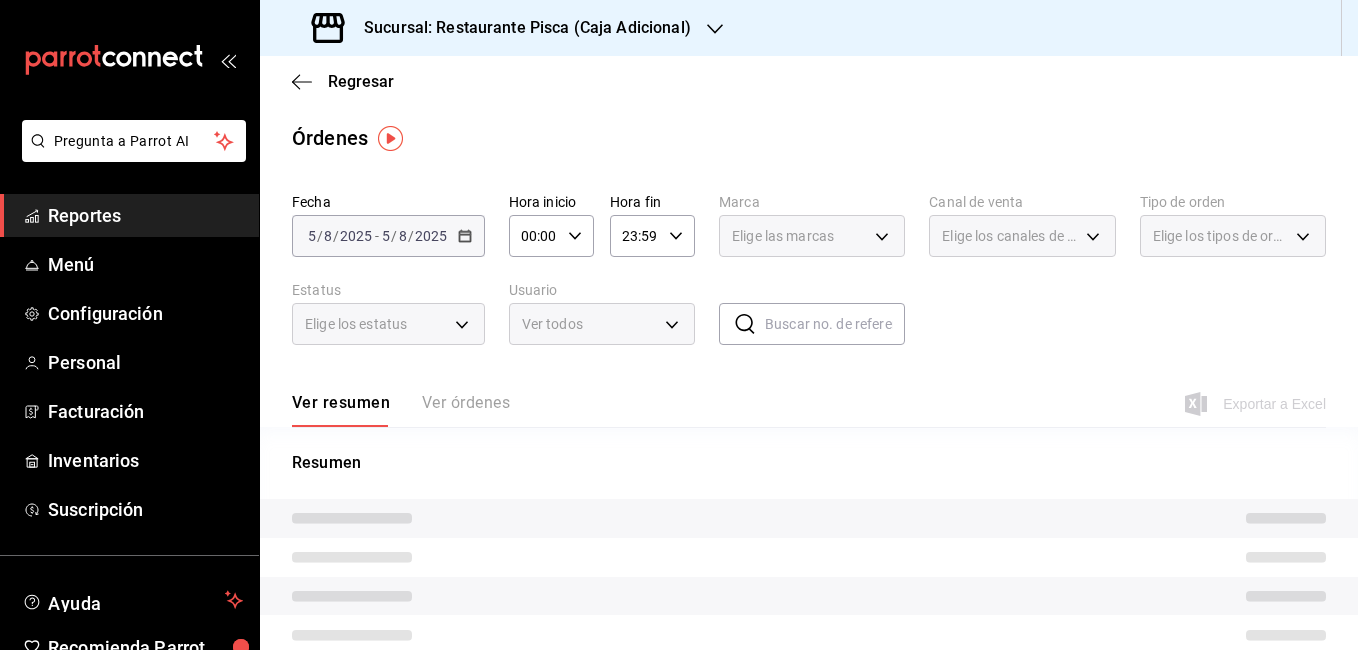 click on "Sucursal: Restaurante Pisca (Caja Adicional)" at bounding box center [519, 28] 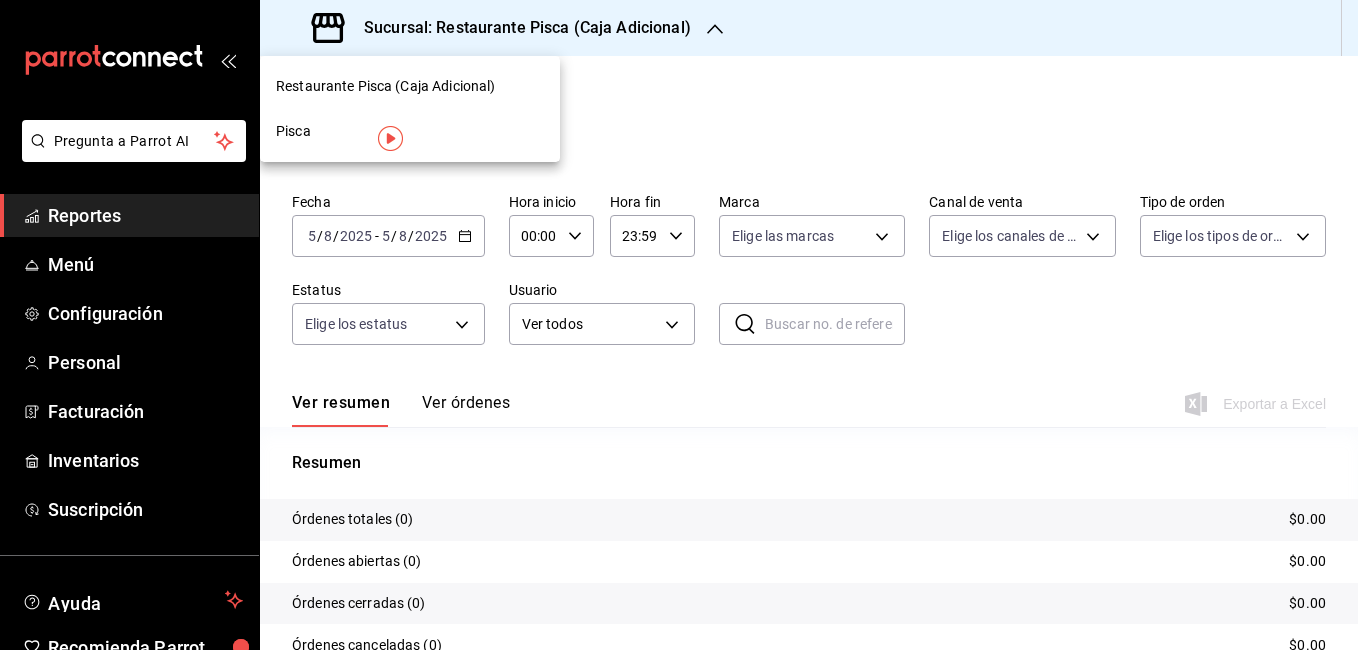 click on "Pisca" at bounding box center (410, 131) 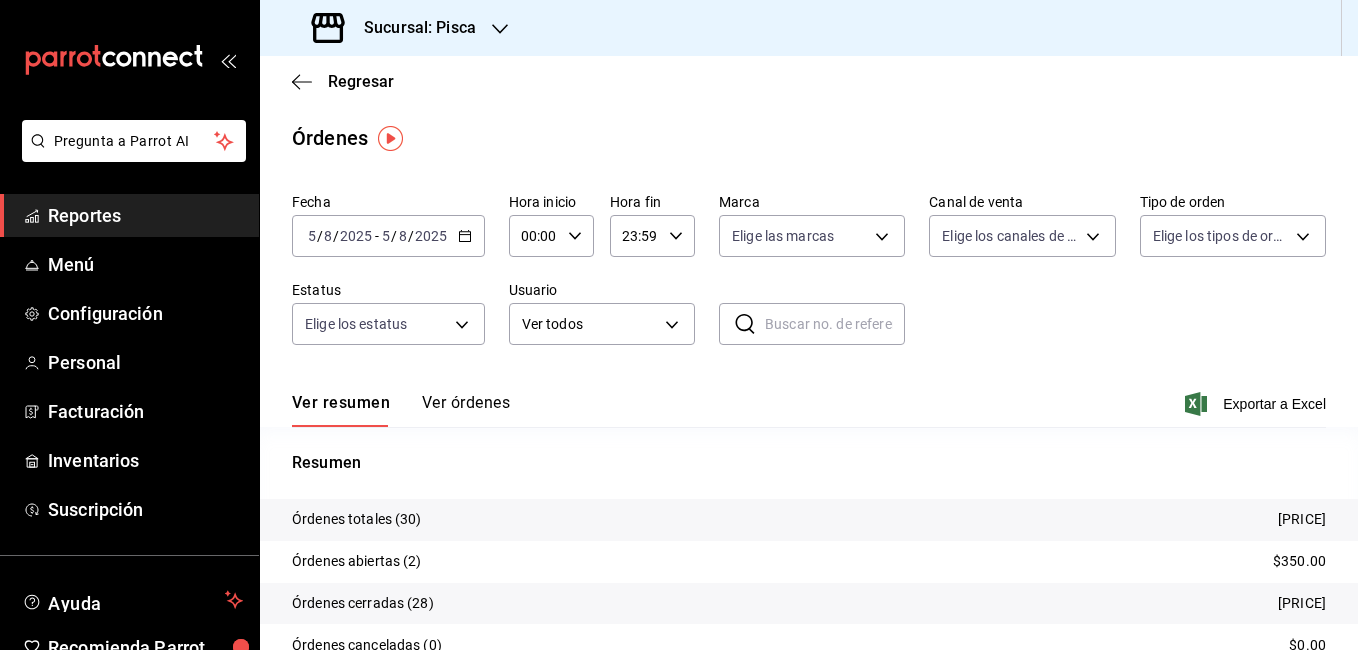 click on "Ver órdenes" at bounding box center (466, 410) 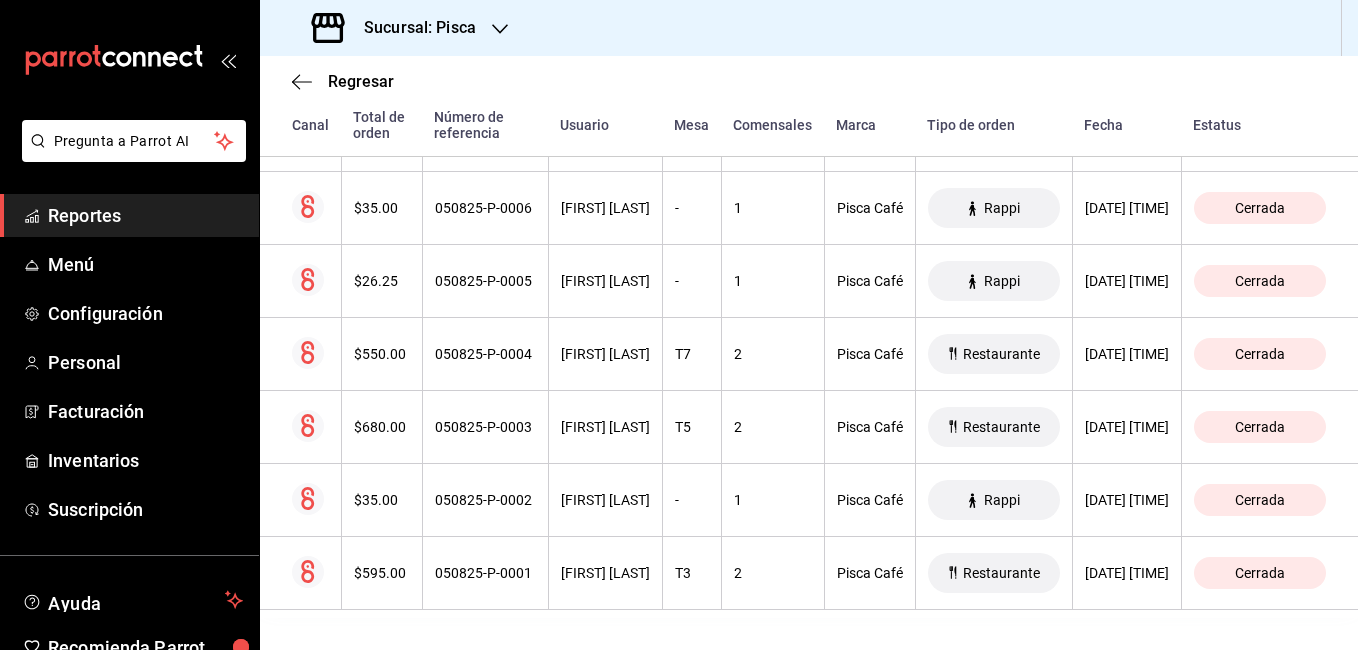 scroll, scrollTop: 2125, scrollLeft: 0, axis: vertical 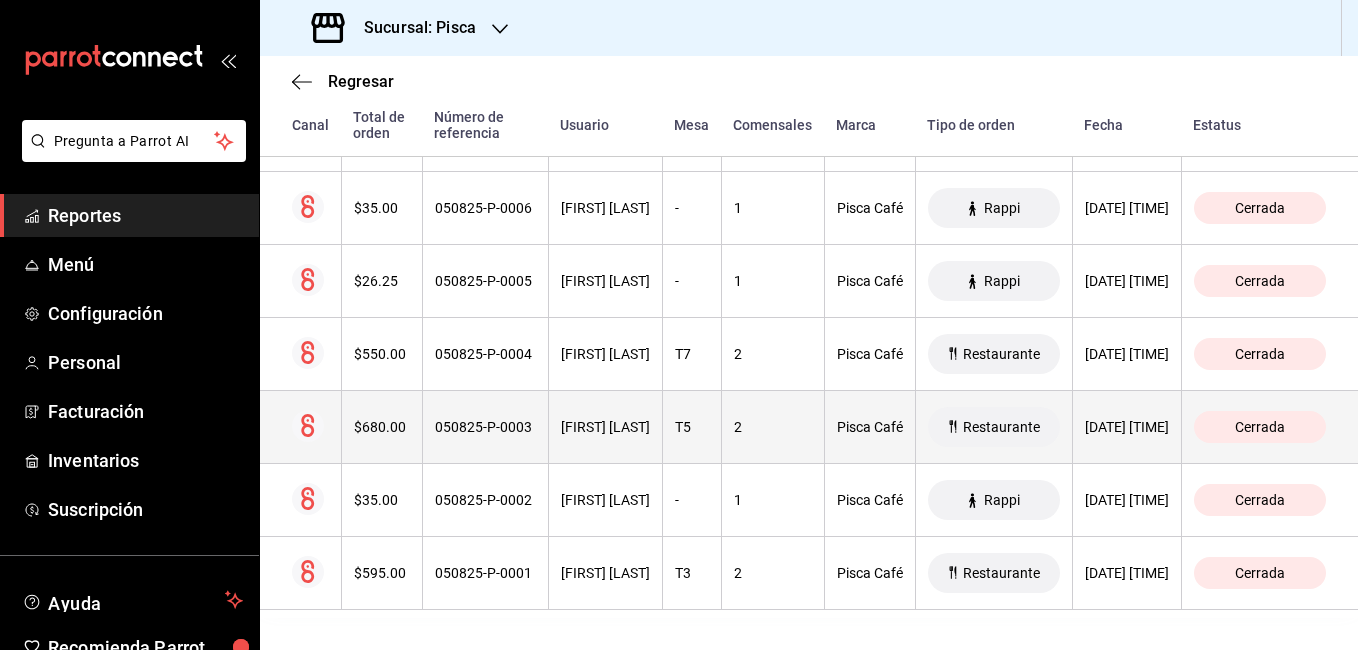 click on "$680.00" at bounding box center [382, 427] 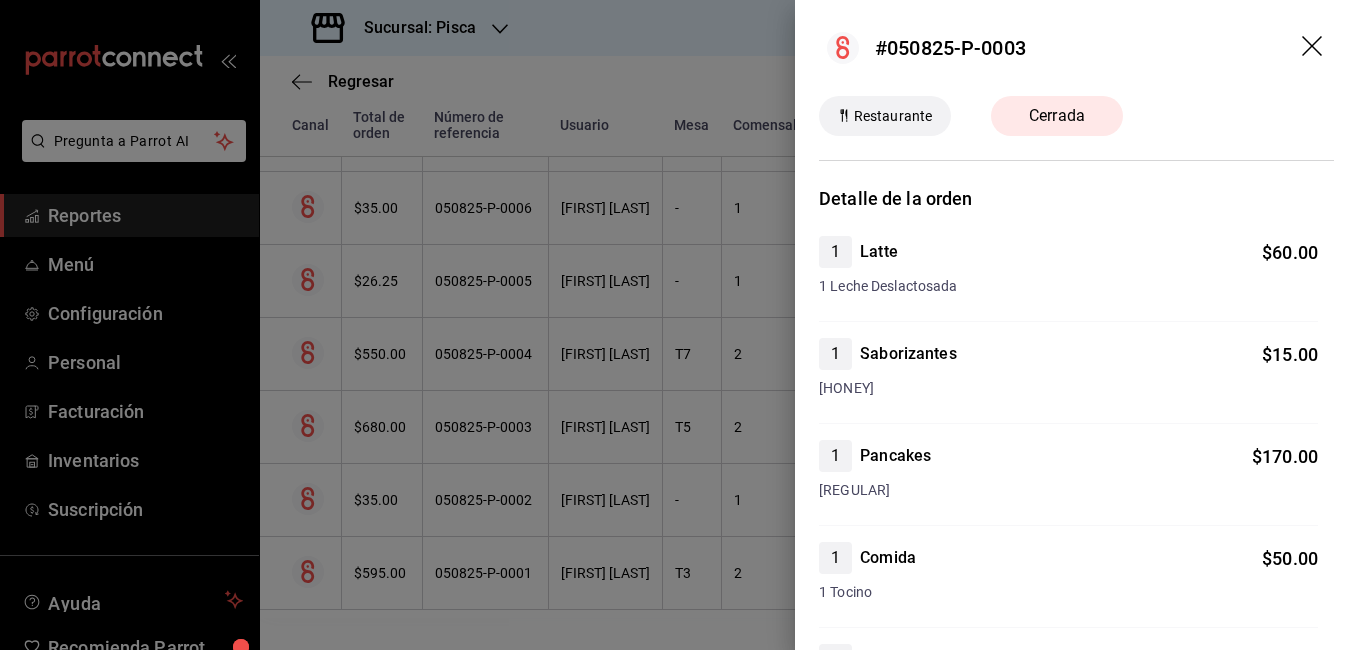 click at bounding box center [679, 325] 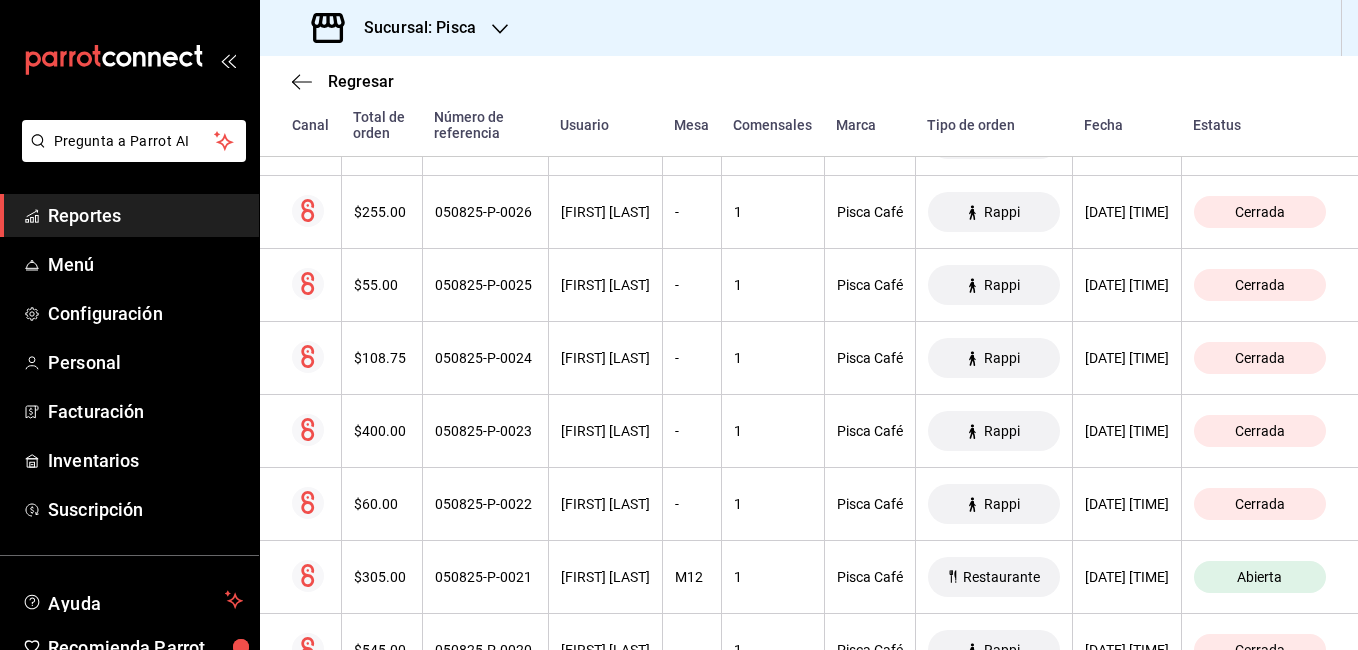 scroll, scrollTop: 0, scrollLeft: 0, axis: both 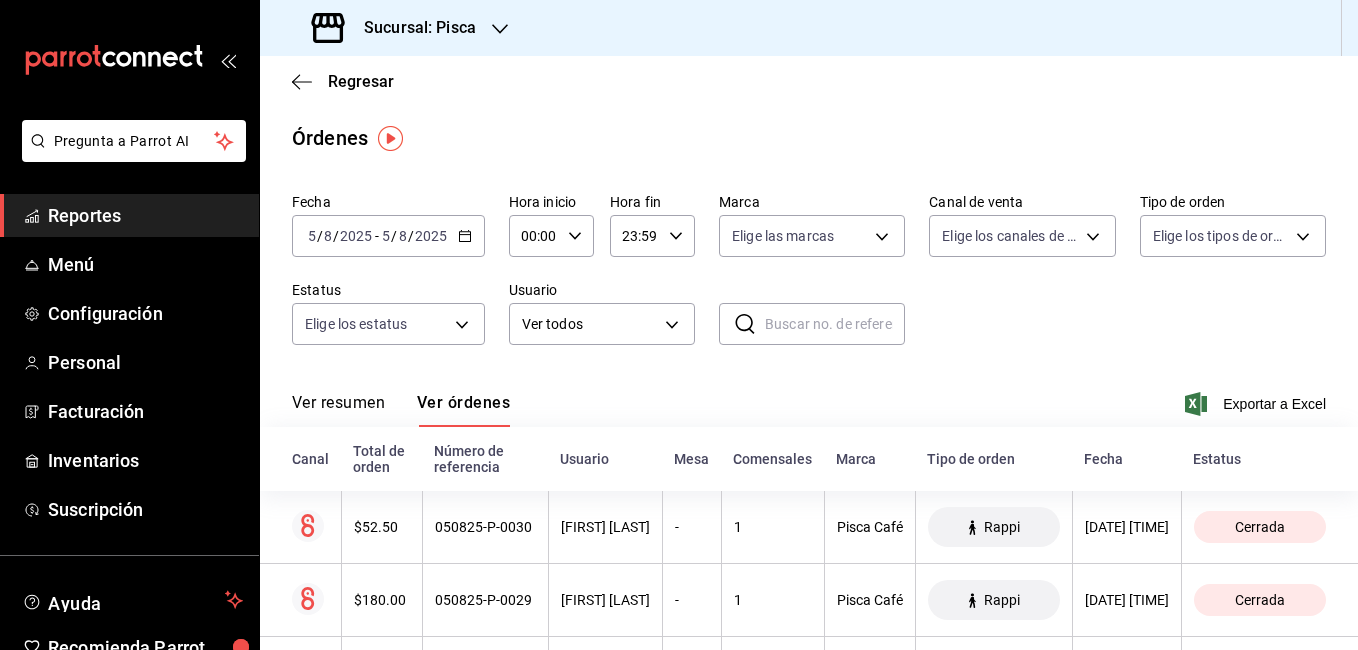 click on "2025-08-05 5 / 8 / 2025 - 2025-08-05 5 / 8 / 2025" at bounding box center (388, 236) 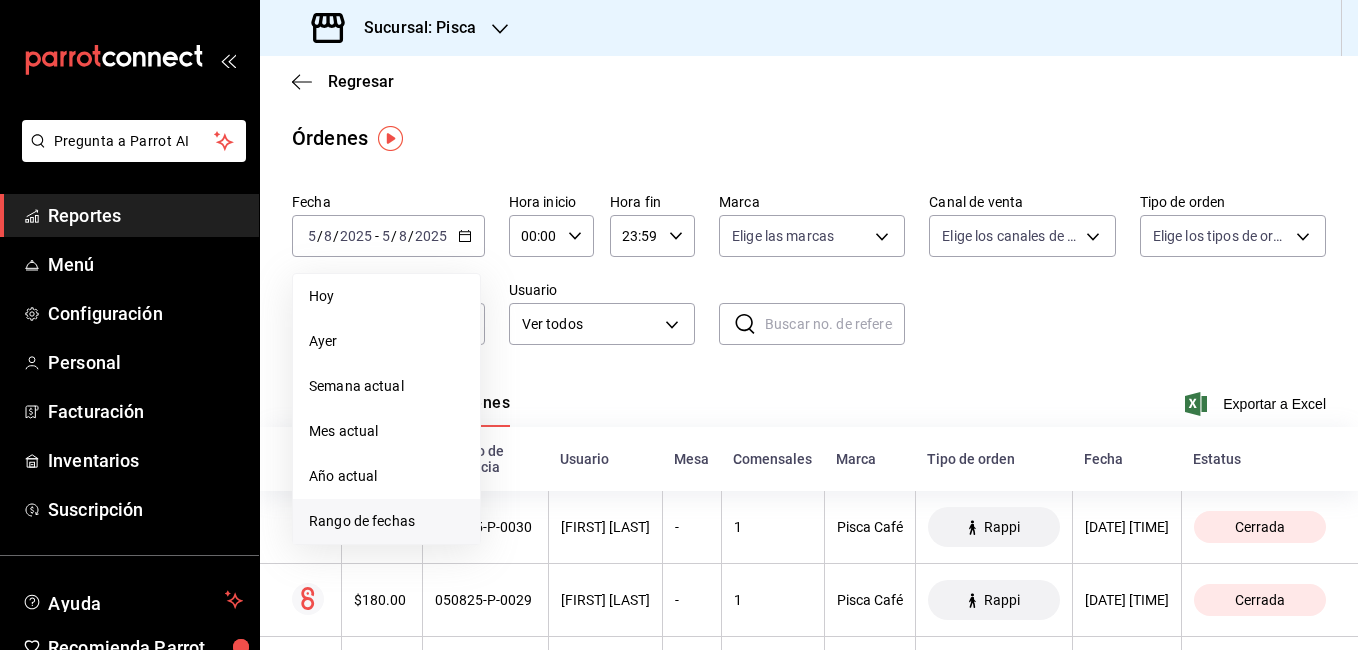 click on "Rango de fechas" at bounding box center [386, 521] 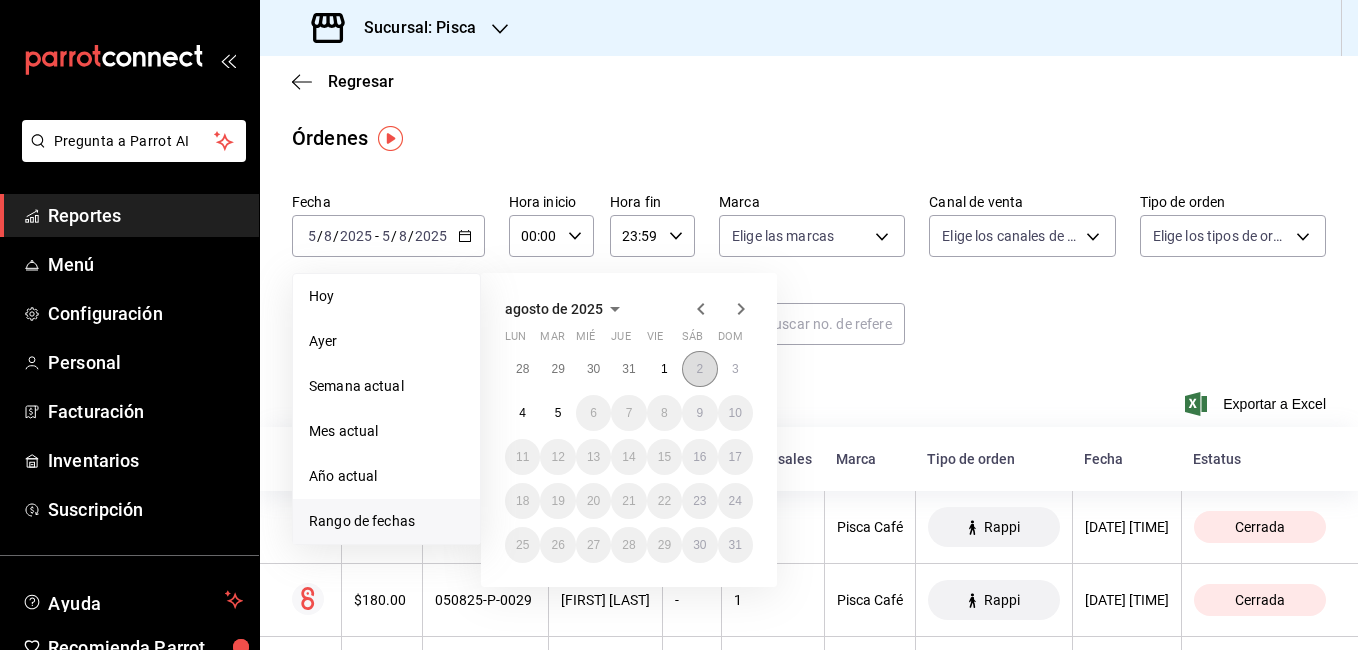 click on "2" at bounding box center [699, 369] 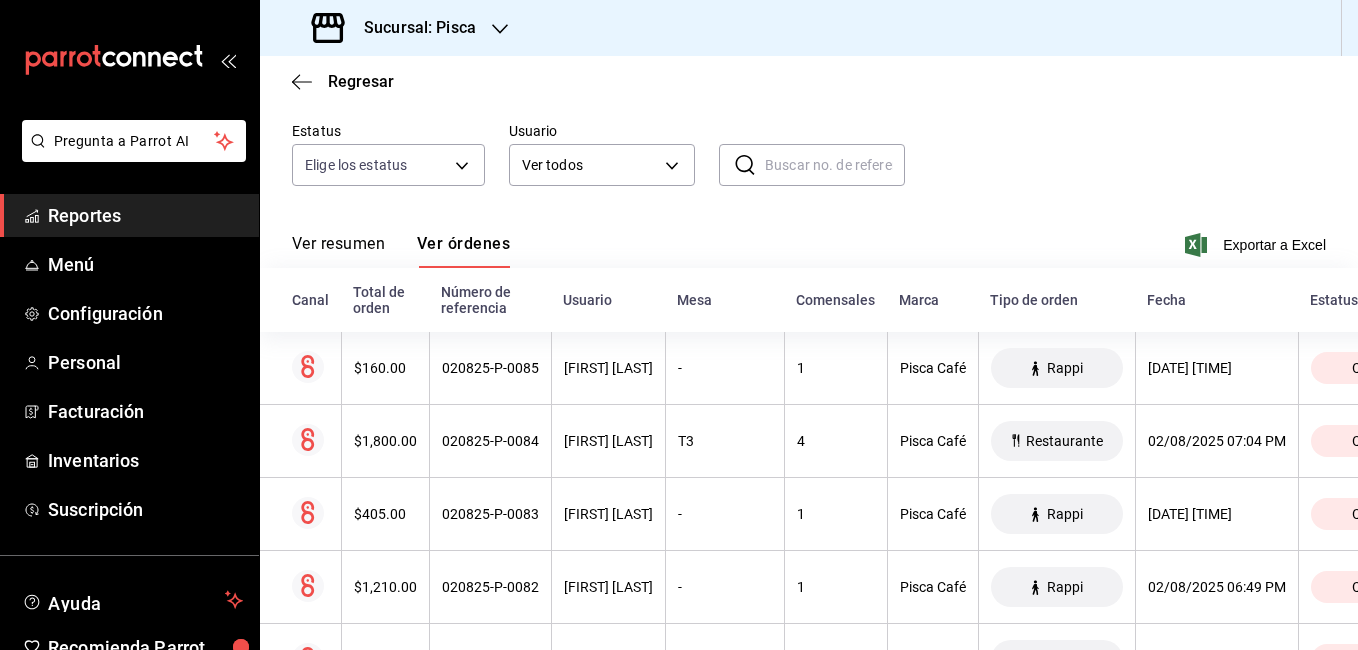 scroll, scrollTop: 171, scrollLeft: 0, axis: vertical 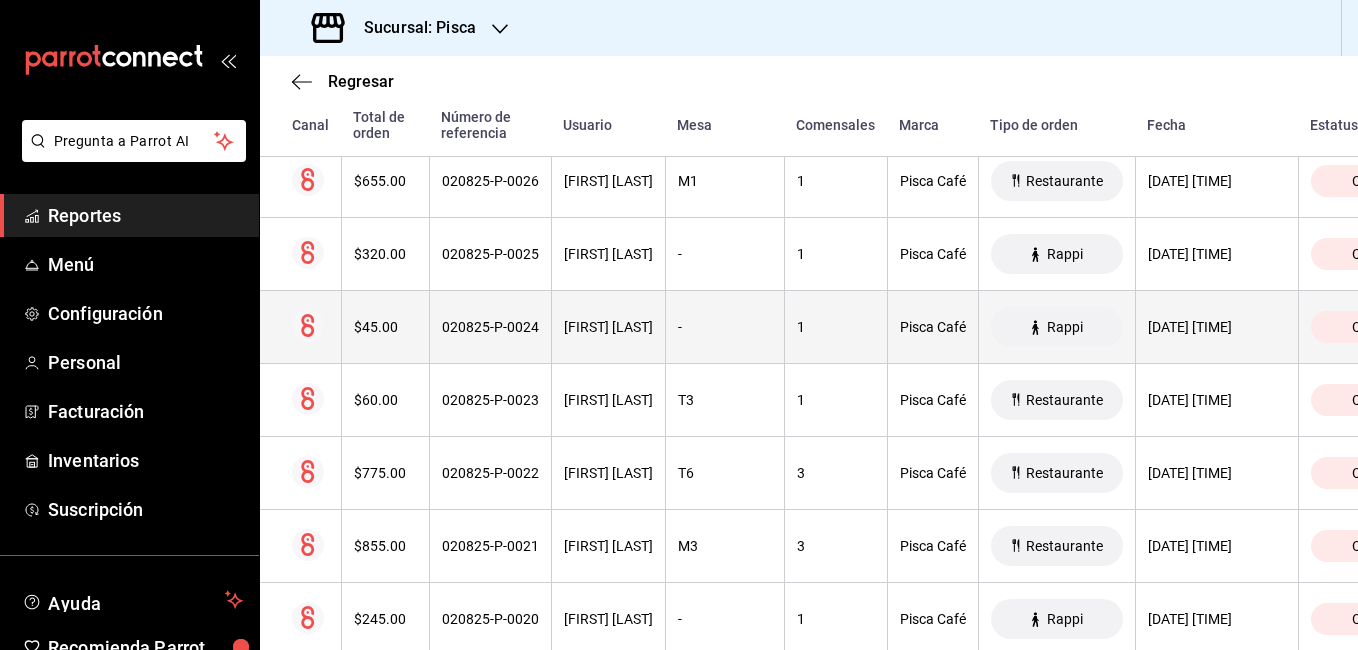 click on "$45.00" at bounding box center (385, 327) 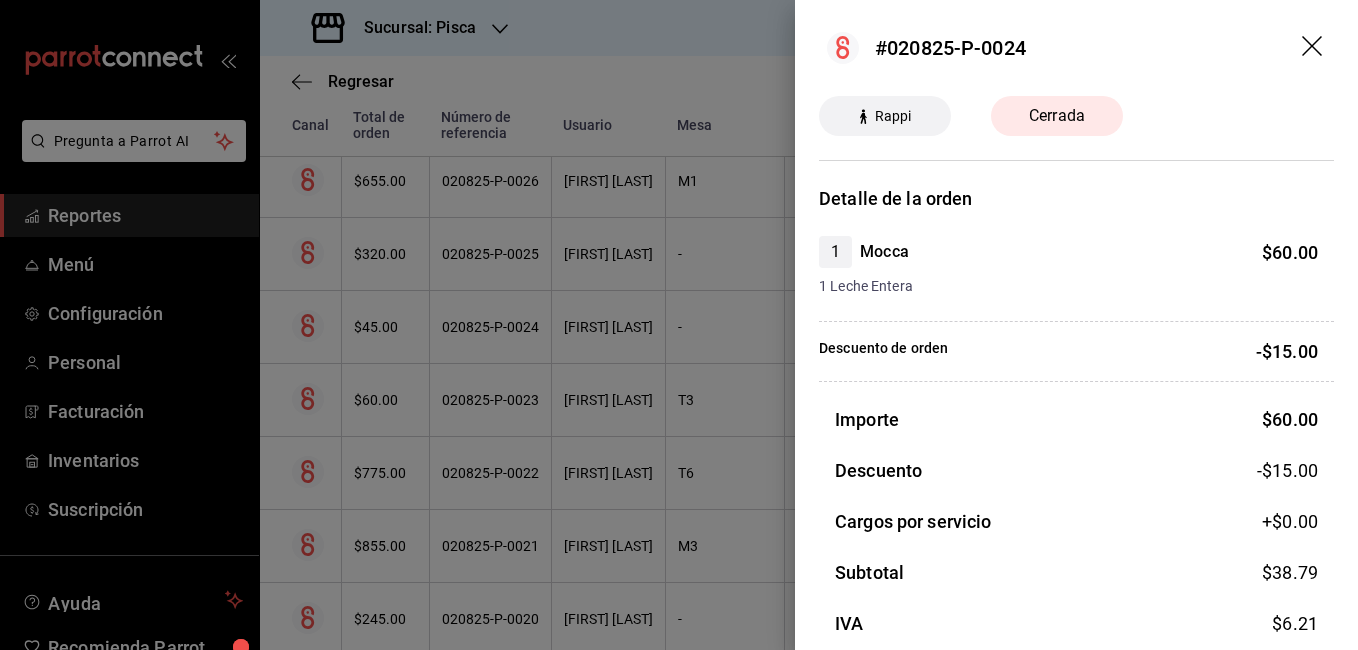 click at bounding box center (679, 325) 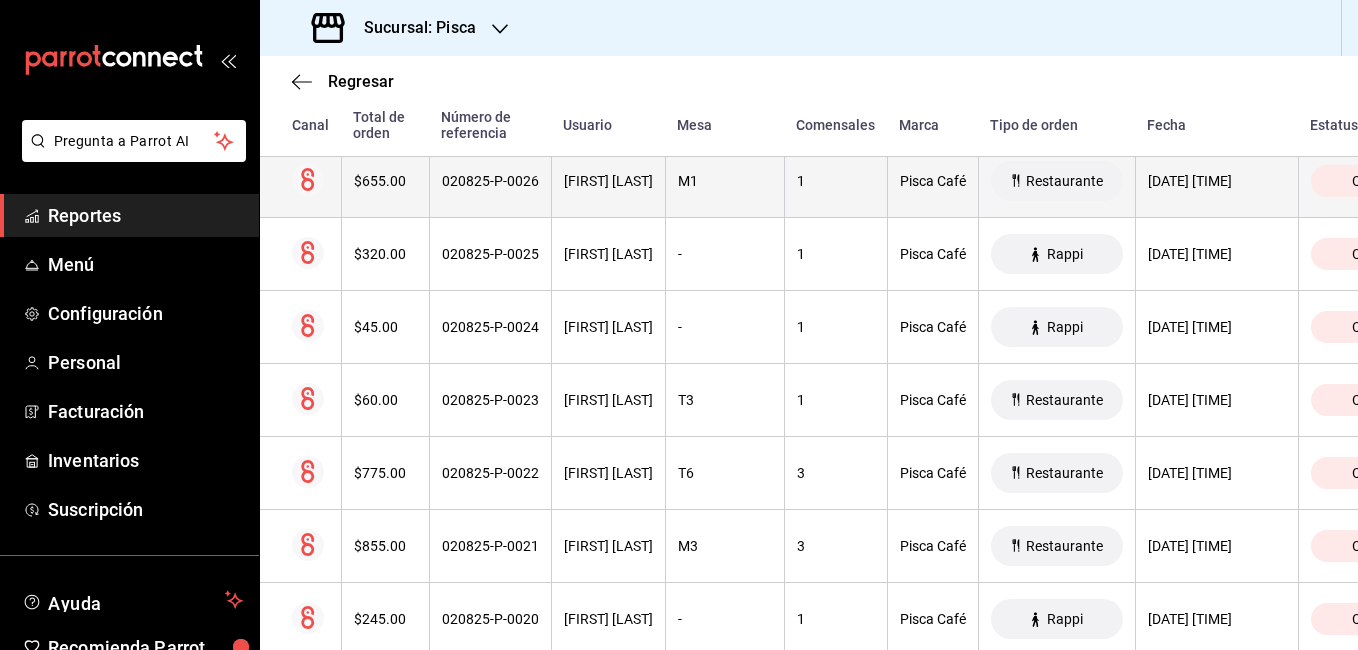 click on "1" at bounding box center [835, 181] 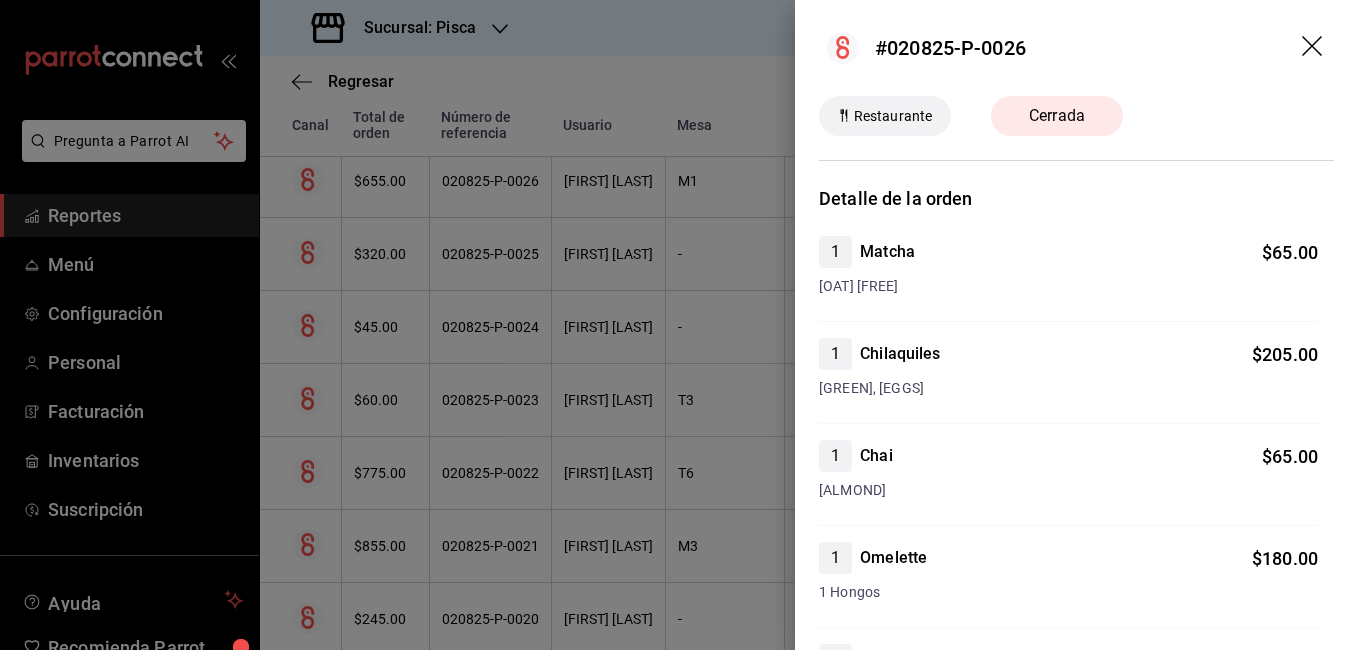 click at bounding box center [679, 325] 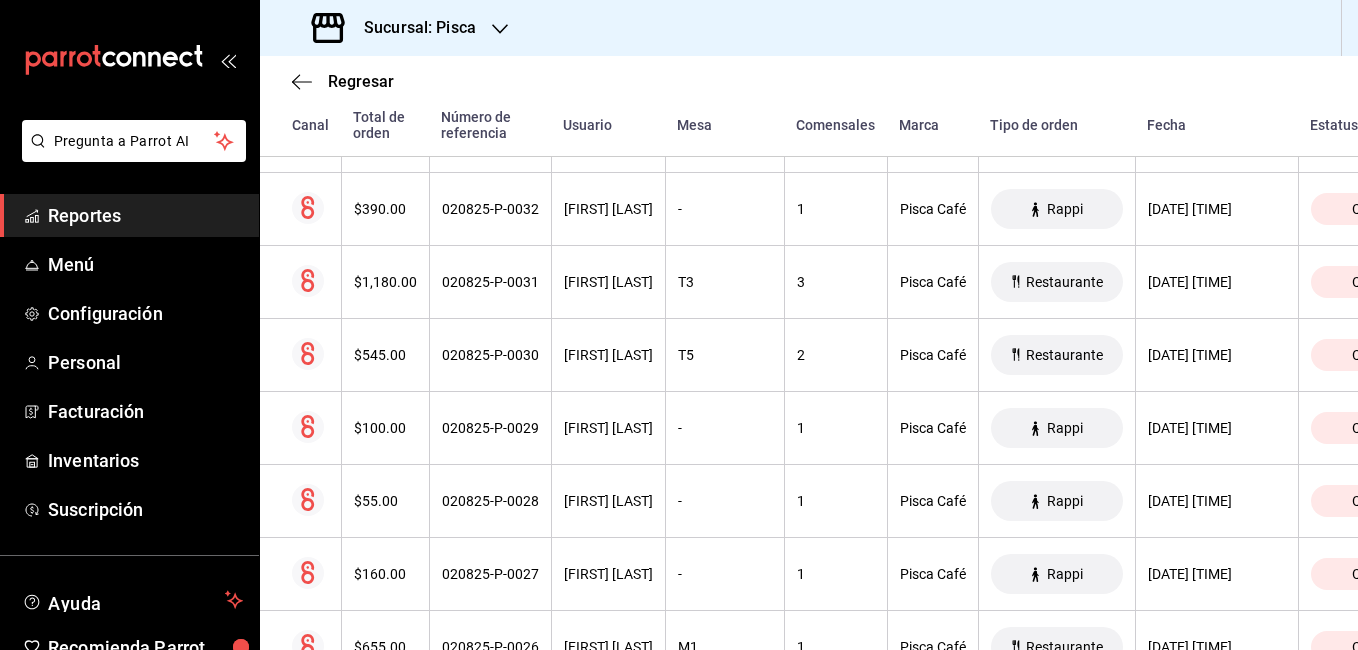scroll, scrollTop: 4211, scrollLeft: 0, axis: vertical 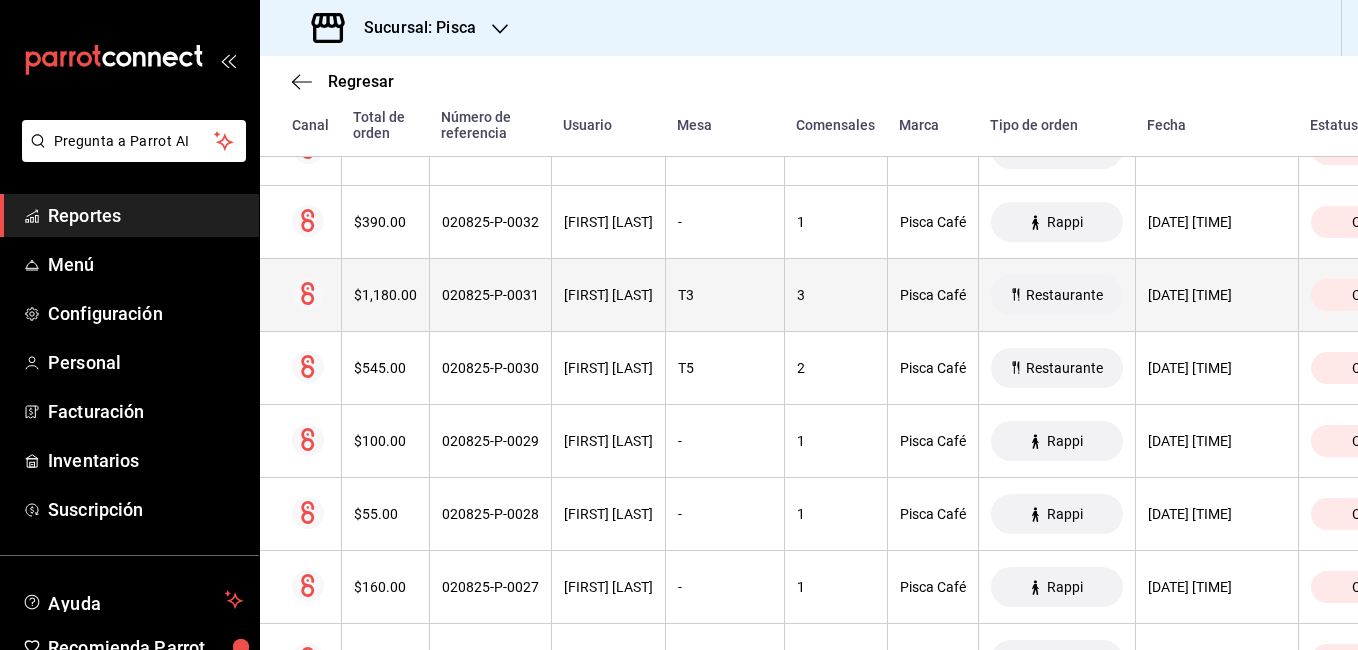 click on "$1,180.00" at bounding box center [385, 295] 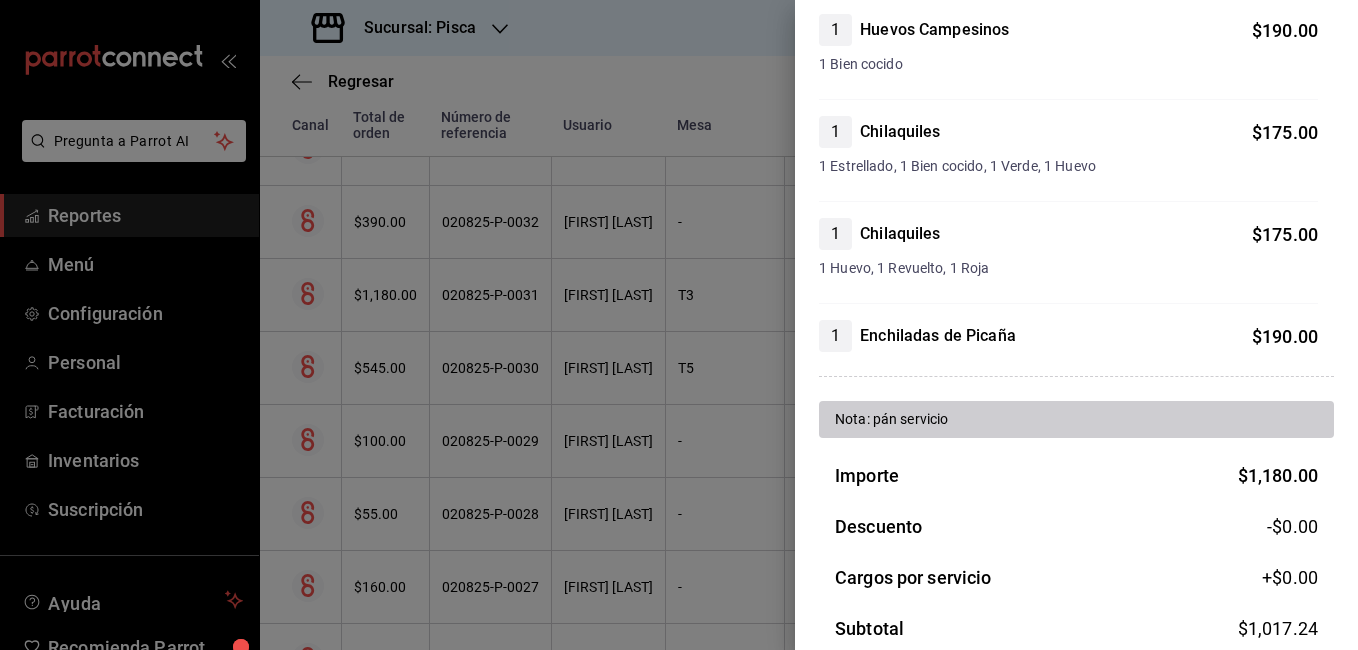 scroll, scrollTop: 735, scrollLeft: 0, axis: vertical 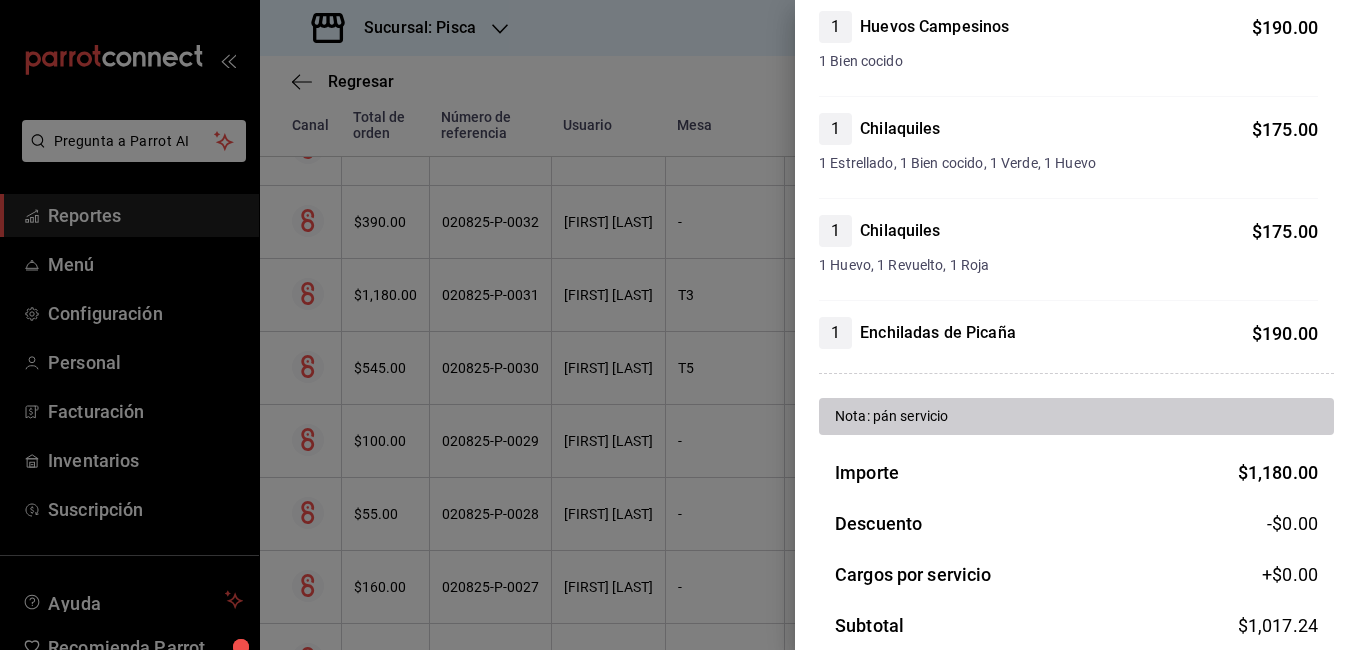 click at bounding box center (679, 325) 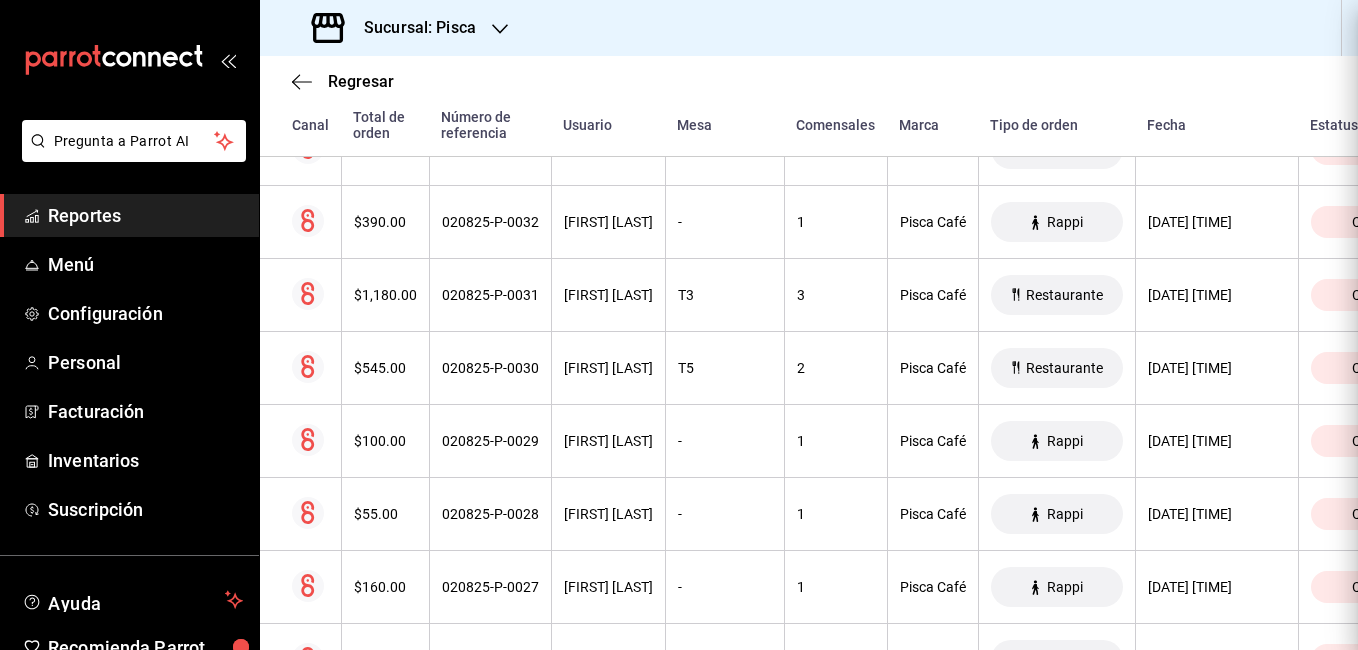scroll, scrollTop: 0, scrollLeft: 0, axis: both 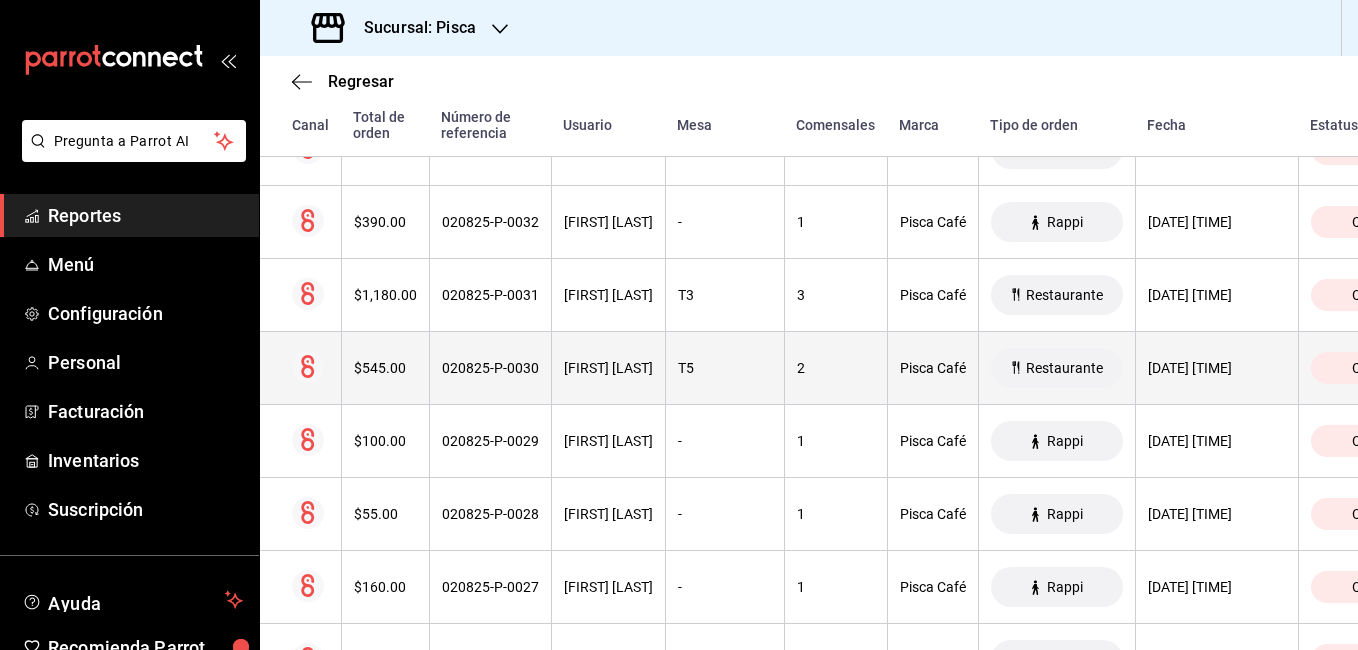 click on "$545.00" at bounding box center (385, 368) 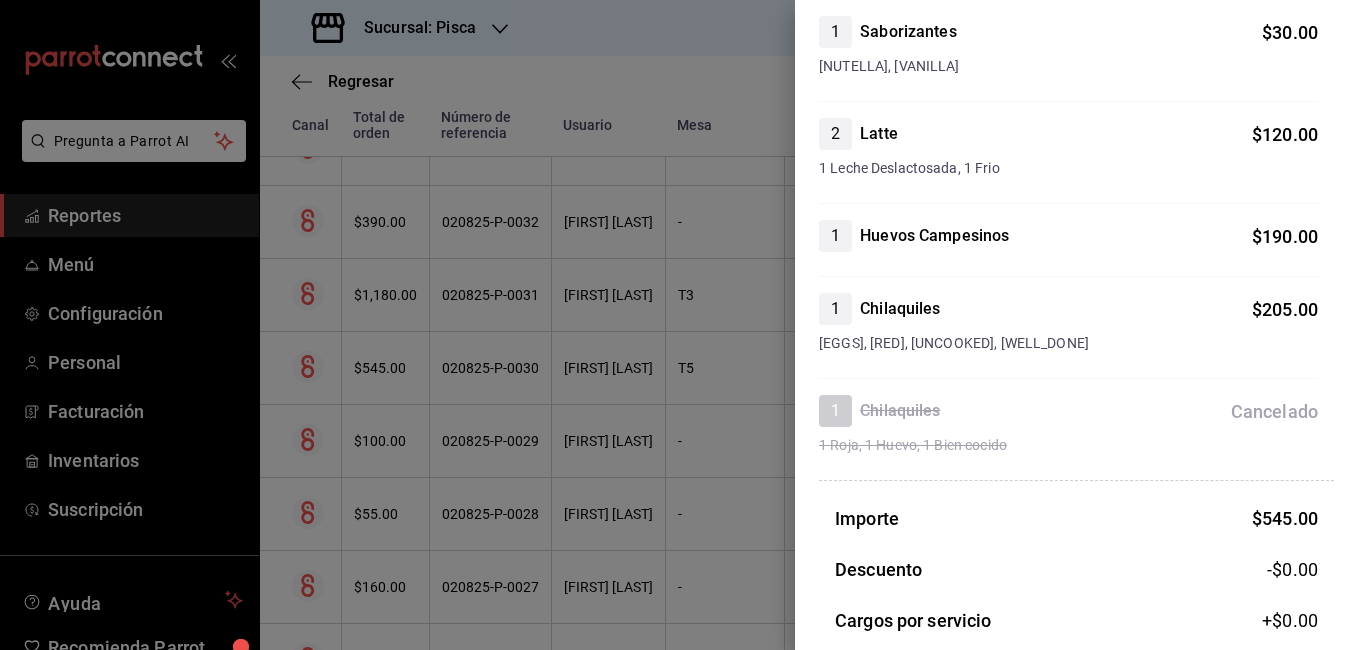 scroll, scrollTop: 325, scrollLeft: 0, axis: vertical 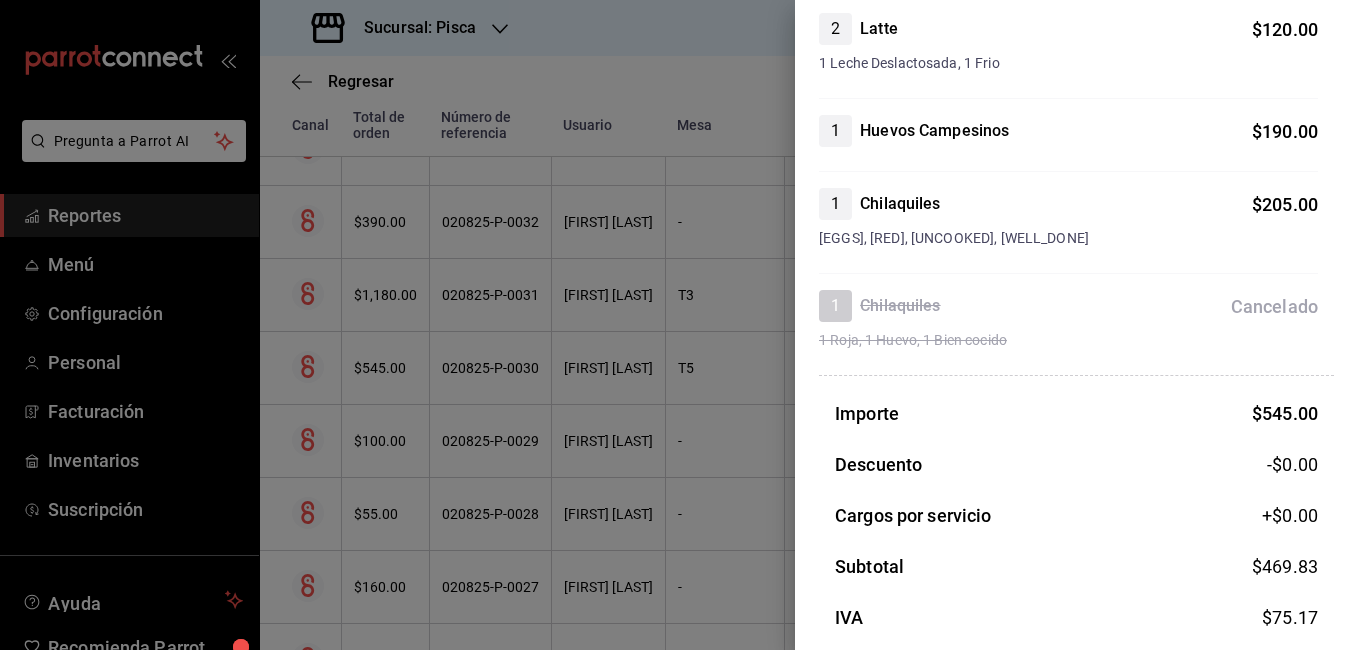 click at bounding box center (679, 325) 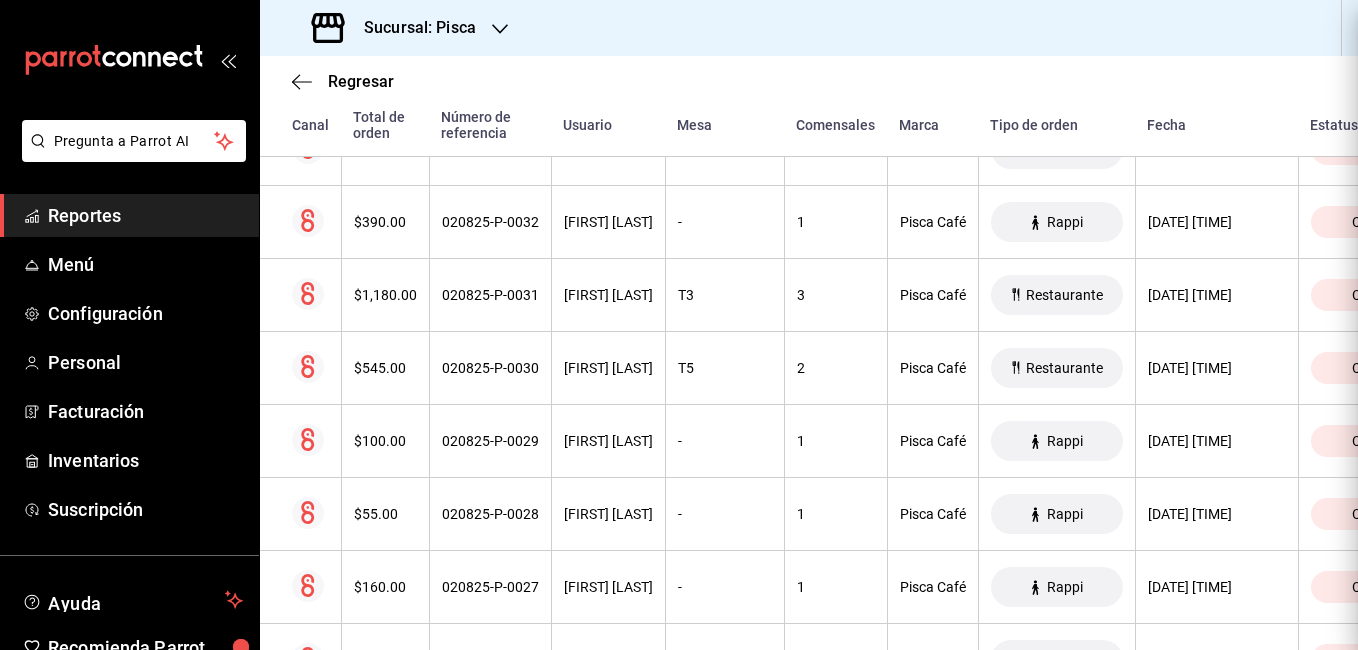 scroll, scrollTop: 0, scrollLeft: 0, axis: both 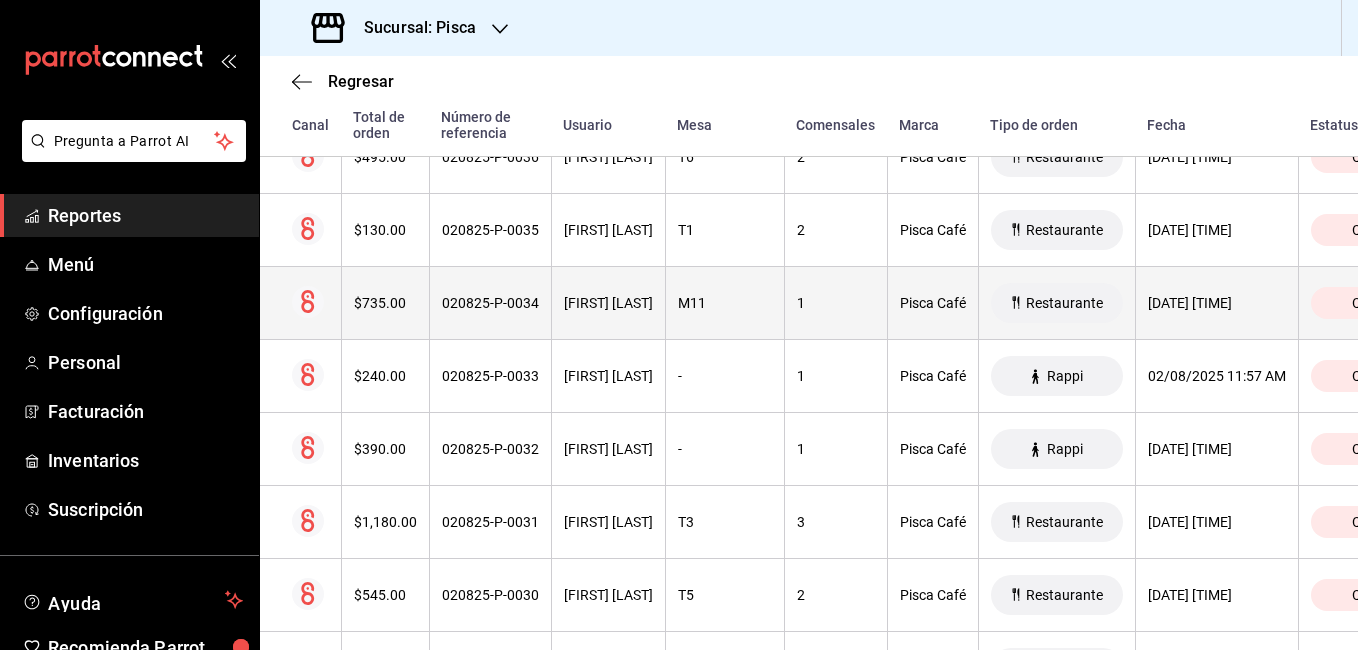 click on "020825-P-0034" at bounding box center (490, 303) 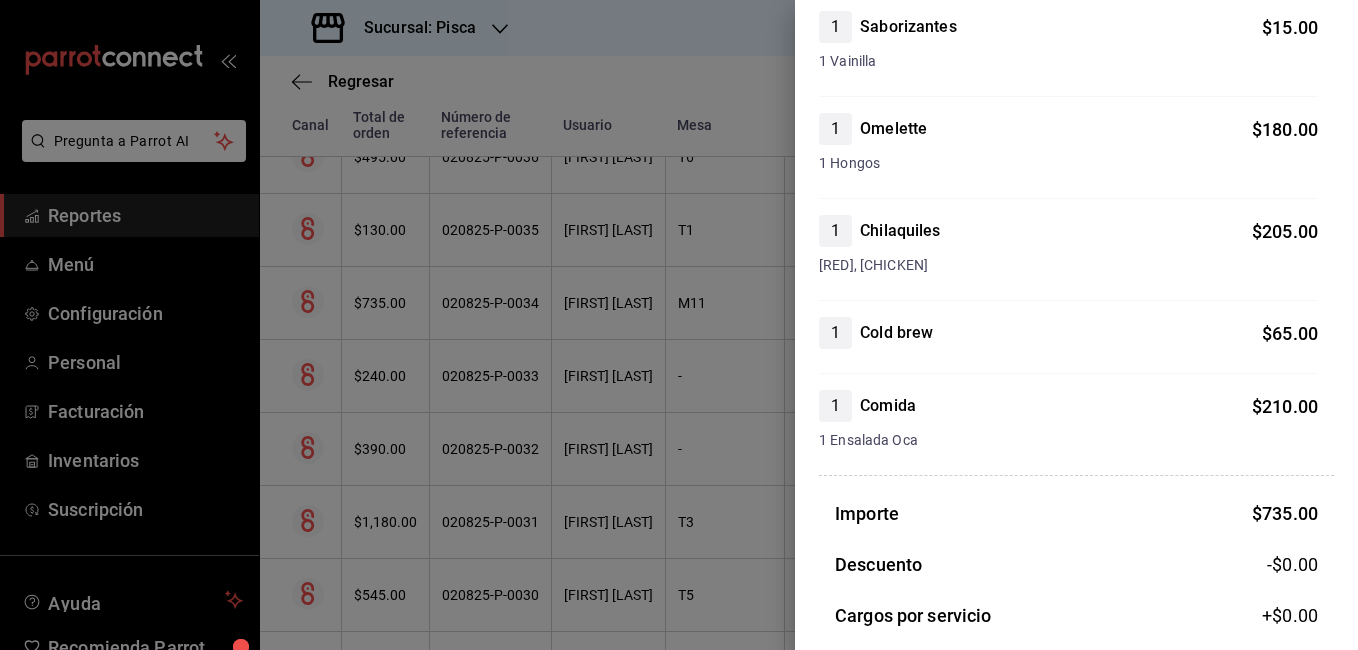 scroll, scrollTop: 489, scrollLeft: 0, axis: vertical 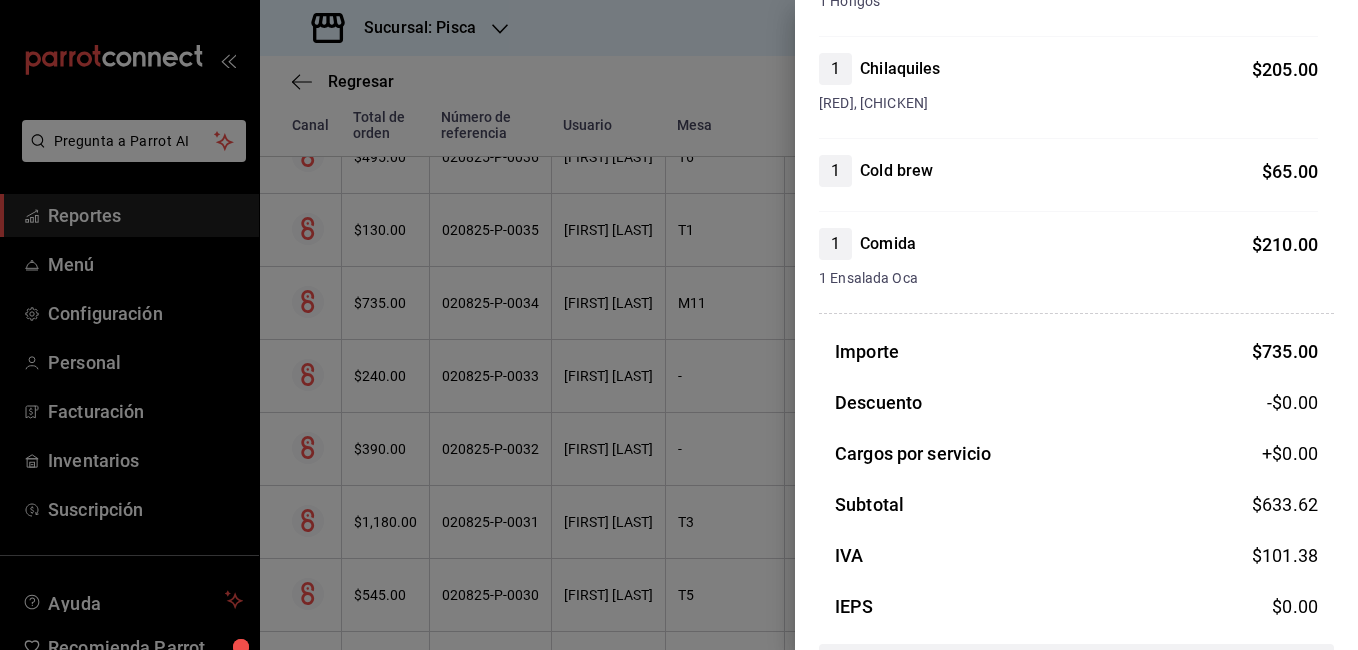 click at bounding box center (679, 325) 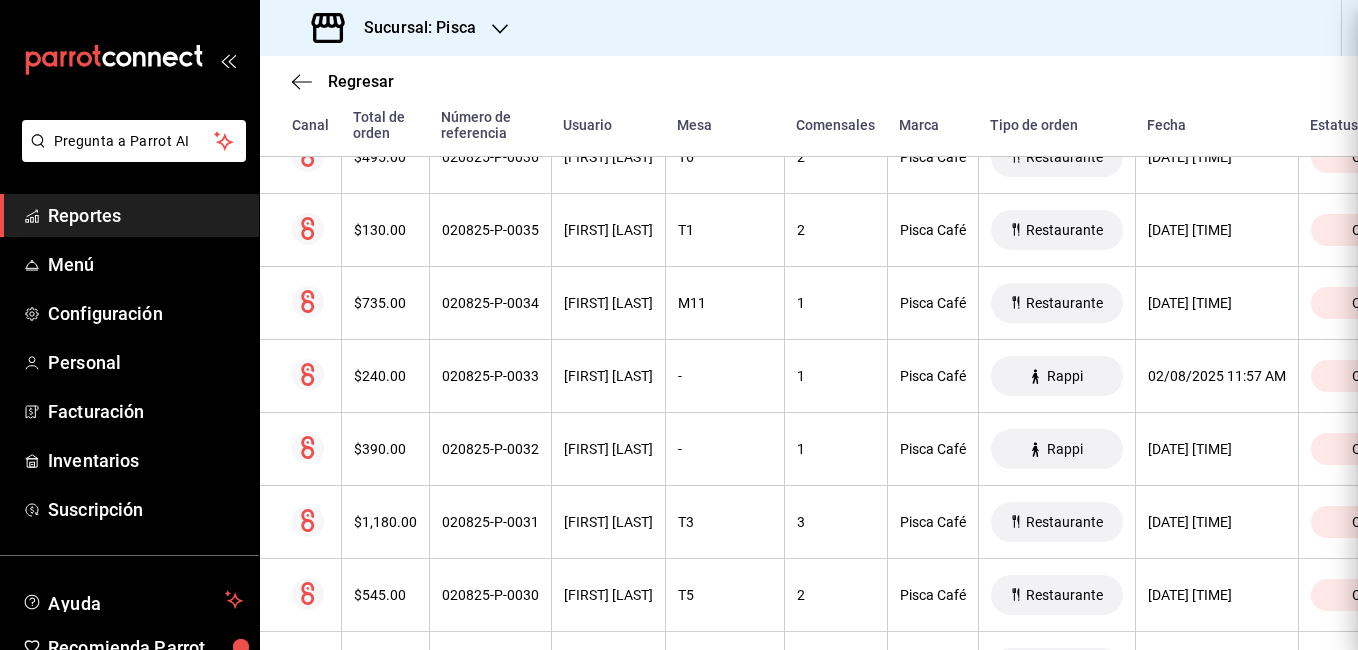 scroll, scrollTop: 0, scrollLeft: 0, axis: both 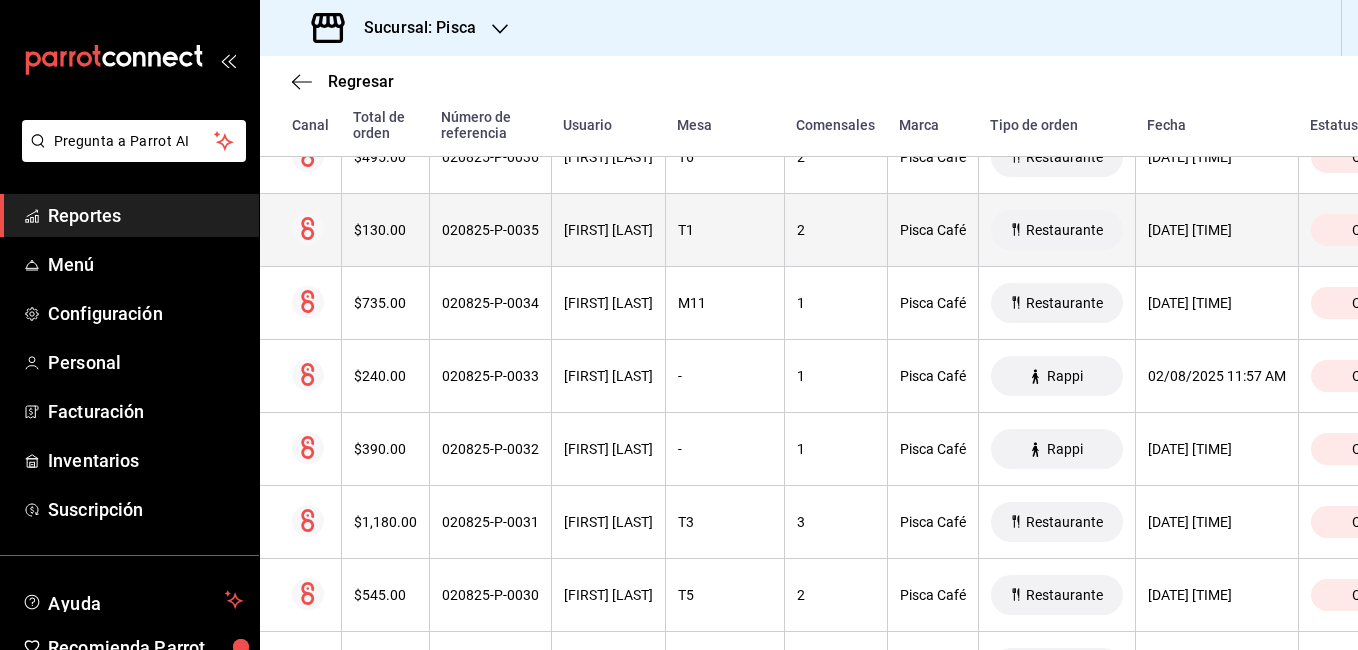 click on "$130.00" at bounding box center (385, 230) 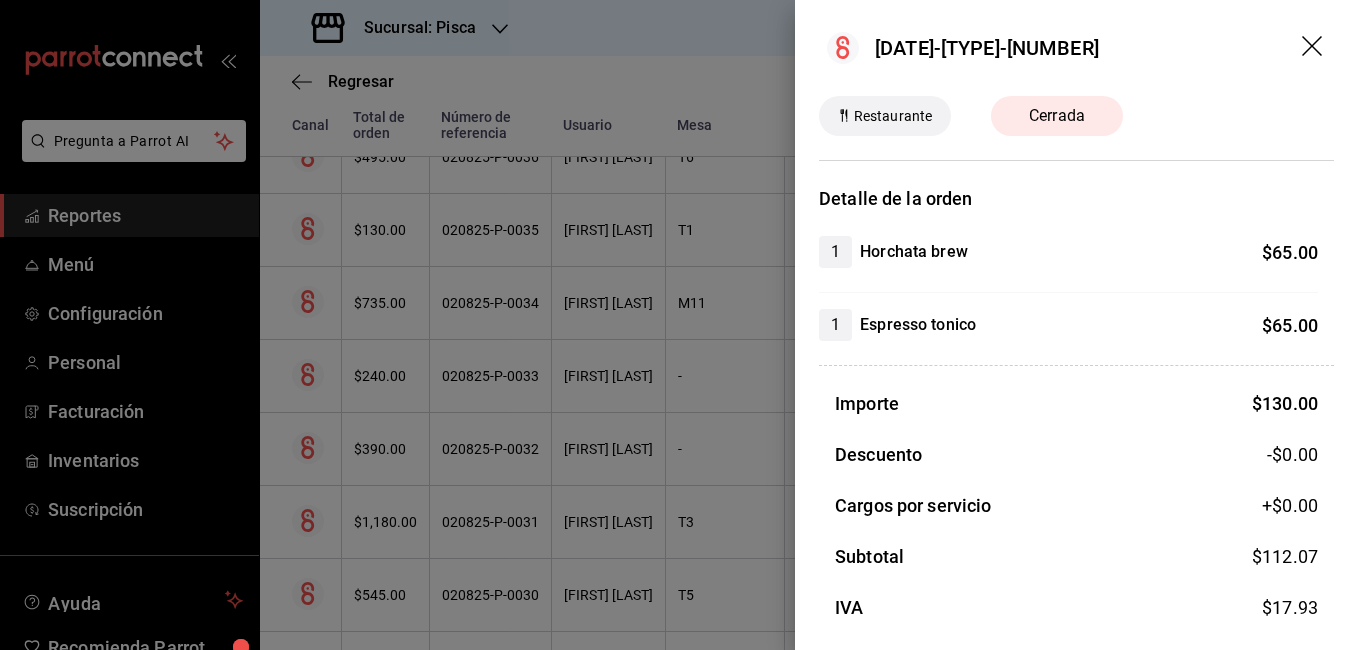 click at bounding box center (679, 325) 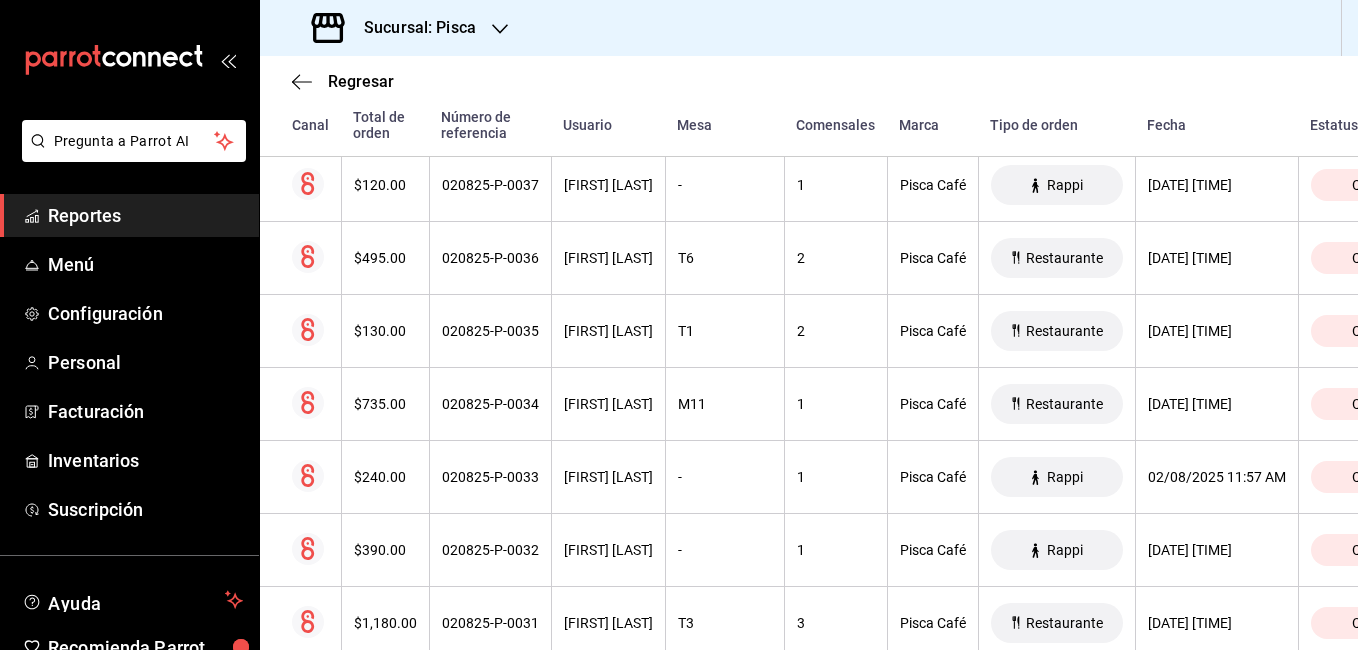 scroll, scrollTop: 3871, scrollLeft: 0, axis: vertical 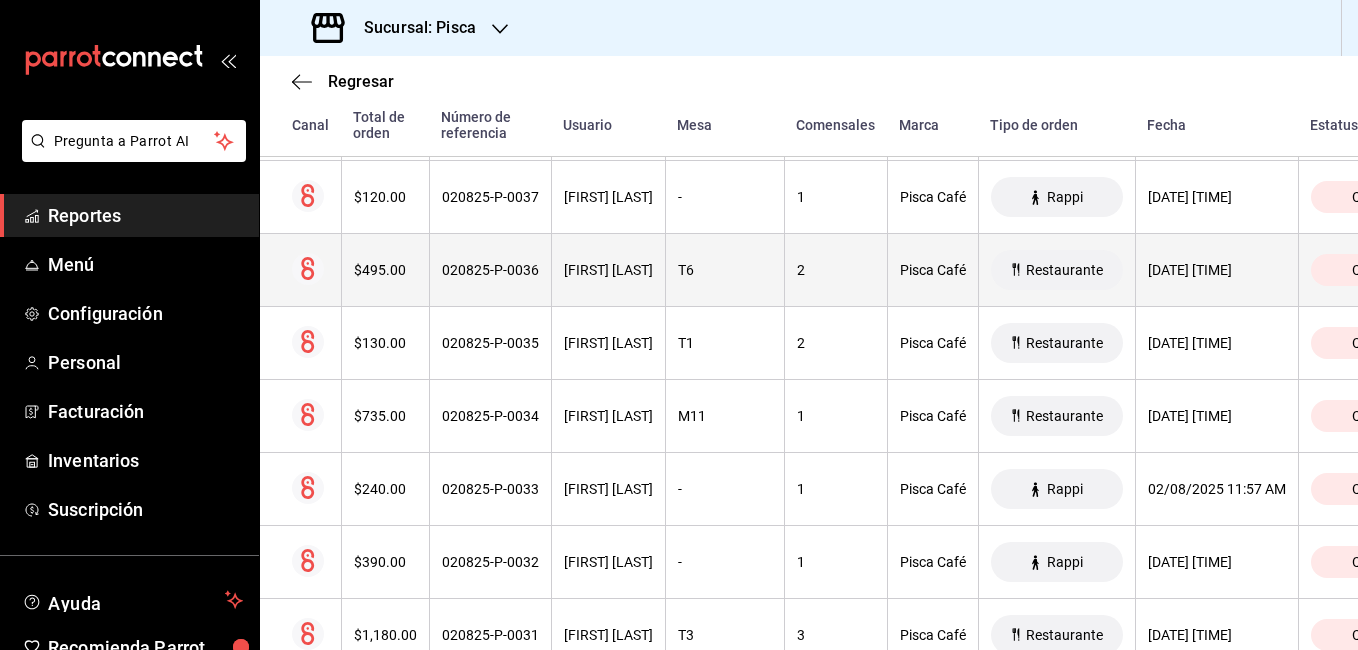 click on "020825-P-0036" at bounding box center (490, 270) 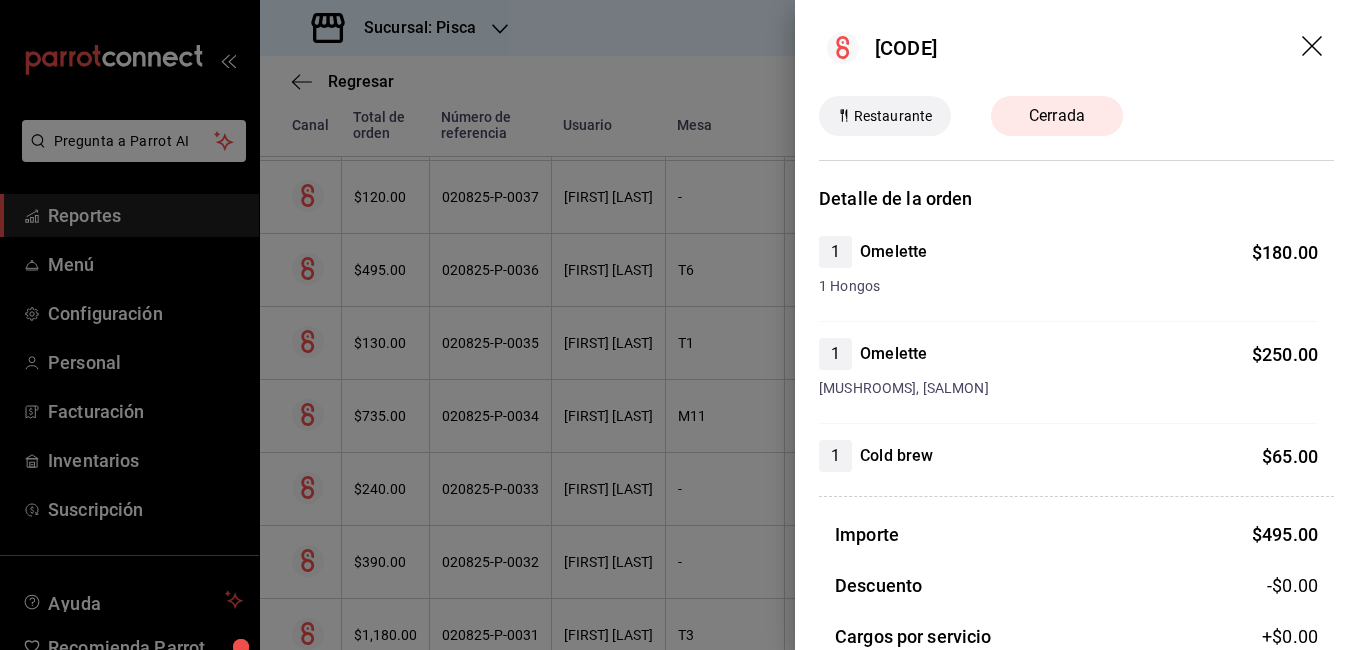 click at bounding box center [679, 325] 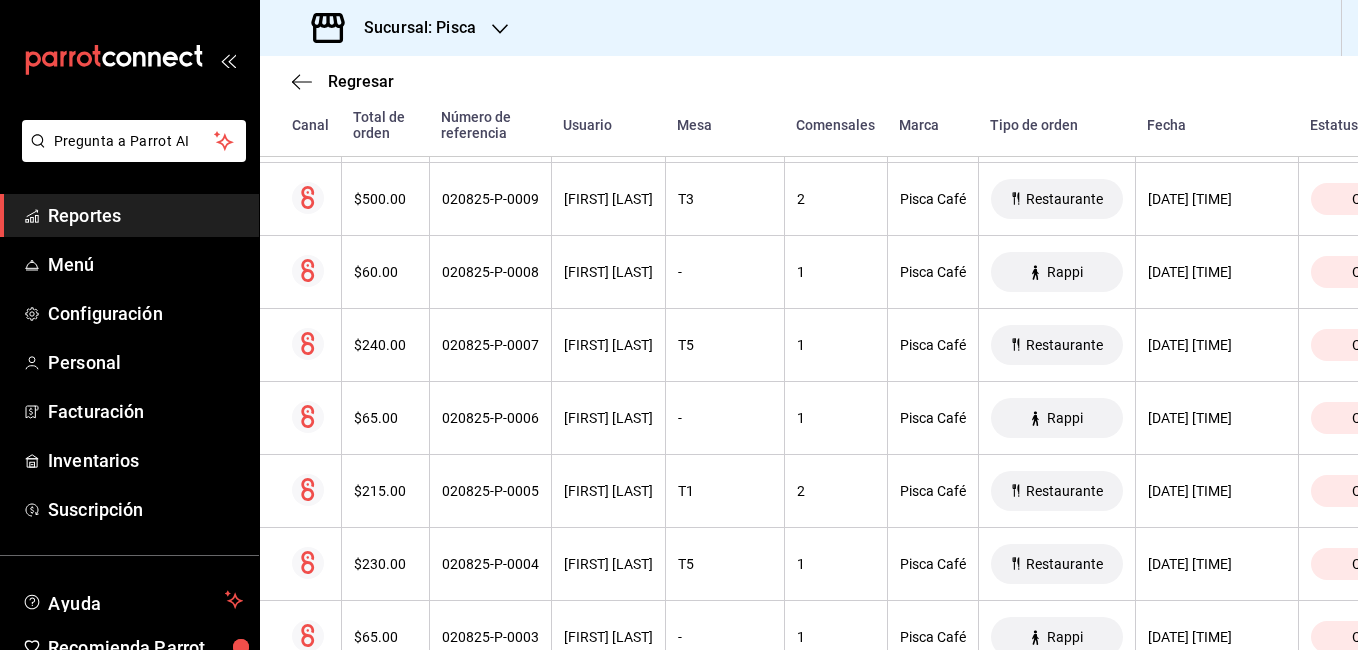 scroll, scrollTop: 6140, scrollLeft: 0, axis: vertical 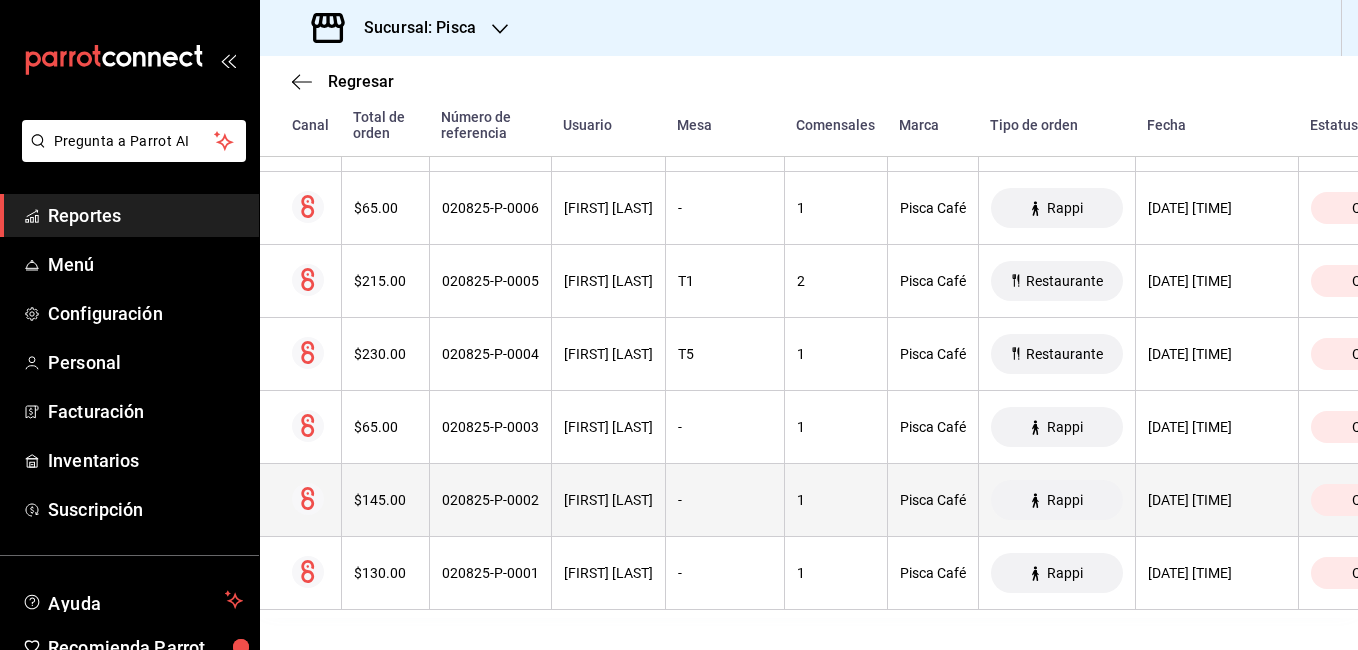 click on "$145.00" at bounding box center [385, 500] 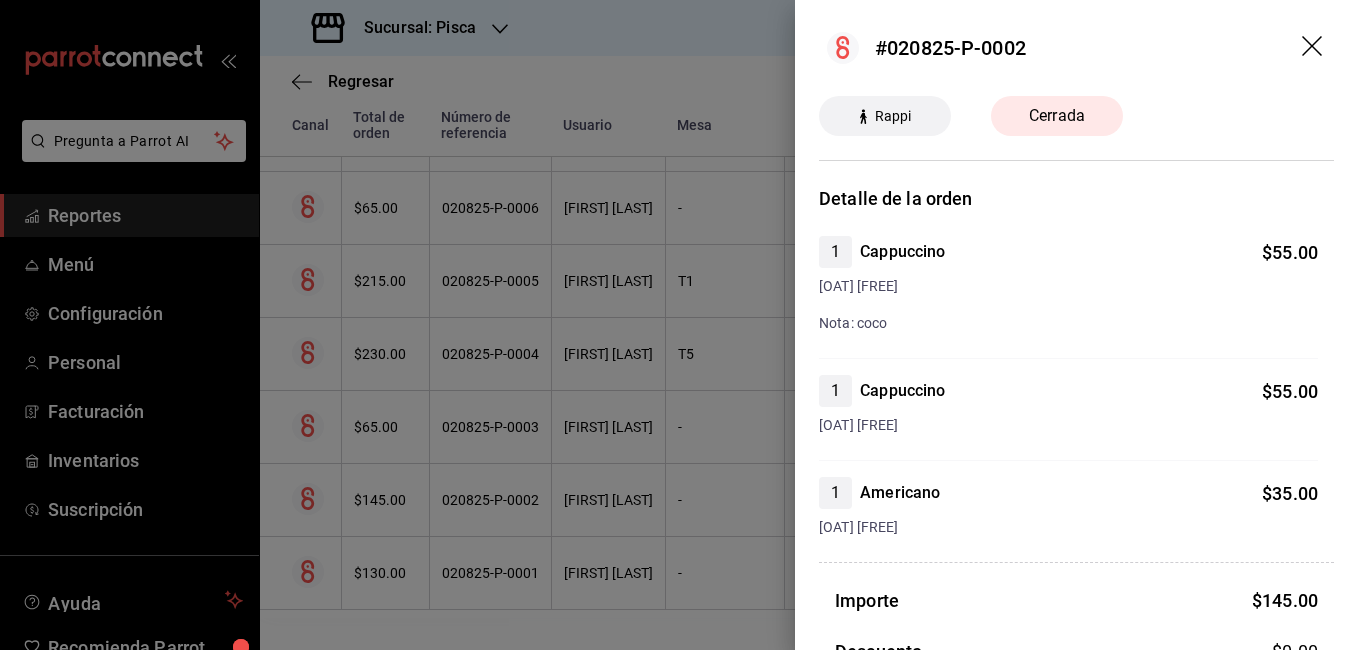 click at bounding box center [679, 325] 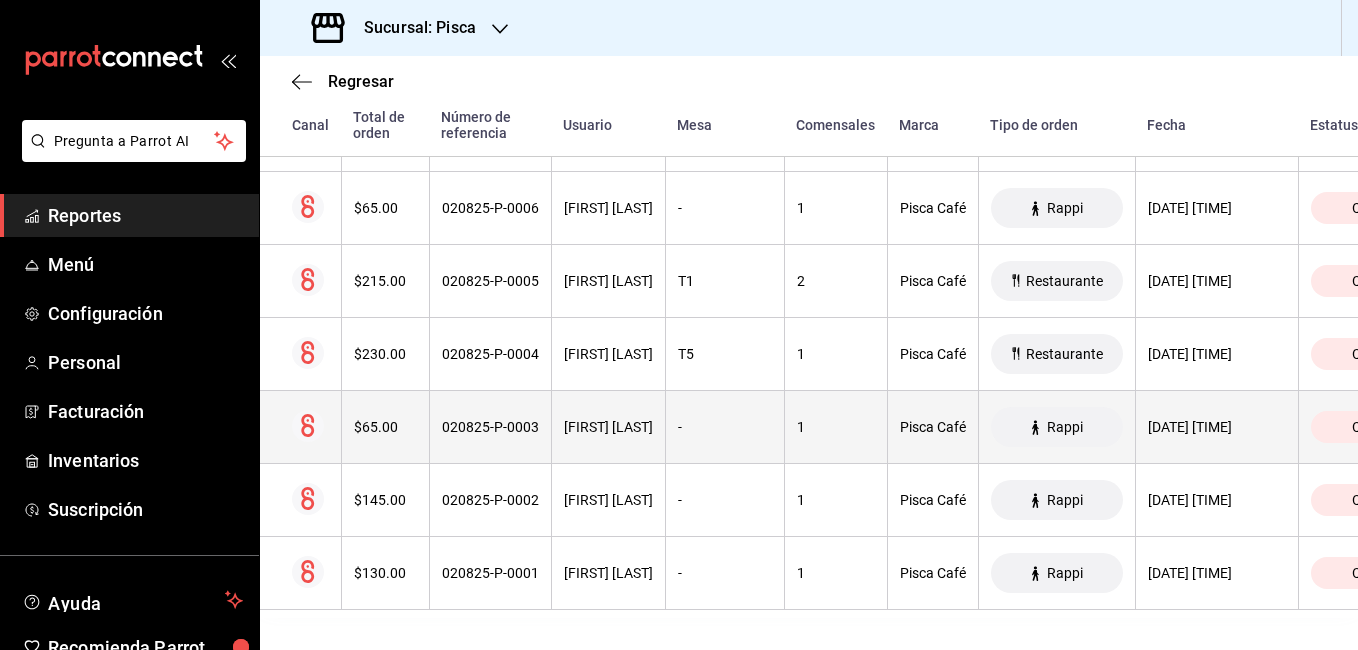 click on "$65.00" at bounding box center (385, 427) 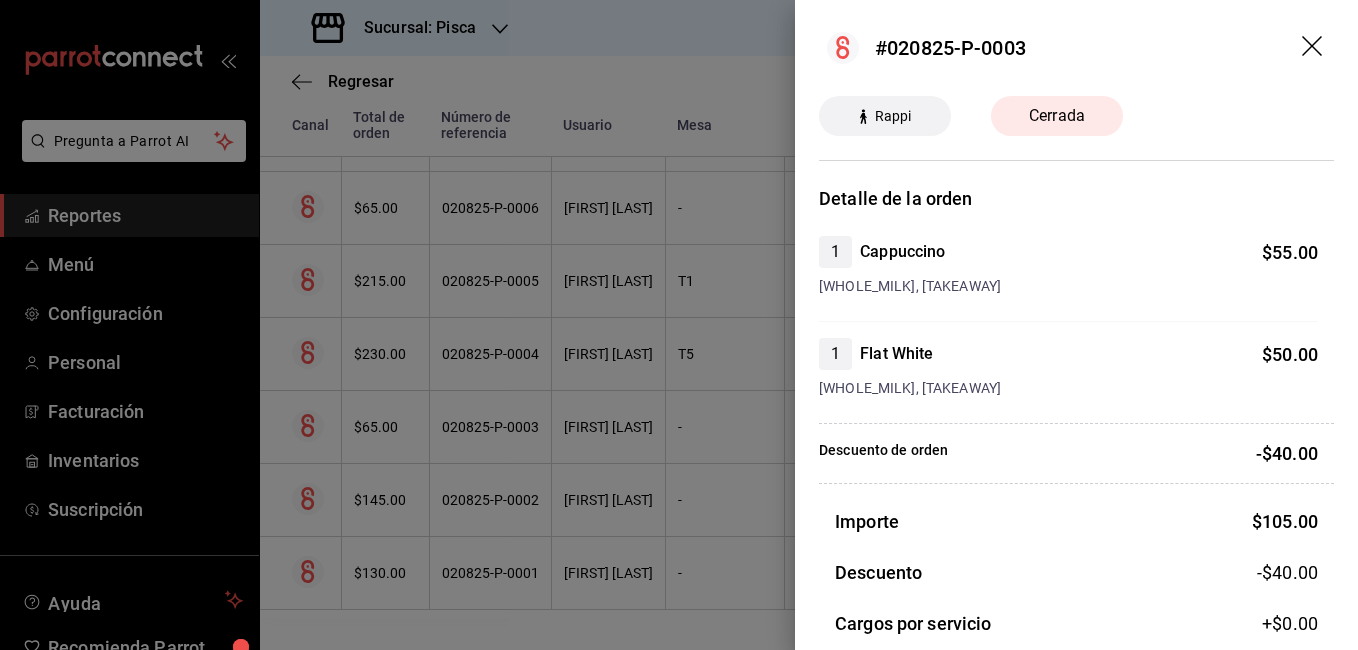 click at bounding box center [679, 325] 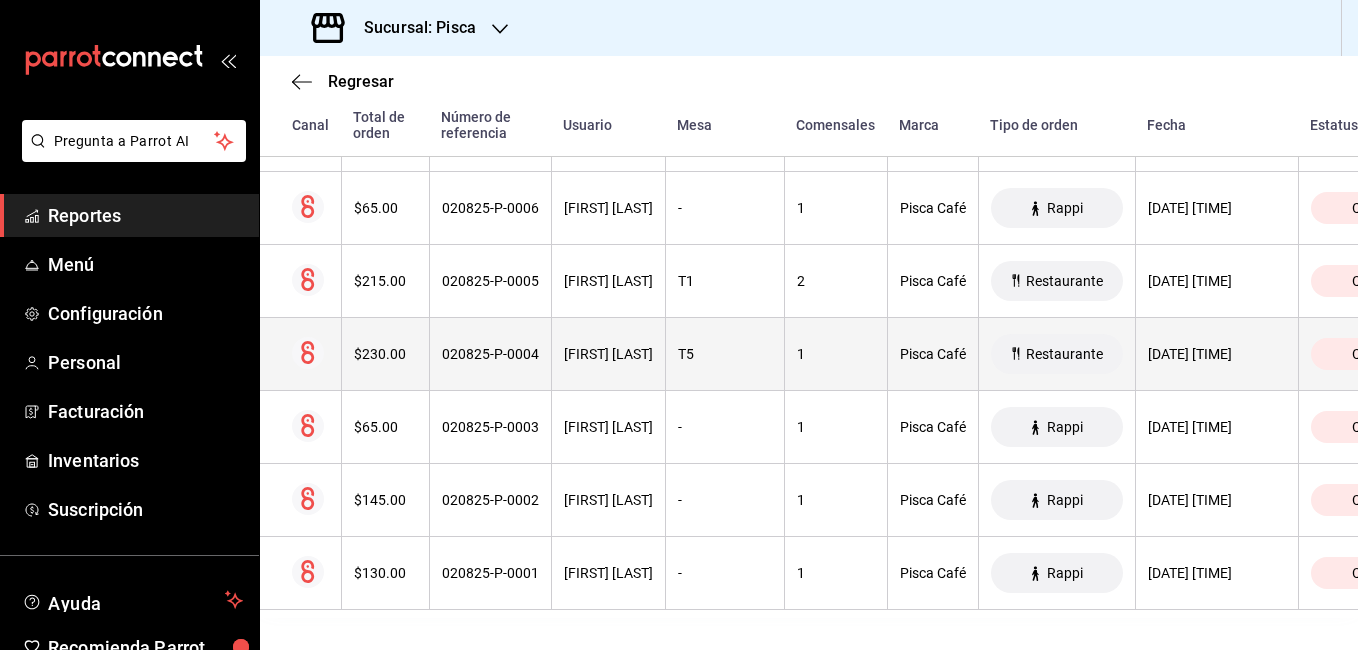 click on "$230.00" at bounding box center (385, 354) 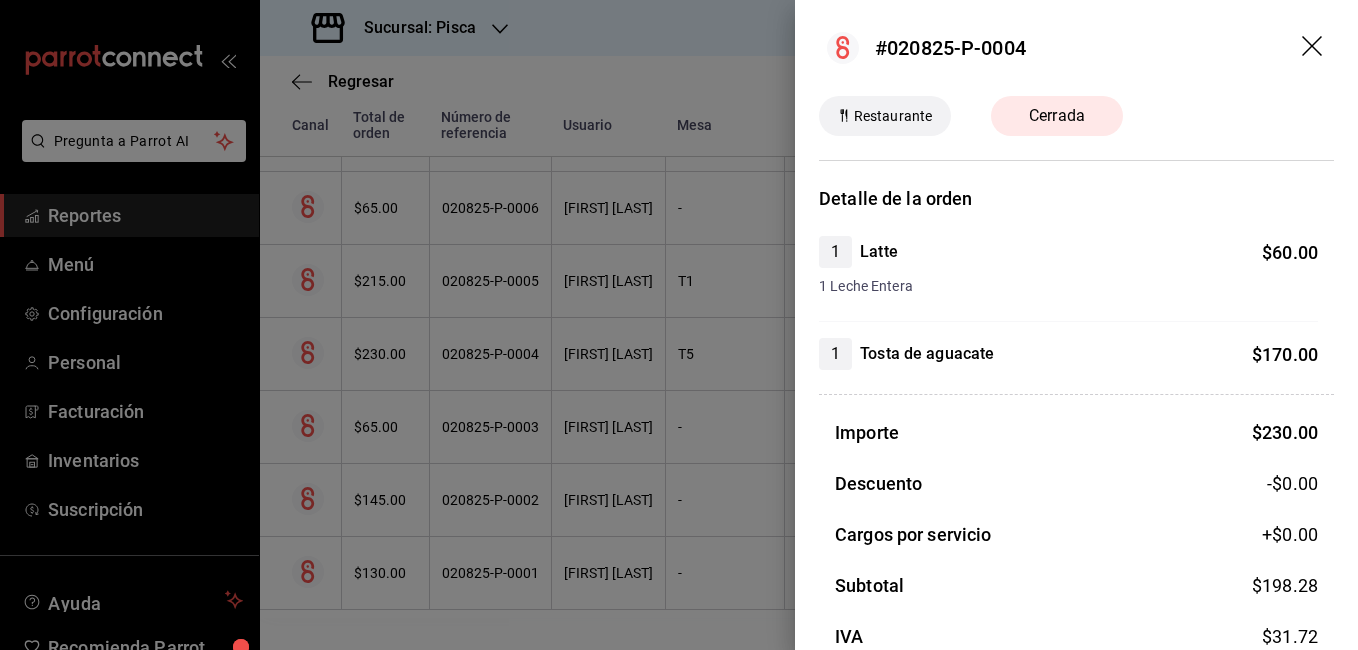 click at bounding box center (679, 325) 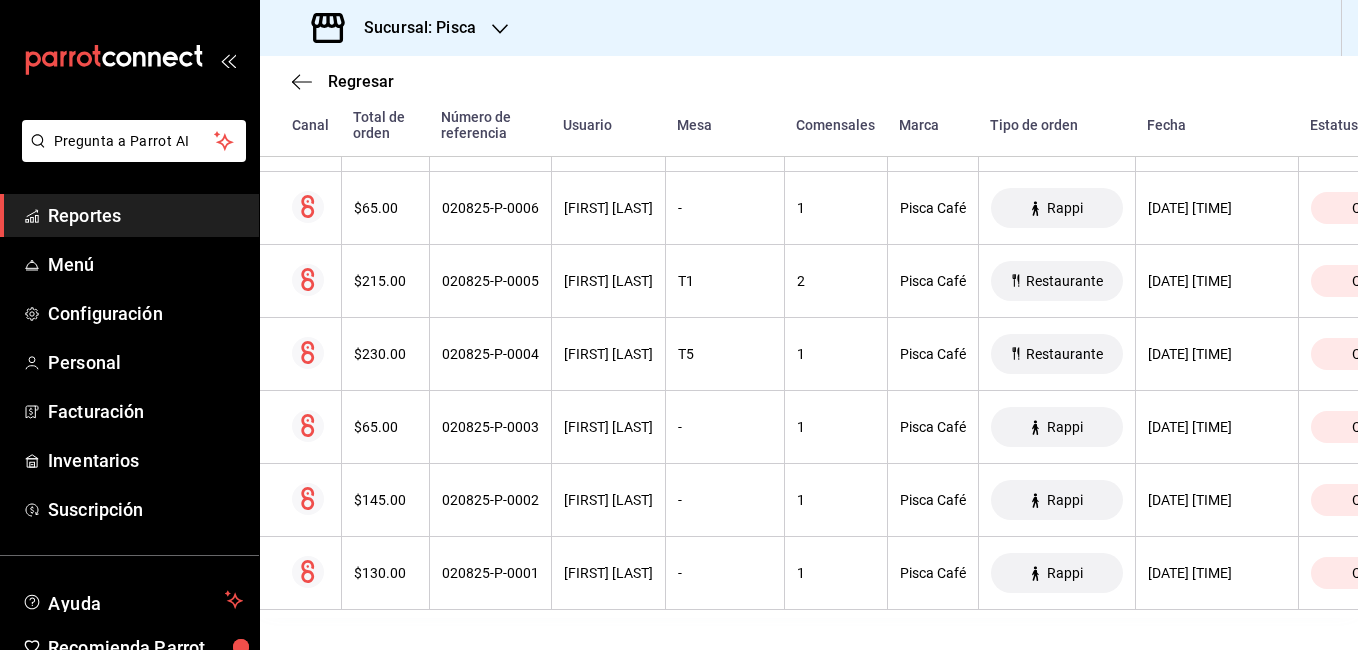 click on "$215.00" at bounding box center (385, 281) 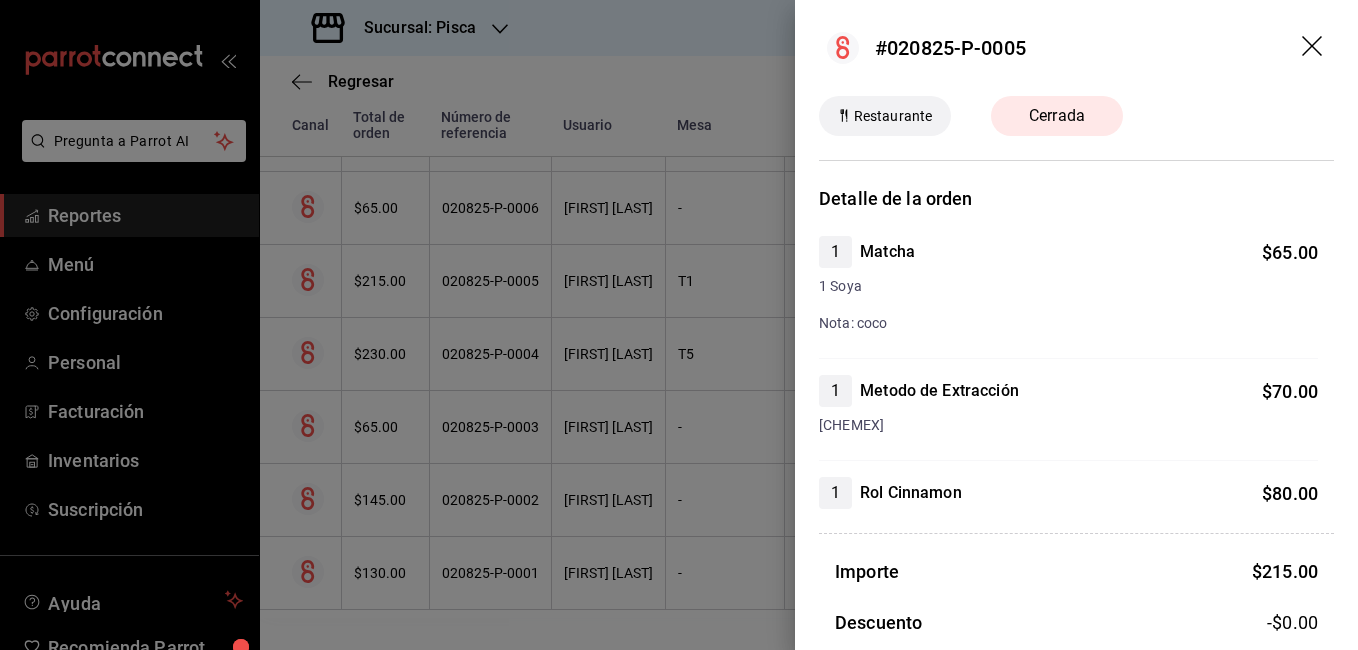 click at bounding box center [679, 325] 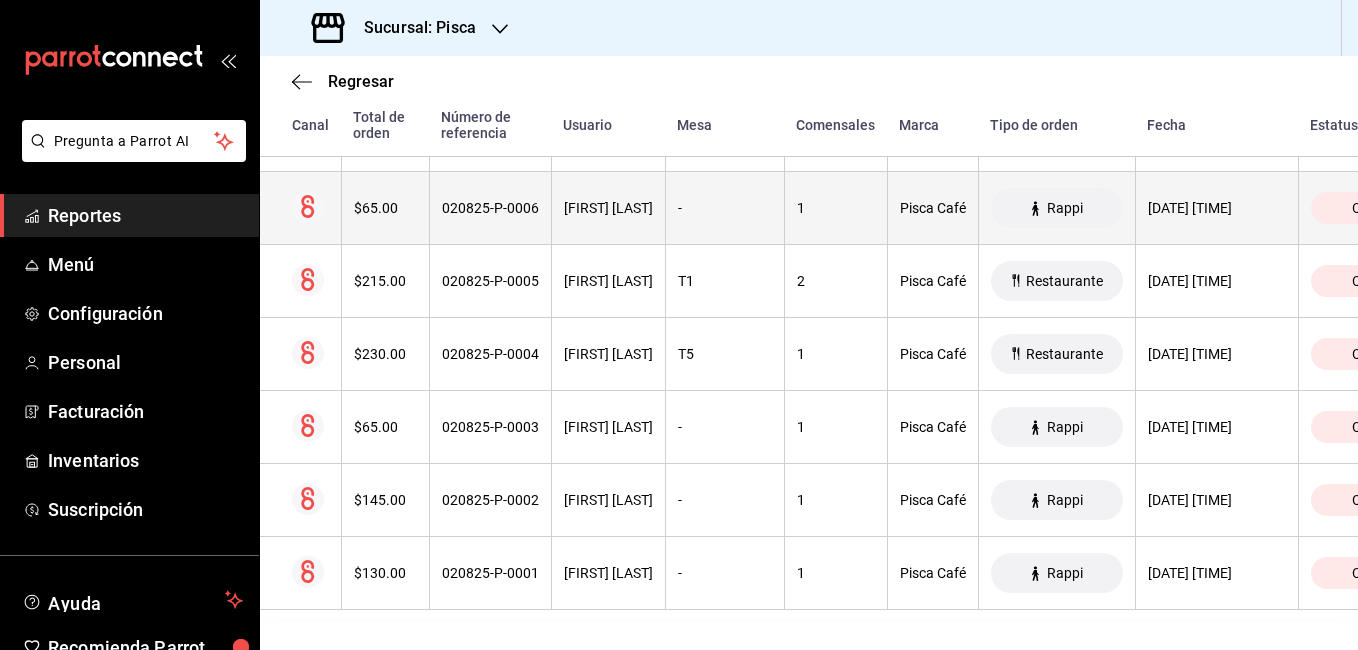 click on "$65.00" at bounding box center (385, 208) 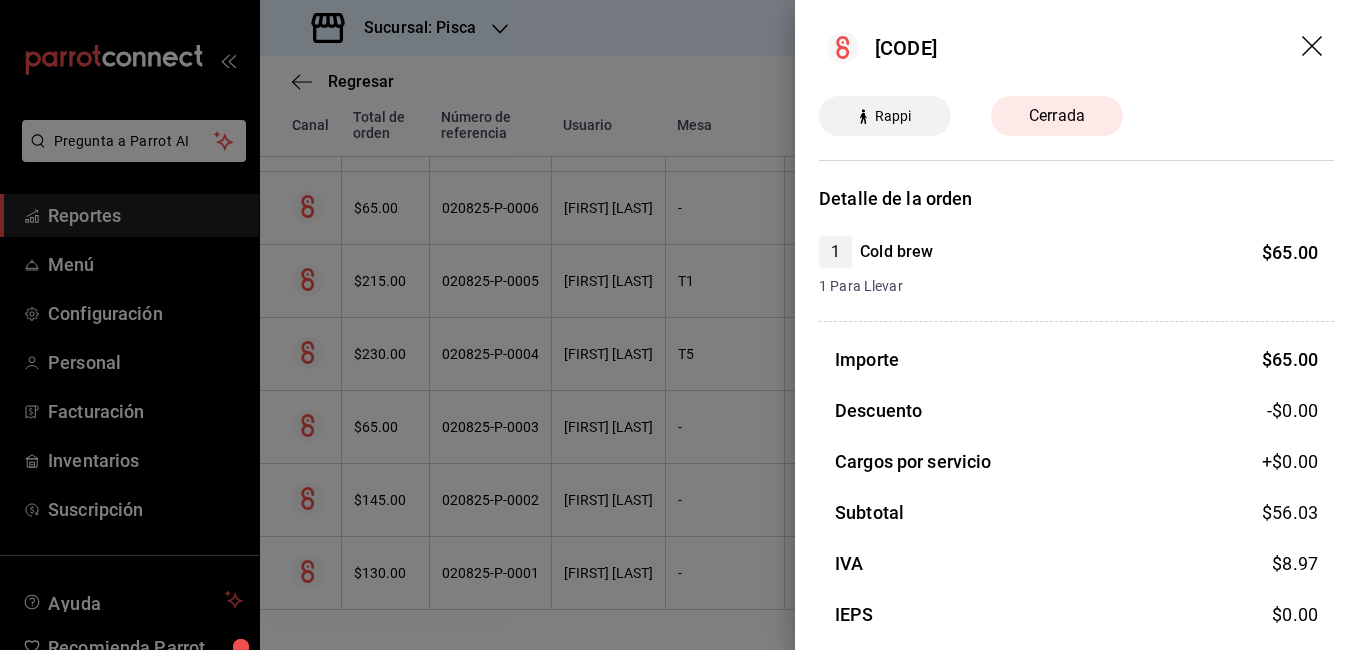 click at bounding box center (679, 325) 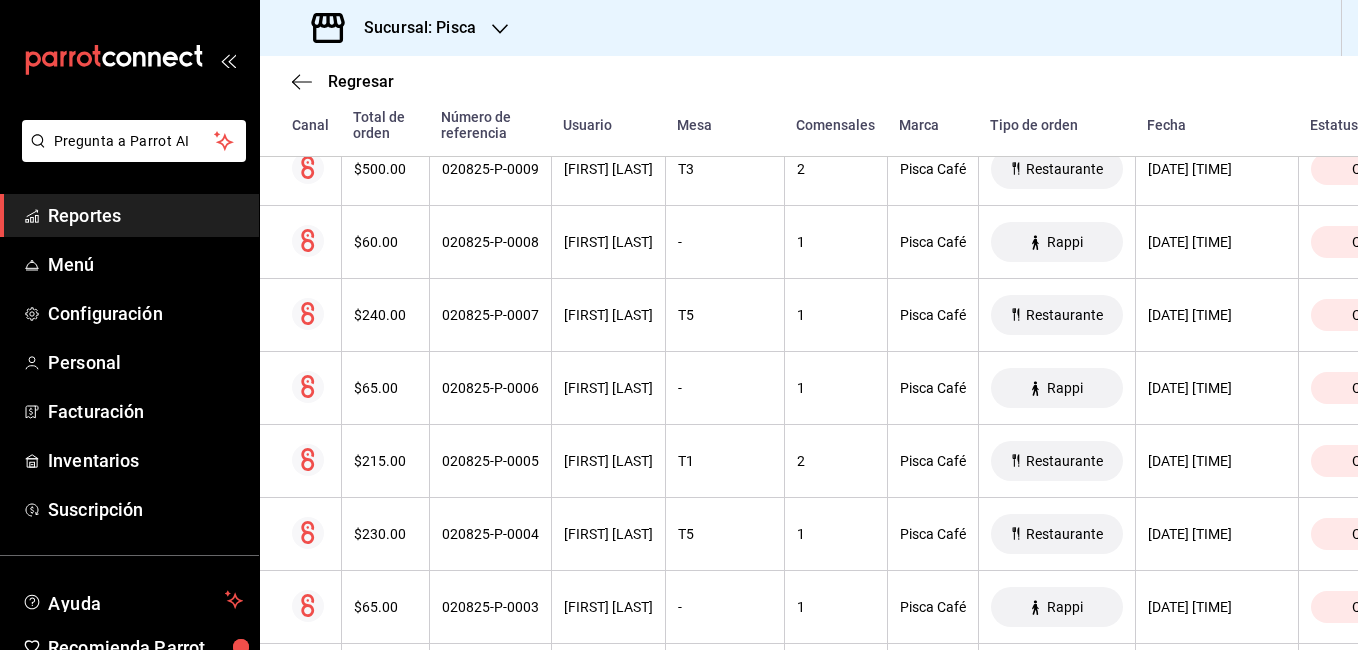 scroll, scrollTop: 5940, scrollLeft: 0, axis: vertical 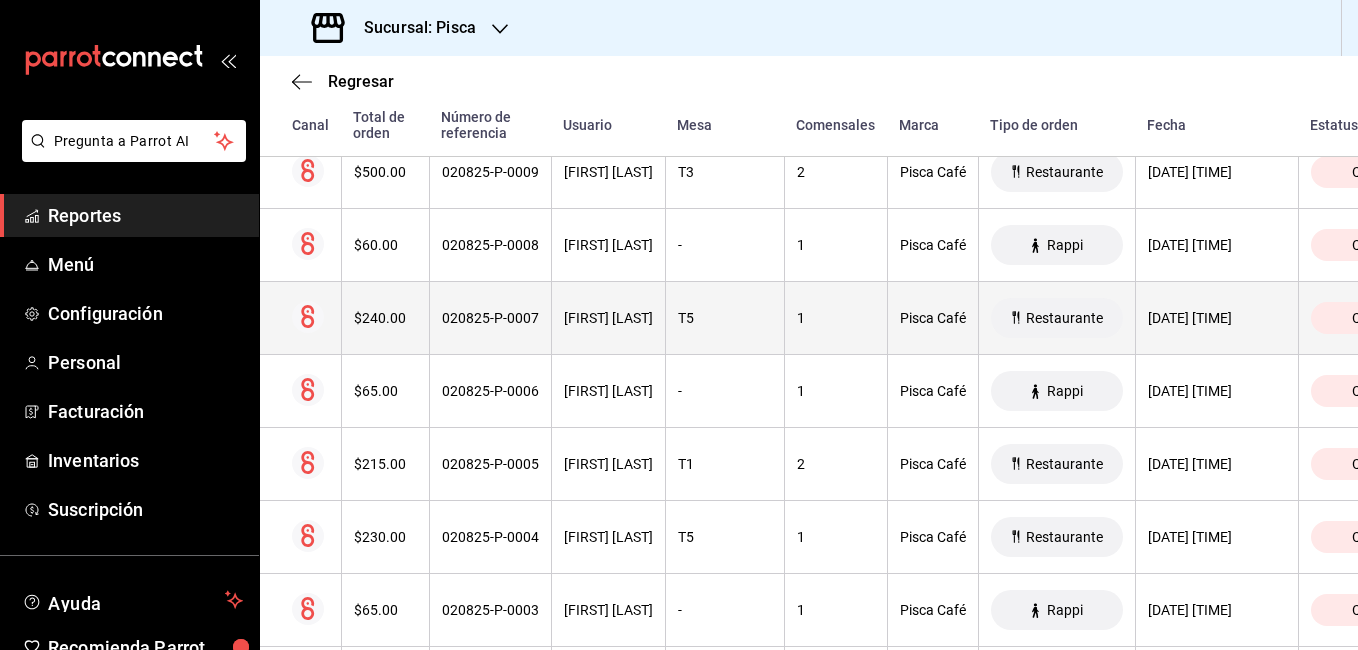 click on "$240.00" at bounding box center [385, 318] 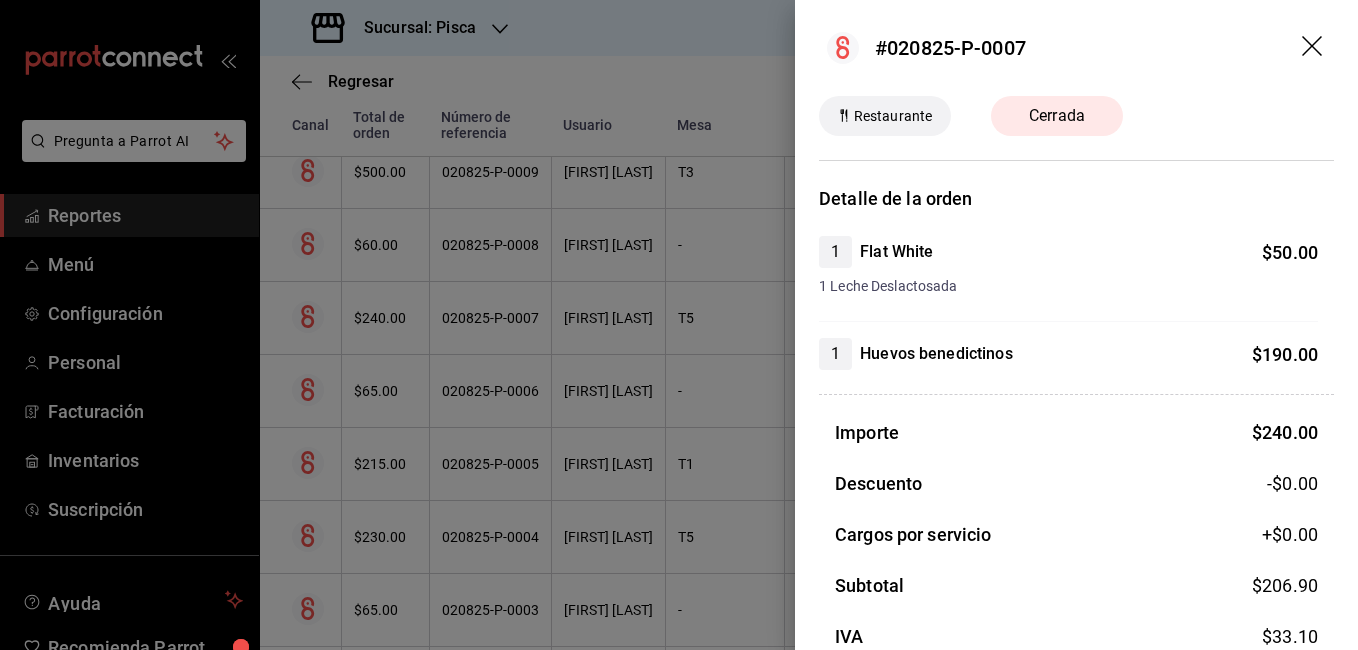 click at bounding box center (679, 325) 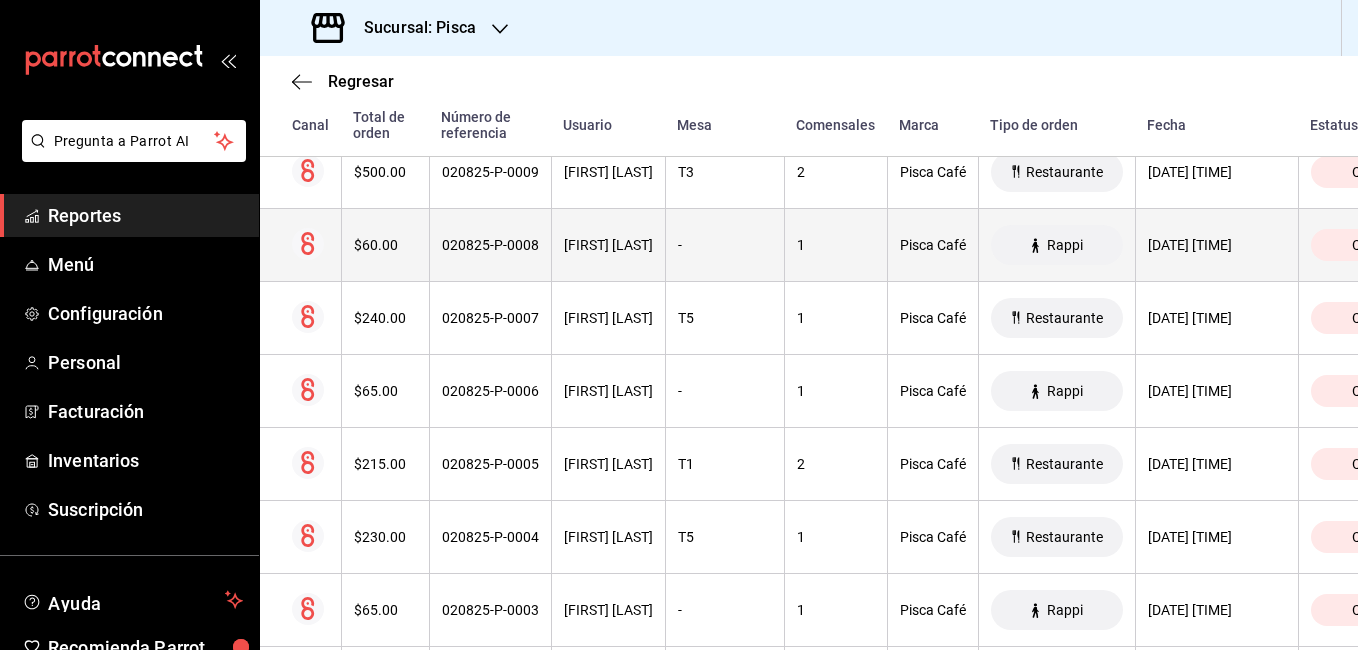 click on "$60.00" at bounding box center (385, 245) 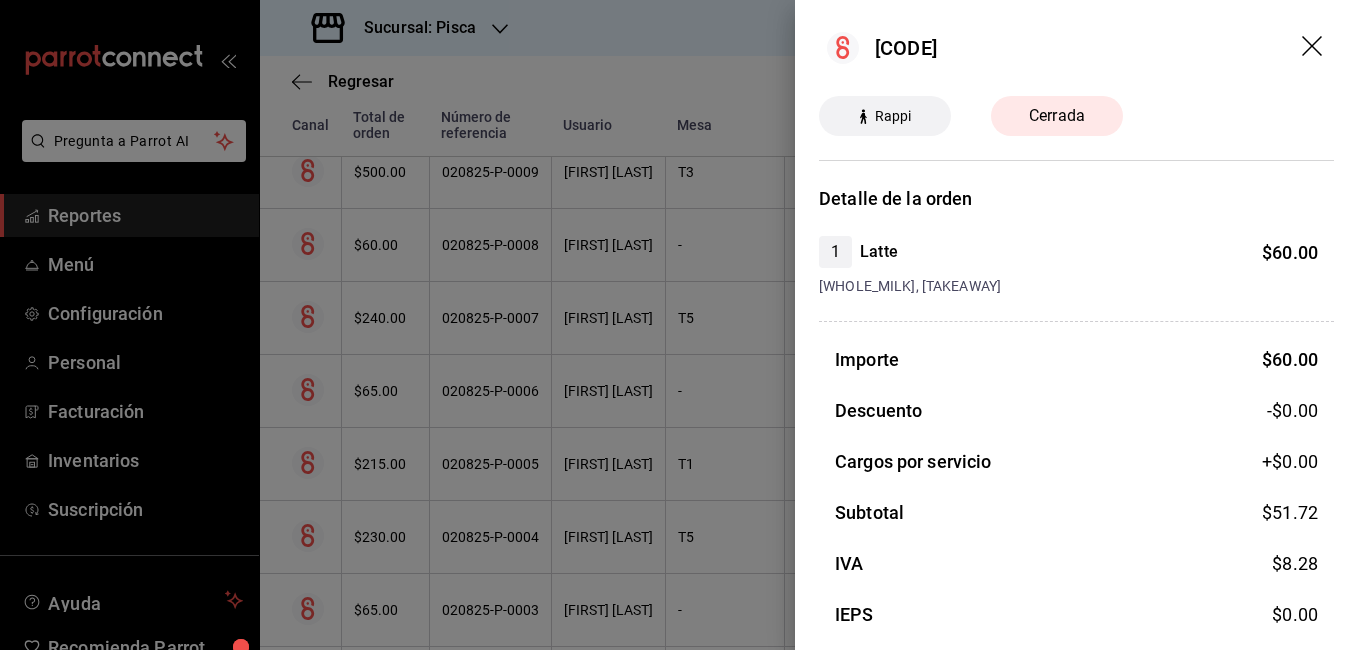 click at bounding box center [679, 325] 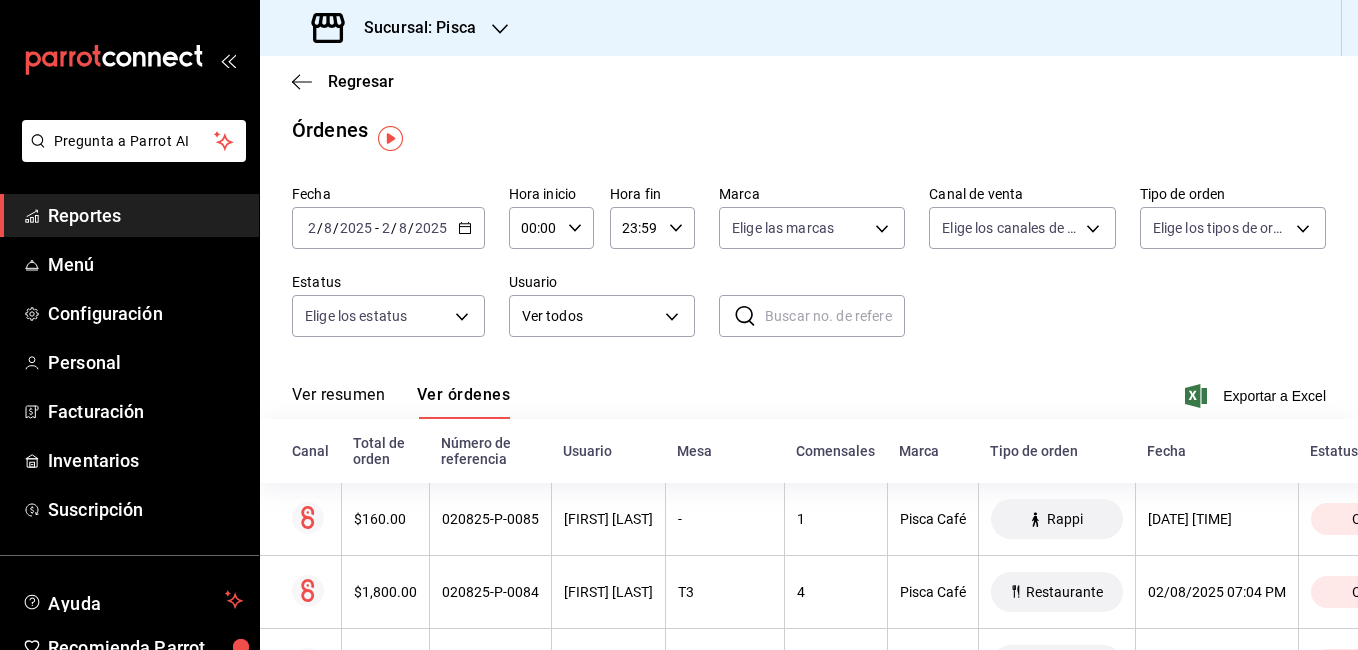 scroll, scrollTop: 0, scrollLeft: 0, axis: both 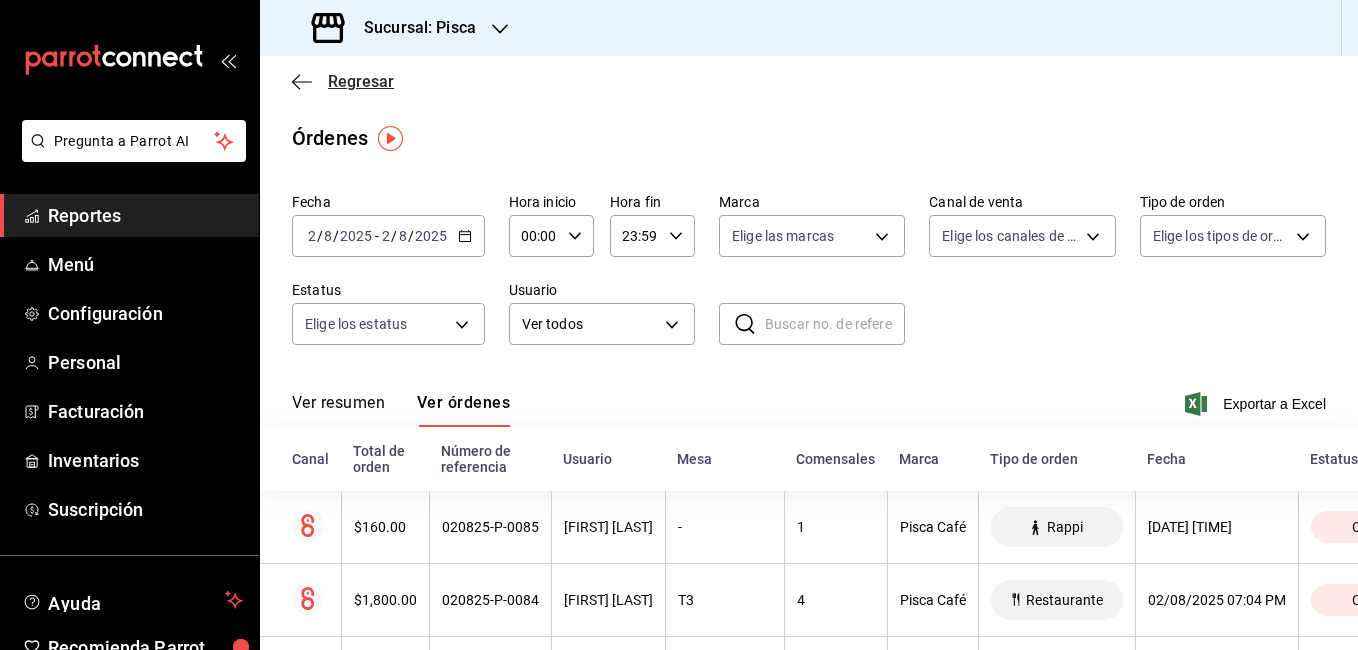 click on "Regresar" at bounding box center (361, 81) 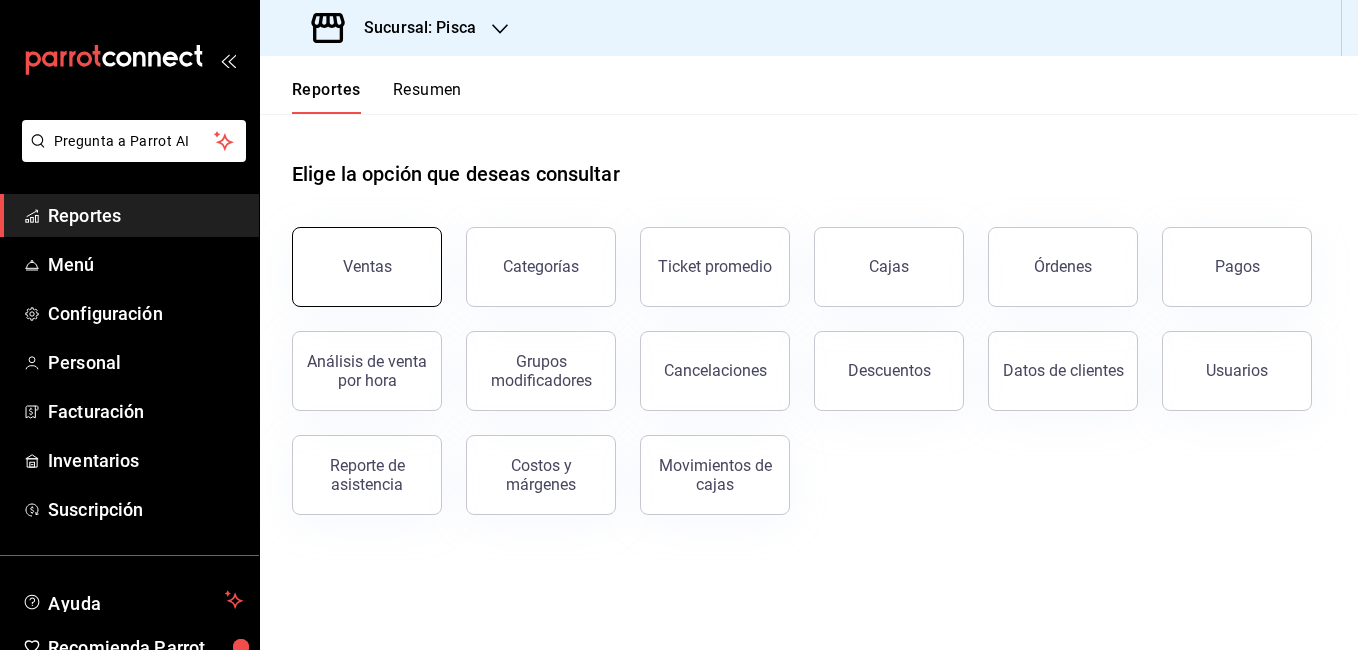 click on "Ventas" at bounding box center [367, 267] 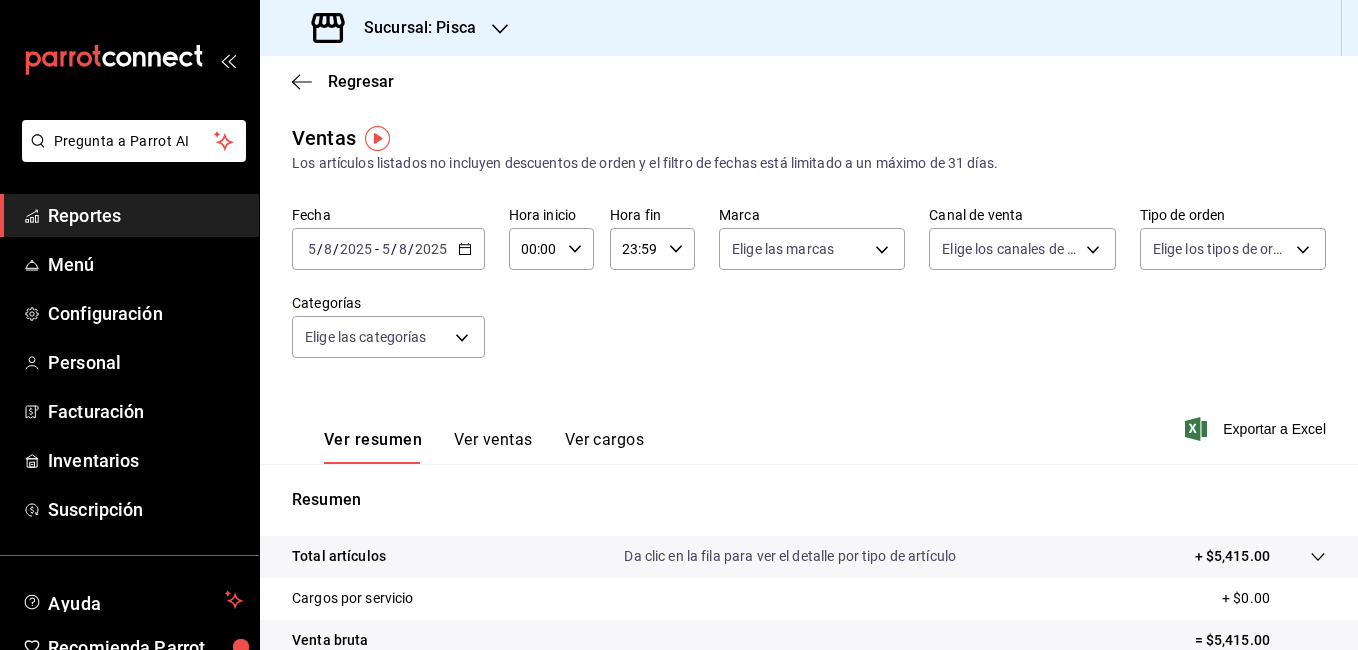 click on "2025-08-05 5 / 8 / 2025 - 2025-08-05 5 / 8 / 2025" at bounding box center (388, 249) 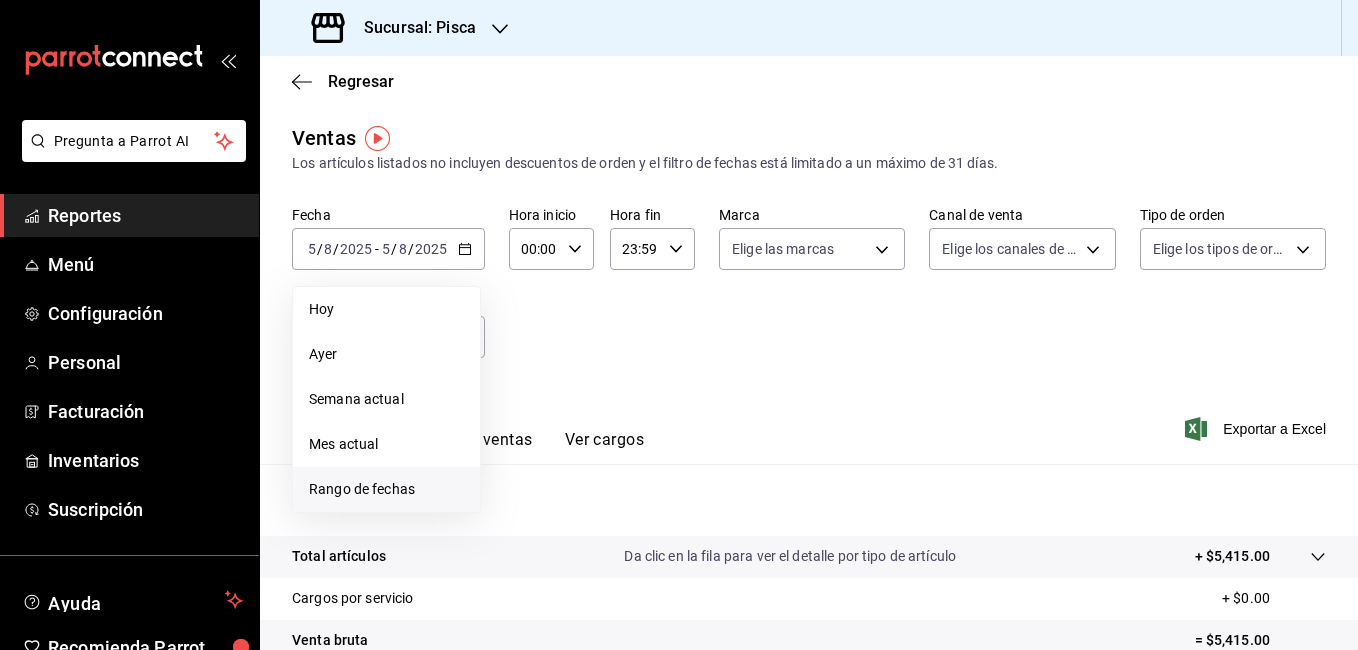 click on "Rango de fechas" at bounding box center (386, 489) 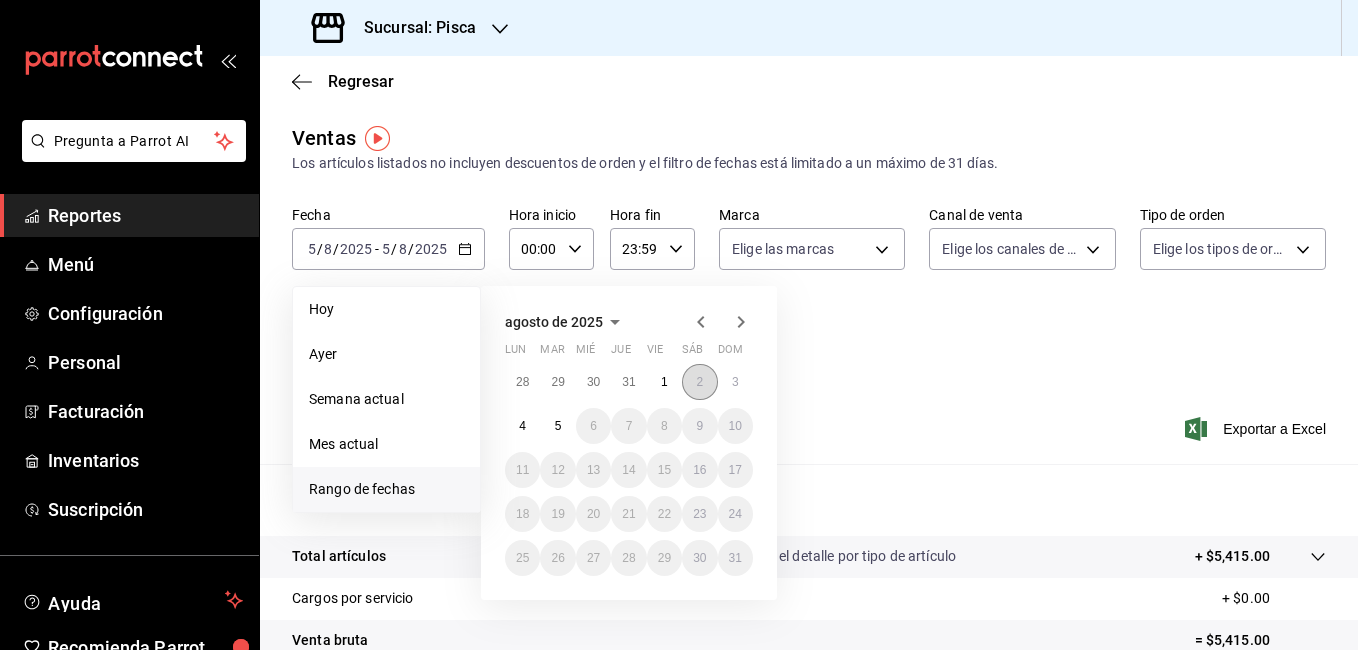 click on "2" at bounding box center (699, 382) 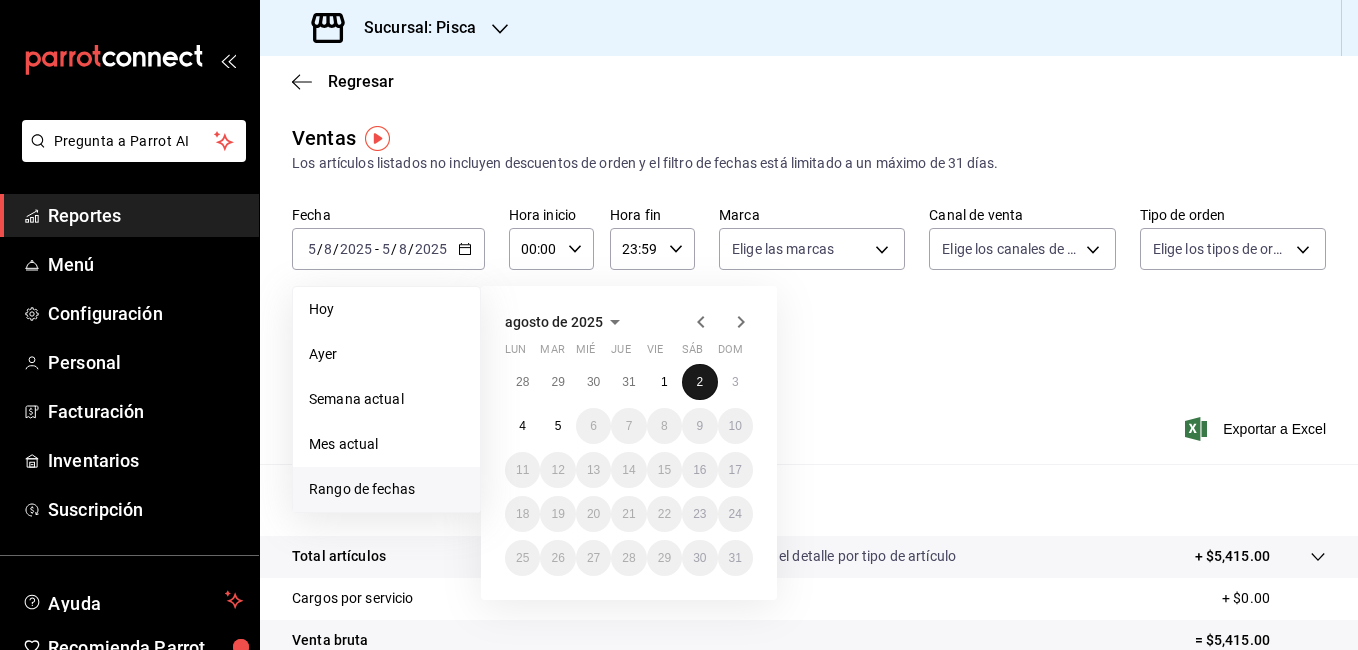 click on "2" at bounding box center [699, 382] 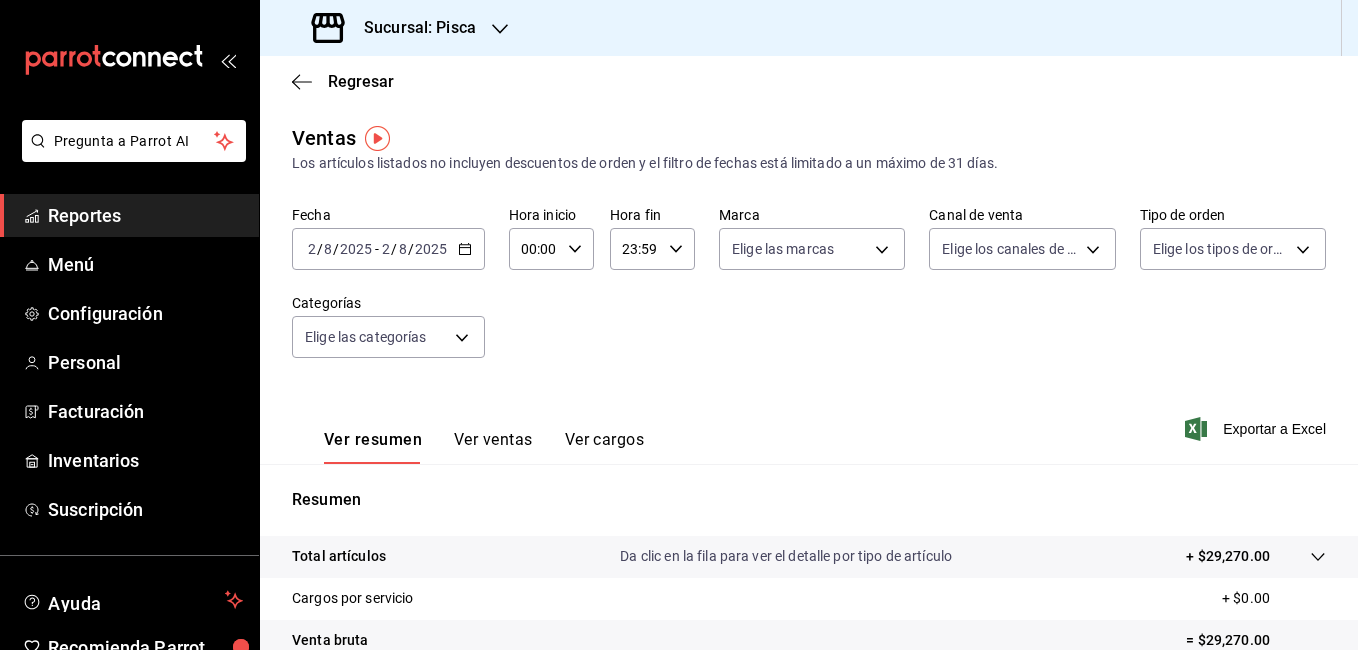 click on "Ver ventas" at bounding box center (493, 447) 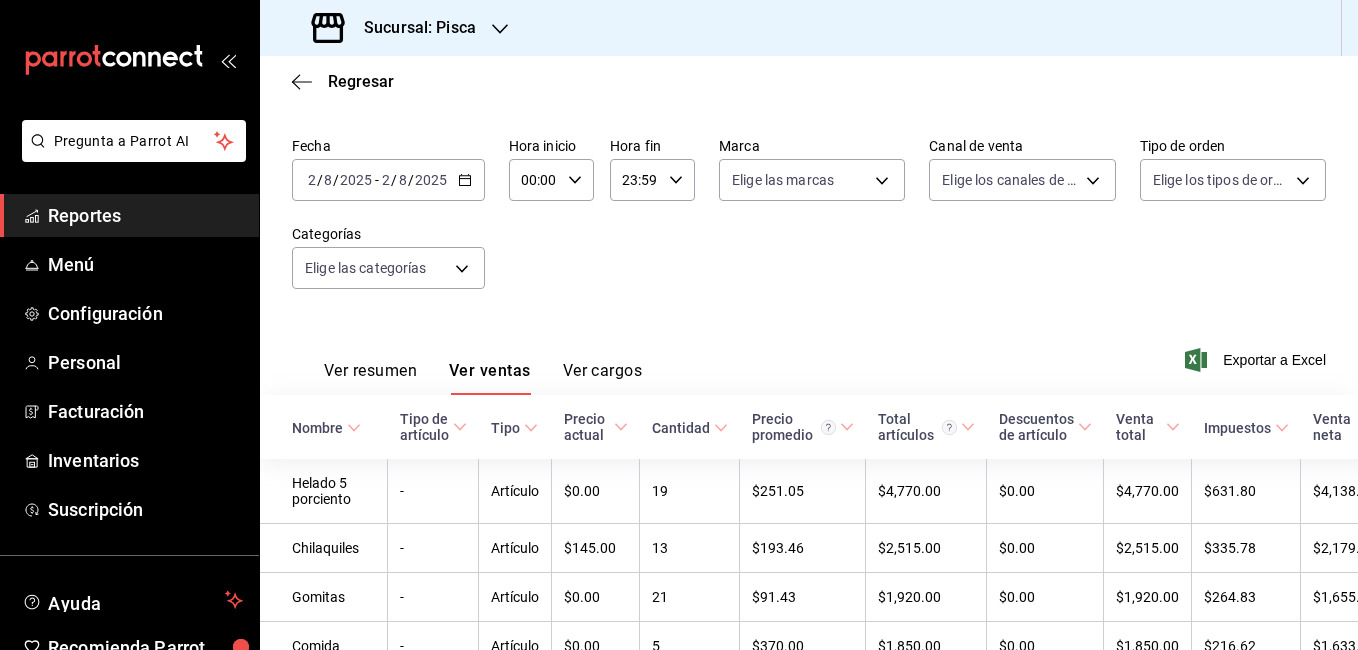 scroll, scrollTop: 0, scrollLeft: 0, axis: both 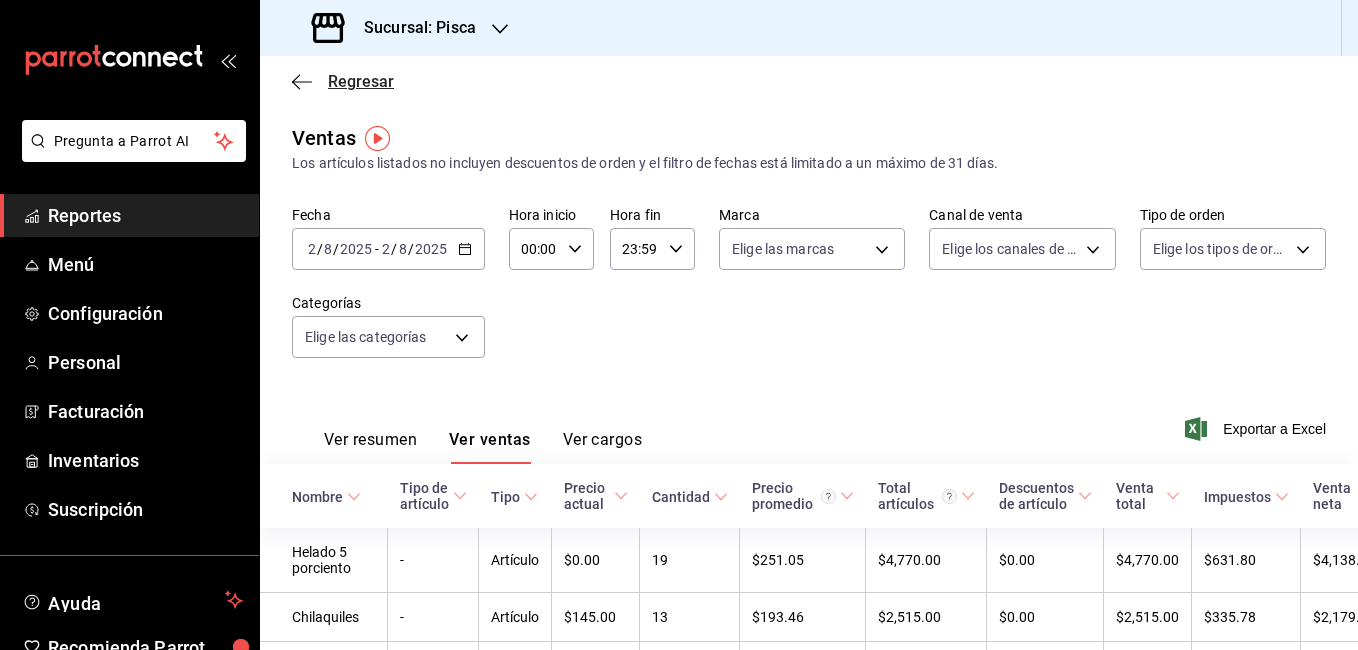 click 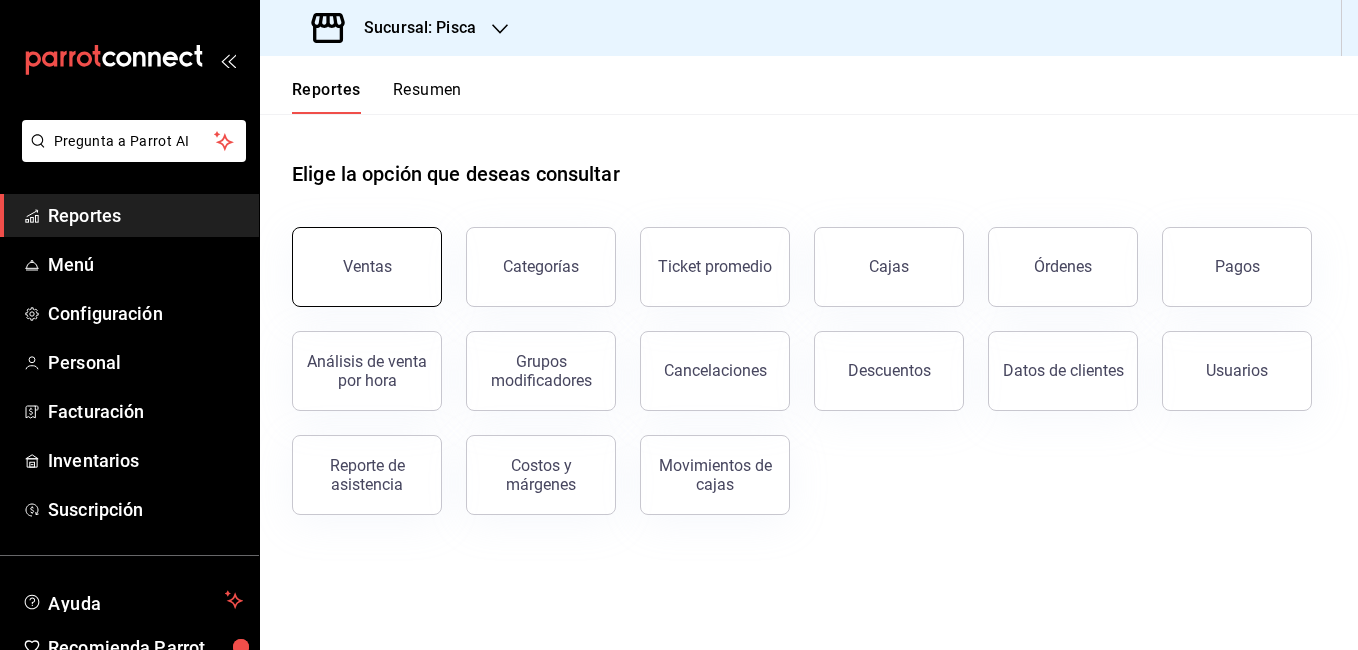 click on "Ventas" at bounding box center [367, 267] 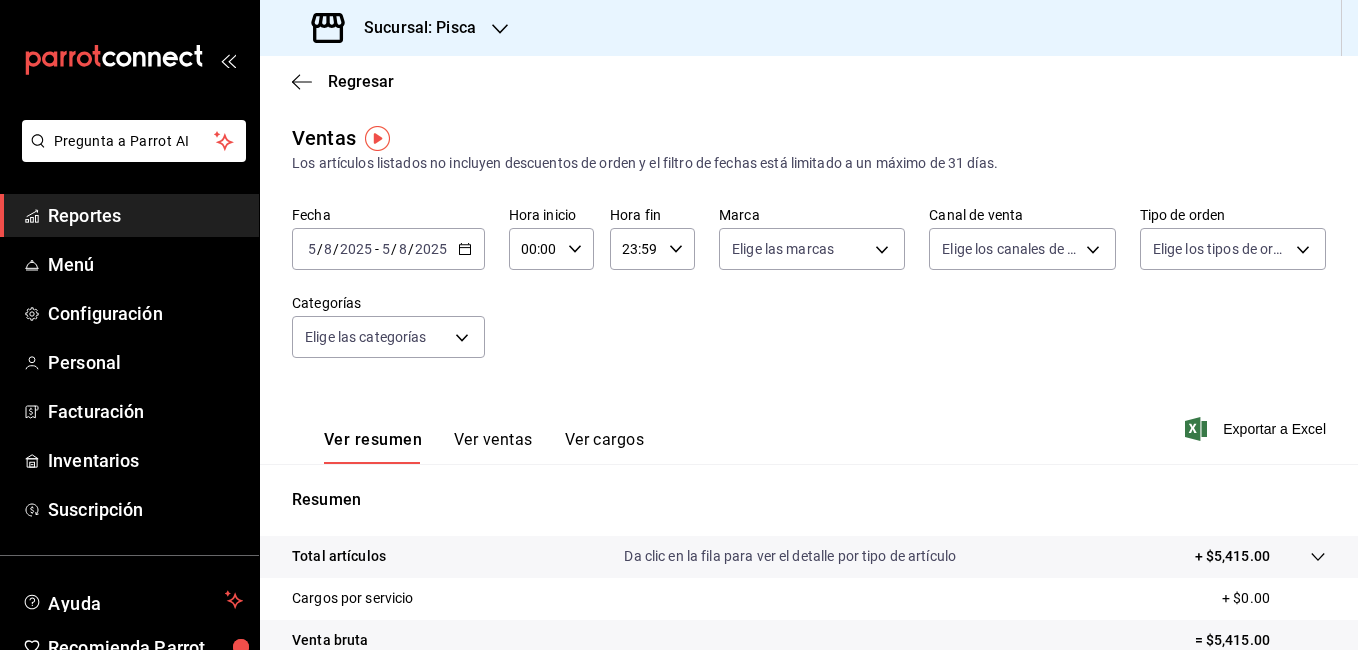 click 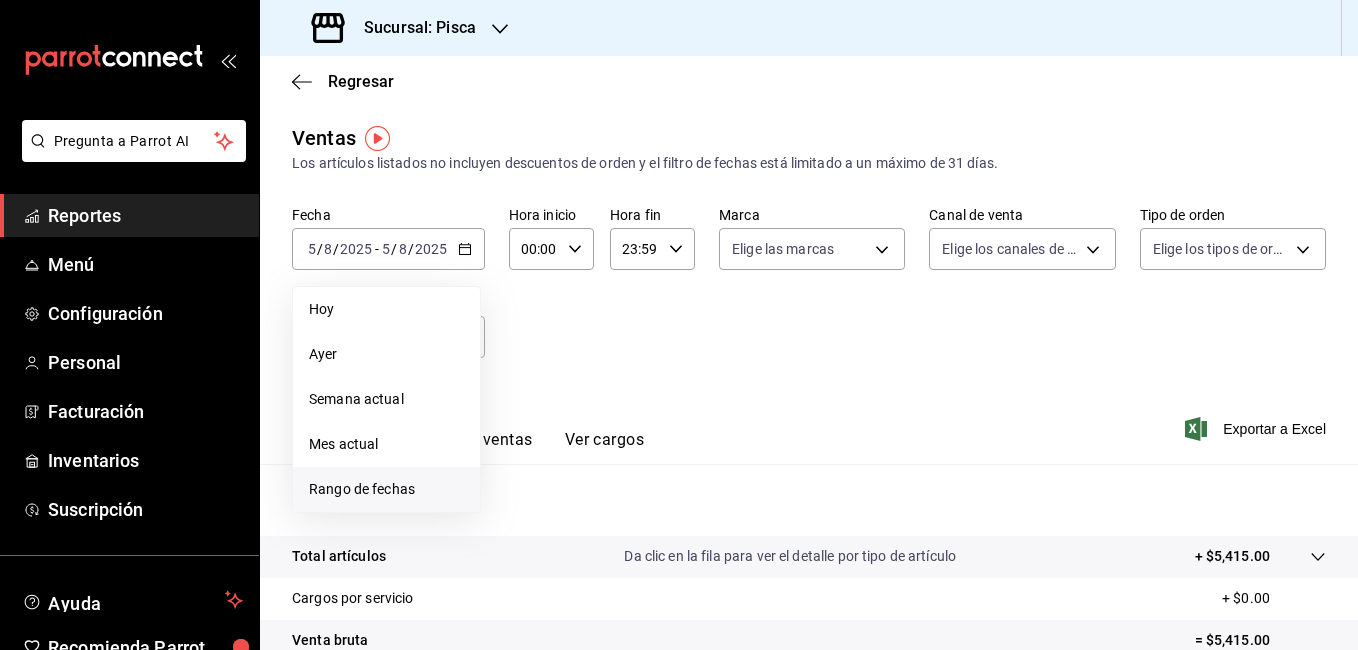 click on "Rango de fechas" at bounding box center [386, 489] 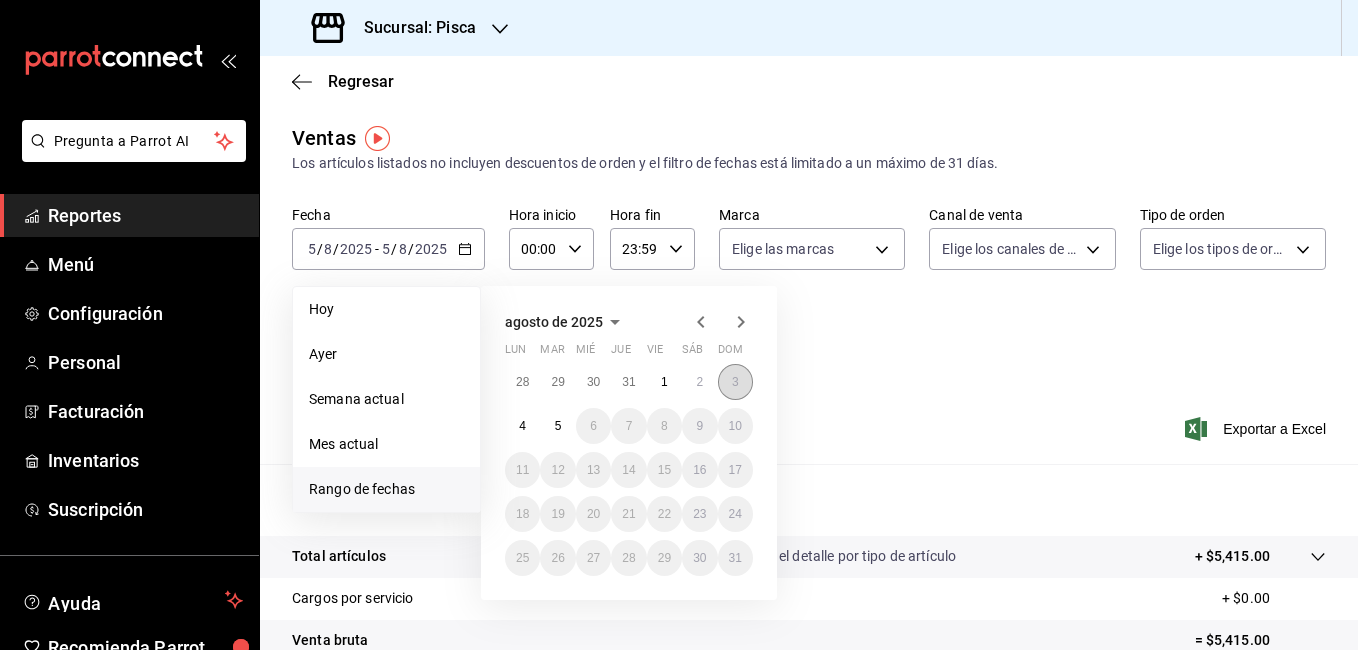 click on "3" at bounding box center (735, 382) 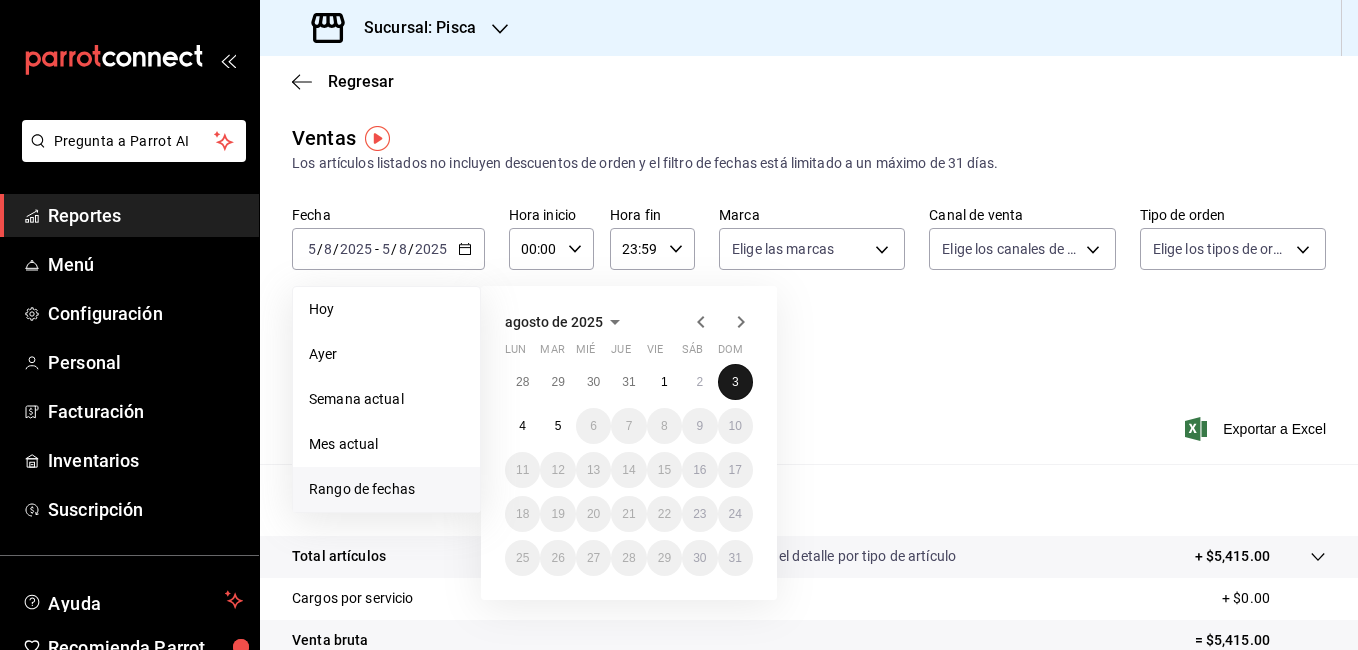 click on "3" at bounding box center [735, 382] 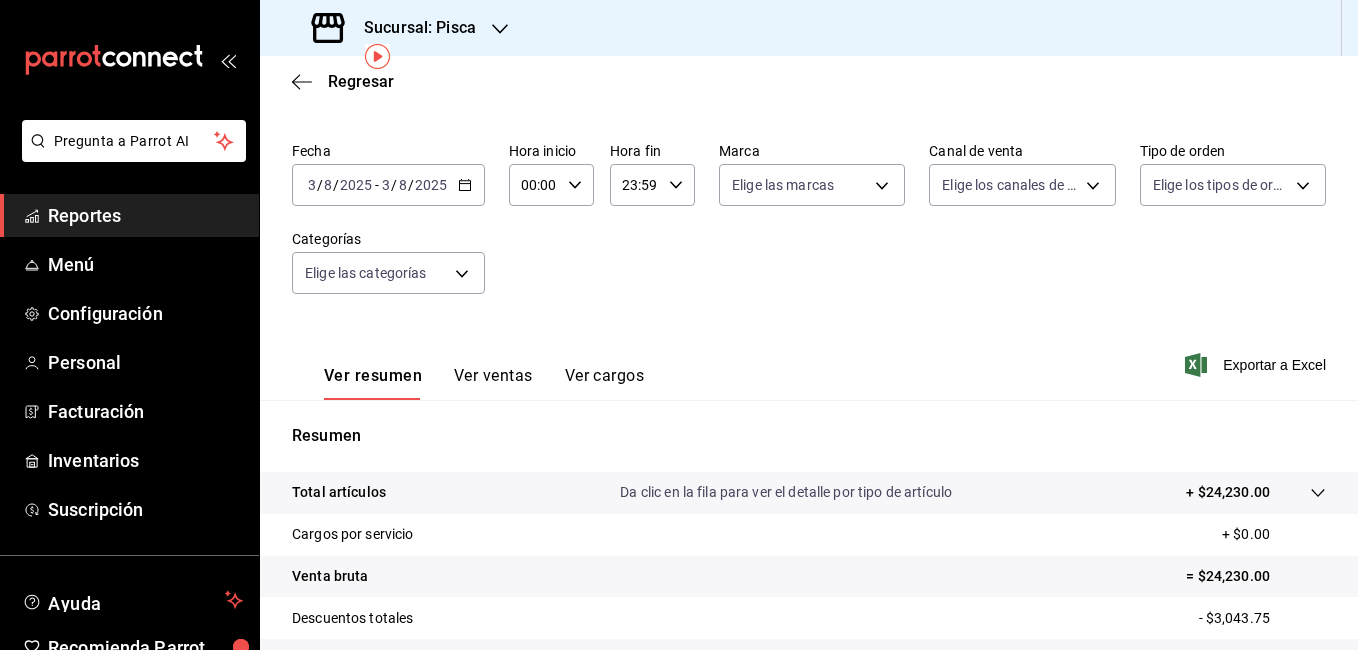 scroll, scrollTop: 82, scrollLeft: 0, axis: vertical 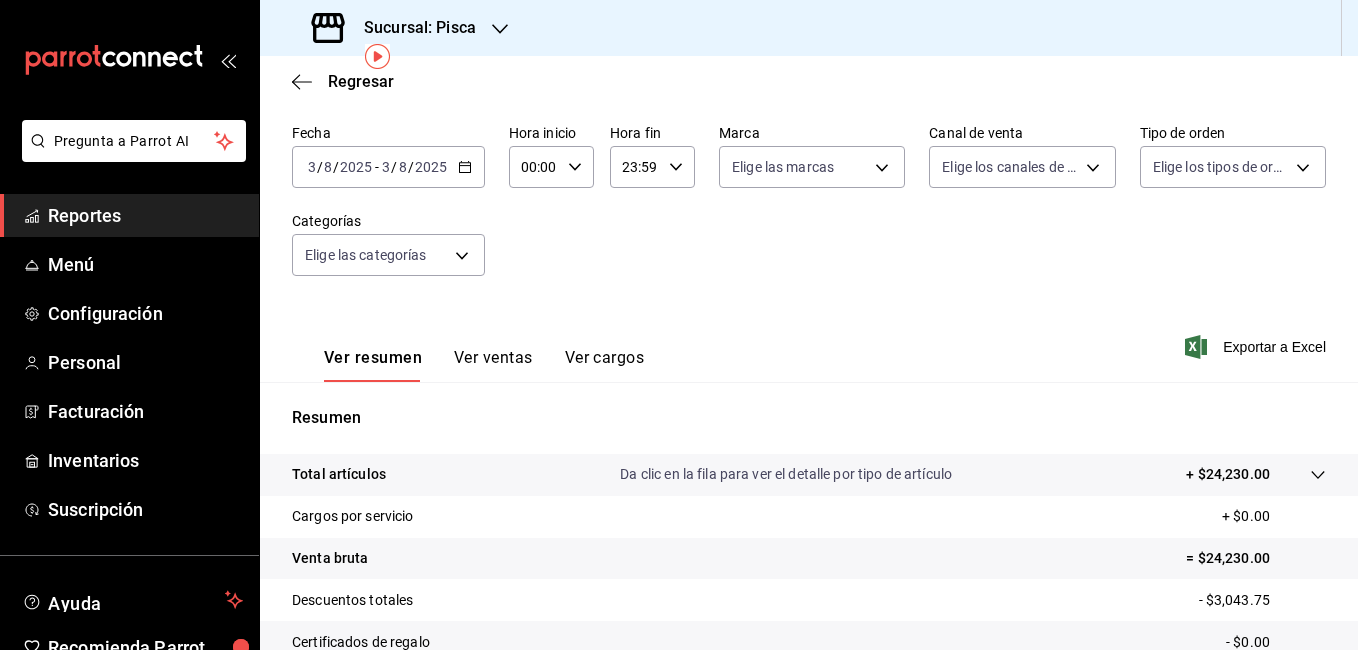 click on "Ver ventas" at bounding box center [493, 365] 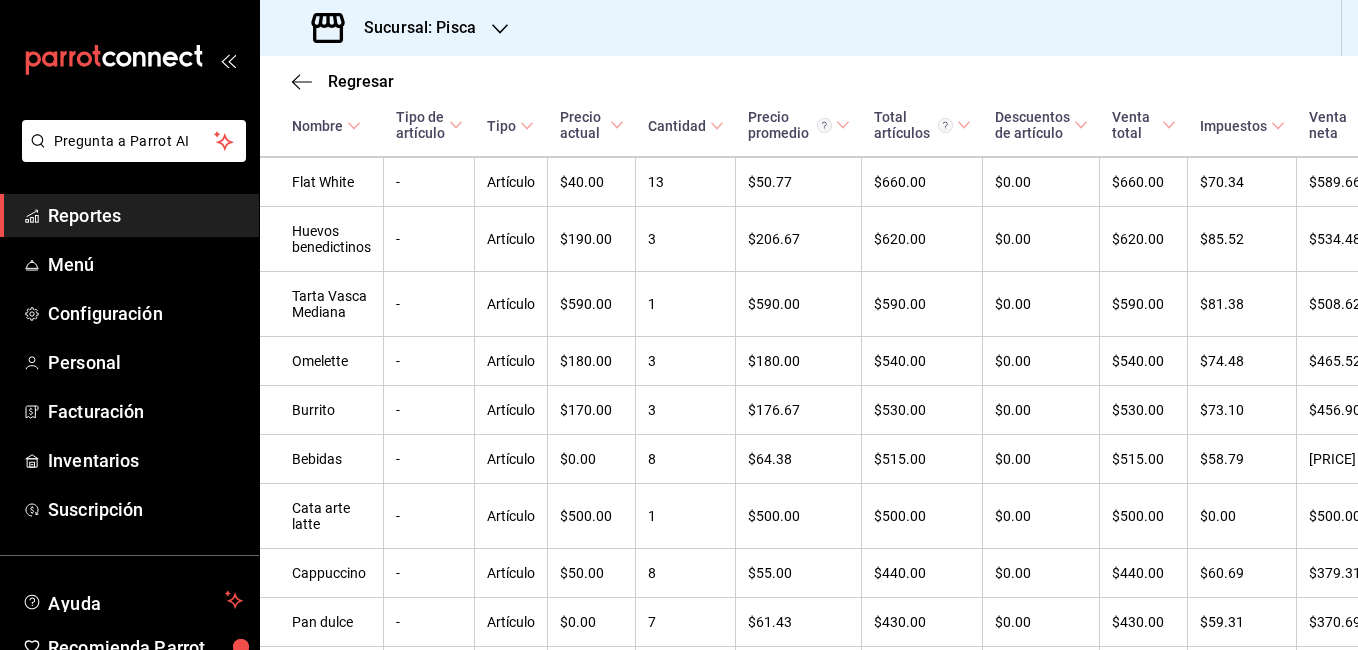 scroll, scrollTop: 954, scrollLeft: 0, axis: vertical 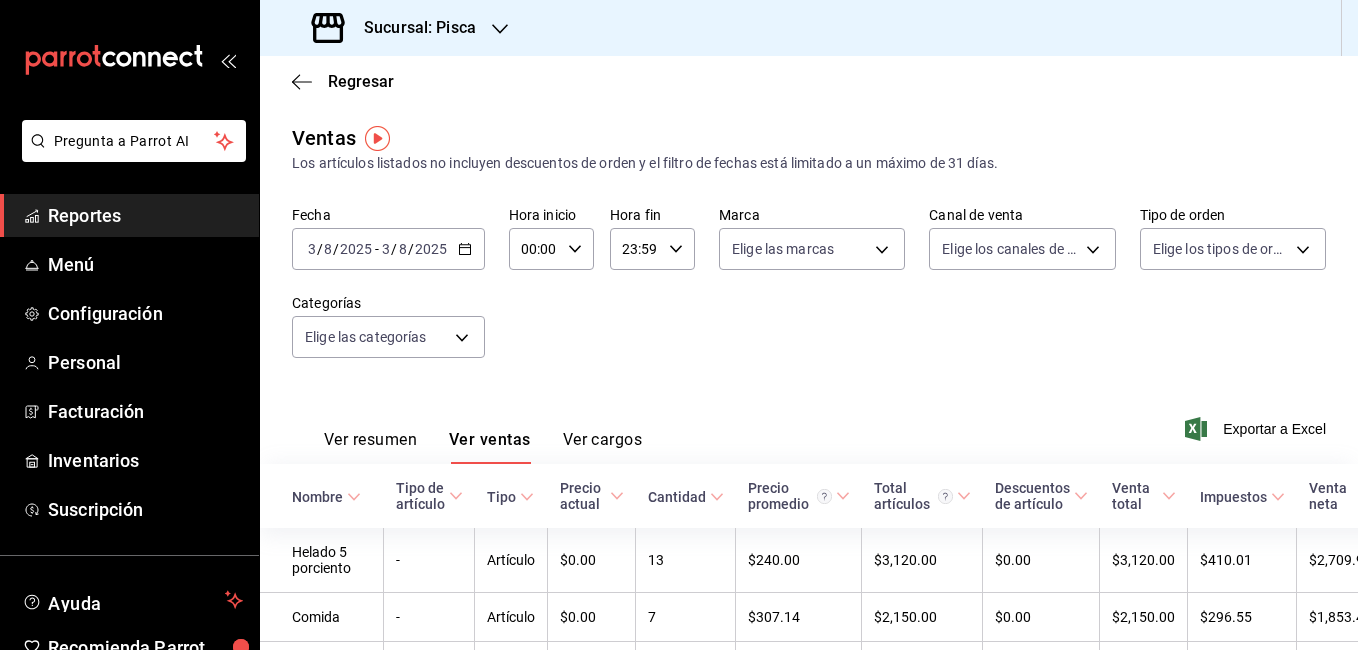 click on "Sucursal: Pisca" at bounding box center [412, 28] 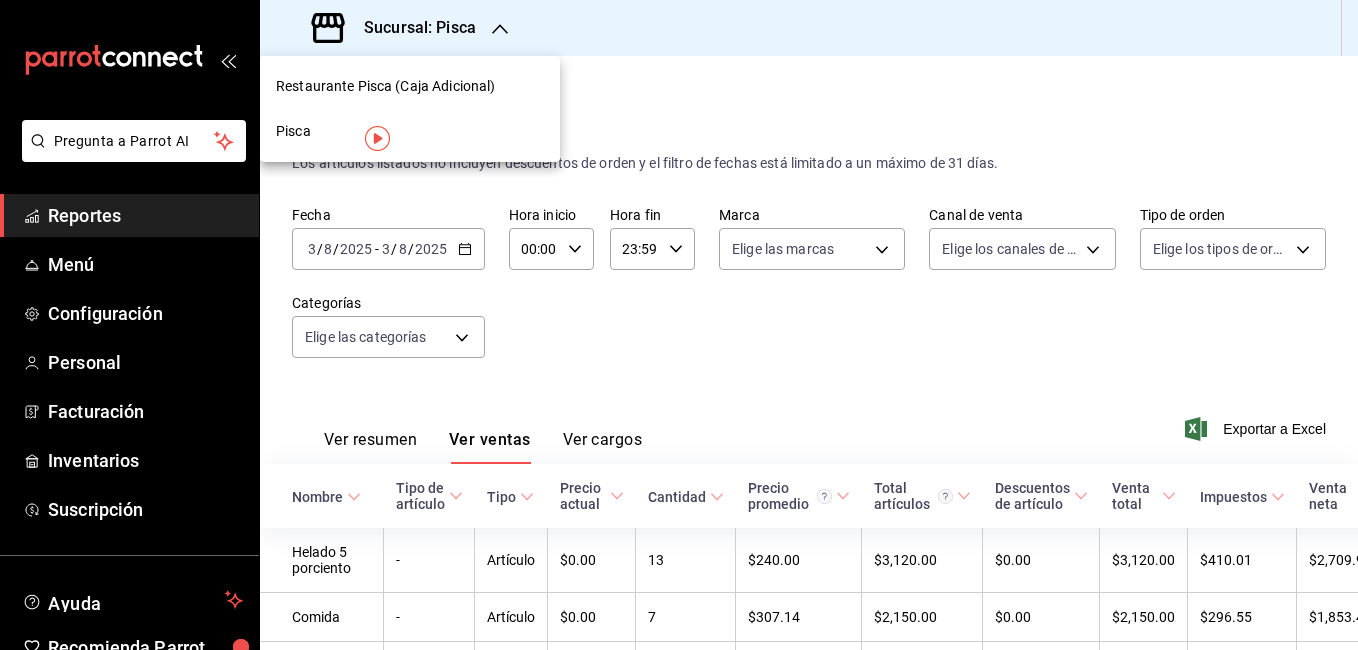 click on "Restaurante Pisca (Caja Adicional)" at bounding box center (385, 86) 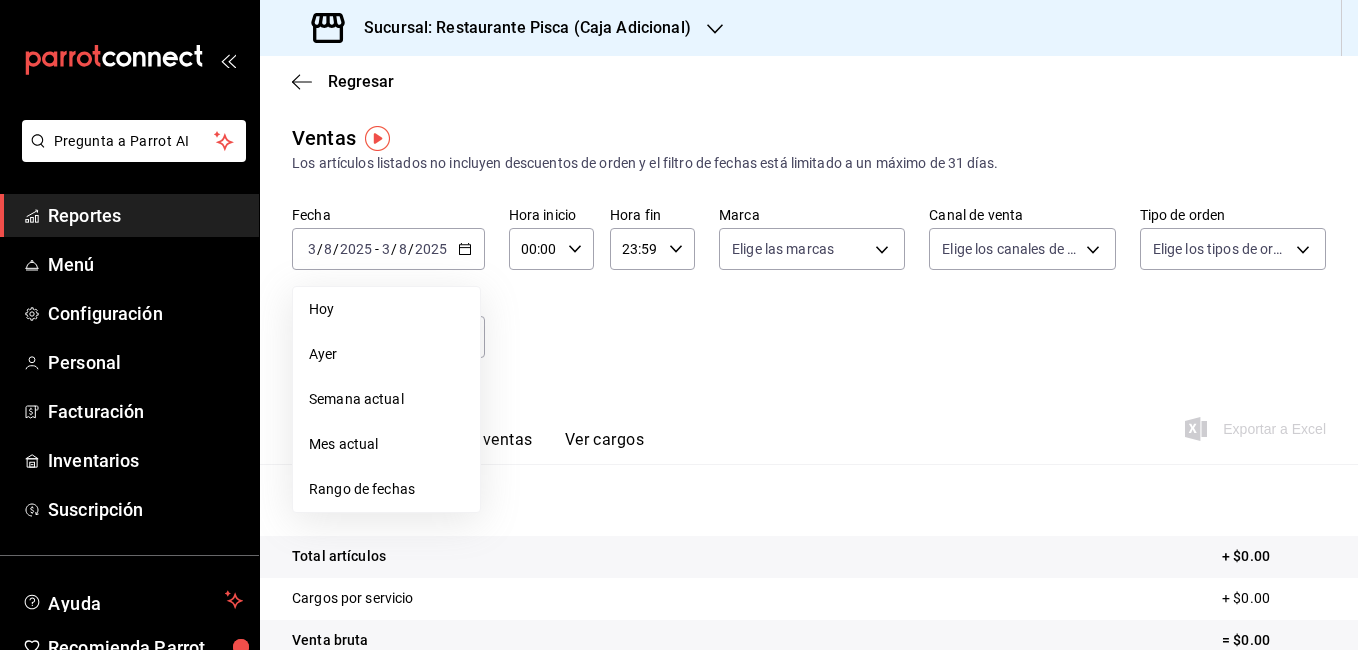 click on "Rango de fechas" at bounding box center (386, 489) 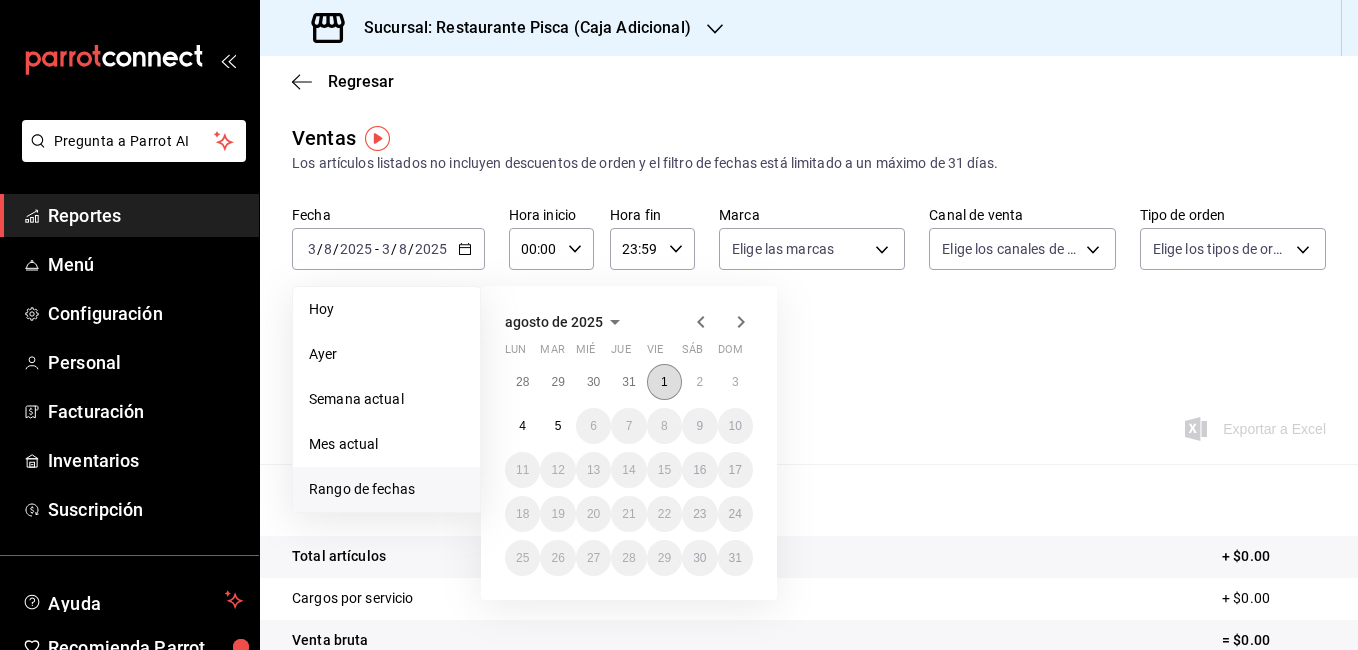 click on "1" at bounding box center [664, 382] 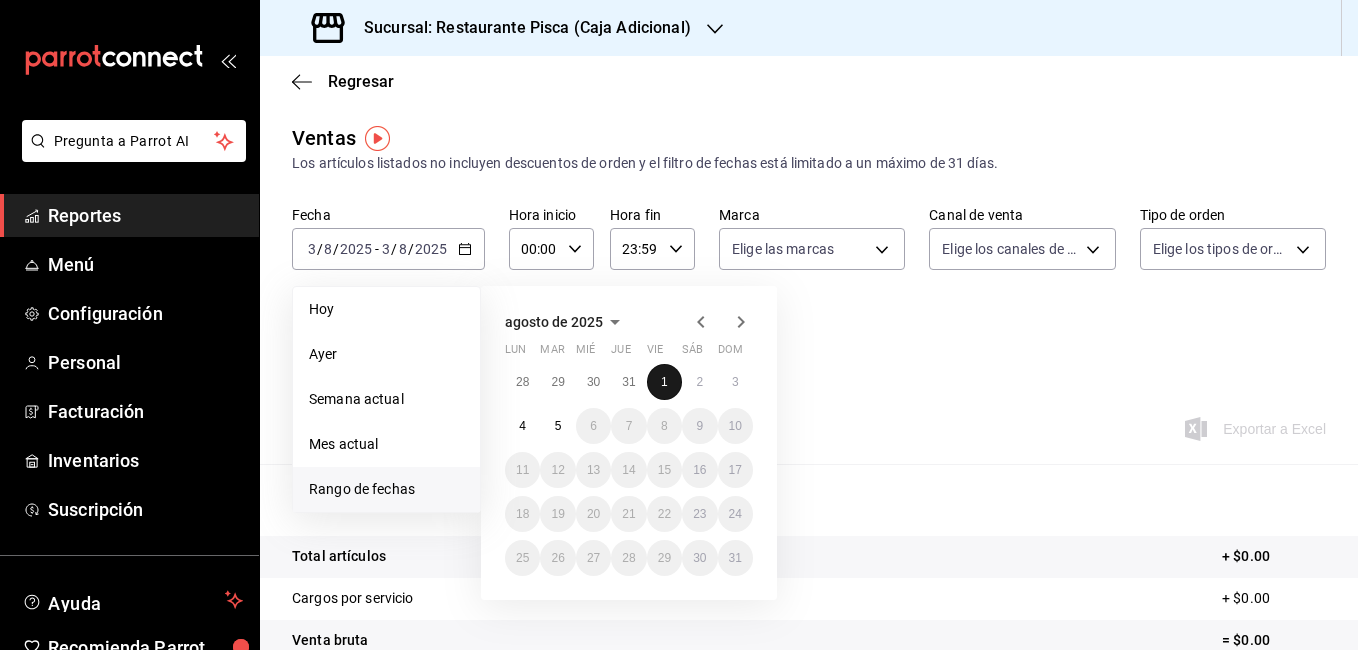 click on "1" at bounding box center (664, 382) 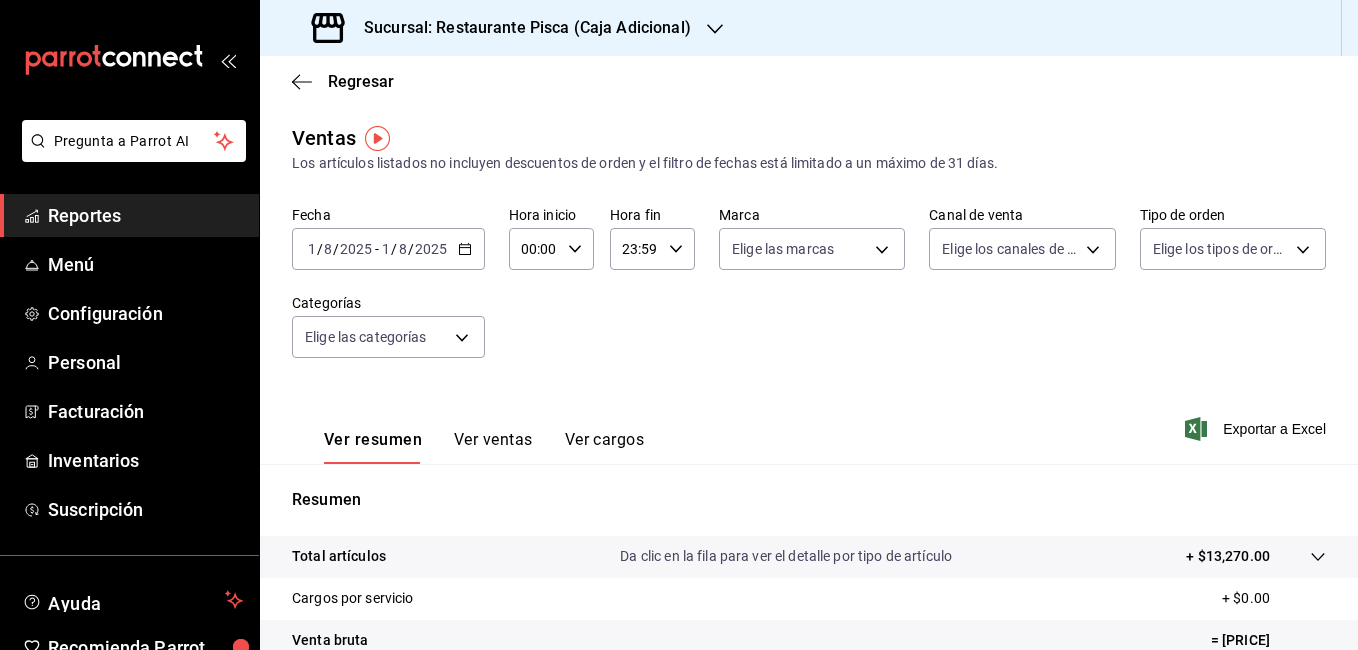 click on "Ver ventas" at bounding box center [493, 447] 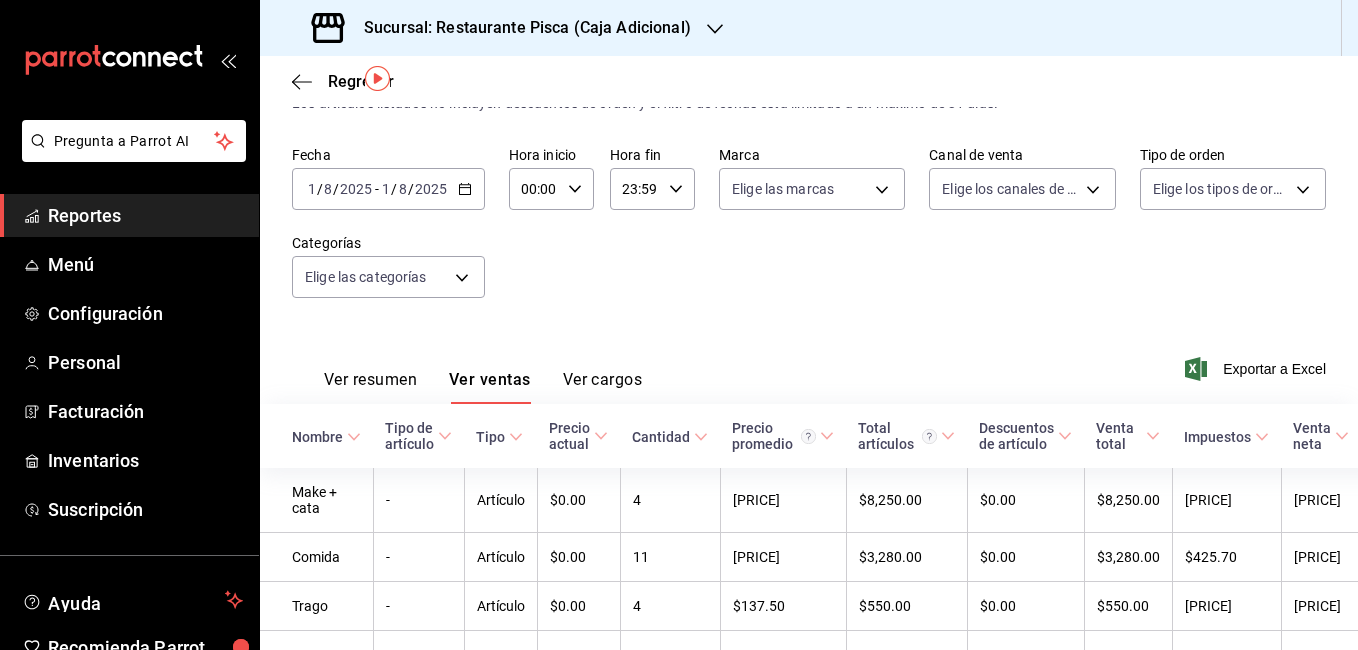 scroll, scrollTop: 0, scrollLeft: 0, axis: both 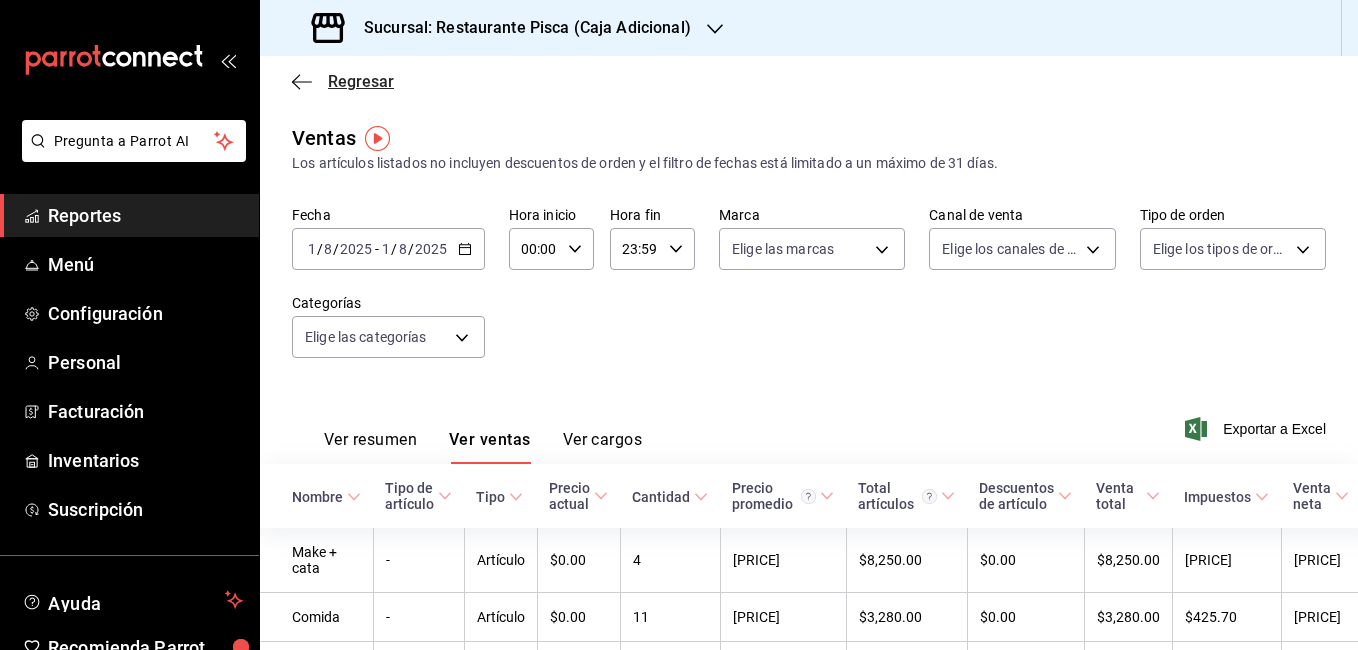 click on "Regresar" at bounding box center [361, 81] 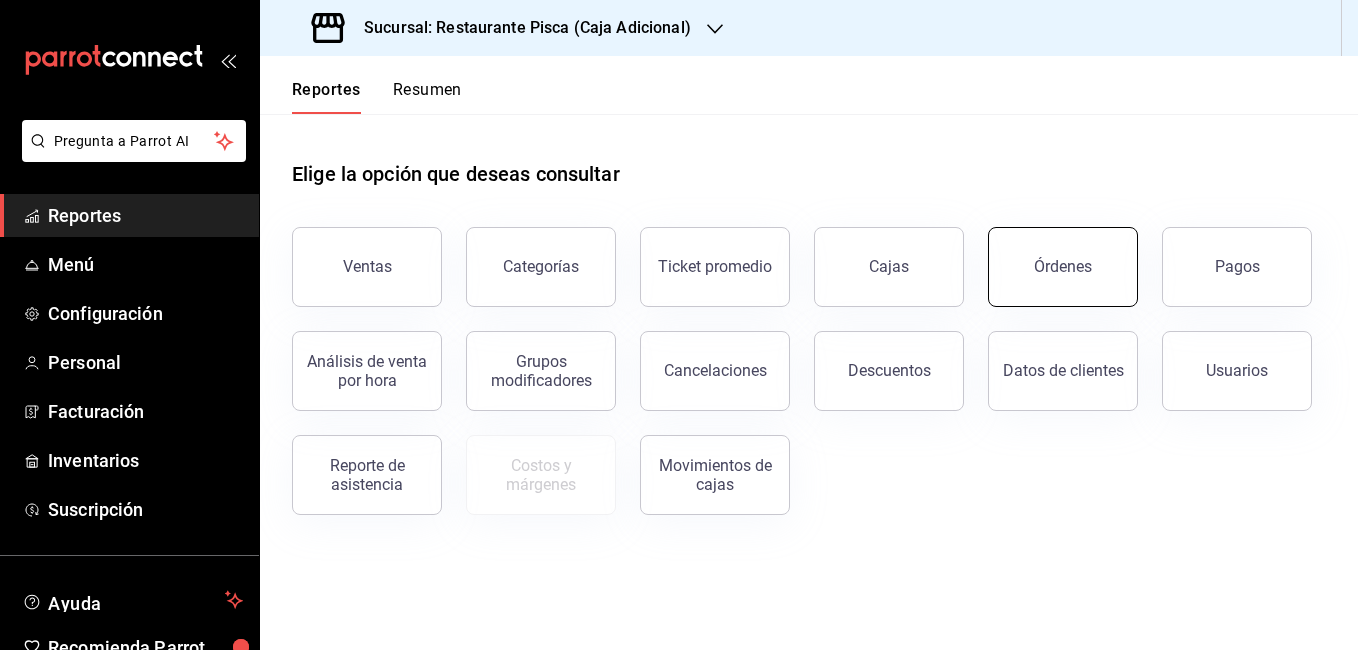 click on "Órdenes" at bounding box center [1063, 267] 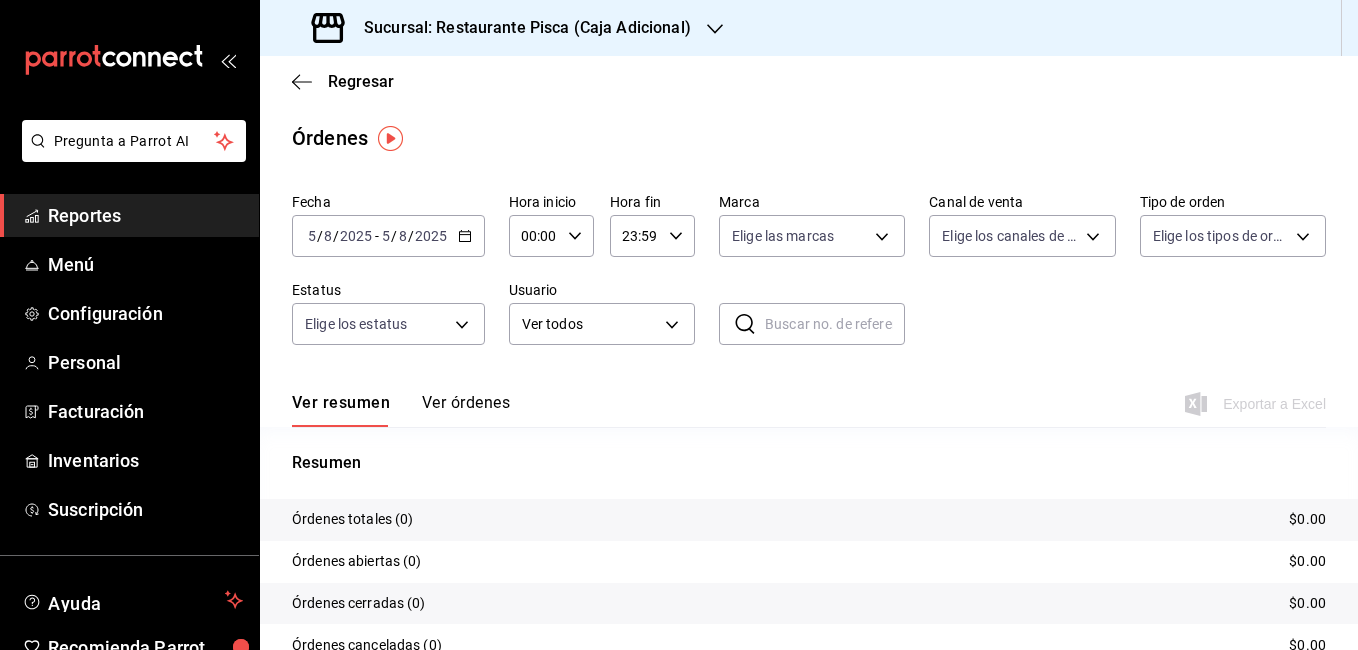 click 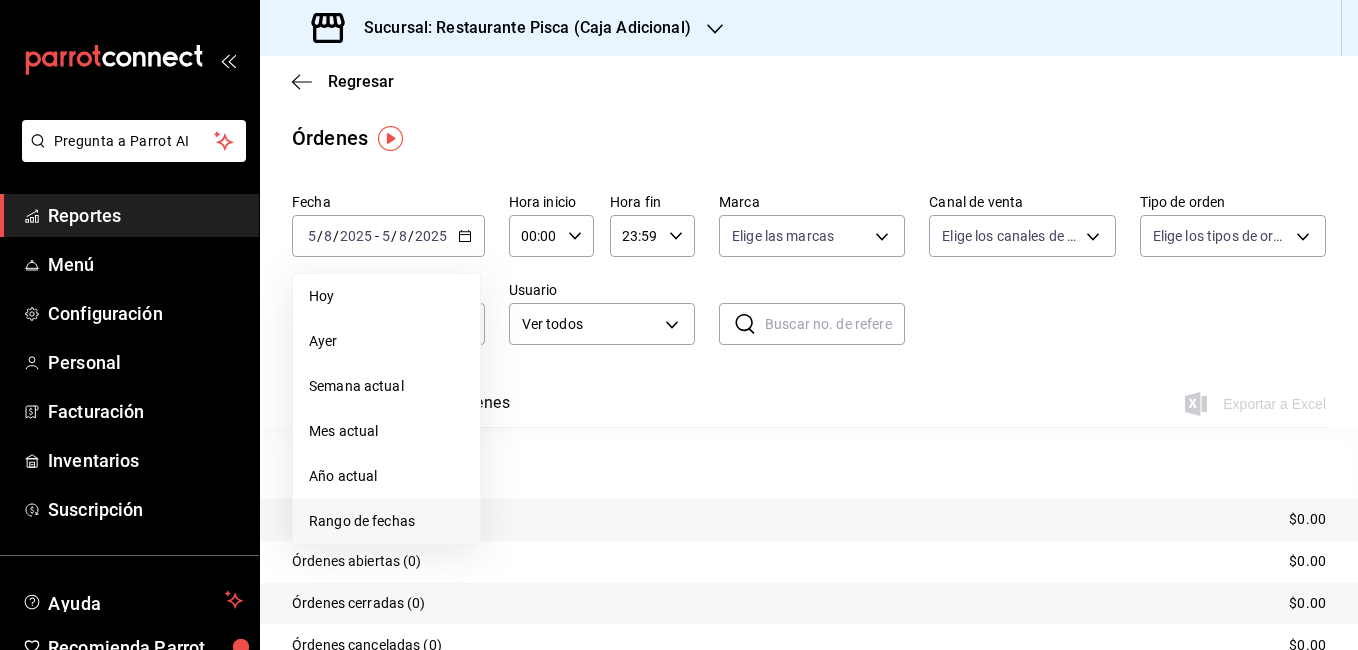 click on "Rango de fechas" at bounding box center (386, 521) 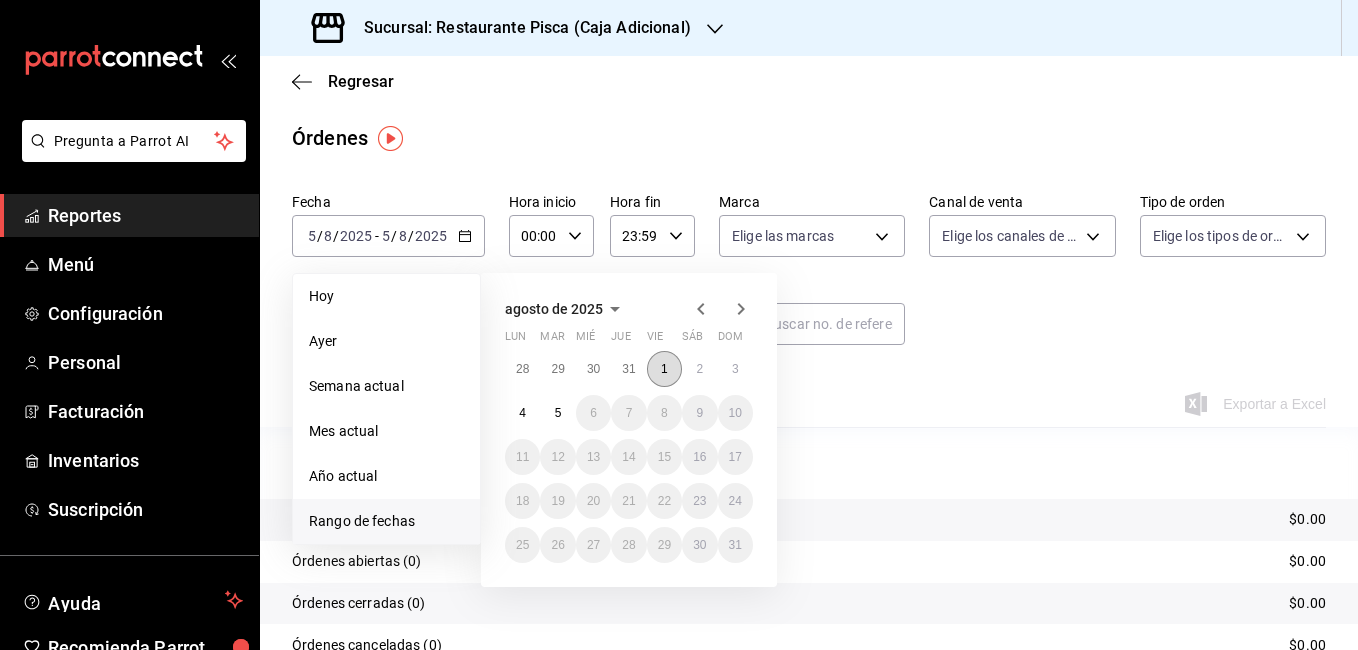 click on "1" at bounding box center [664, 369] 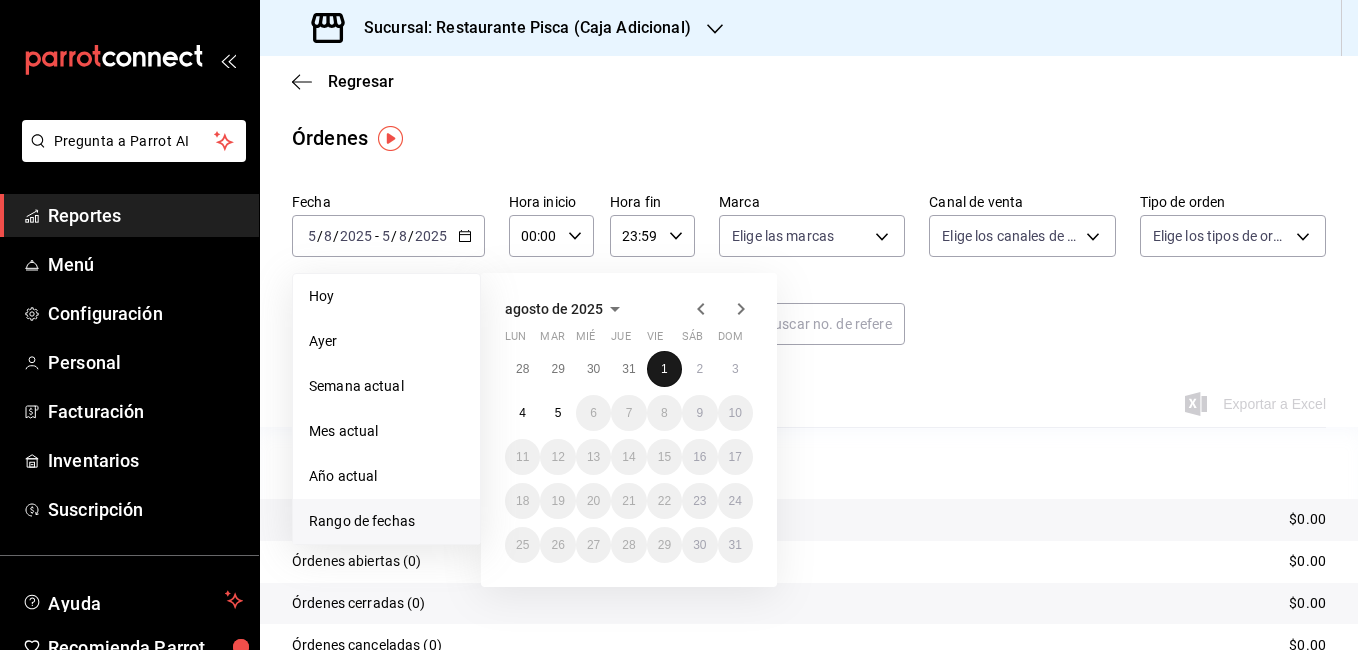 click on "1" at bounding box center (664, 369) 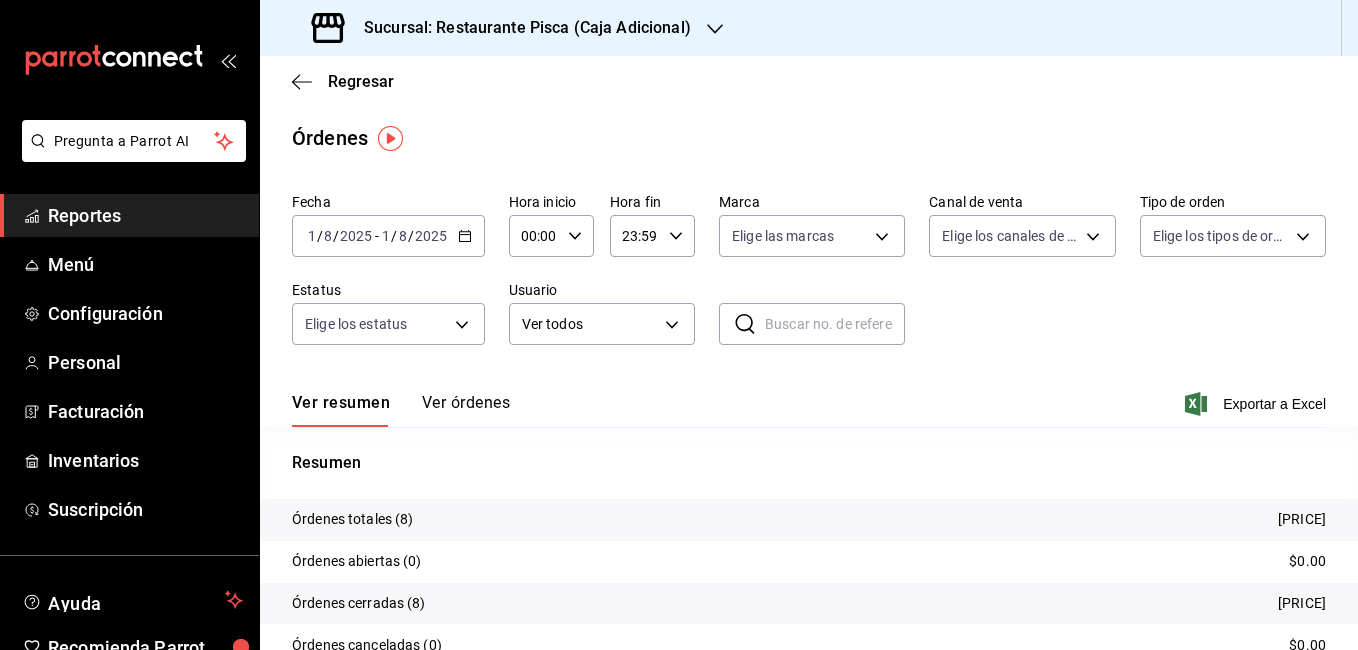 click on "Ver órdenes" at bounding box center [466, 410] 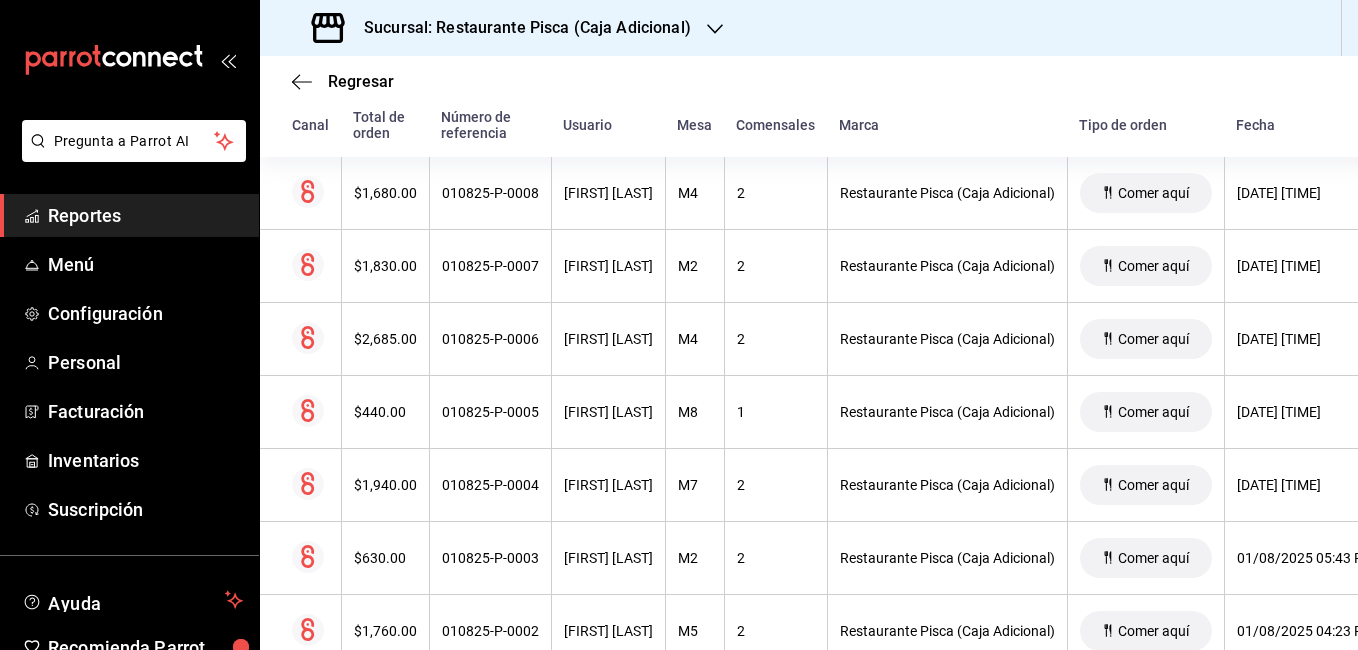 scroll, scrollTop: 346, scrollLeft: 0, axis: vertical 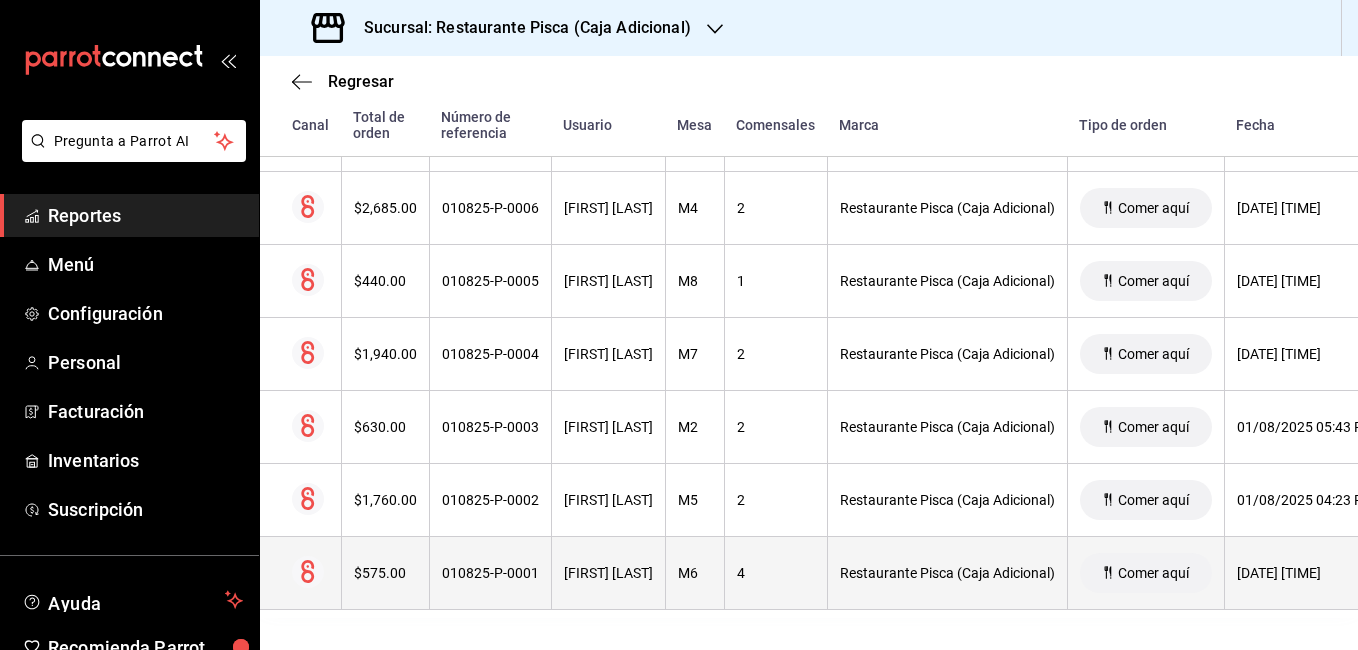 click on "[FIRST] [LAST]" at bounding box center [608, 573] 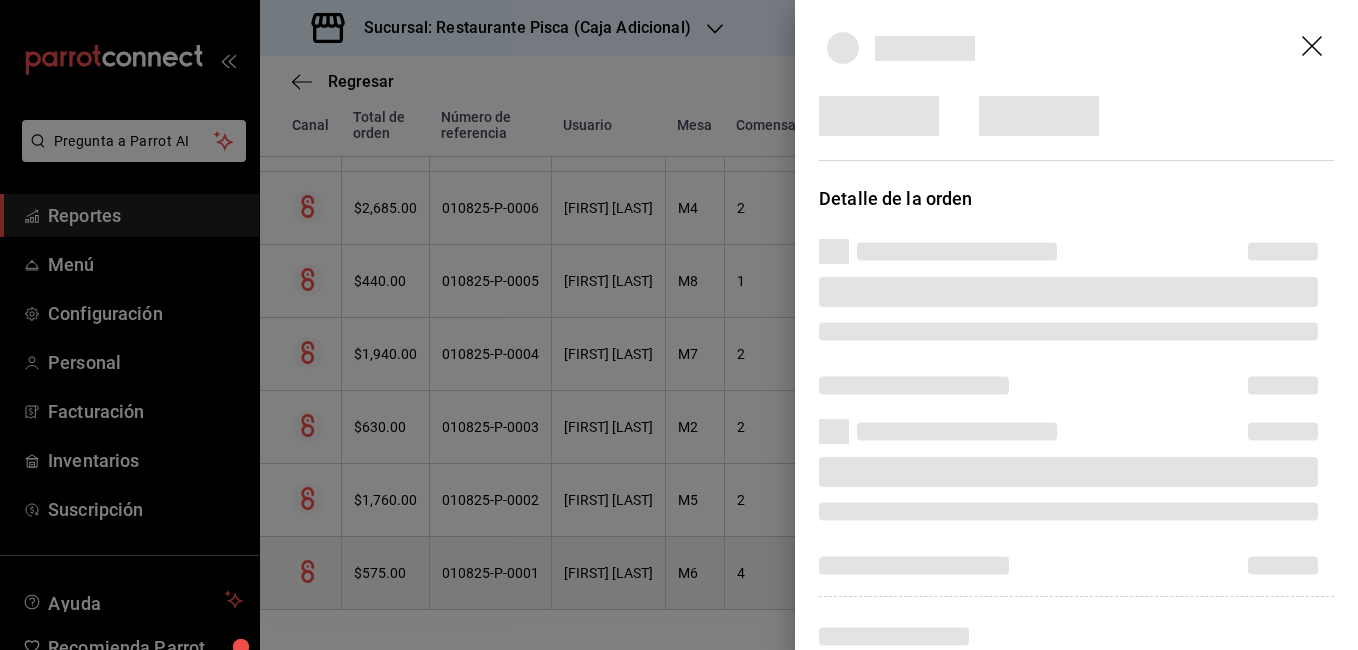 click at bounding box center (679, 325) 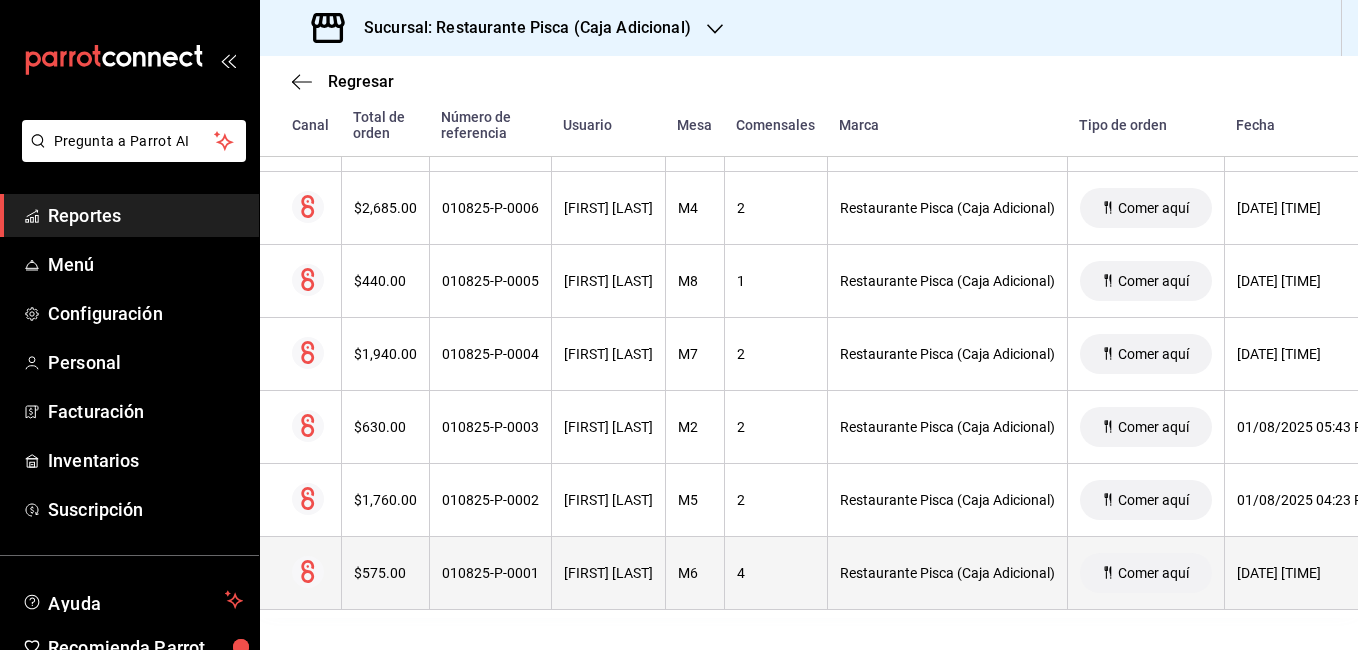 click on "[FIRST] [LAST]" at bounding box center (608, 573) 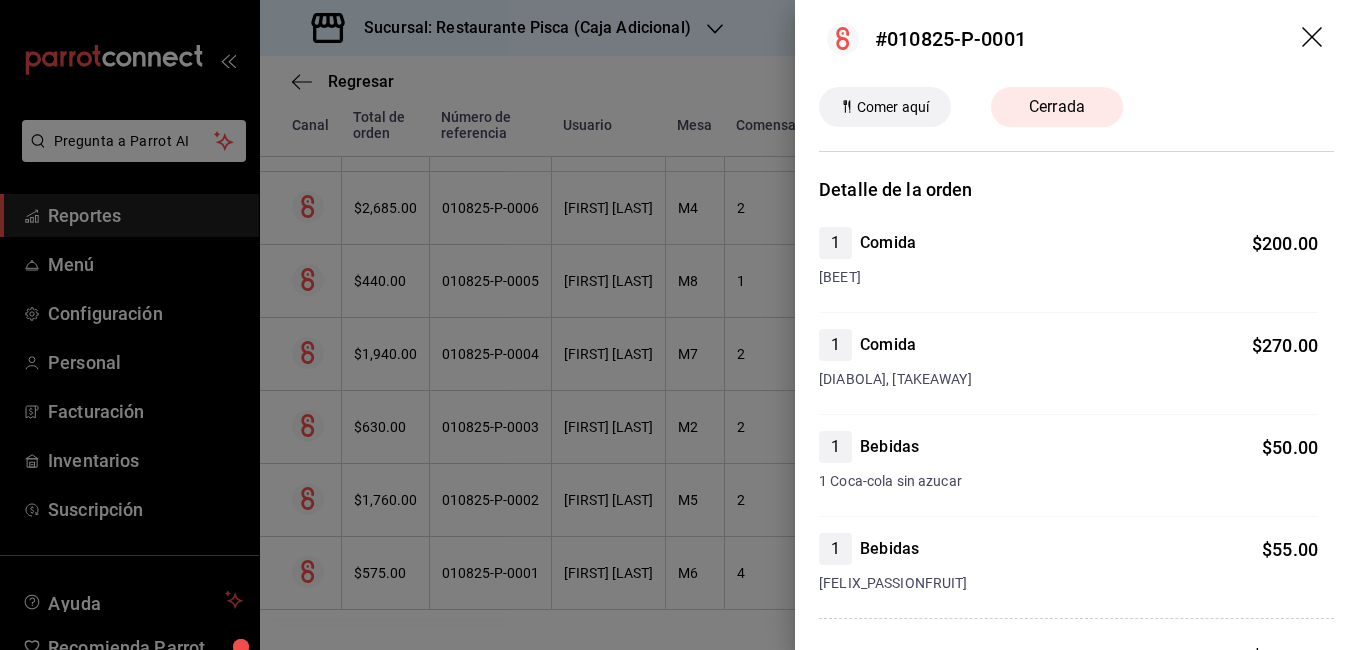scroll, scrollTop: 0, scrollLeft: 0, axis: both 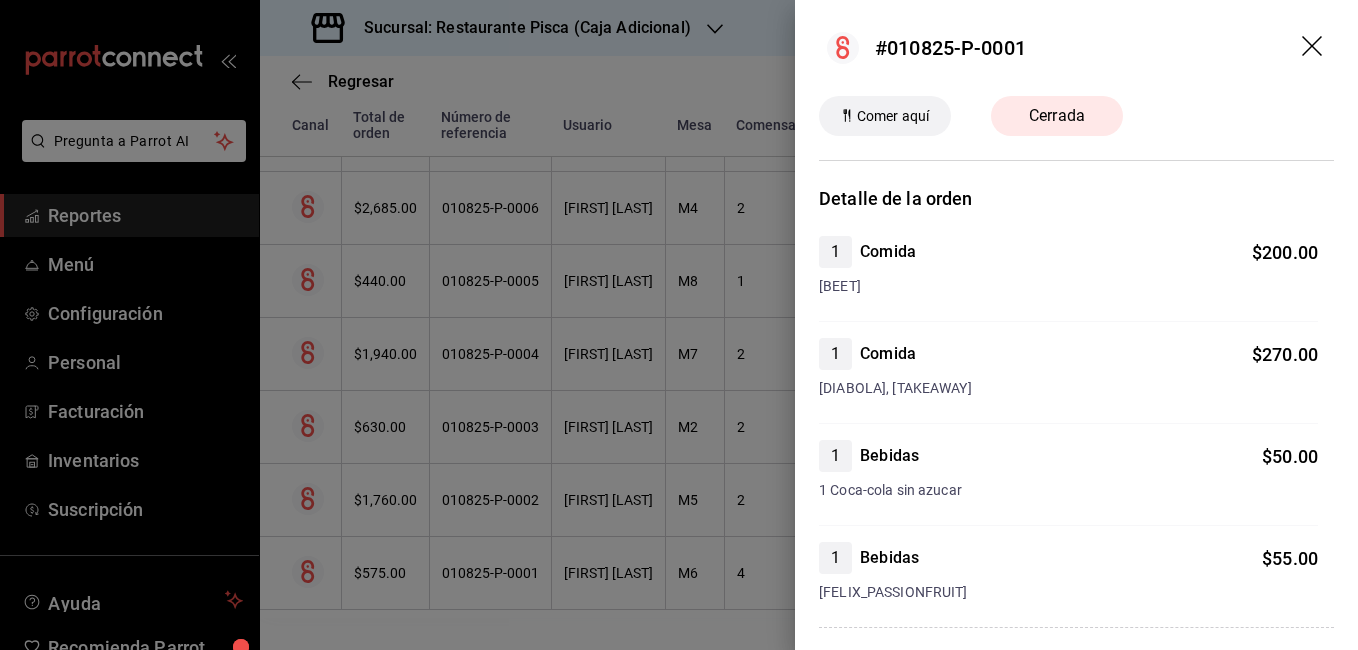 click on "#010825-P-0001" at bounding box center (1076, 48) 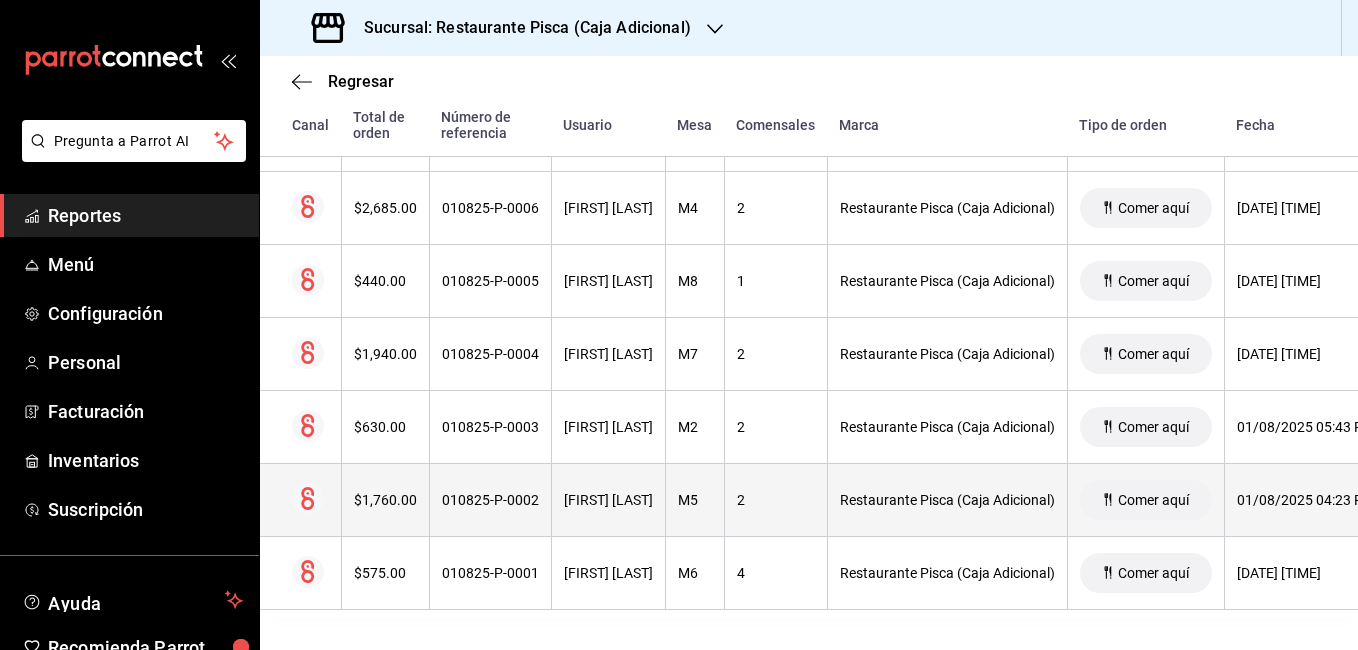 click on "M5" at bounding box center (695, 500) 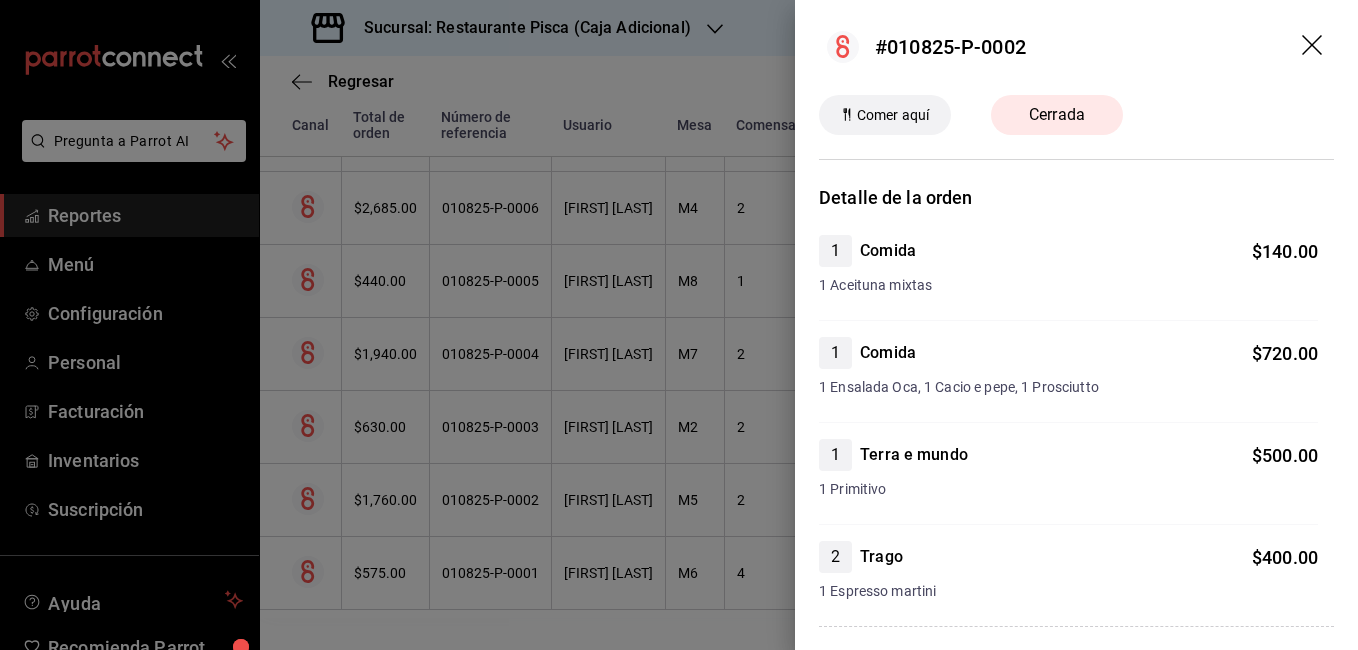 scroll, scrollTop: 0, scrollLeft: 0, axis: both 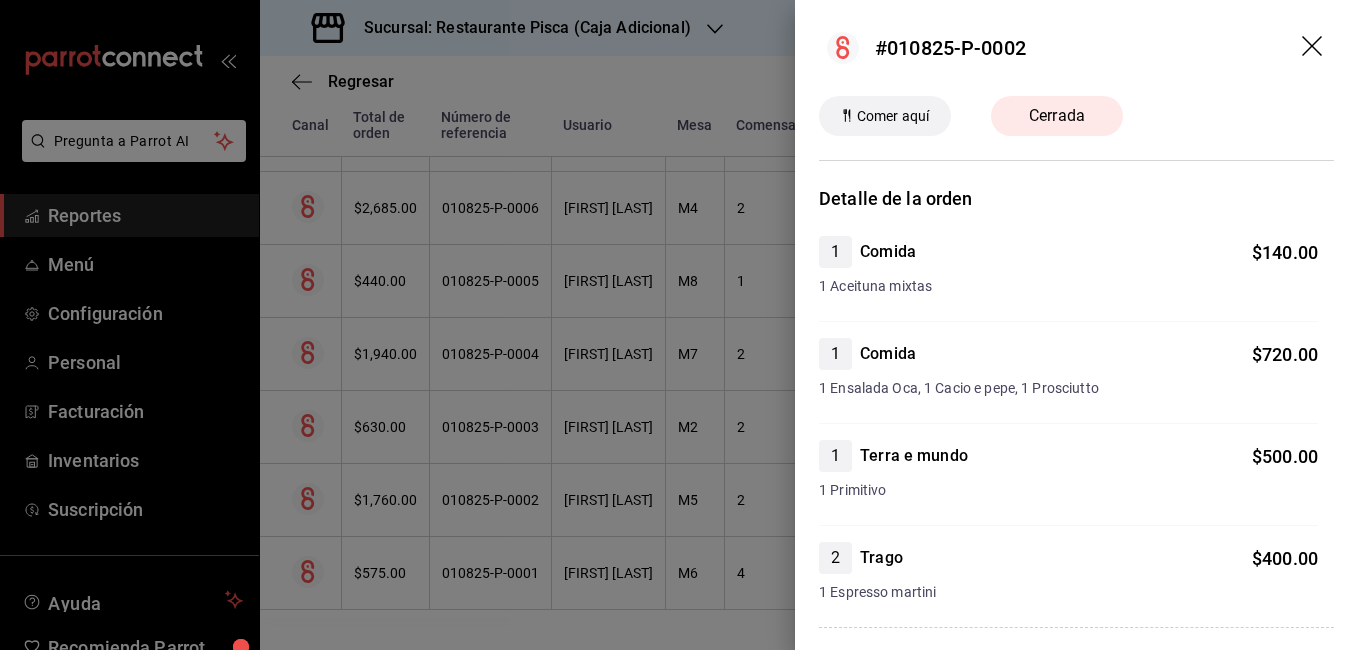 click on "#010825-P-0002" at bounding box center [1076, 48] 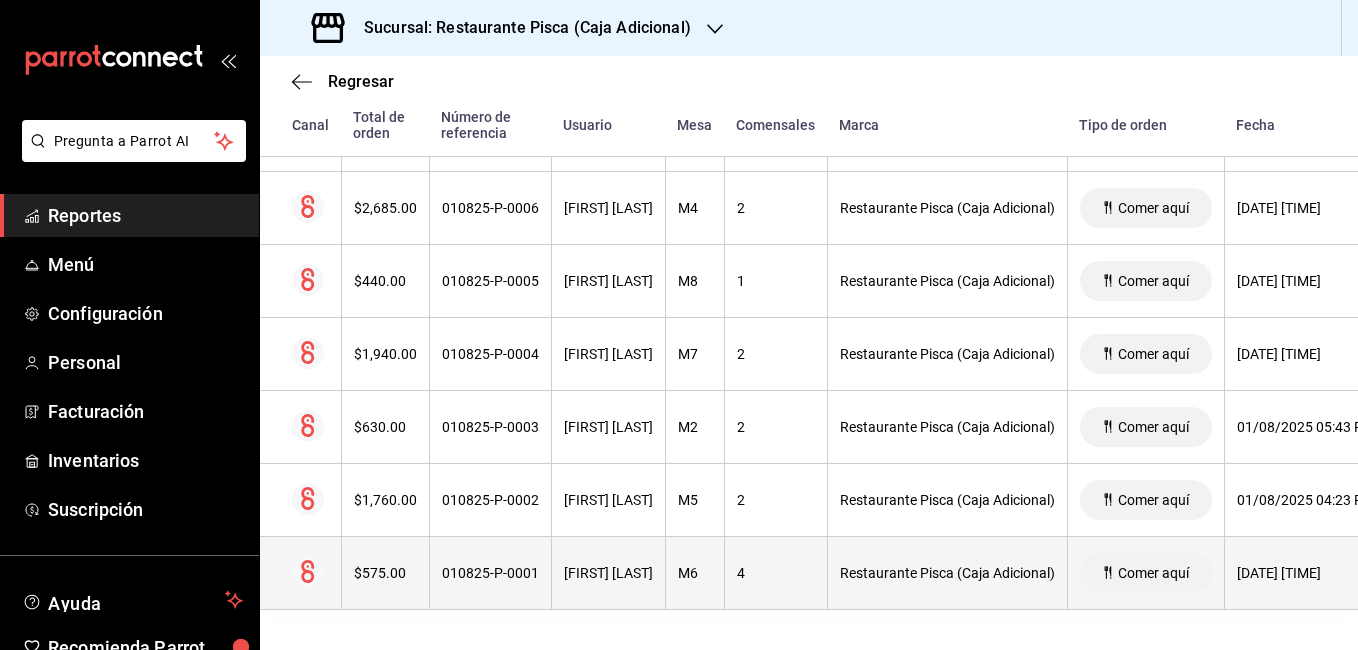 click on "4" at bounding box center (775, 573) 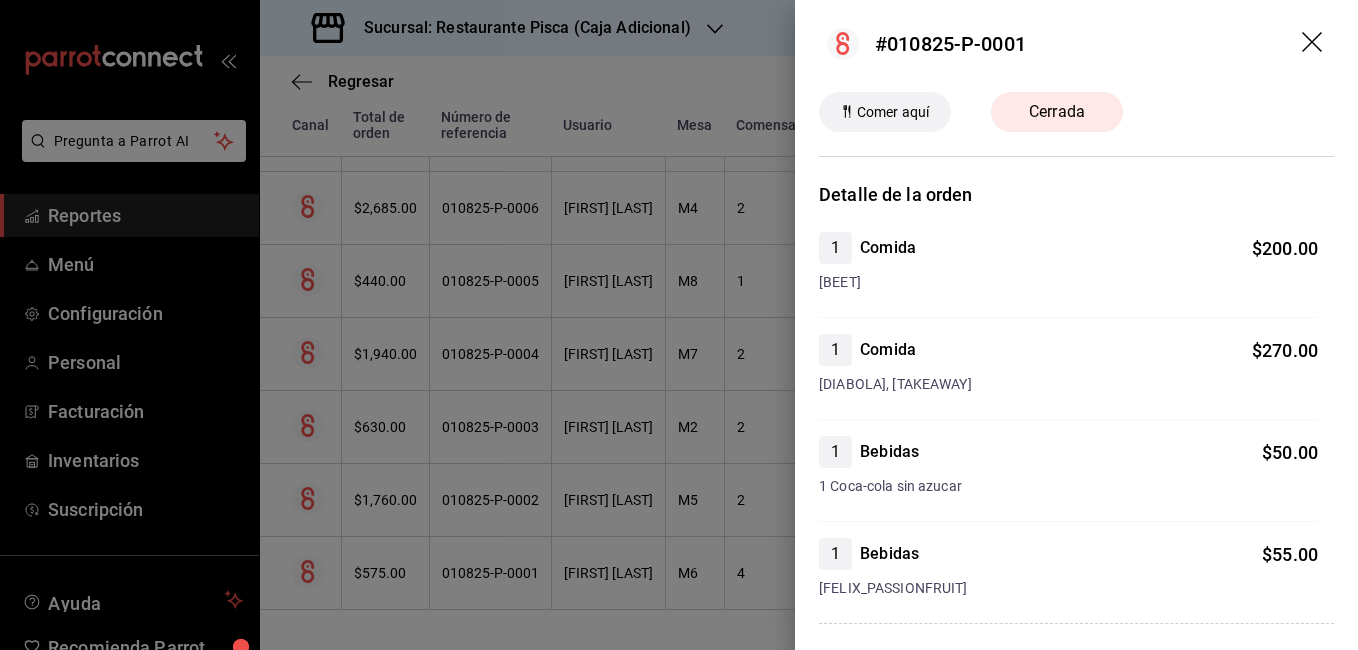 scroll, scrollTop: 0, scrollLeft: 0, axis: both 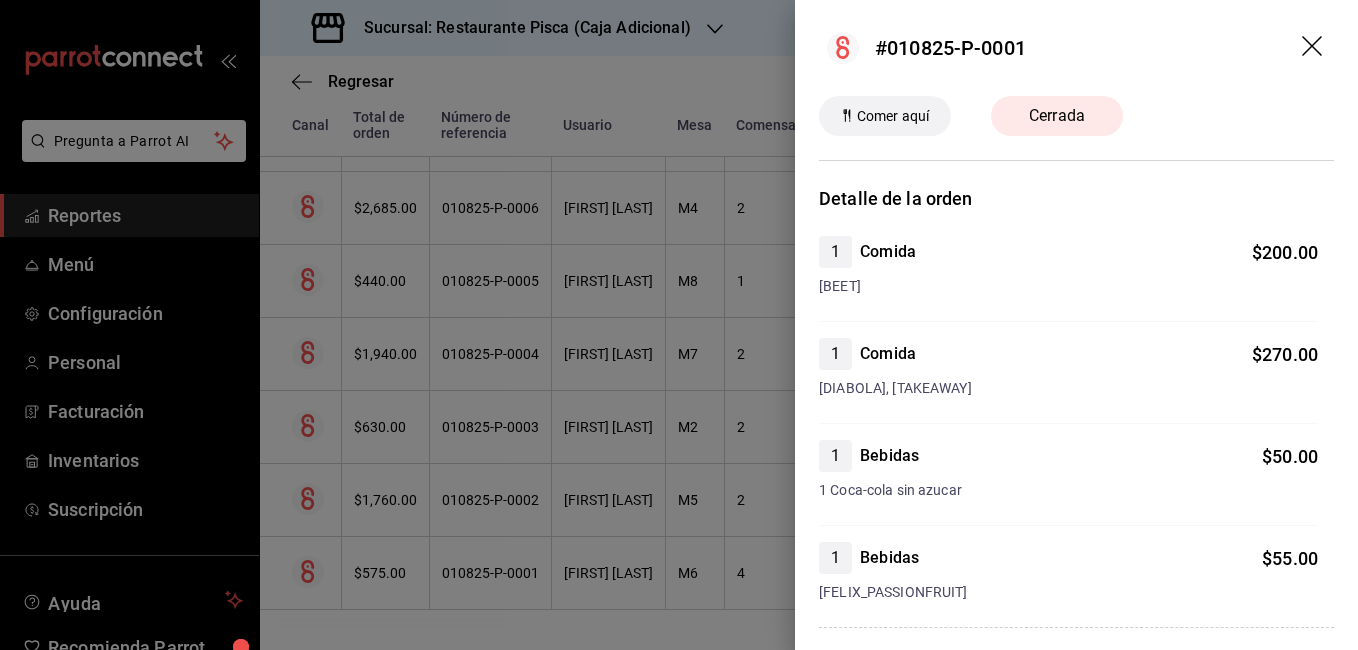 click at bounding box center (679, 325) 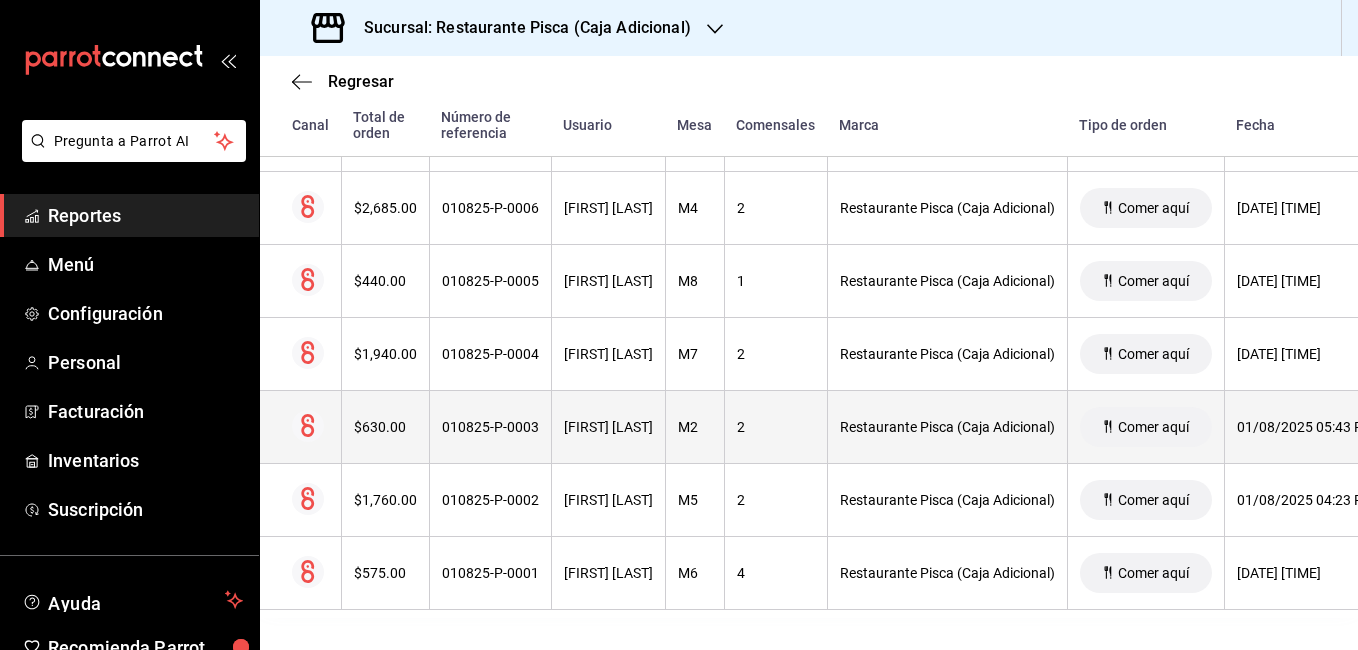click on "2" at bounding box center [776, 427] 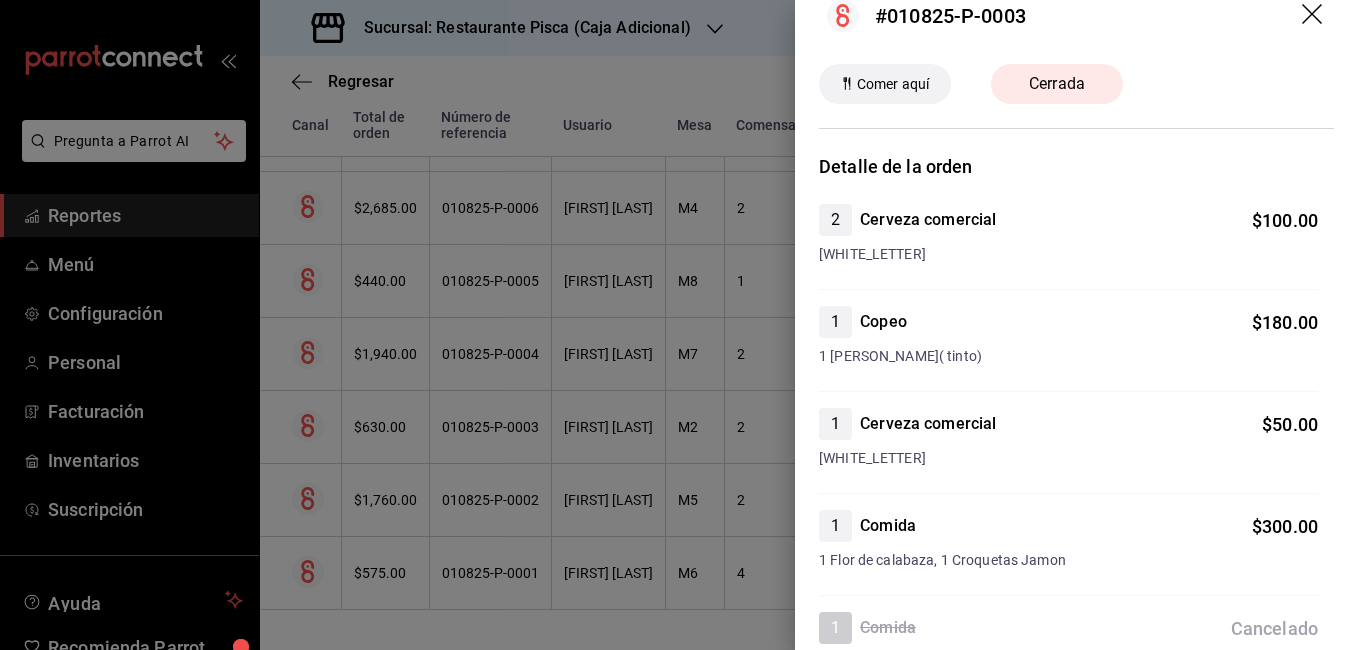scroll, scrollTop: 0, scrollLeft: 0, axis: both 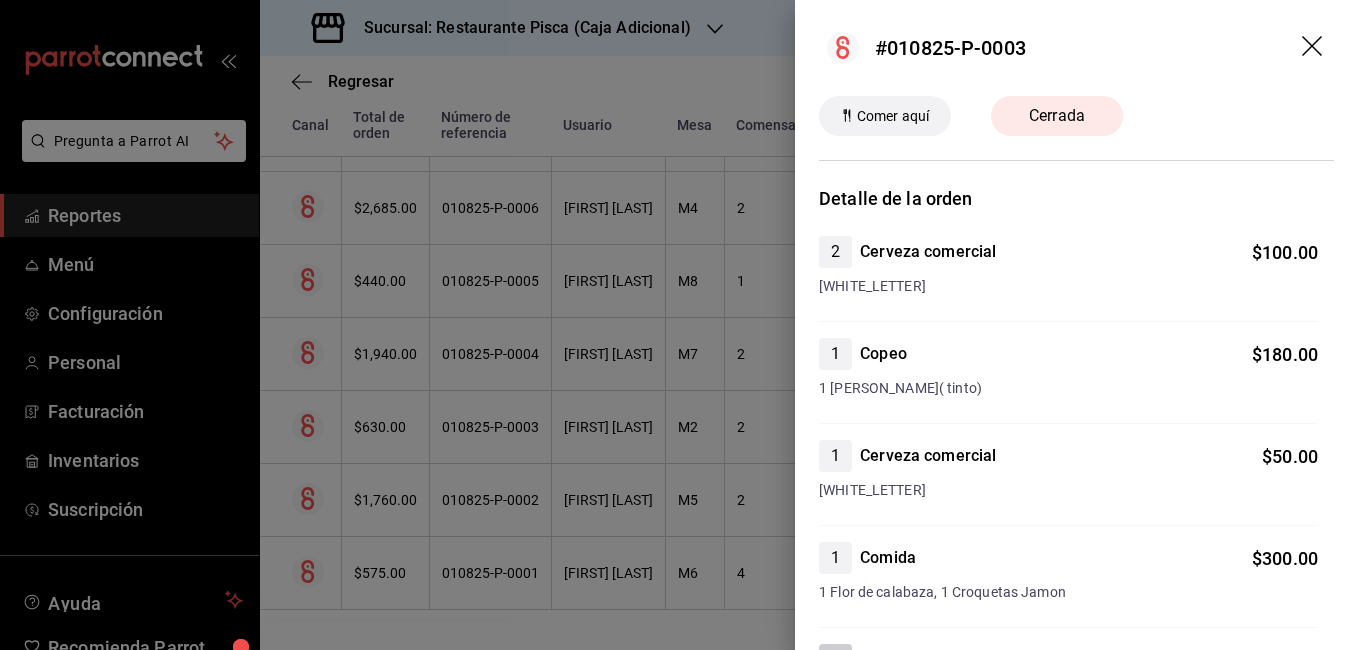 click 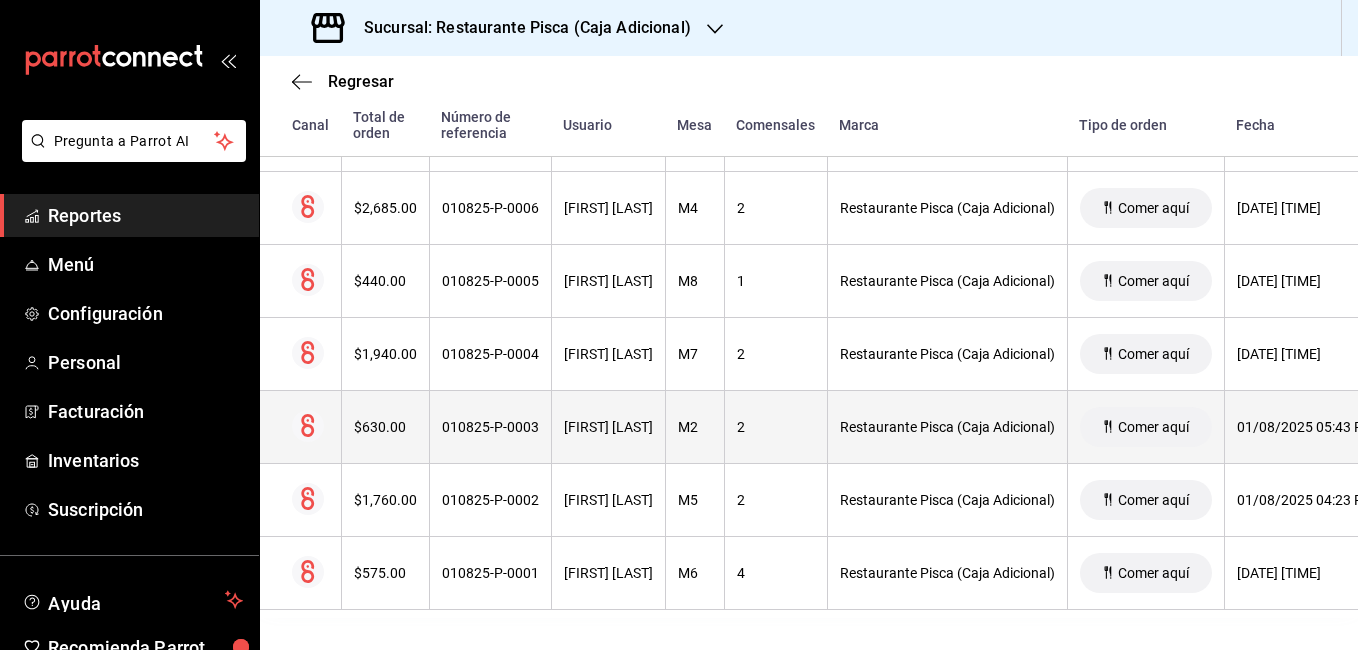 click on "2" at bounding box center (776, 427) 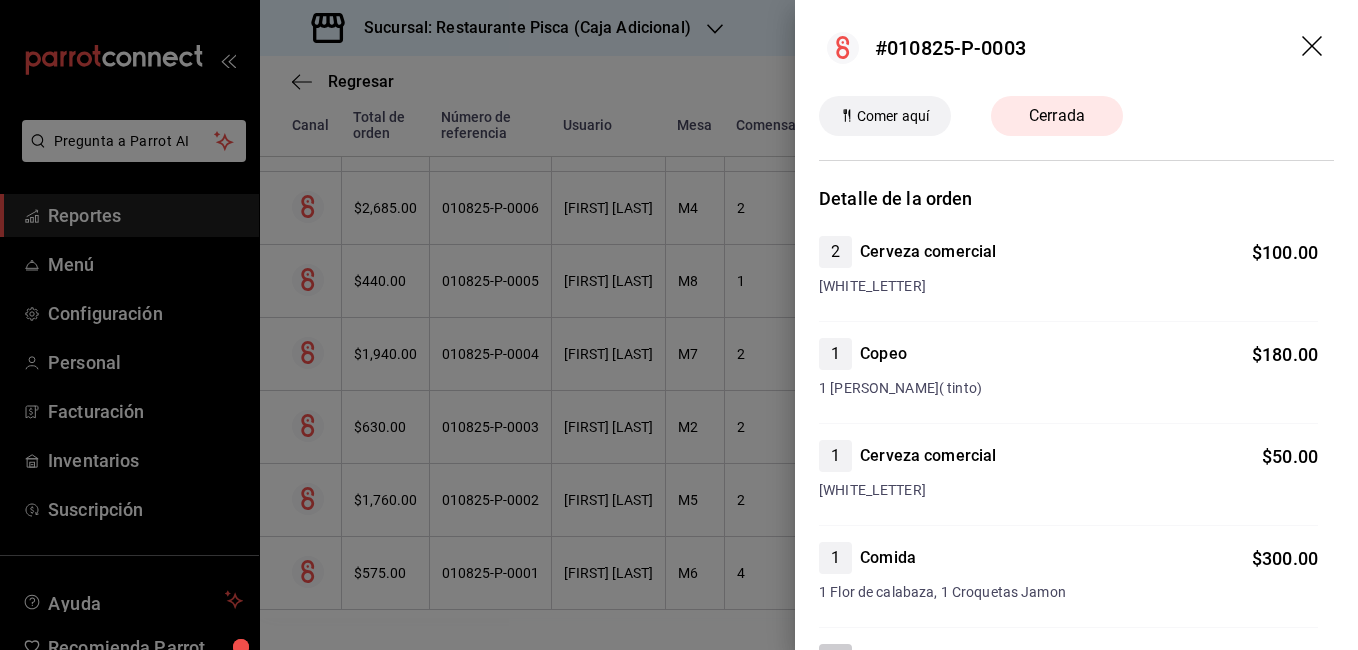 click on "#010825-P-0003" at bounding box center (1076, 48) 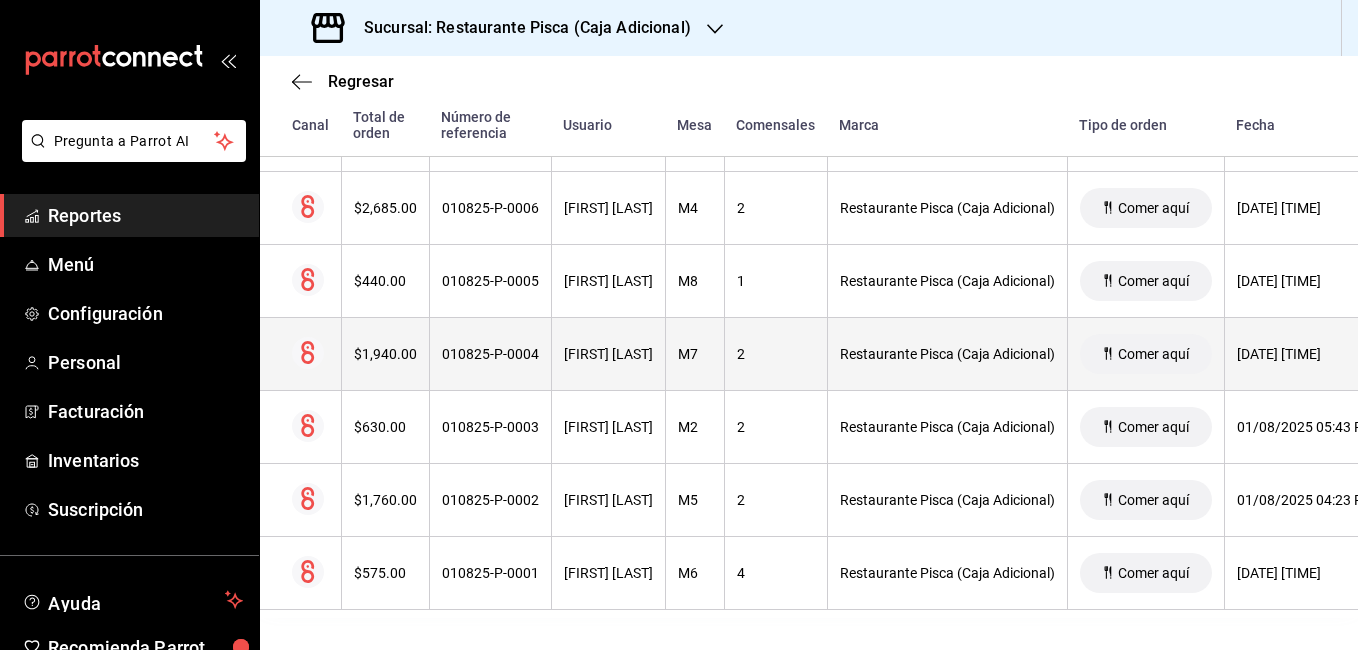 scroll, scrollTop: 418, scrollLeft: 0, axis: vertical 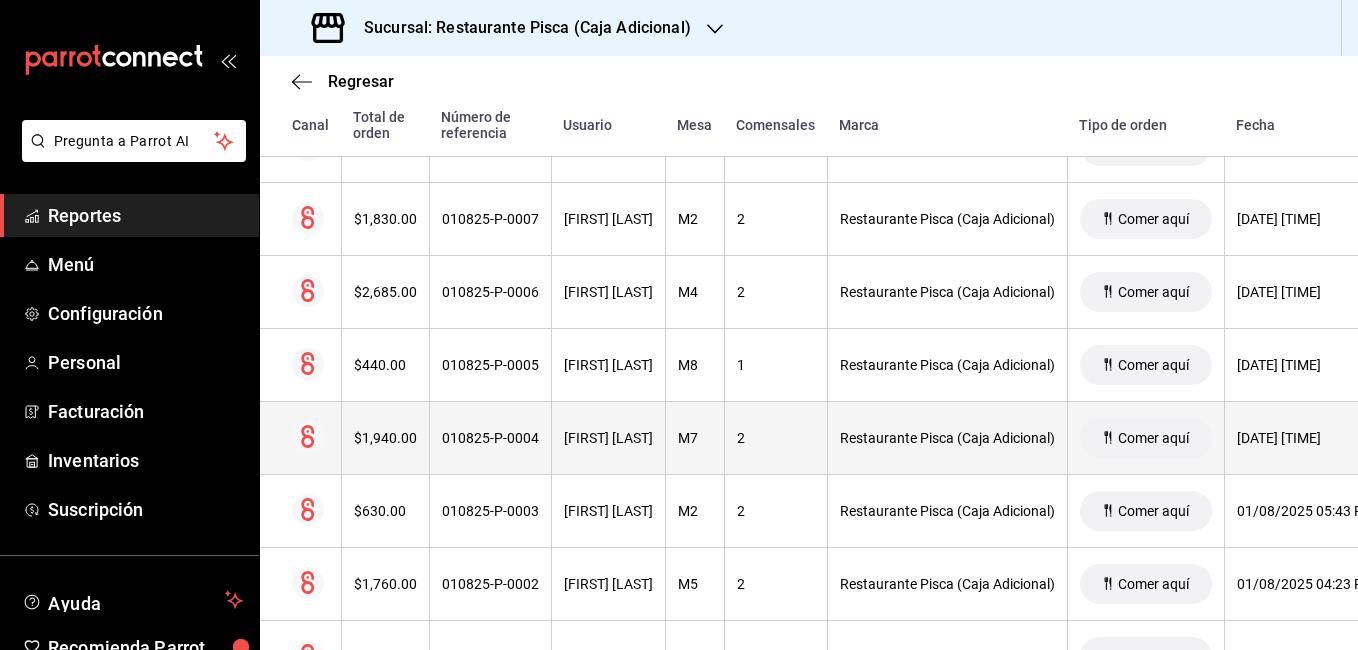 click on "2" at bounding box center [775, 438] 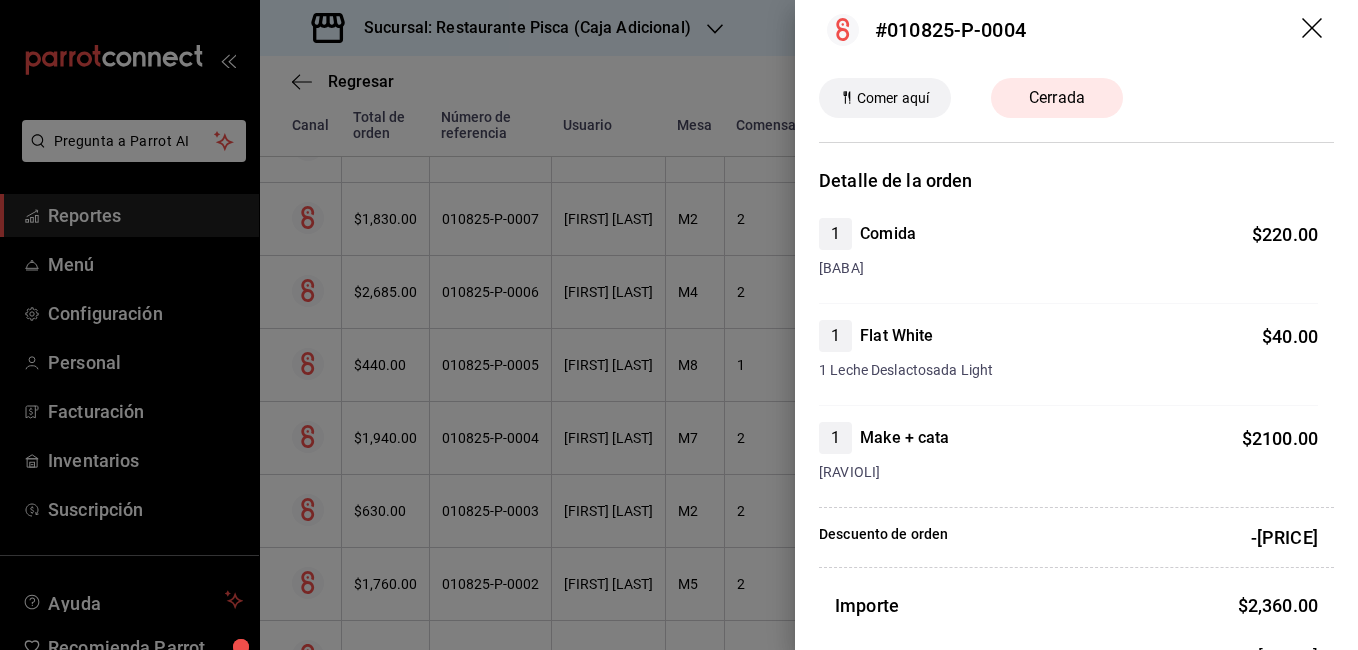 scroll, scrollTop: 0, scrollLeft: 0, axis: both 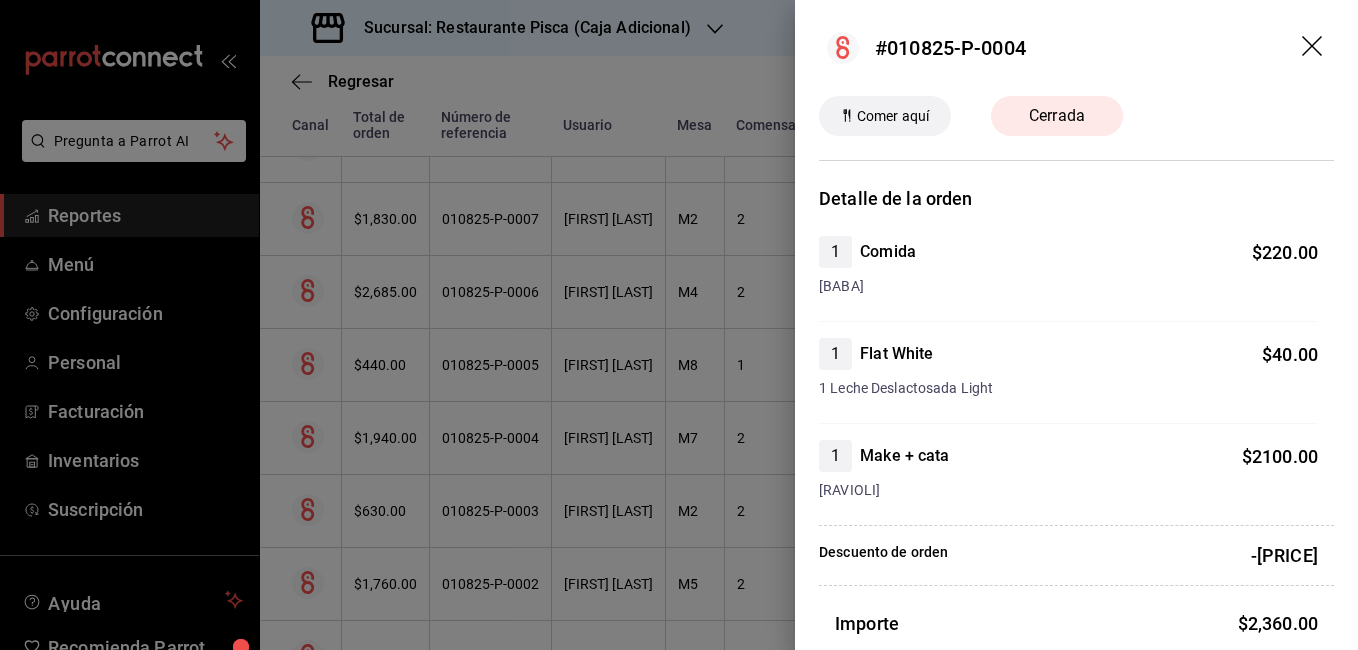 click 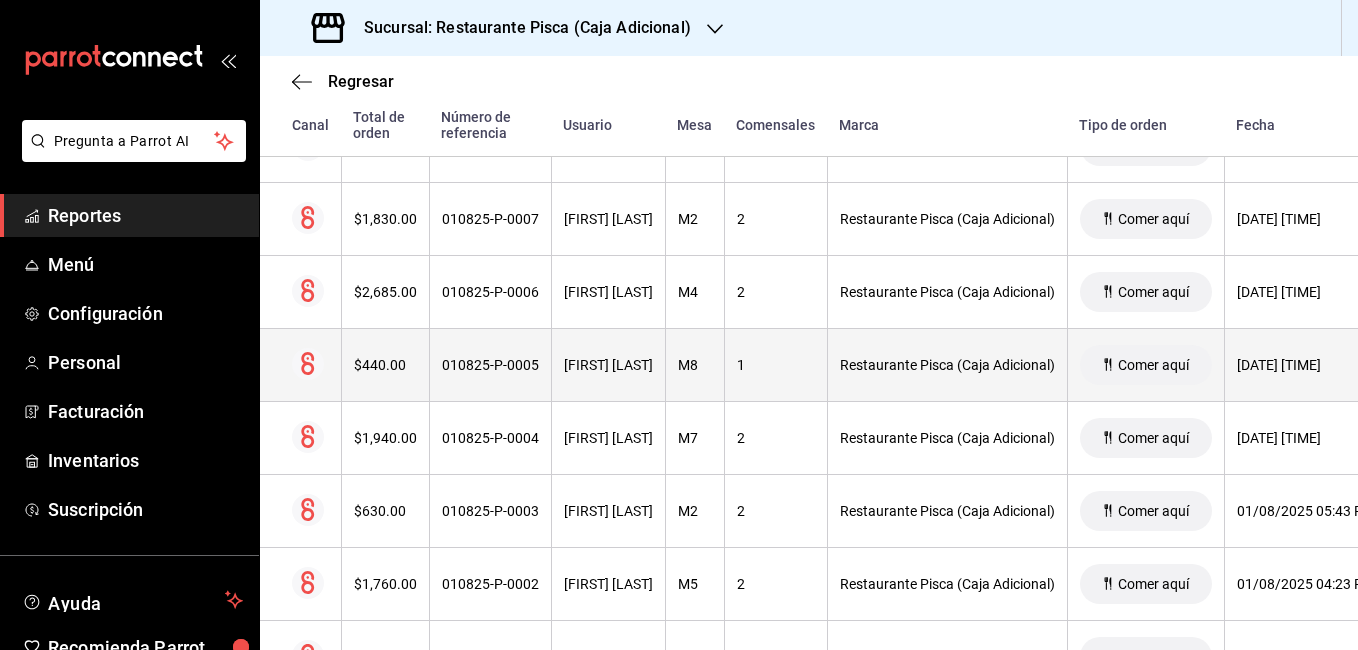 click on "[FIRST] [LAST]" at bounding box center (608, 365) 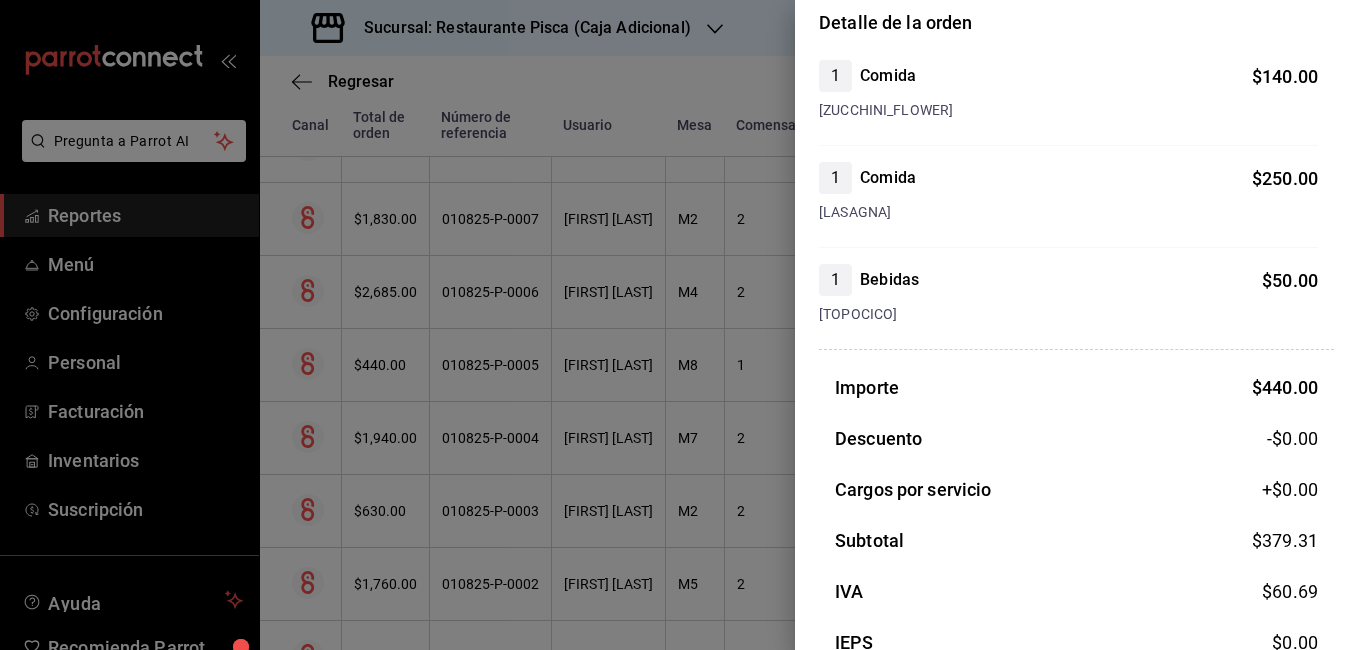 scroll, scrollTop: 0, scrollLeft: 0, axis: both 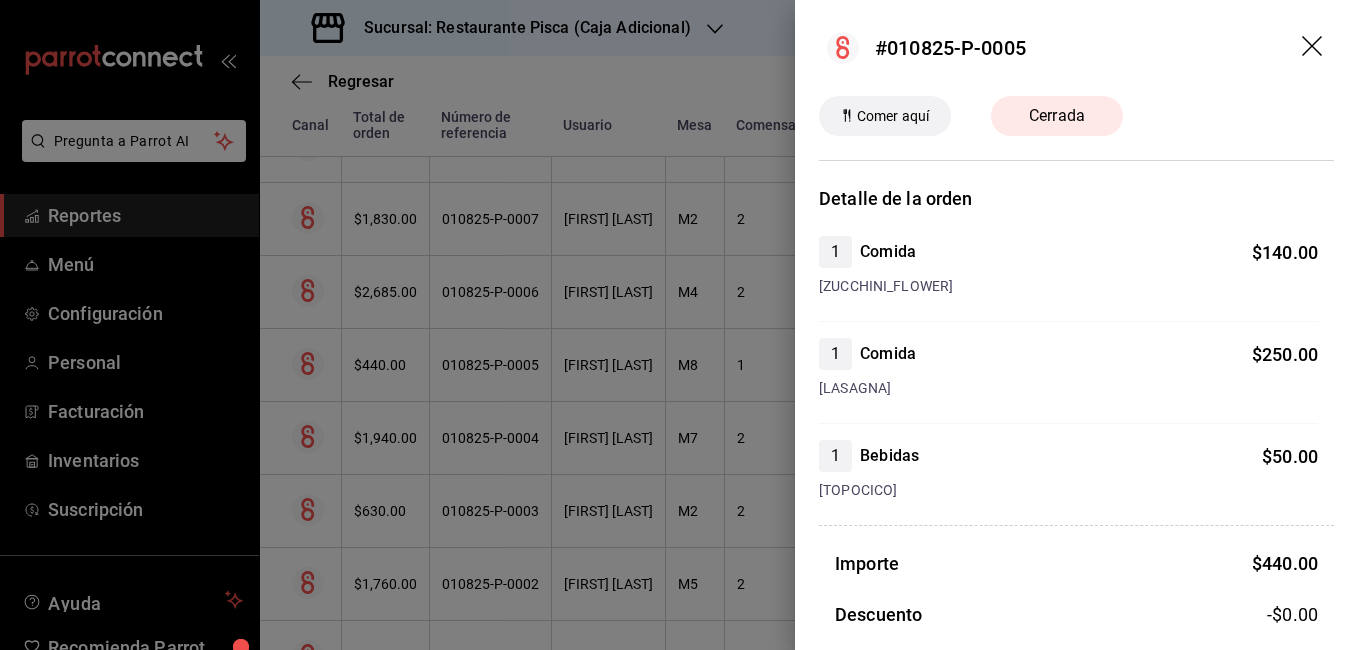 click on "#010825-P-0005" at bounding box center (1076, 48) 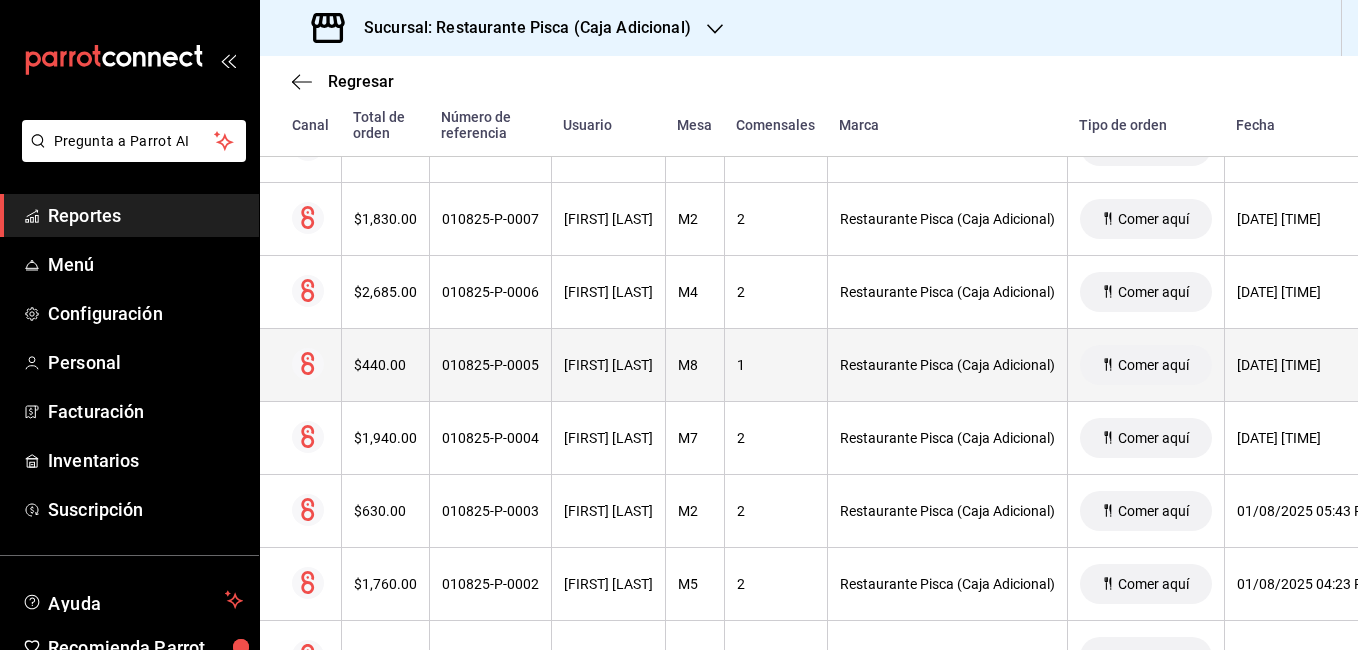 click on "010825-P-0005" at bounding box center (490, 365) 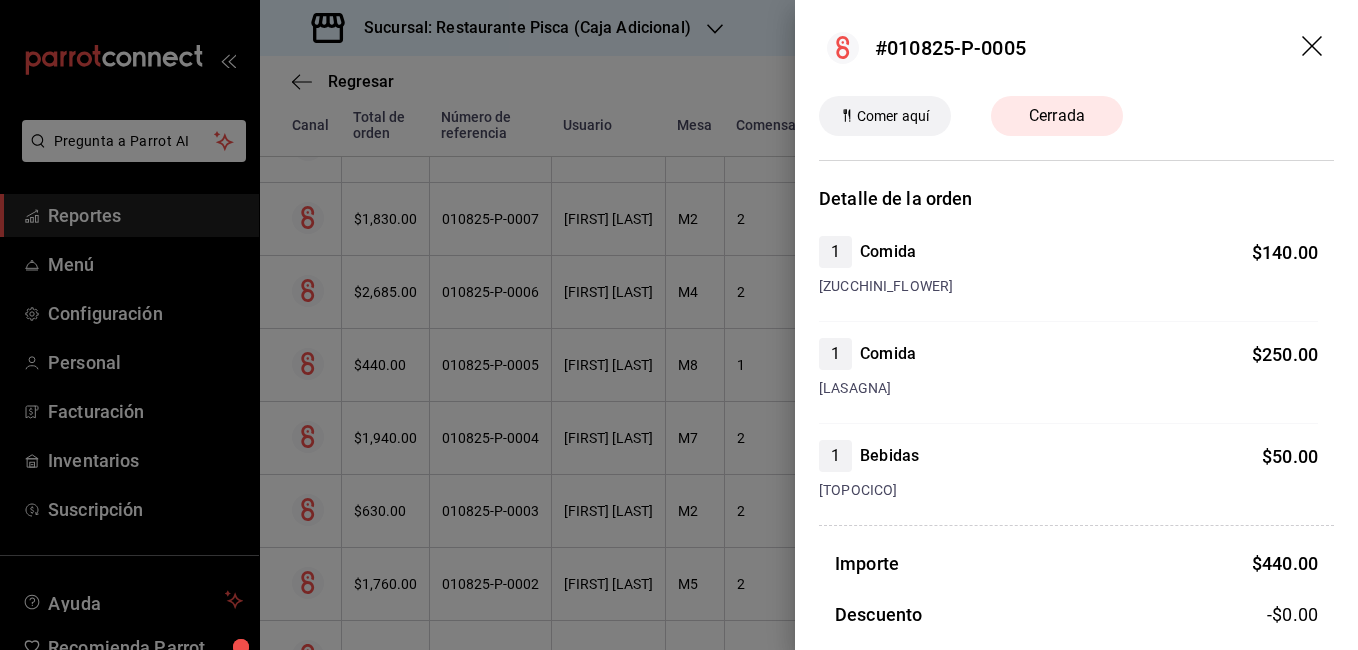 click on "#010825-P-0005" at bounding box center (1076, 48) 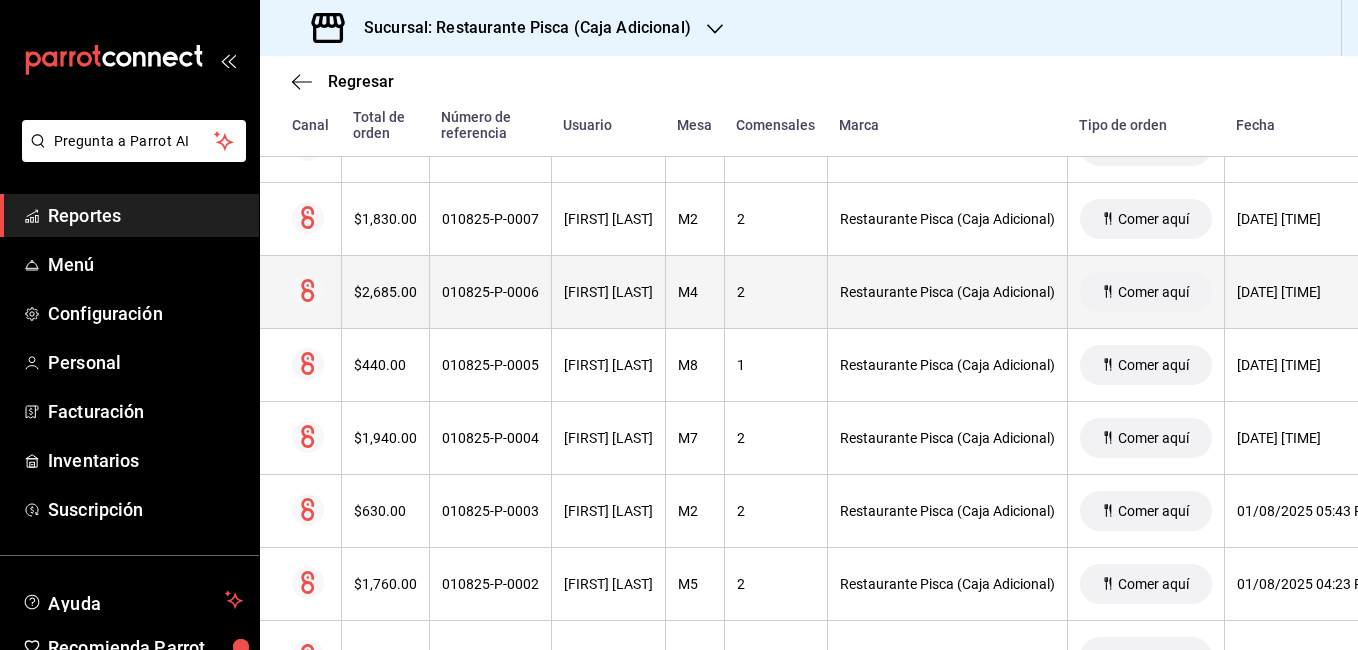 click on "[FIRST] [LAST]" at bounding box center [608, 292] 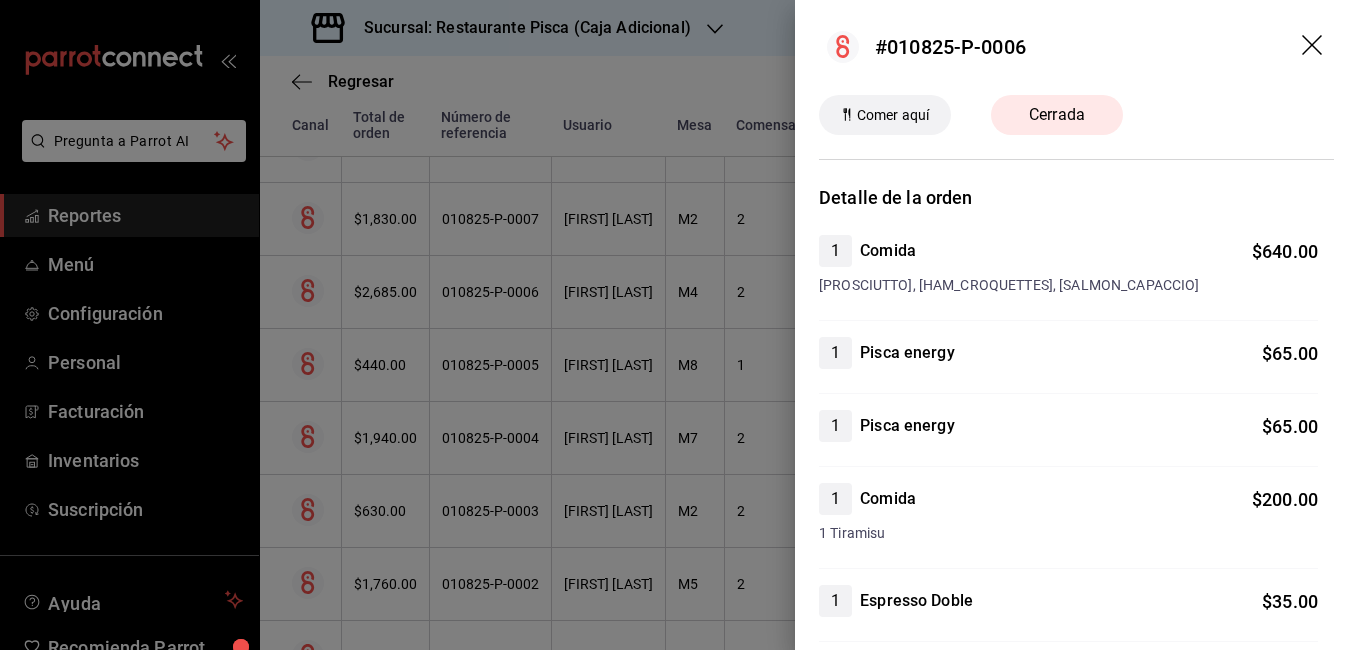 scroll, scrollTop: 0, scrollLeft: 0, axis: both 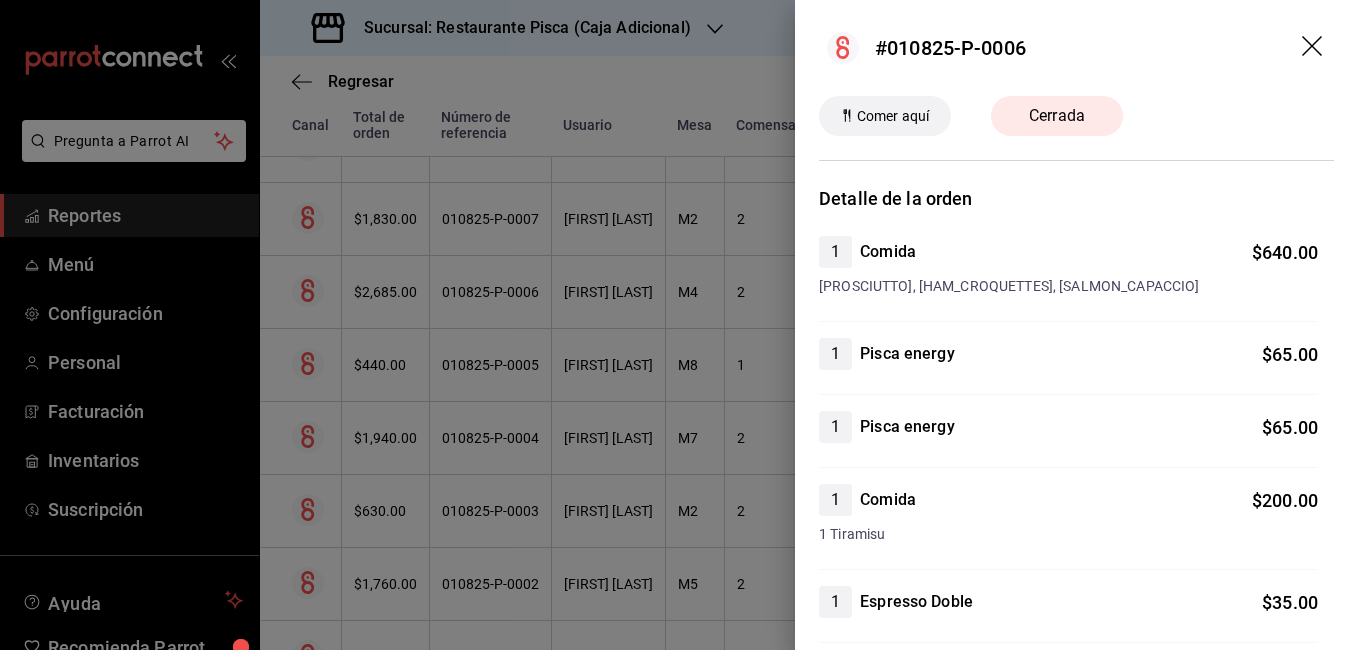 click on "#010825-P-0006" at bounding box center (1076, 48) 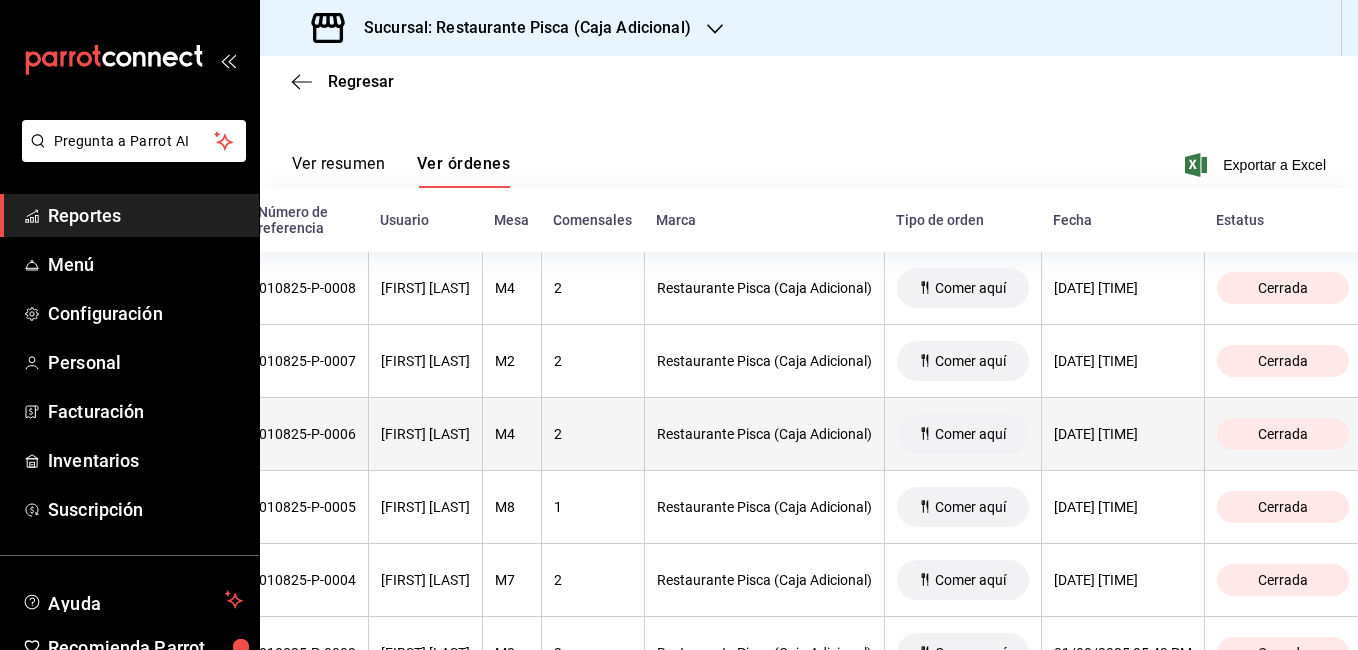 scroll, scrollTop: 238, scrollLeft: 0, axis: vertical 